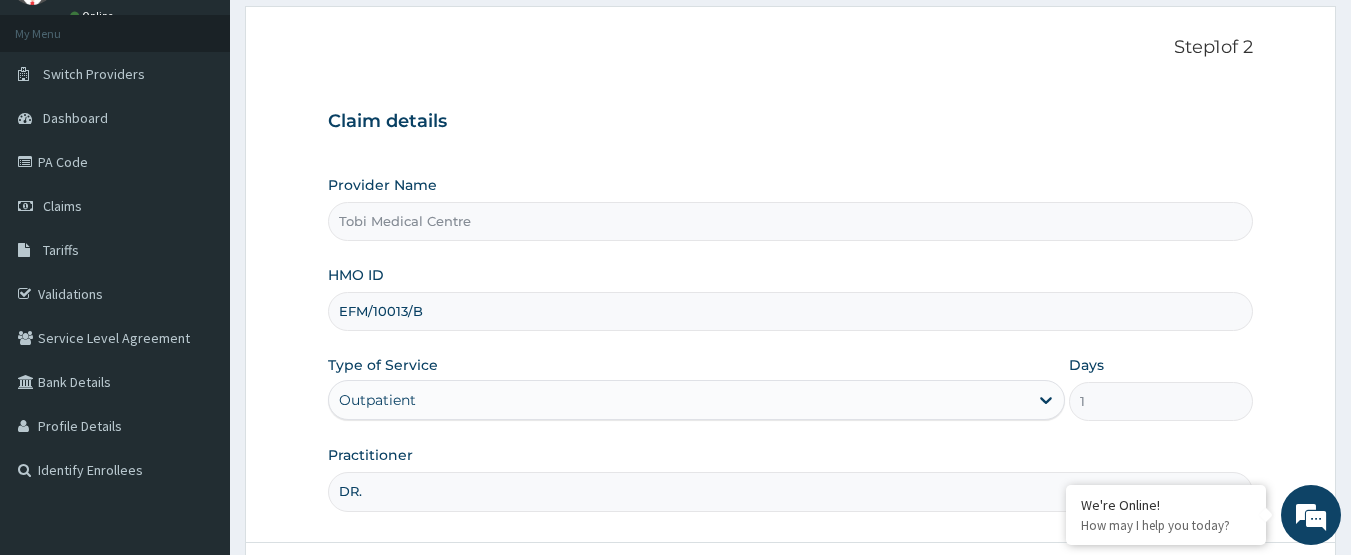 scroll, scrollTop: 0, scrollLeft: 0, axis: both 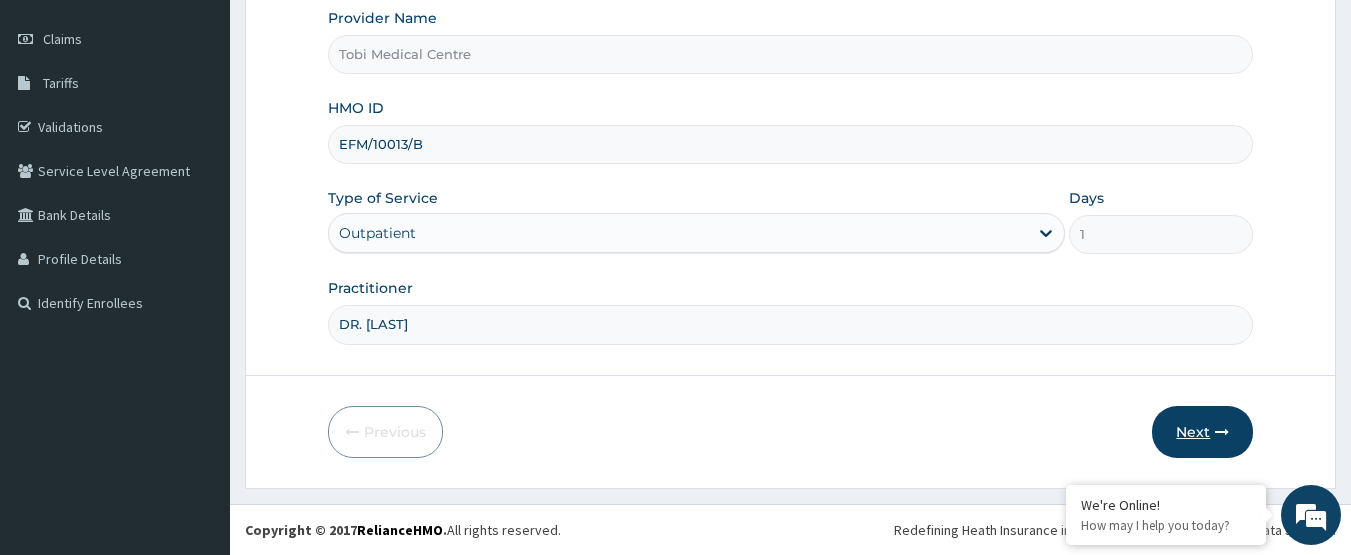 type on "DR. LEWIS" 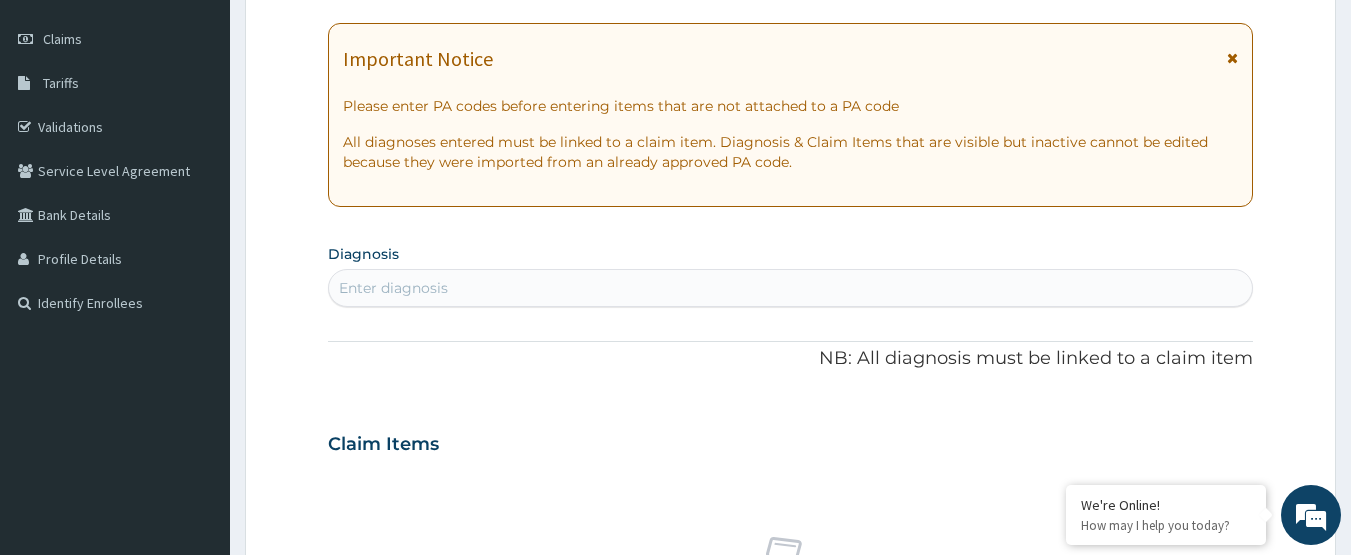 click on "Enter diagnosis" at bounding box center [791, 288] 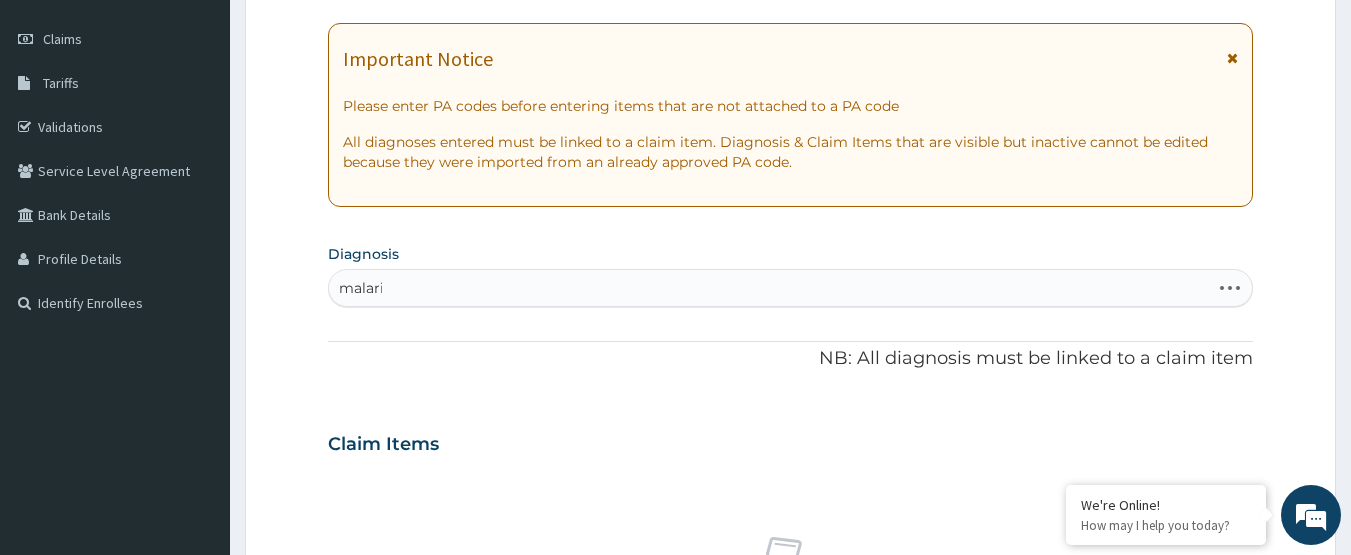type on "malaria" 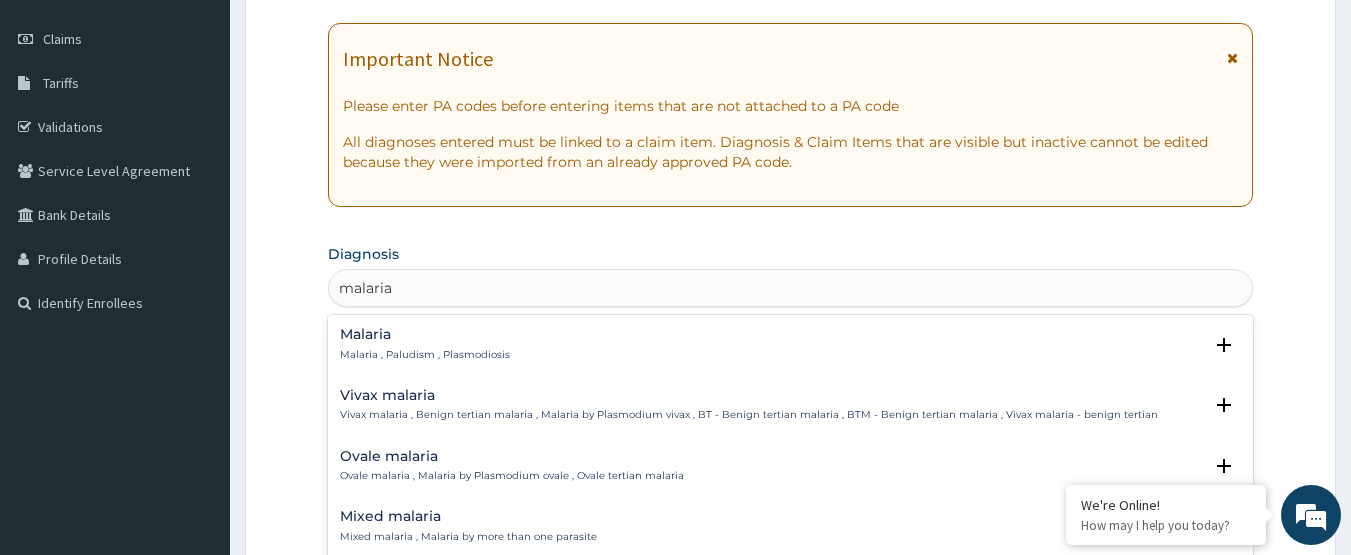 click on "Malaria Malaria , Paludism , Plasmodiosis" at bounding box center [425, 344] 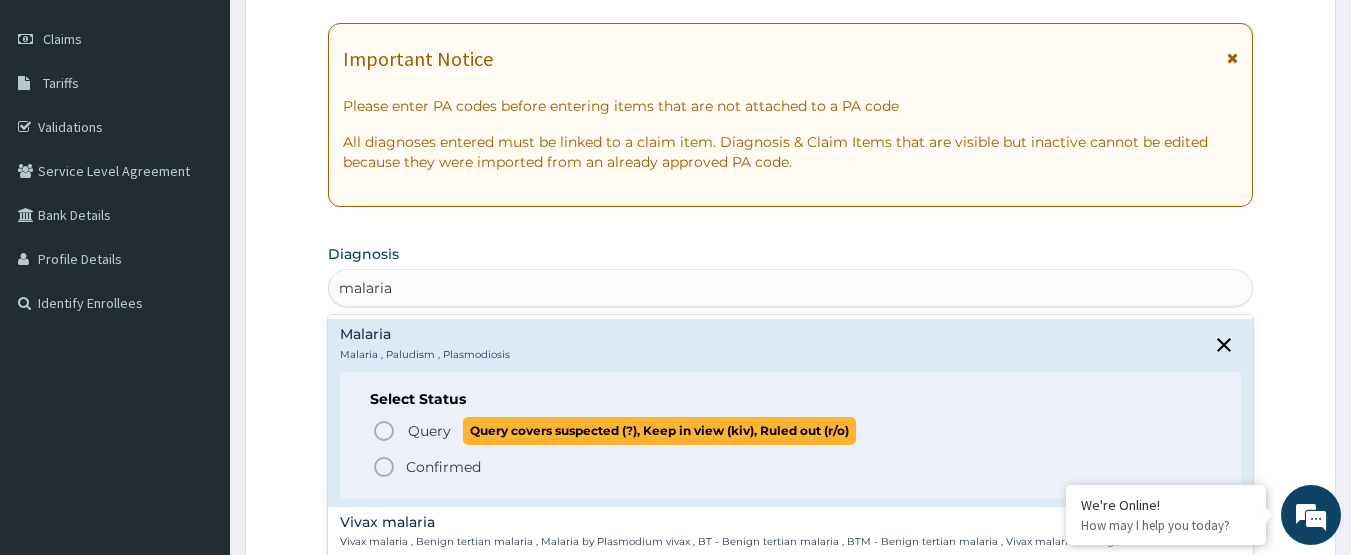click on "Query" at bounding box center (429, 431) 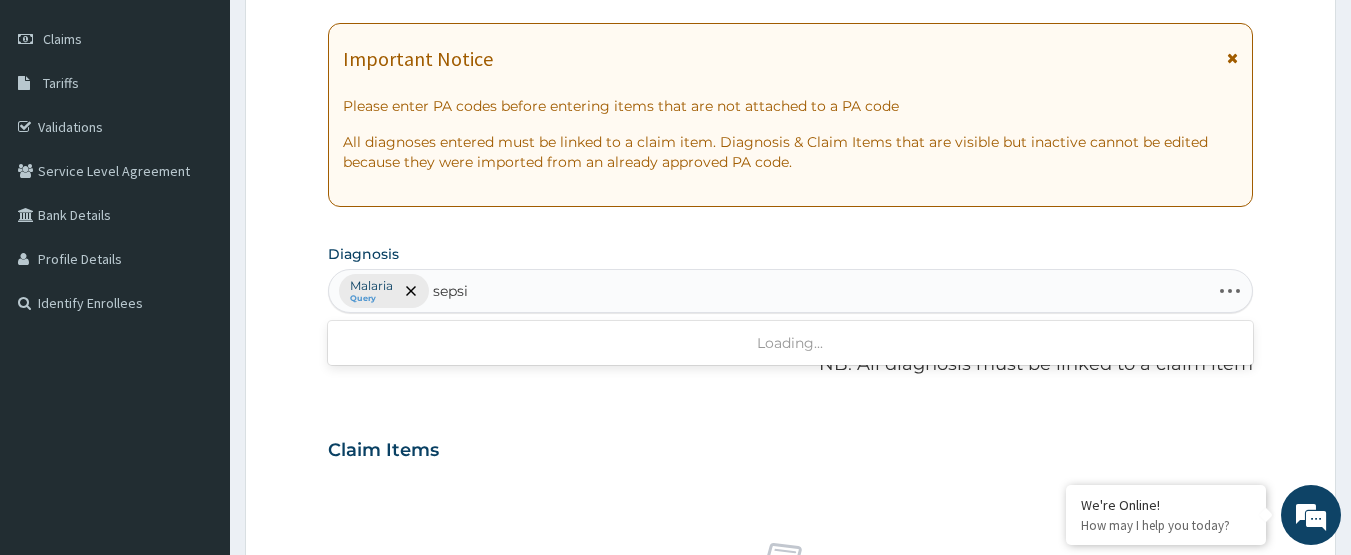 type on "sepsis" 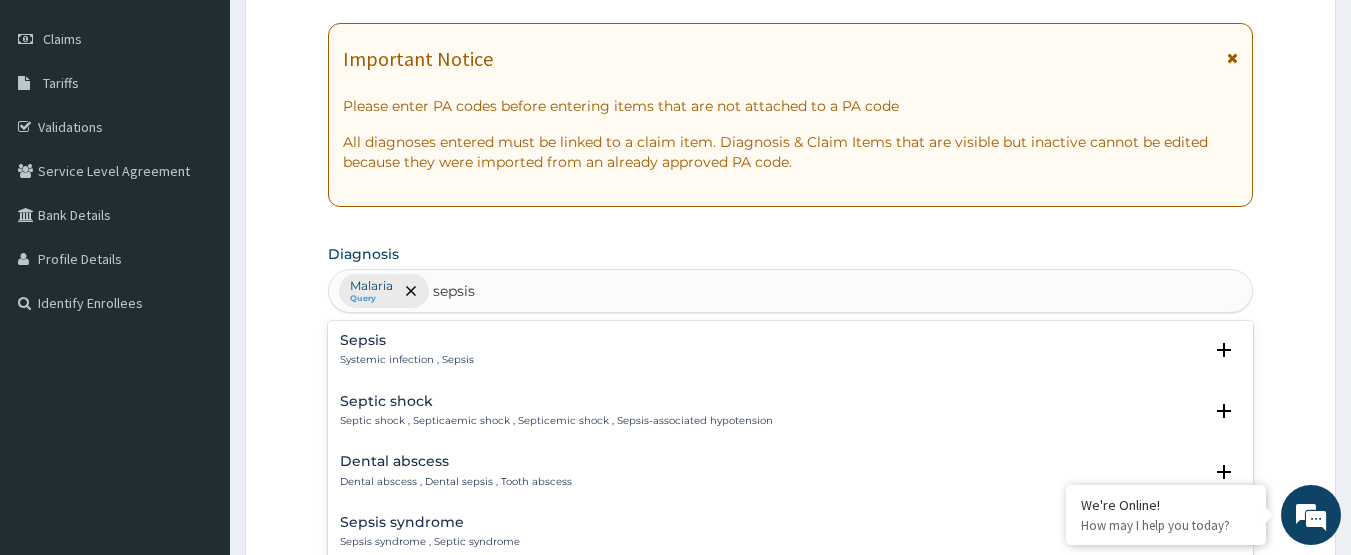 click on "Systemic infection , Sepsis" at bounding box center [407, 360] 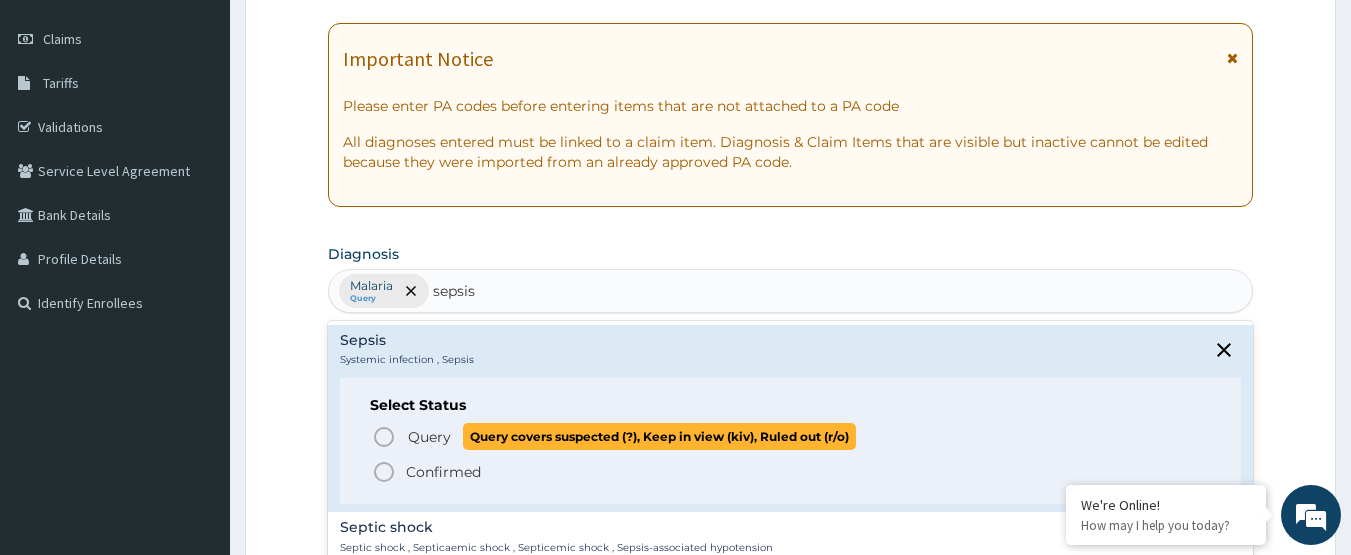 click on "Query Query covers suspected (?), Keep in view (kiv), Ruled out (r/o)" at bounding box center [631, 436] 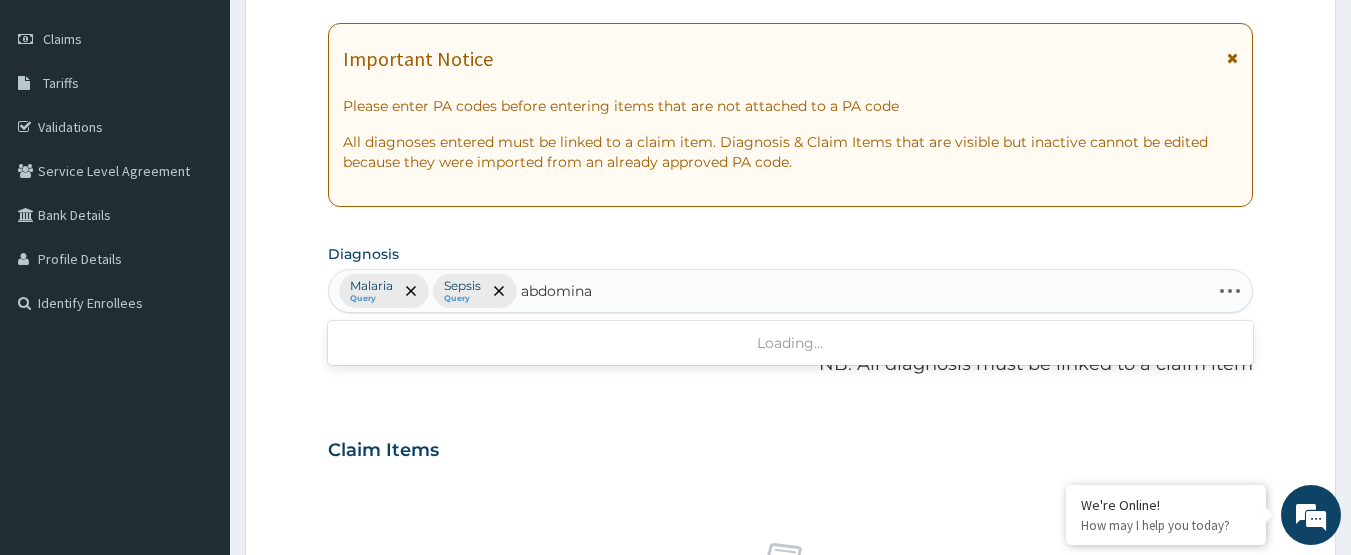 type on "abdominal" 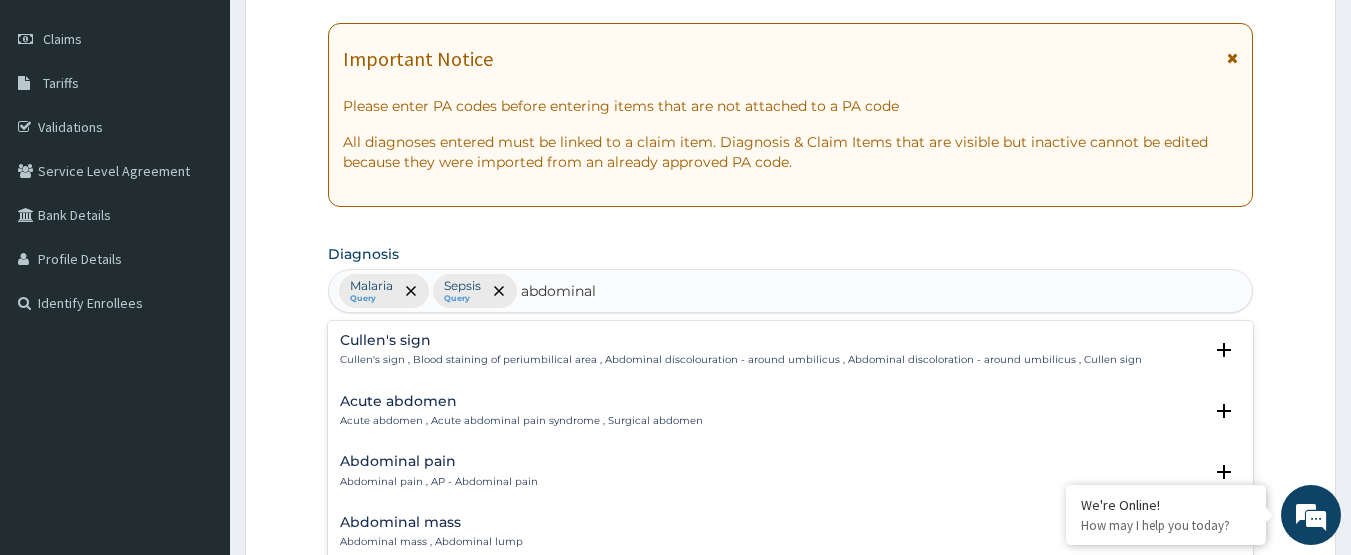 click on "Abdominal pain Abdominal pain , AP - Abdominal pain" at bounding box center (439, 471) 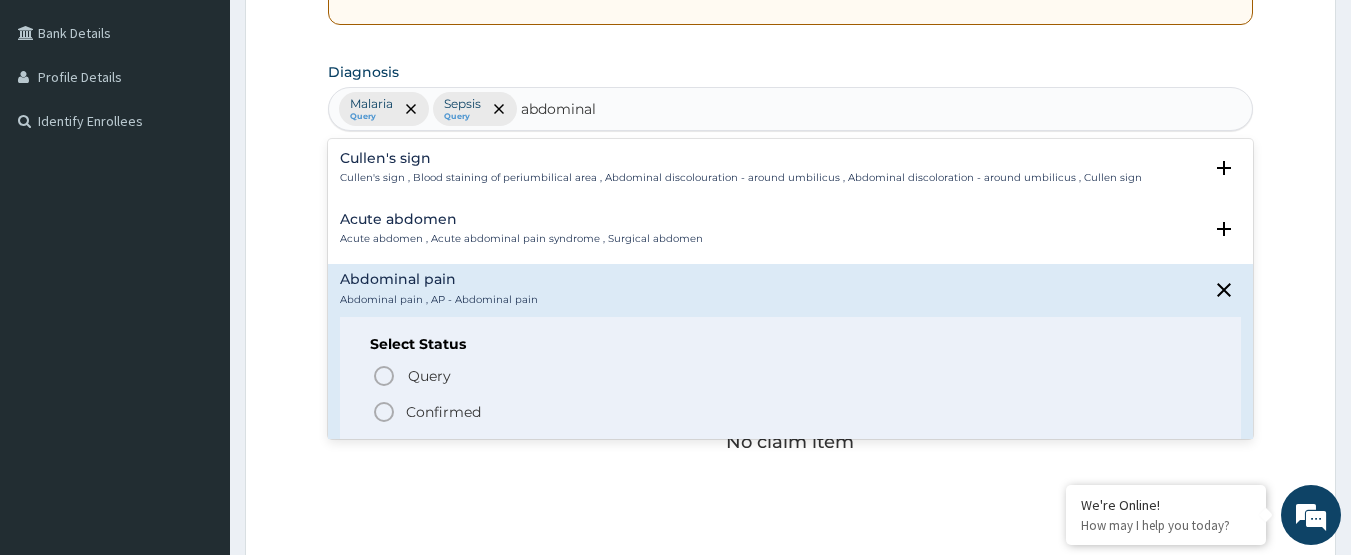 scroll, scrollTop: 467, scrollLeft: 0, axis: vertical 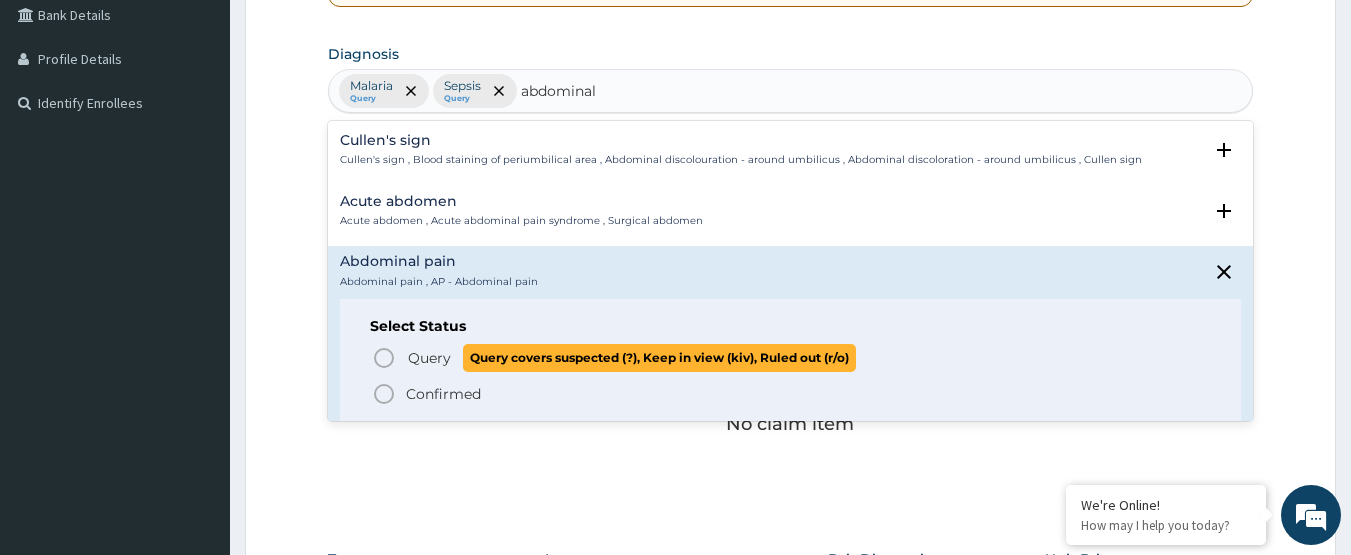 click 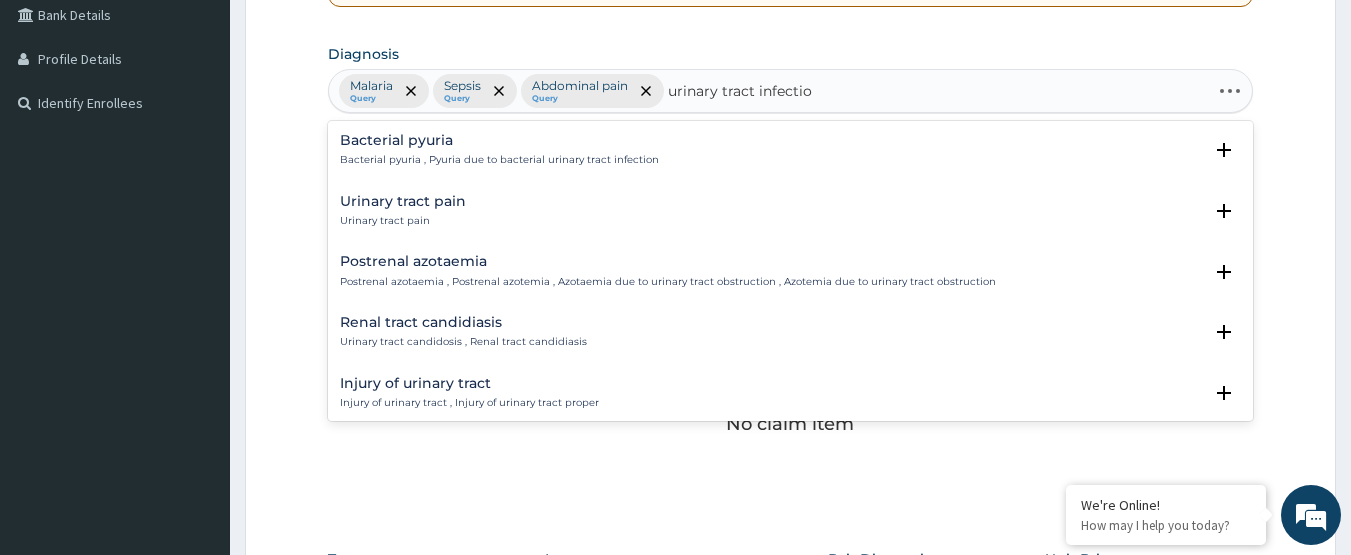 type on "urinary tract infection" 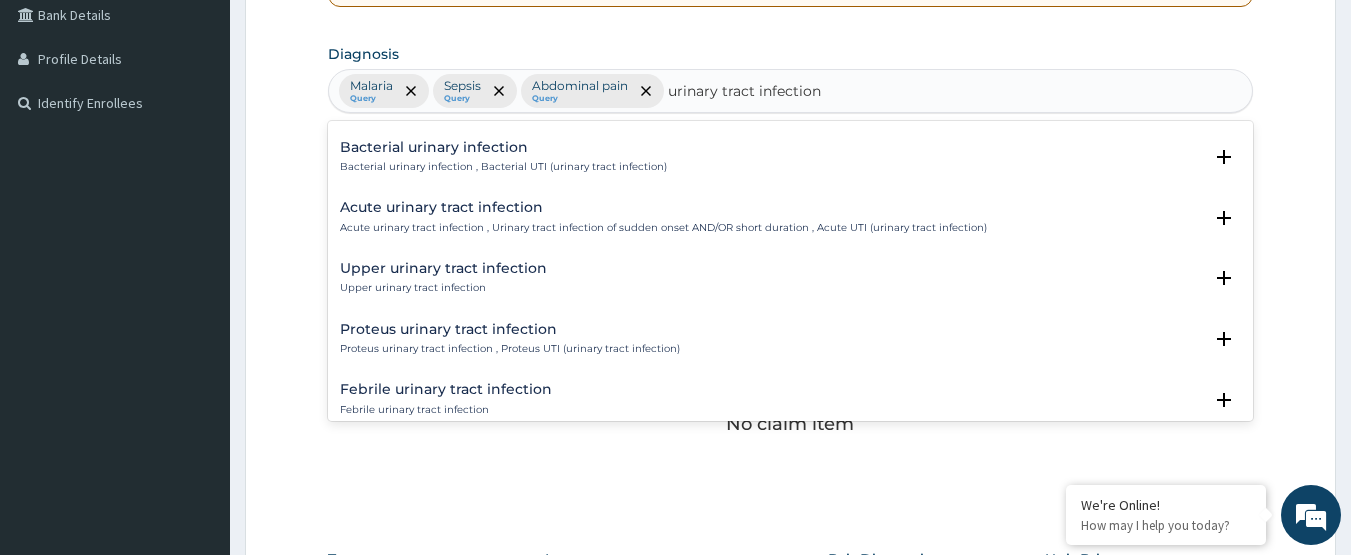 scroll, scrollTop: 32, scrollLeft: 0, axis: vertical 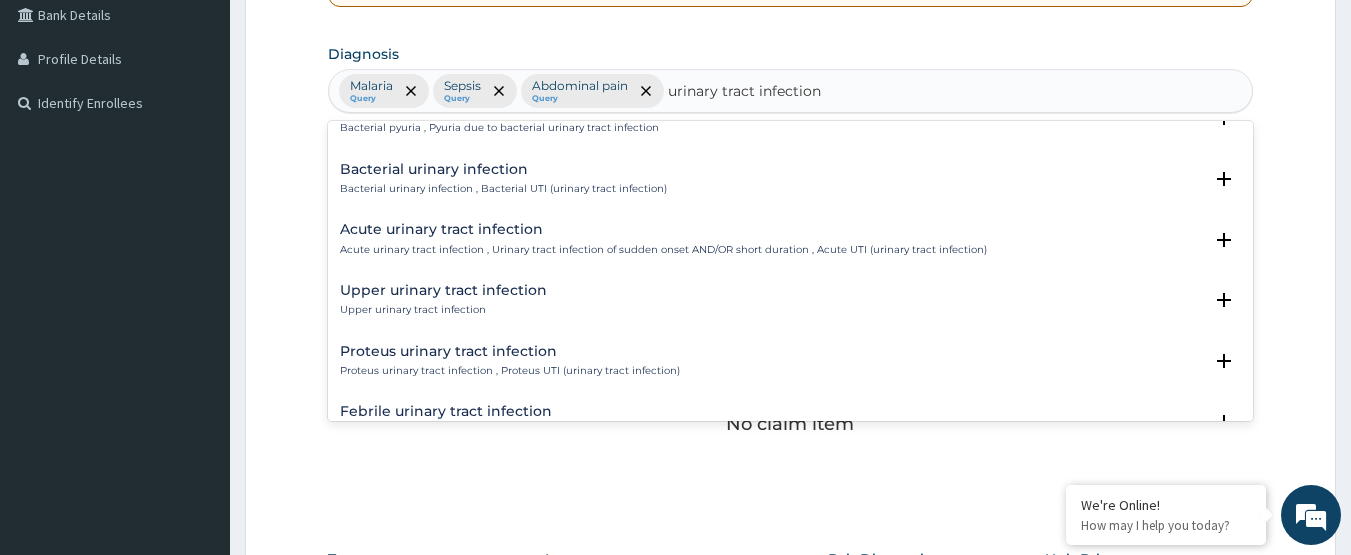 click on "Acute urinary tract infection" at bounding box center (663, 229) 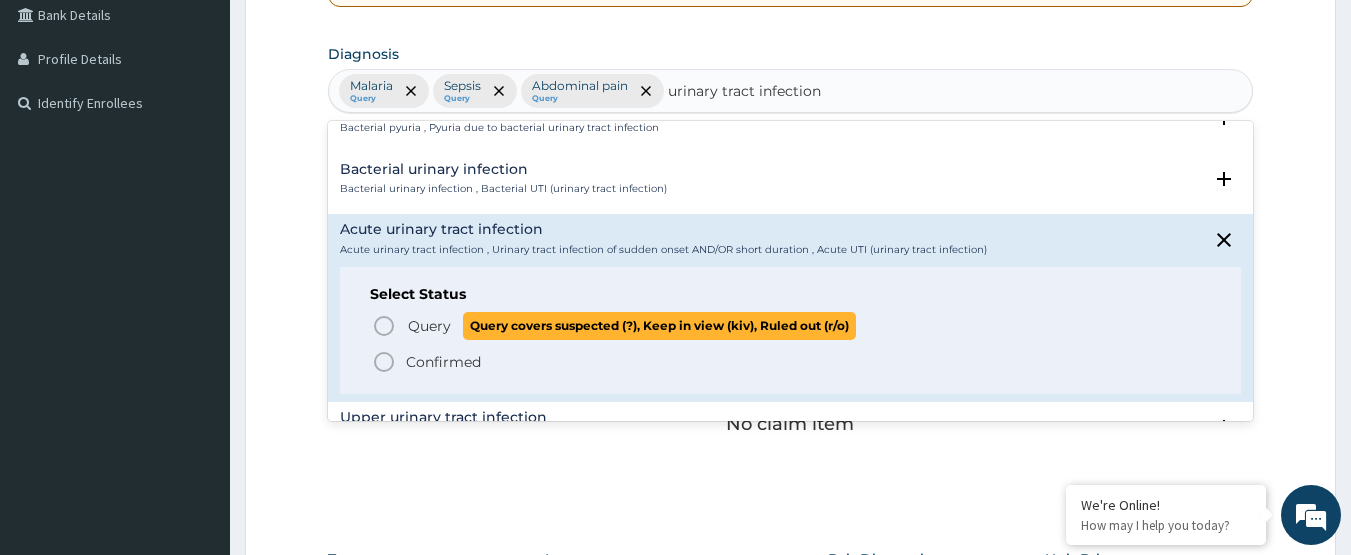 click on "Query Query covers suspected (?), Keep in view (kiv), Ruled out (r/o)" at bounding box center (631, 325) 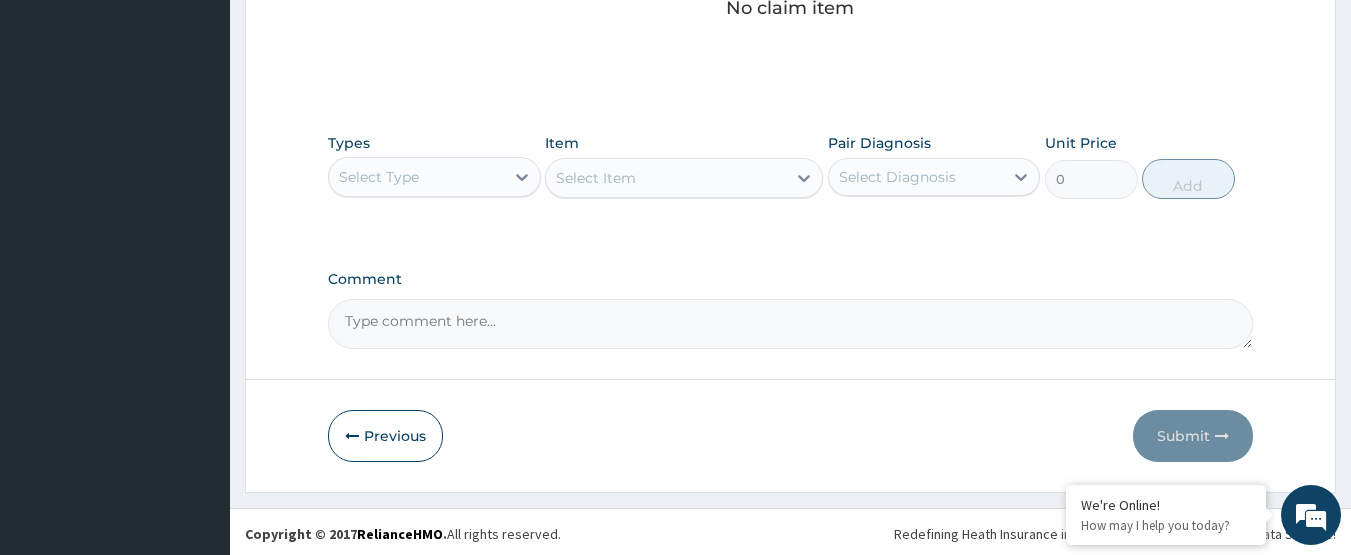 scroll, scrollTop: 887, scrollLeft: 0, axis: vertical 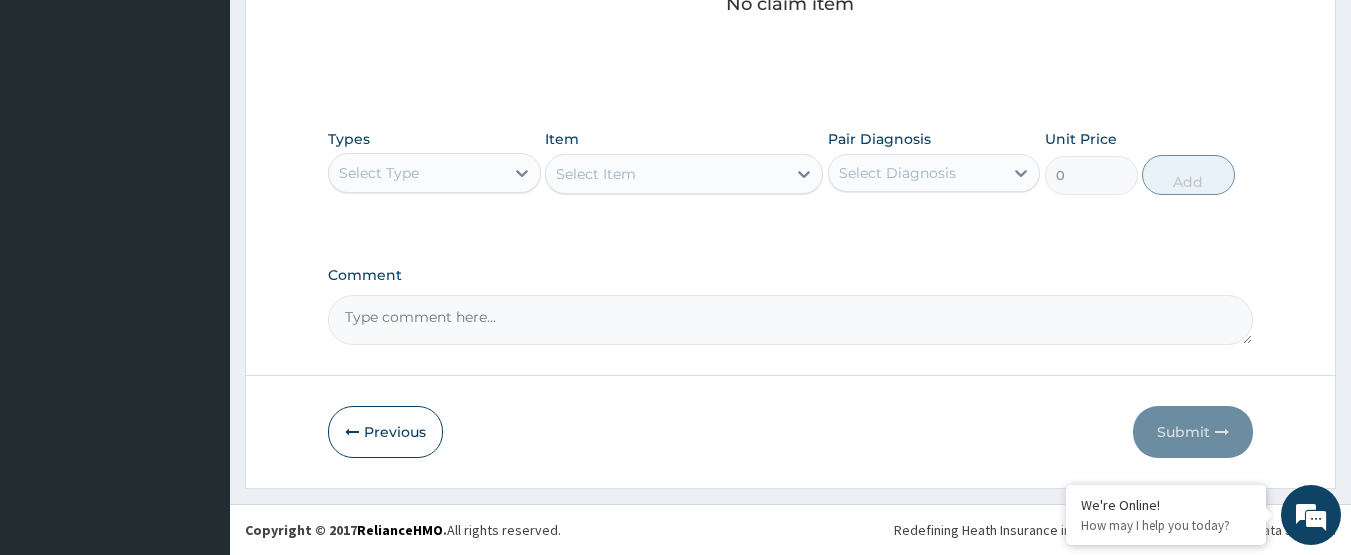 click on "Select Type" at bounding box center (416, 173) 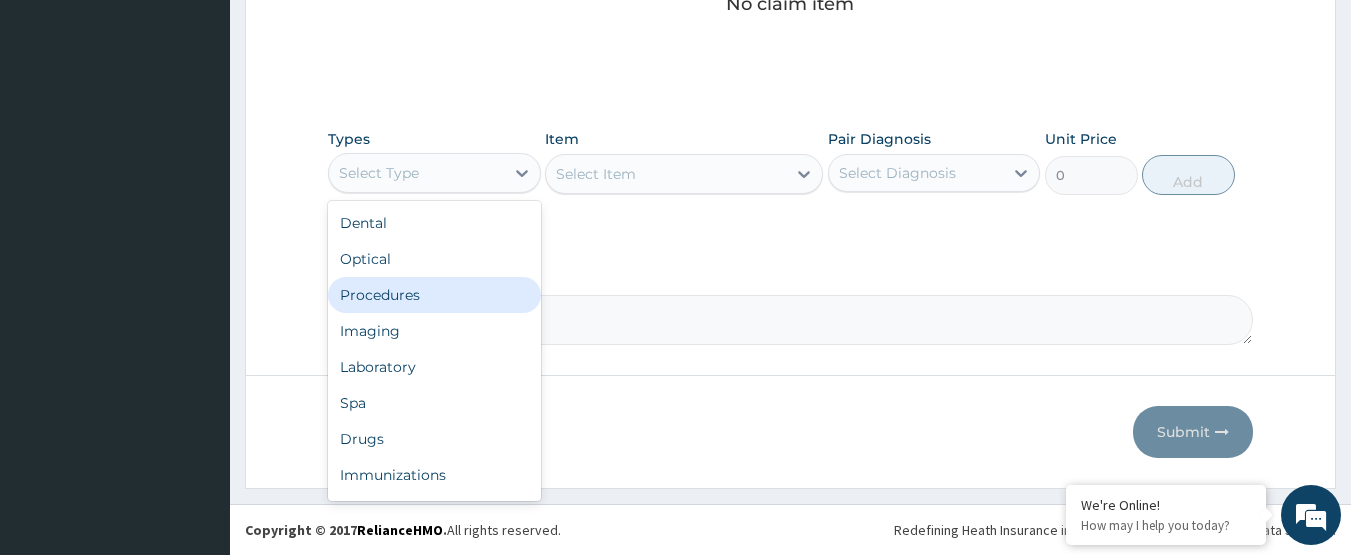 drag, startPoint x: 431, startPoint y: 294, endPoint x: 452, endPoint y: 289, distance: 21.587032 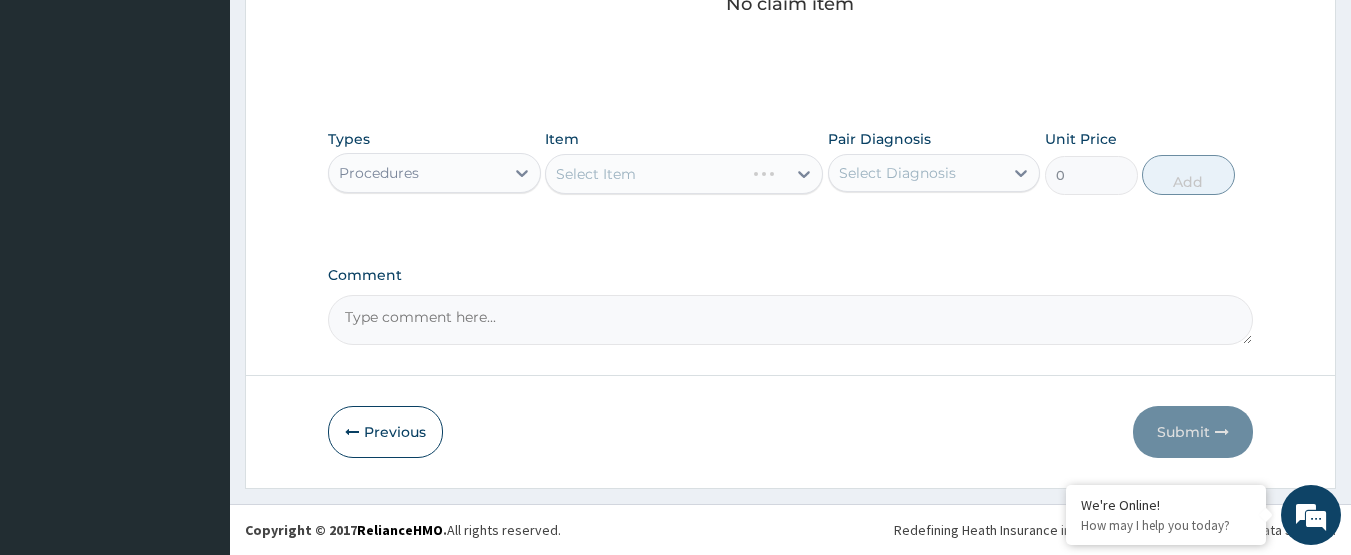 click on "Select Item" at bounding box center [684, 174] 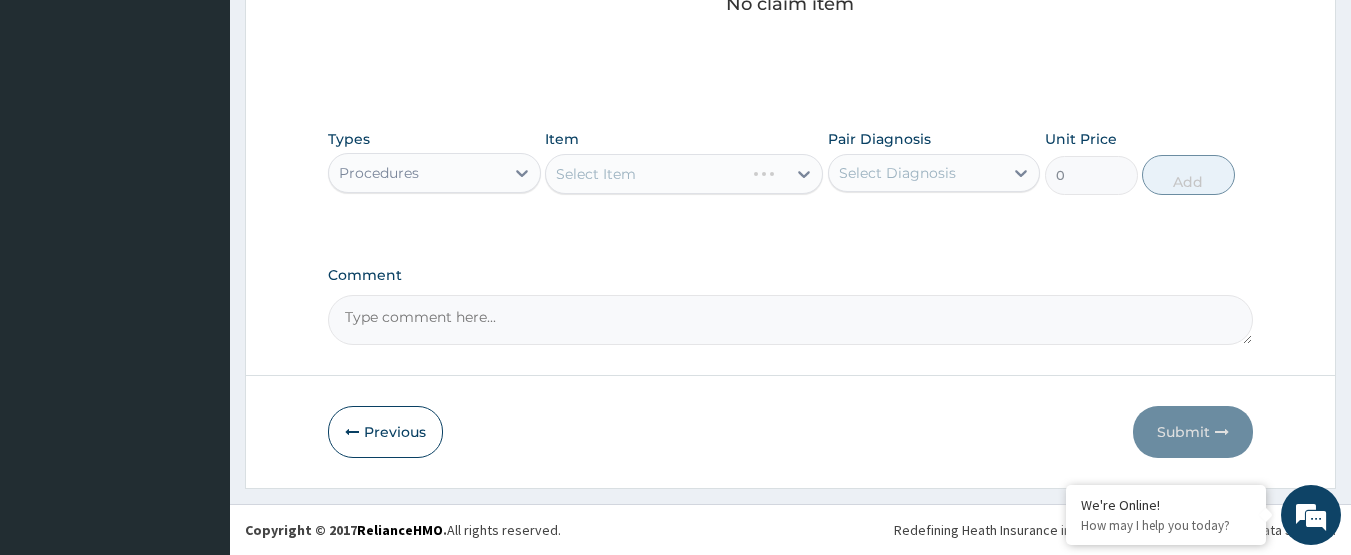 click on "Select Item" at bounding box center [684, 174] 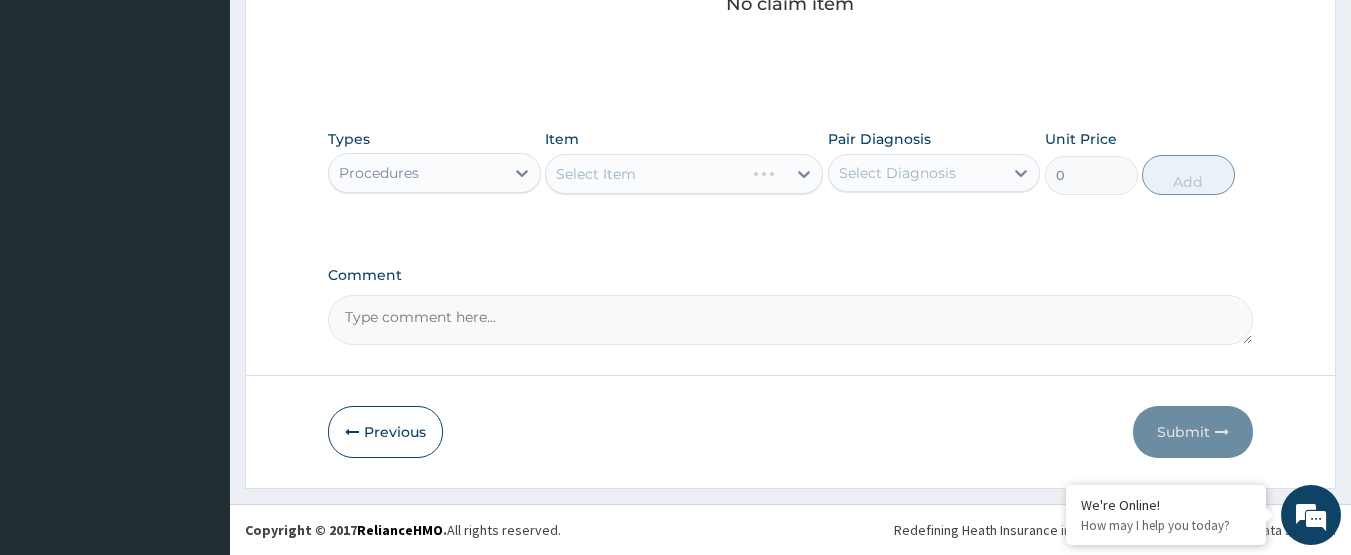 click on "Select Item" at bounding box center [684, 174] 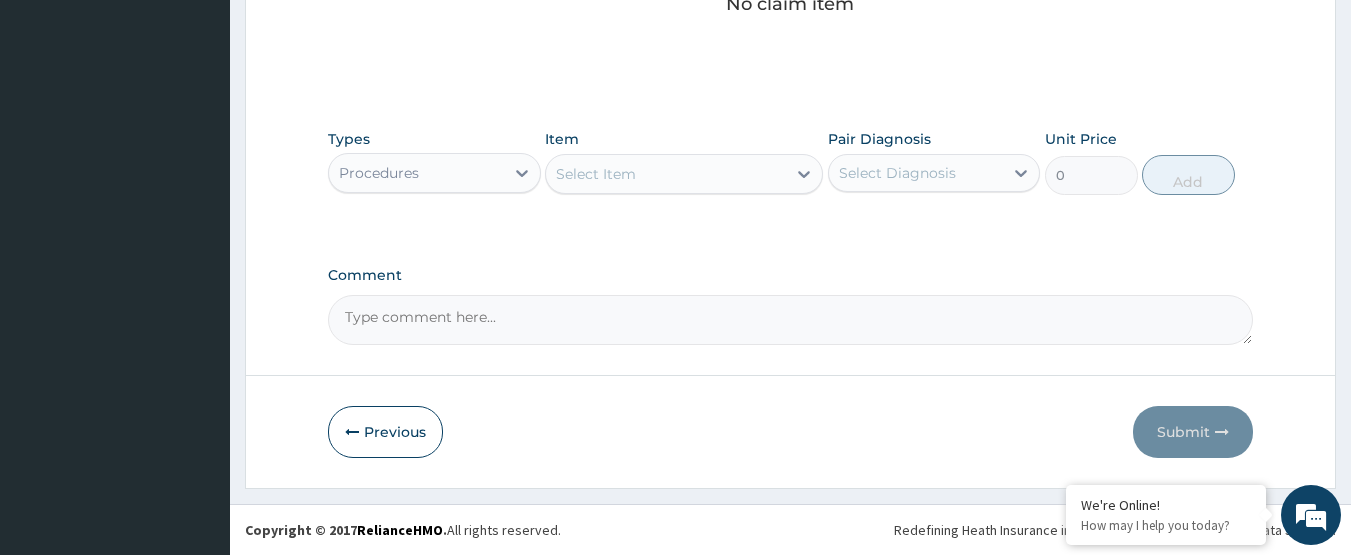 click on "Select Item" at bounding box center [666, 174] 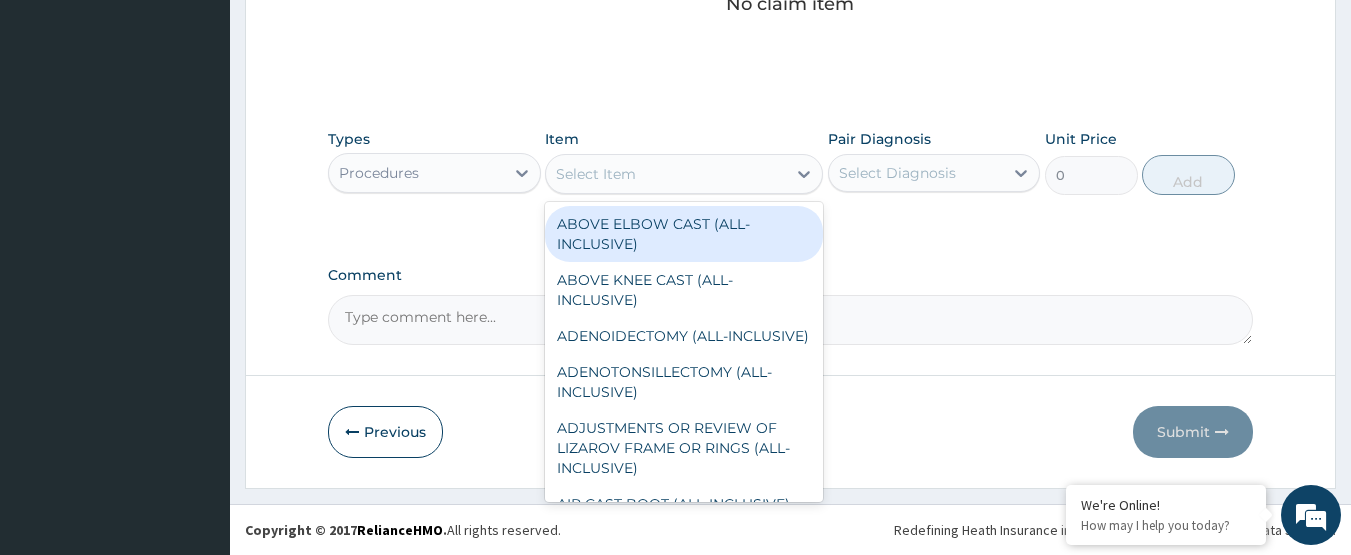 click on "Select Item" at bounding box center (666, 174) 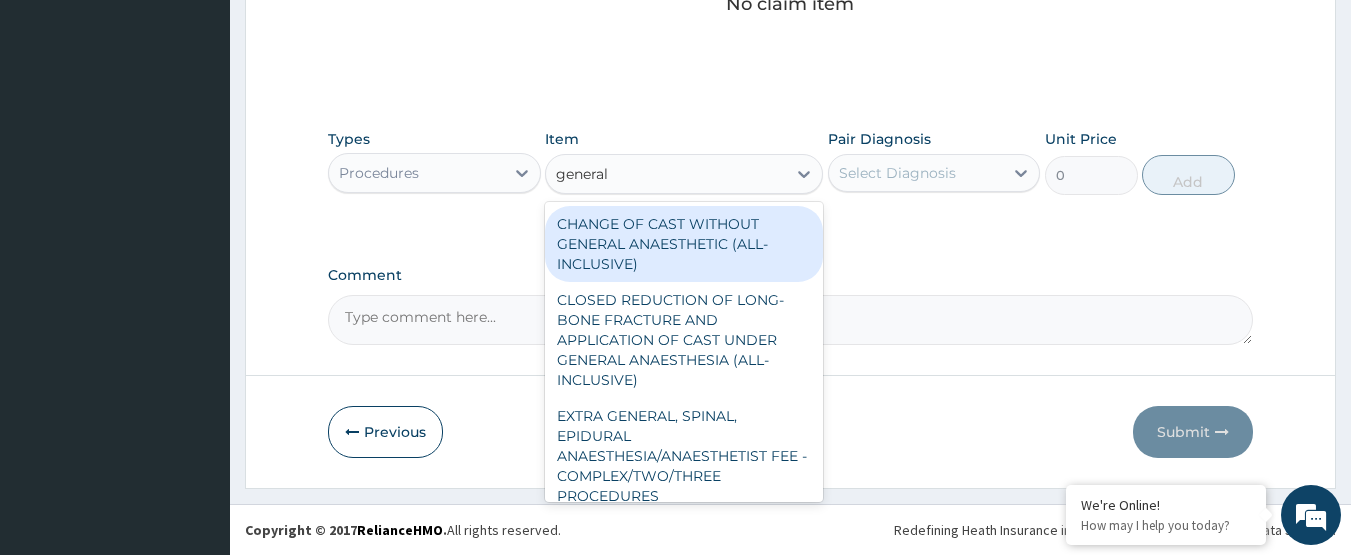 type on "general p" 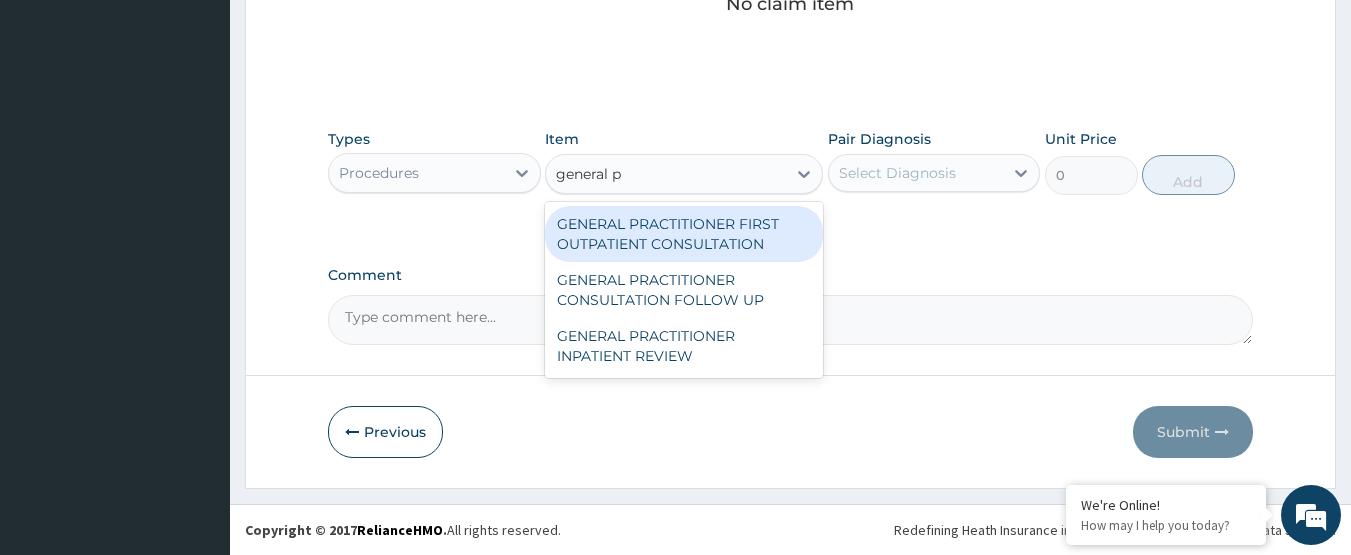 click on "GENERAL PRACTITIONER FIRST OUTPATIENT CONSULTATION" at bounding box center [684, 234] 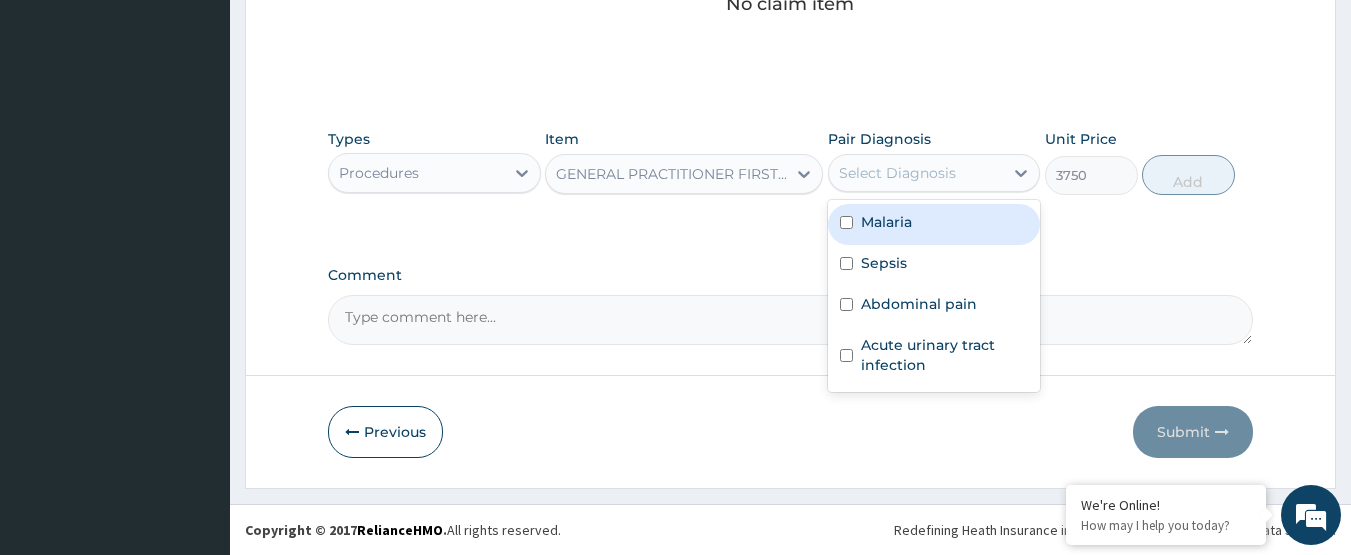 click on "Select Diagnosis" at bounding box center (897, 173) 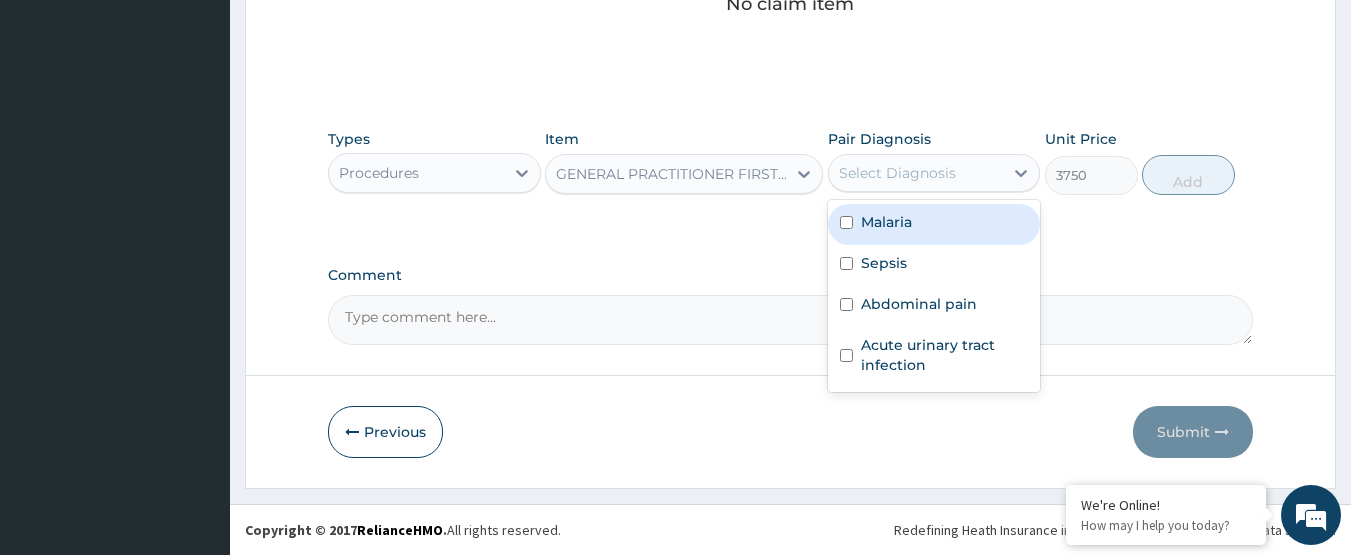 click on "Malaria" at bounding box center (886, 222) 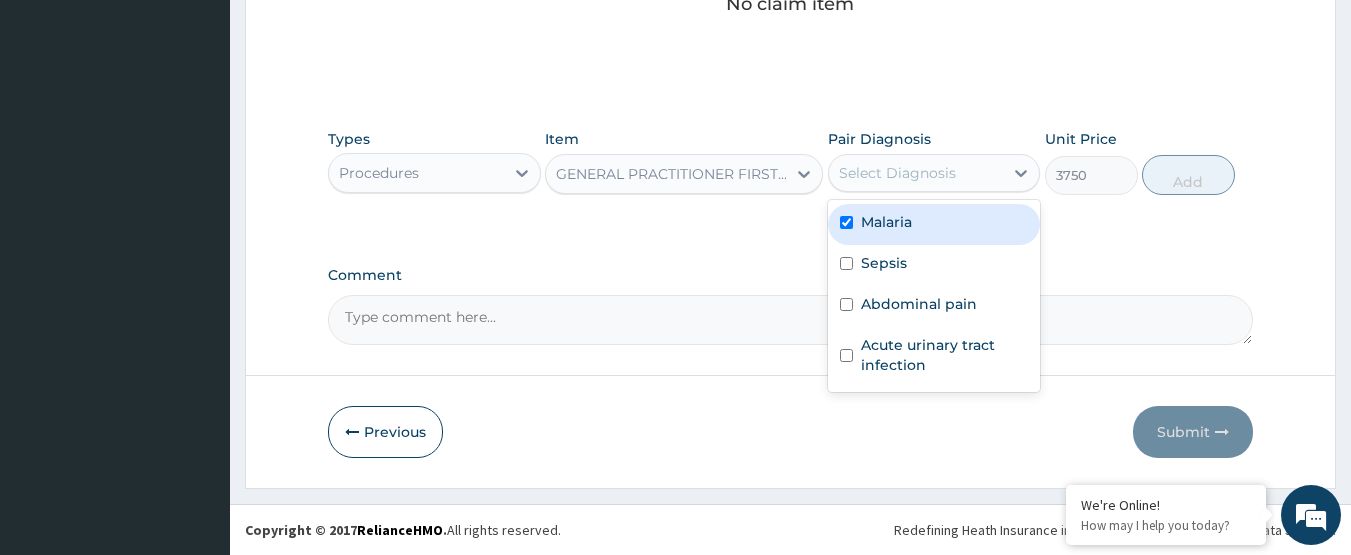 checkbox on "true" 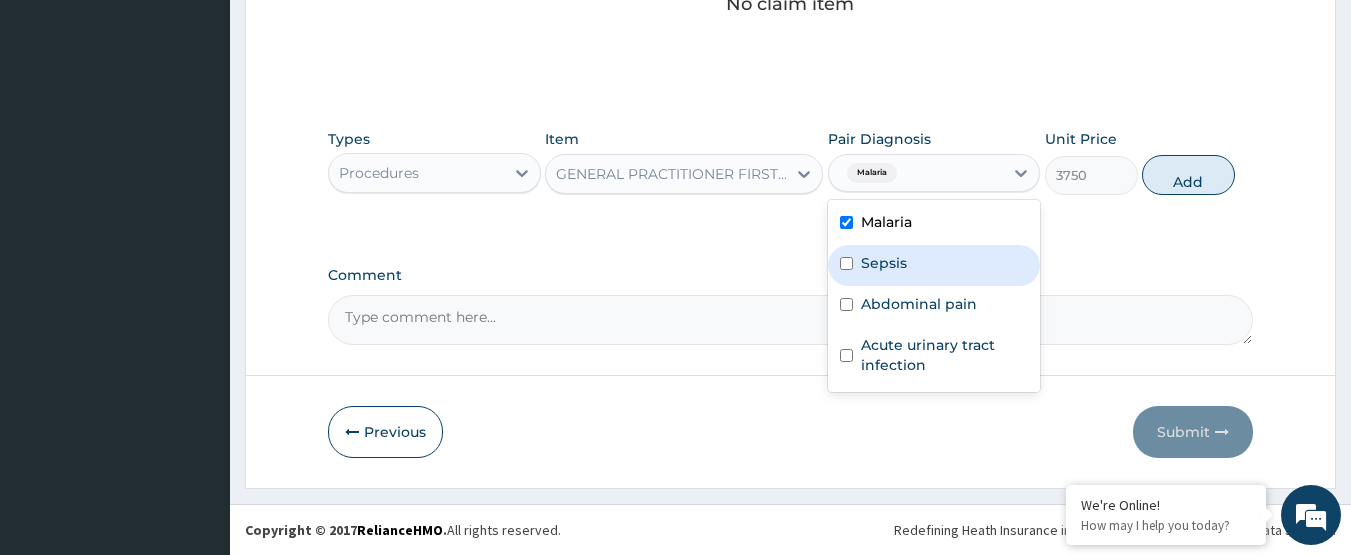 click on "Sepsis" at bounding box center [884, 263] 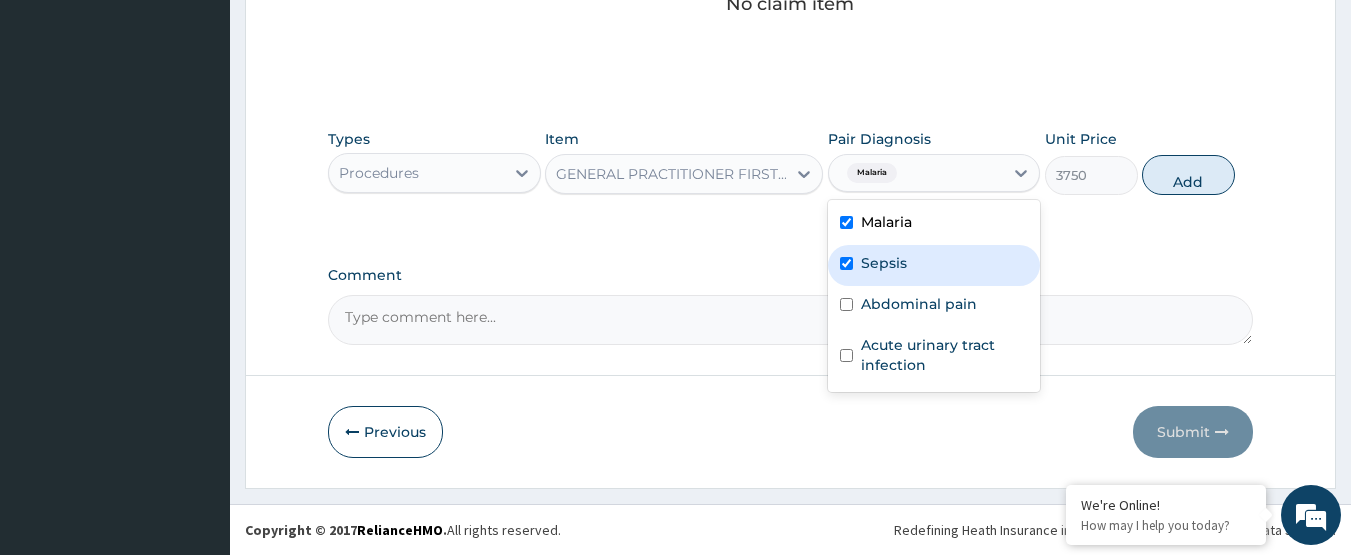 checkbox on "true" 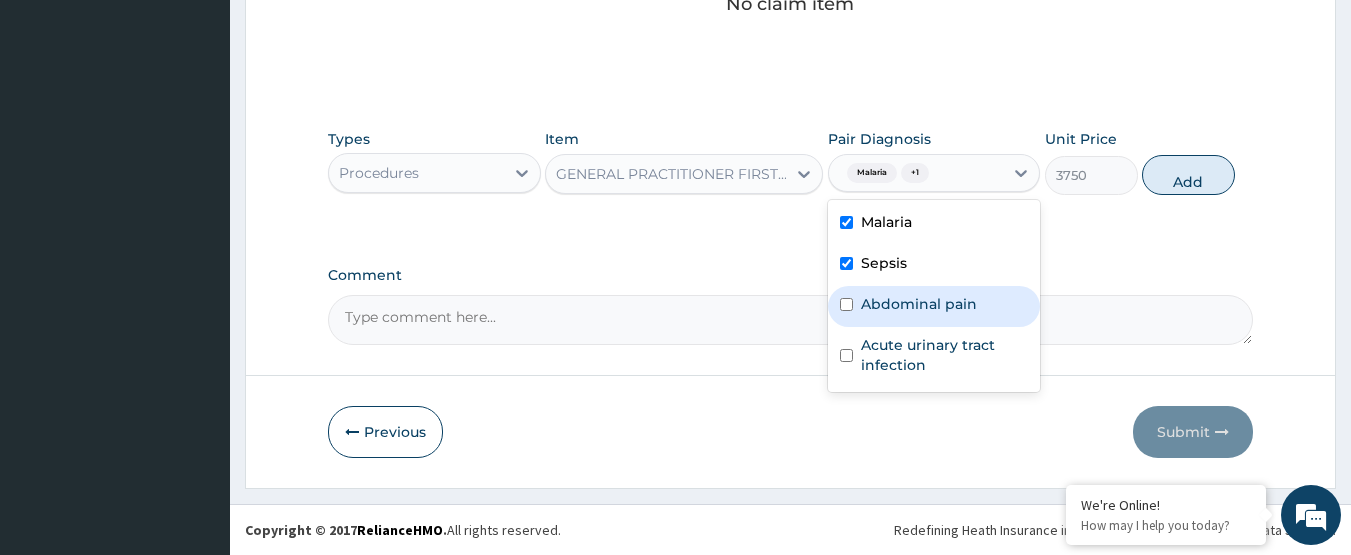 click on "Abdominal pain" at bounding box center [919, 304] 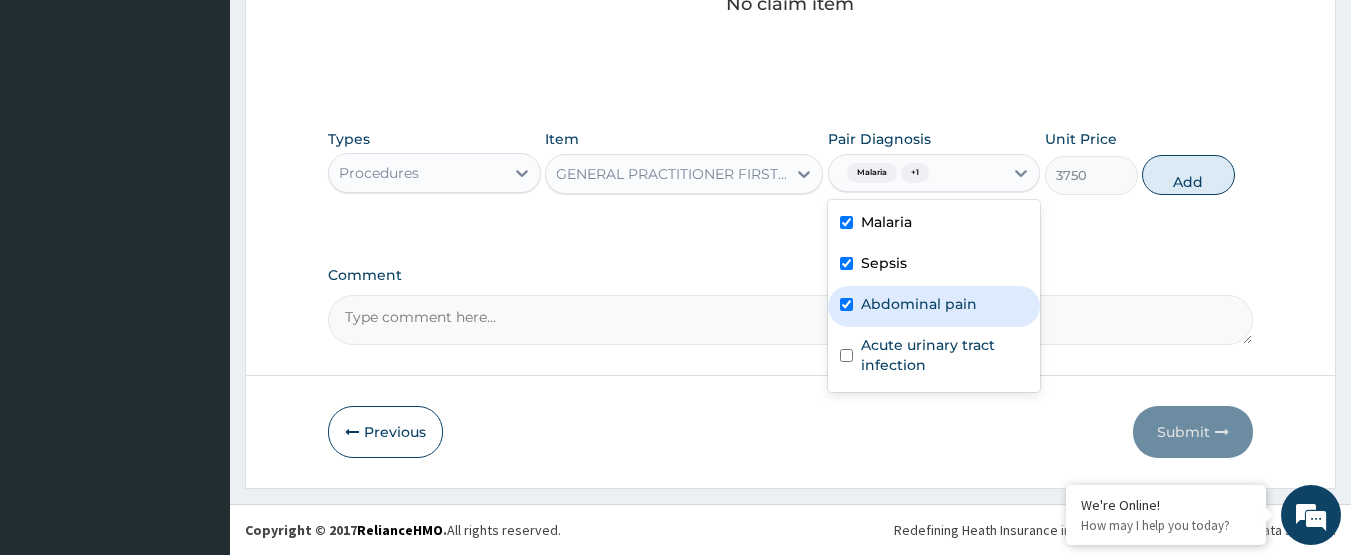 checkbox on "true" 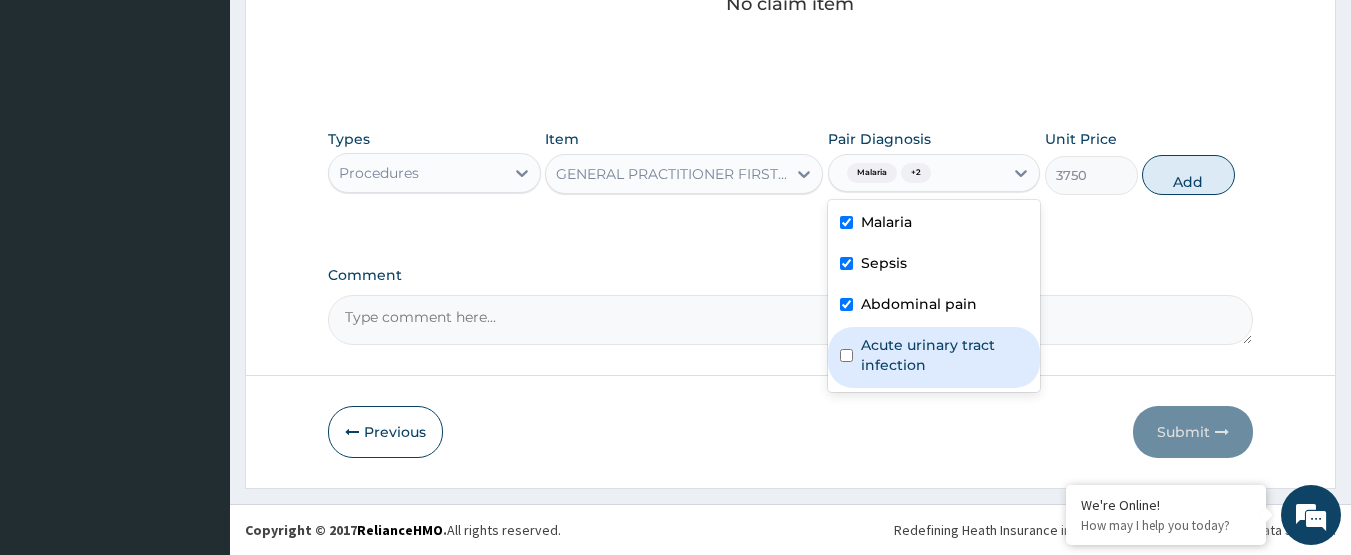 click on "Acute urinary tract infection" at bounding box center (945, 355) 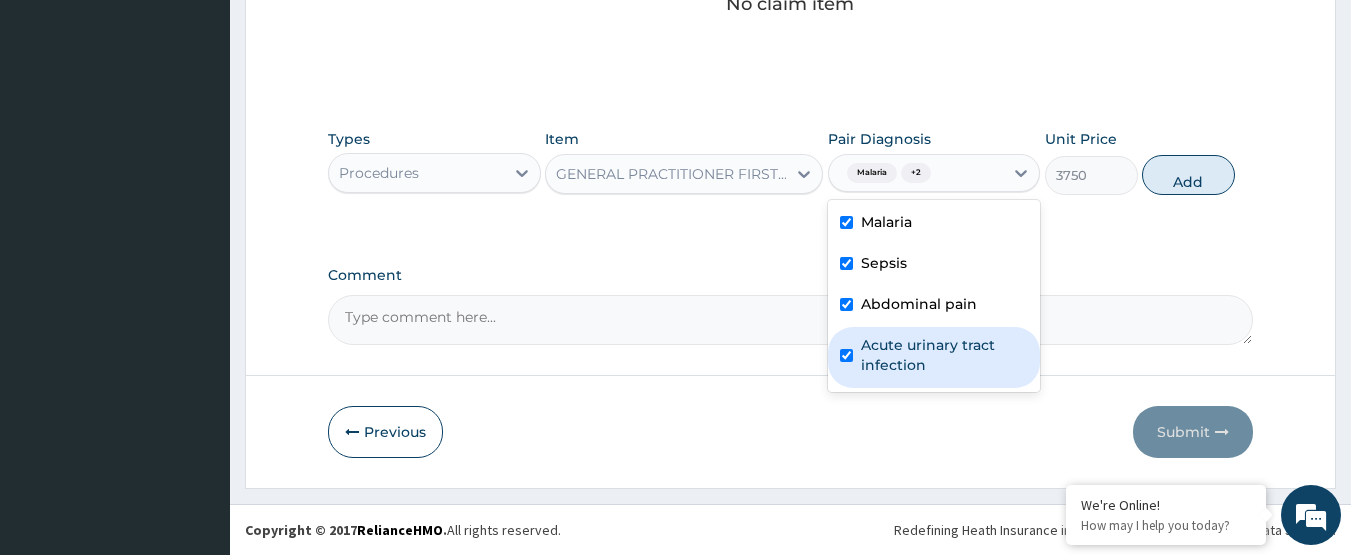 checkbox on "true" 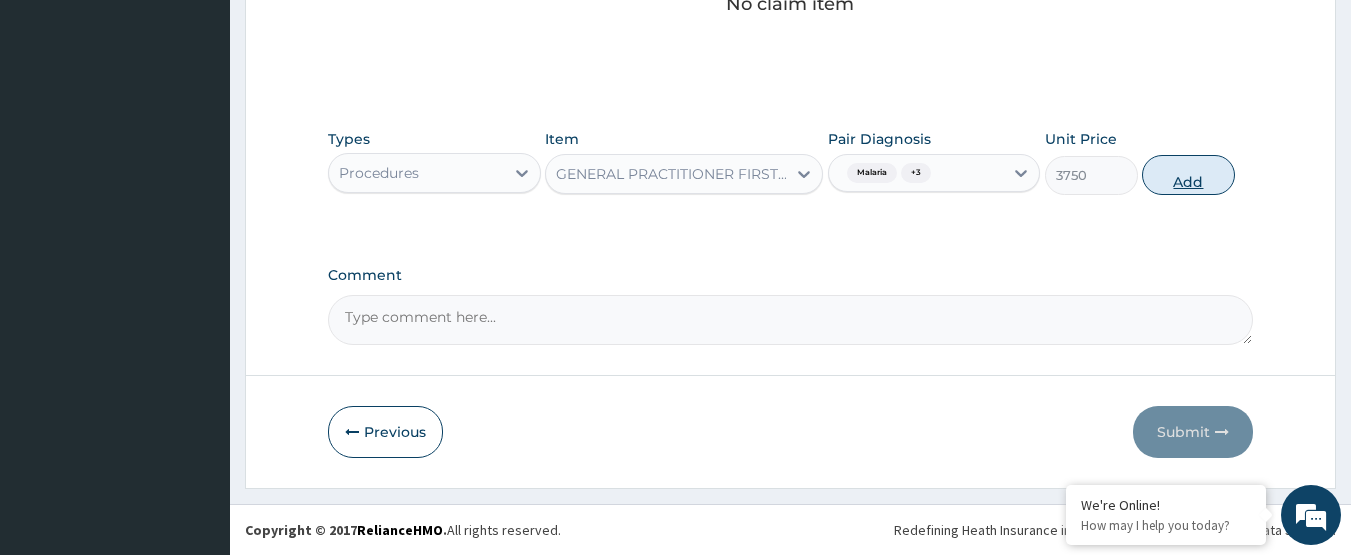 click on "Add" at bounding box center [1188, 175] 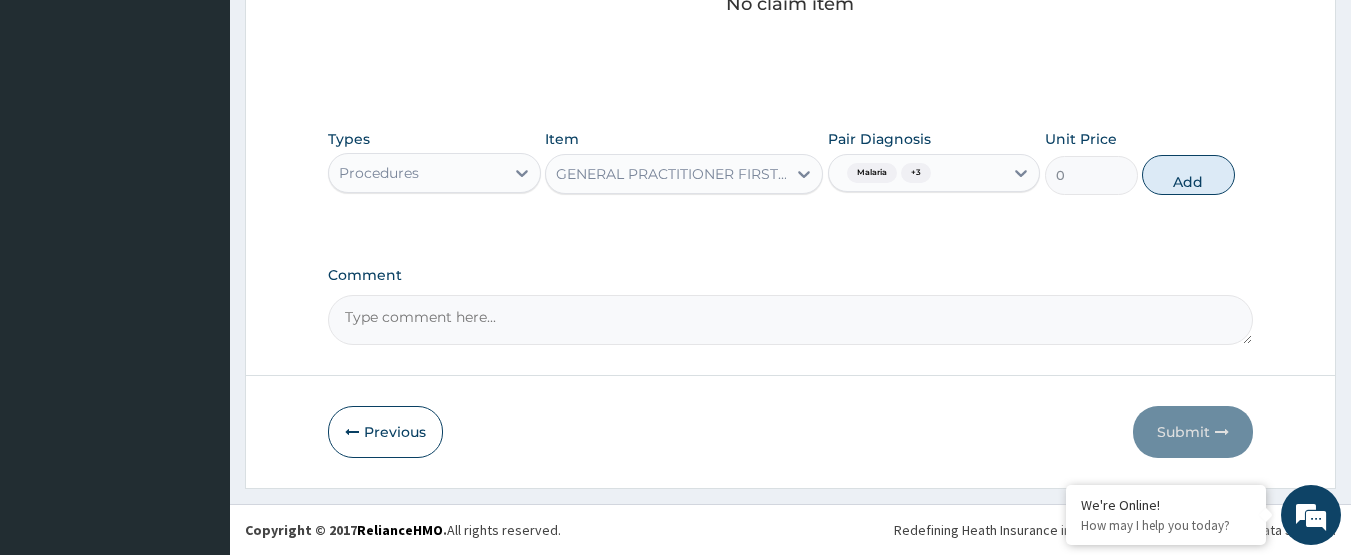 scroll, scrollTop: 818, scrollLeft: 0, axis: vertical 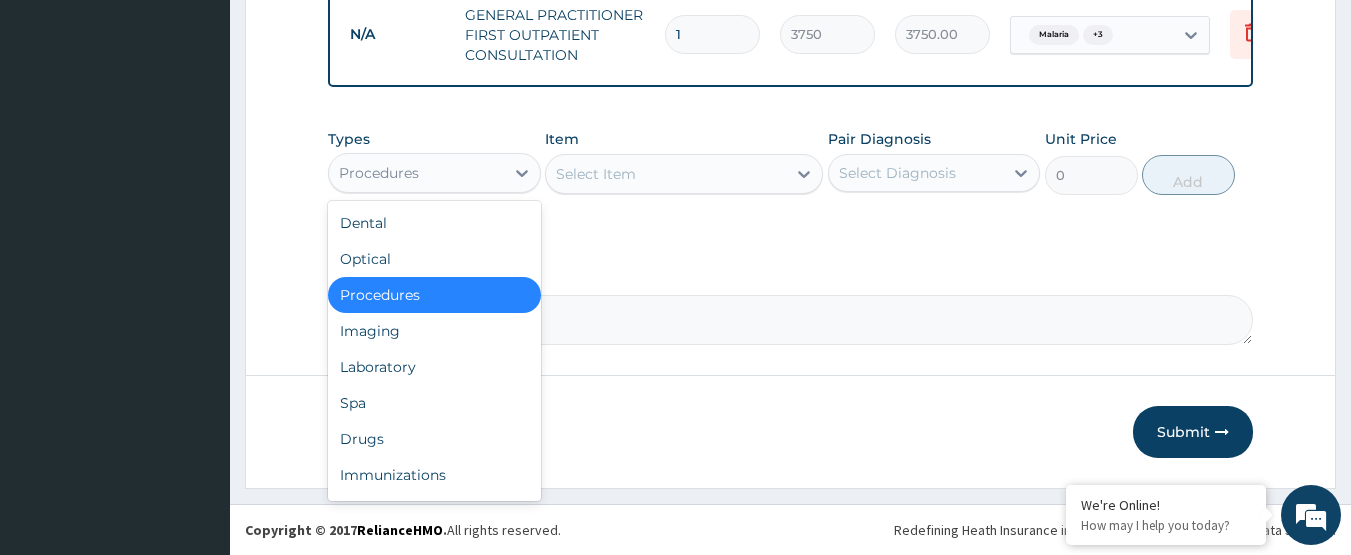 click on "Procedures" at bounding box center (416, 173) 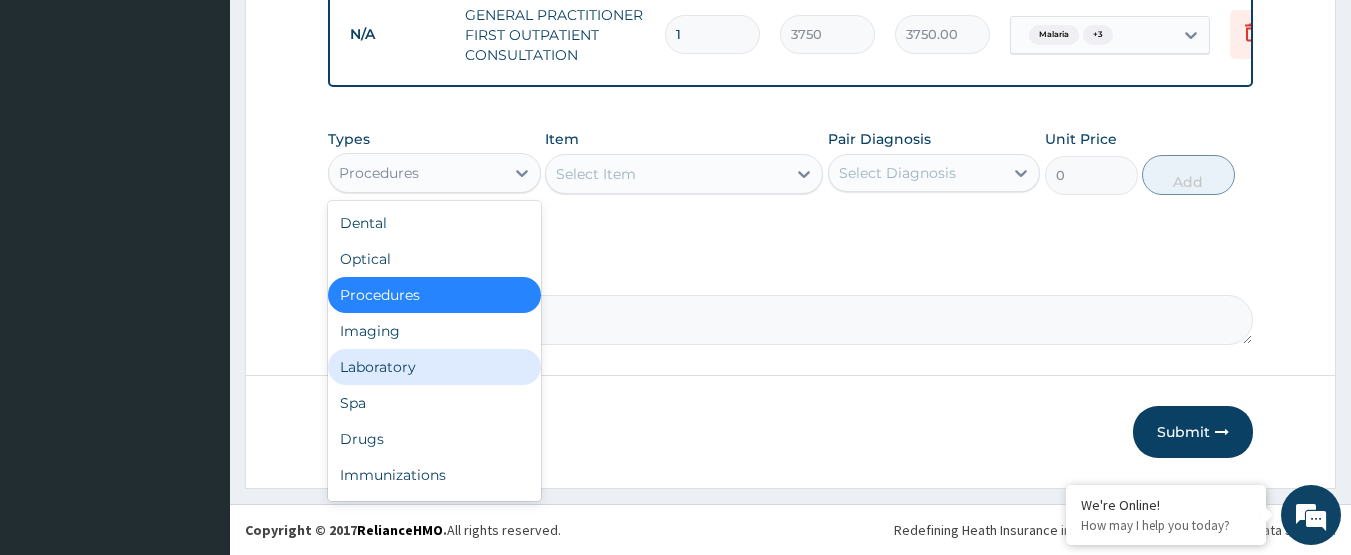 click on "Laboratory" at bounding box center [434, 367] 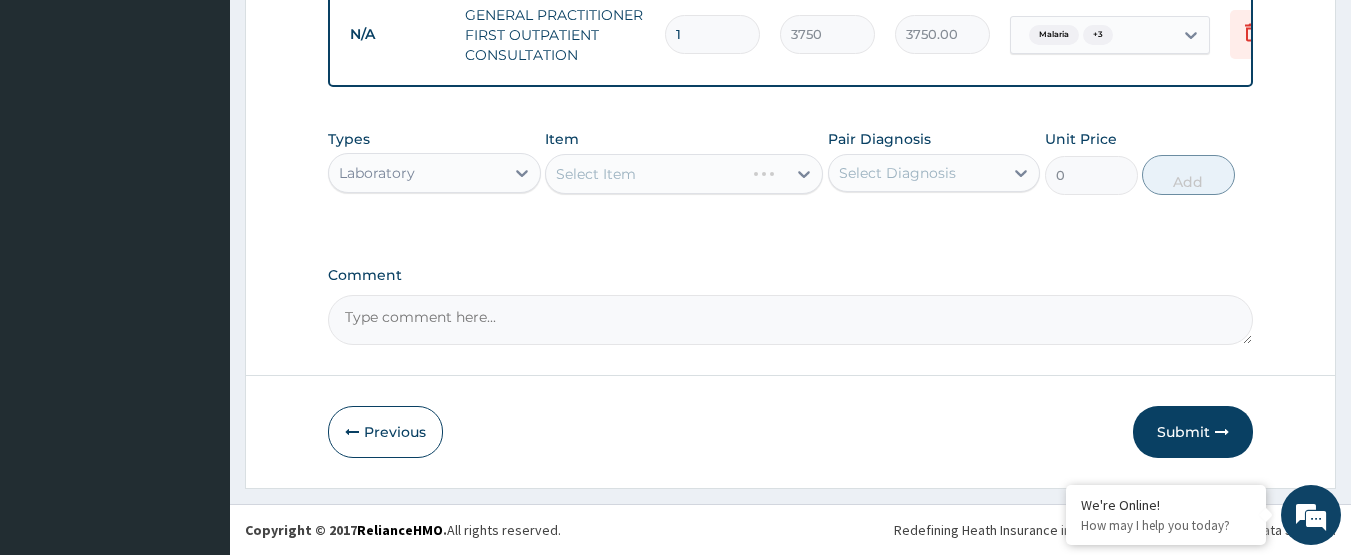 click on "Select Item" at bounding box center (684, 174) 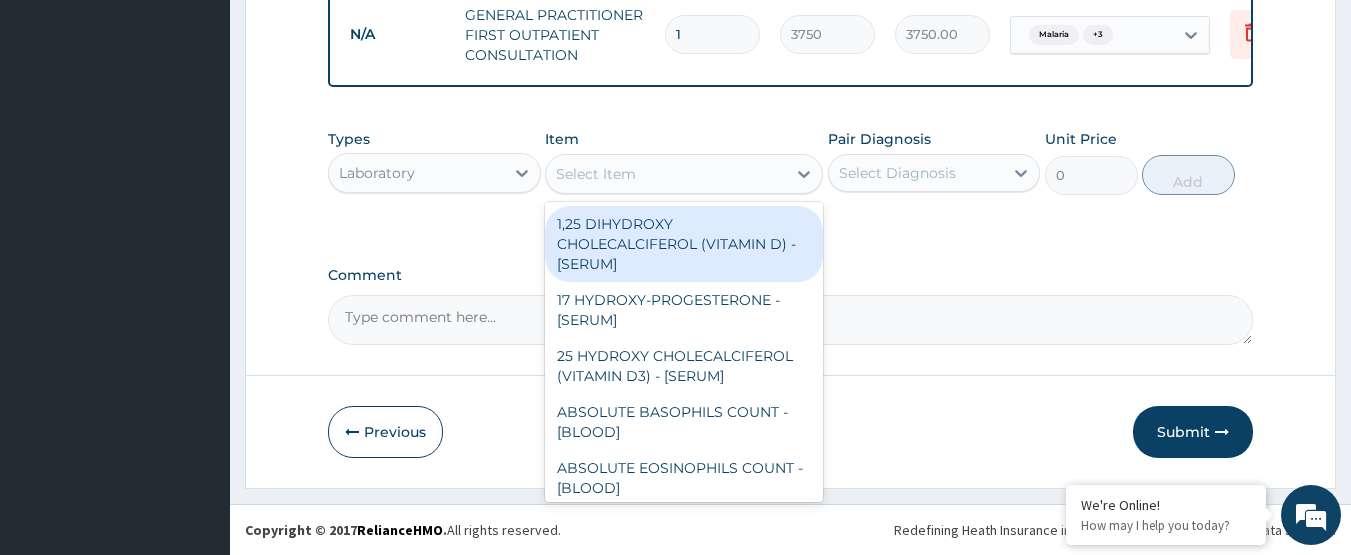 click on "Select Item" at bounding box center [596, 174] 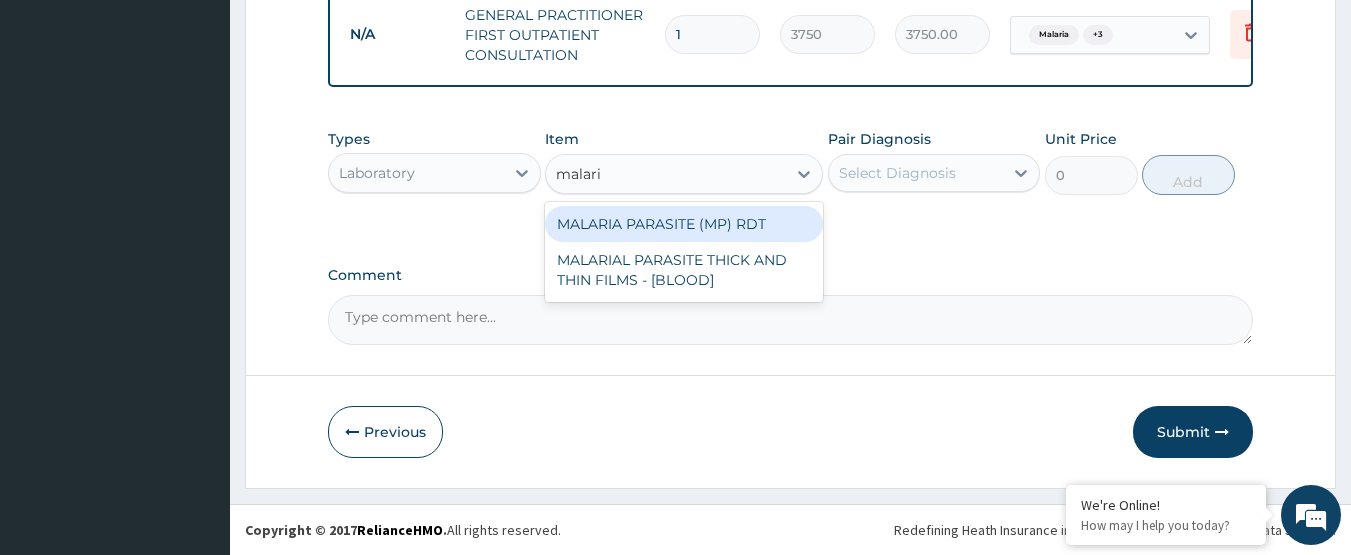 type on "malaria" 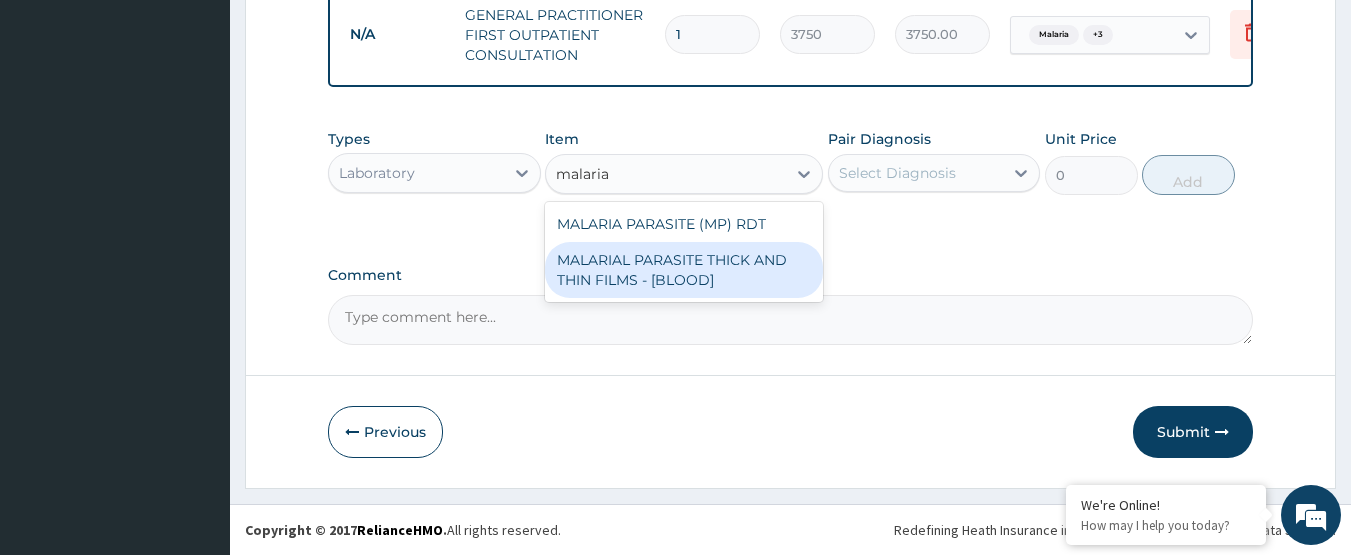 click on "MALARIAL PARASITE THICK AND THIN FILMS - [BLOOD]" at bounding box center (684, 270) 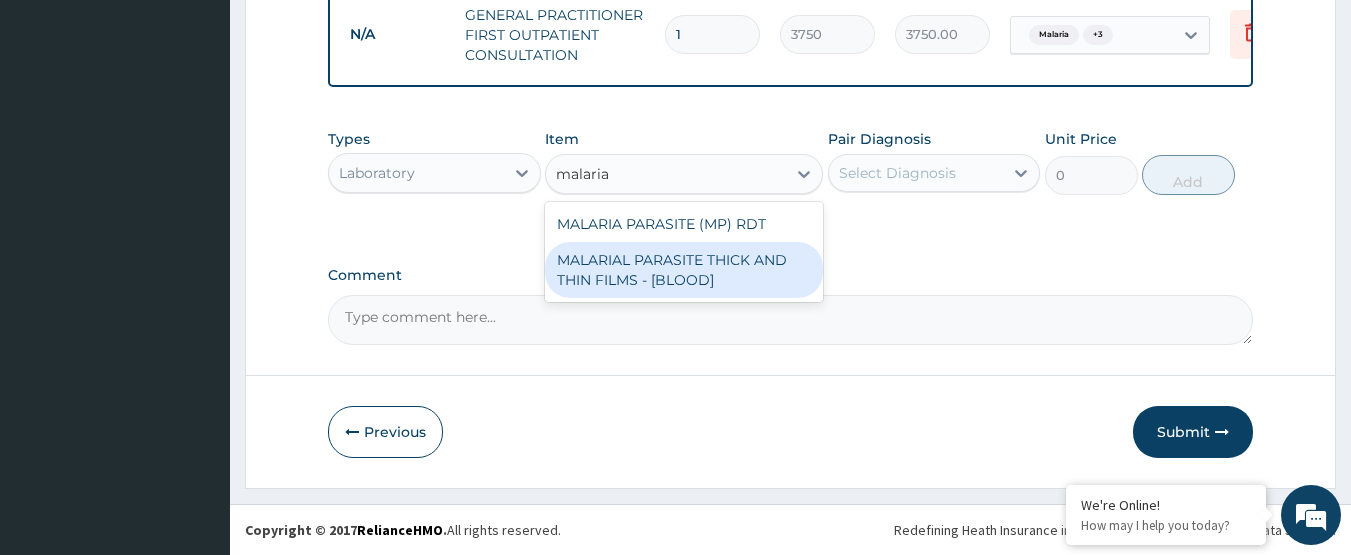 type 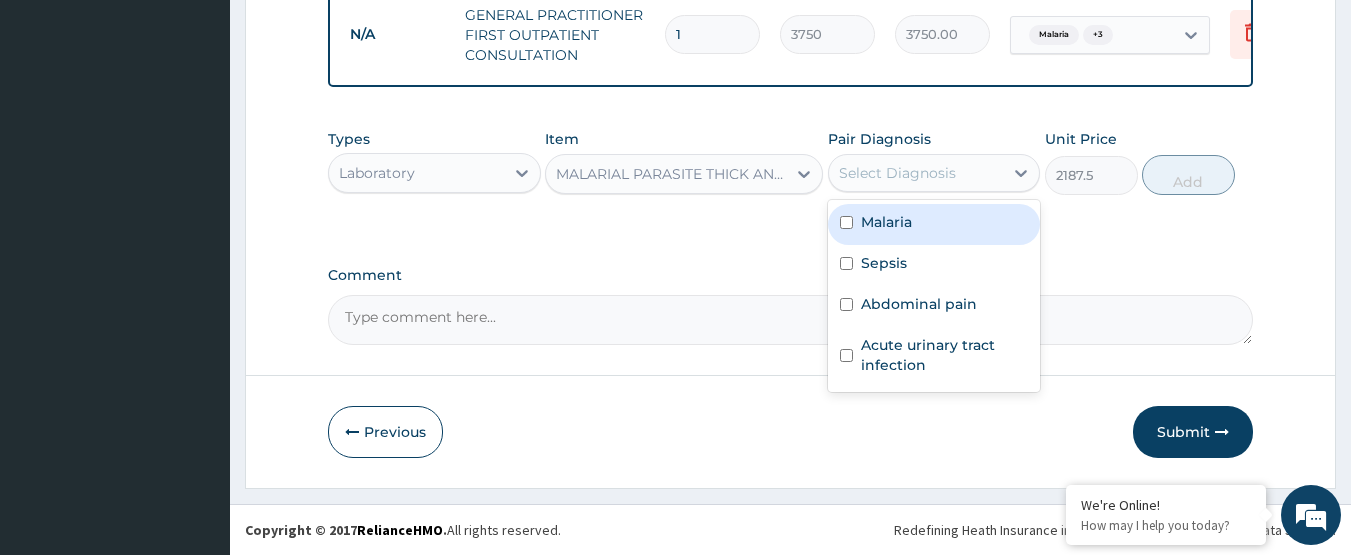 click on "Select Diagnosis" at bounding box center [897, 173] 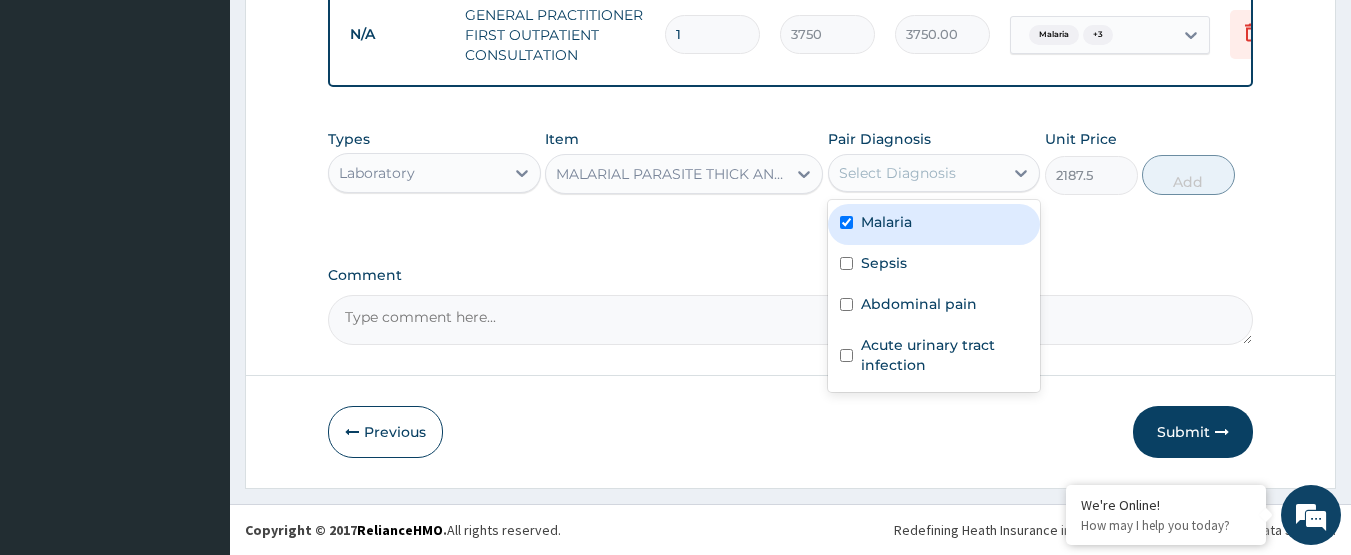 checkbox on "true" 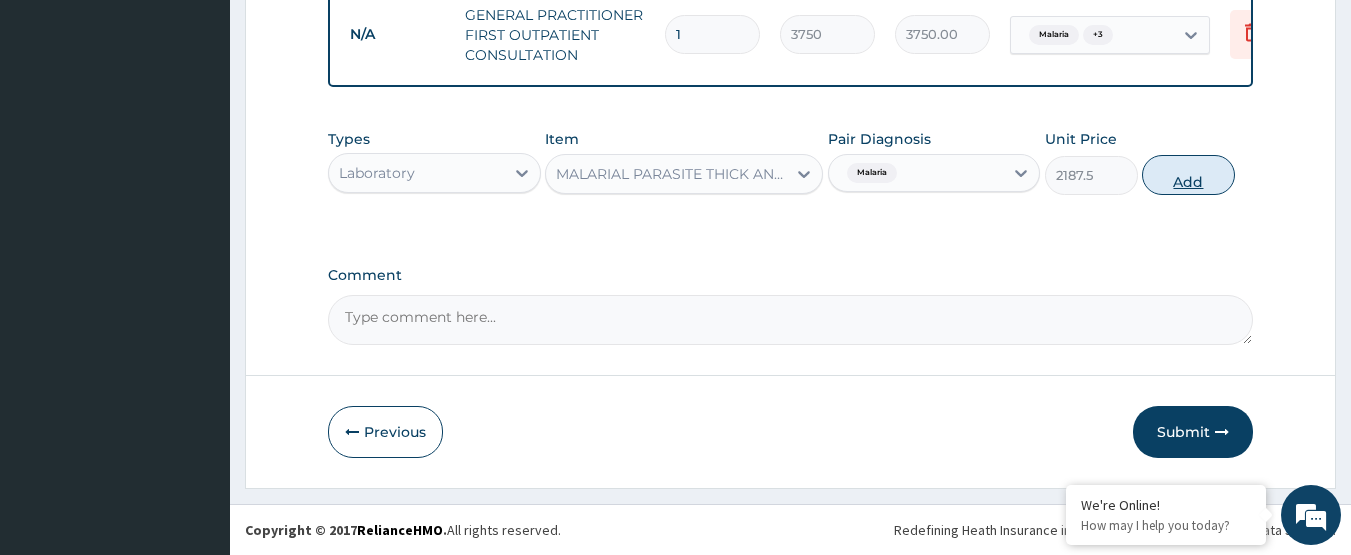 click on "Add" at bounding box center (1188, 175) 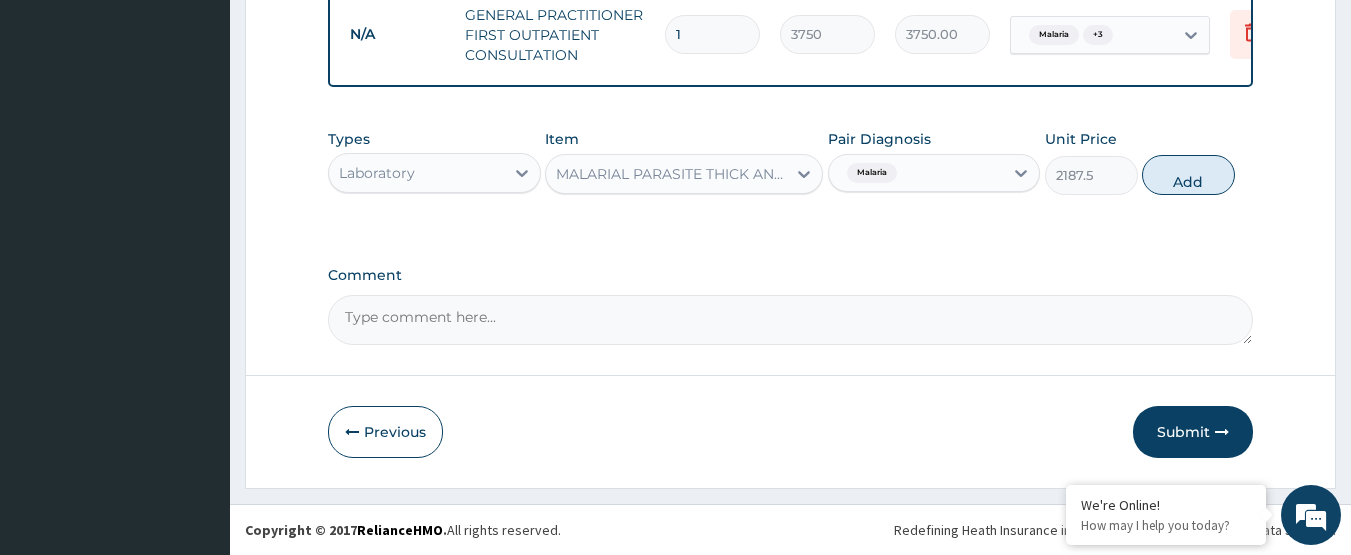 type on "0" 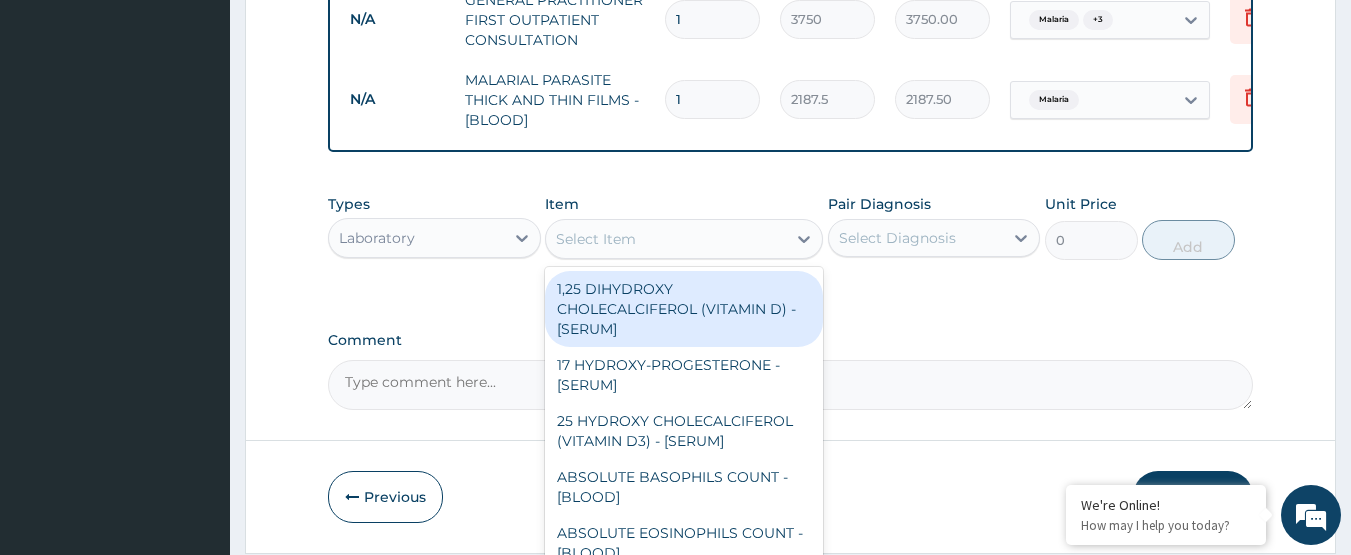click on "Select Item" at bounding box center (666, 239) 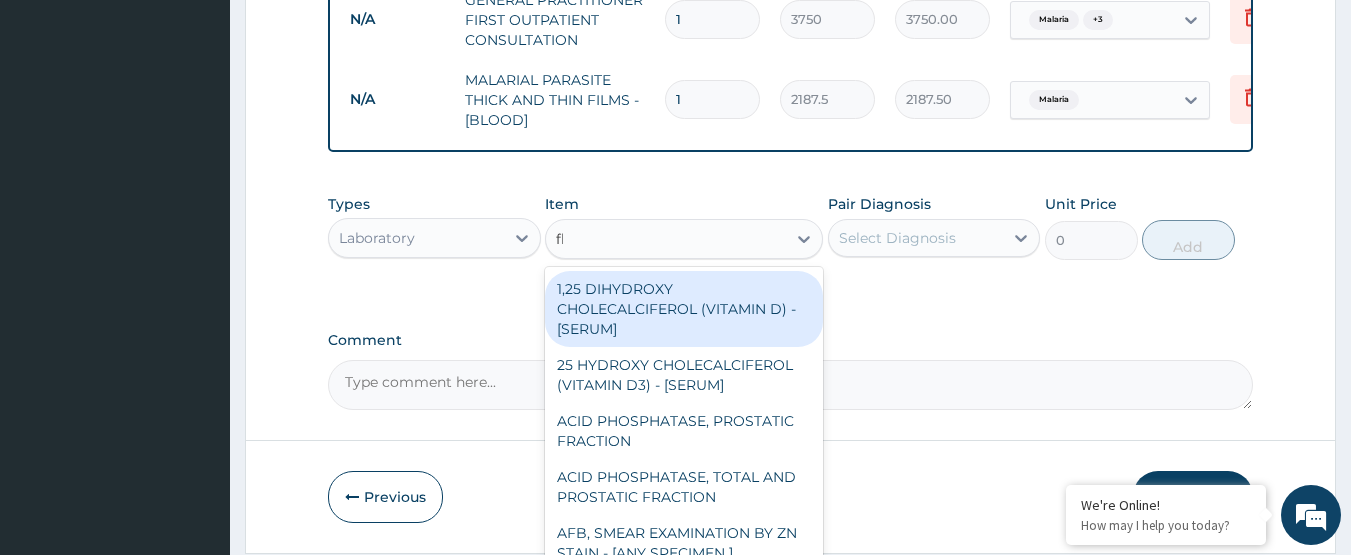 type on "fbc" 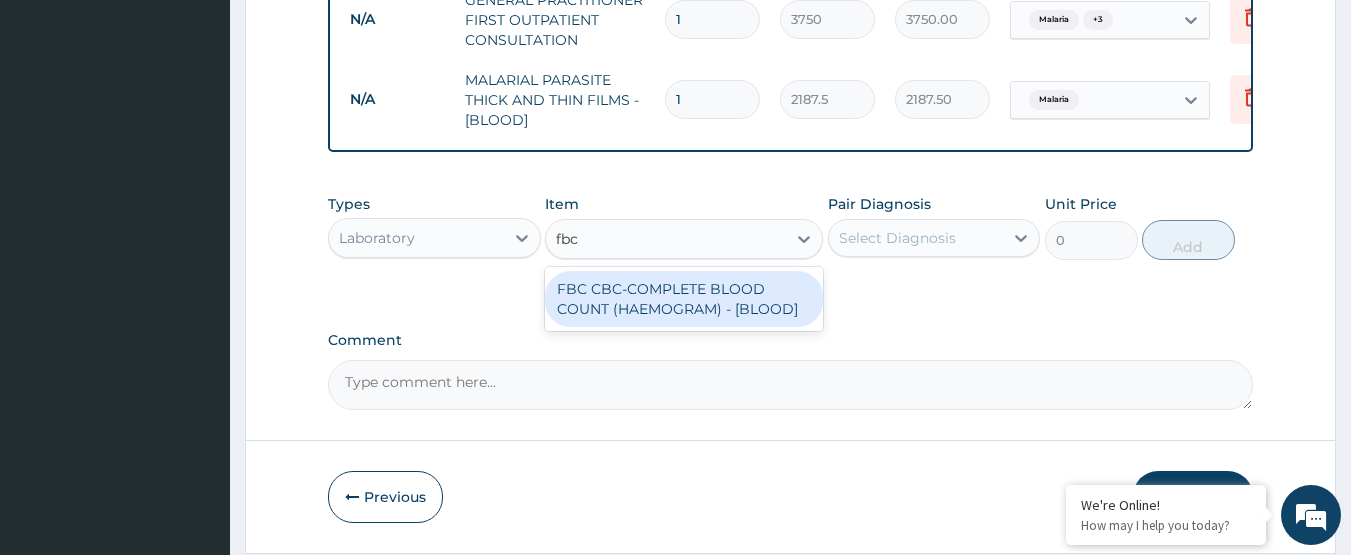 click on "FBC CBC-COMPLETE BLOOD COUNT (HAEMOGRAM) - [BLOOD]" at bounding box center (684, 299) 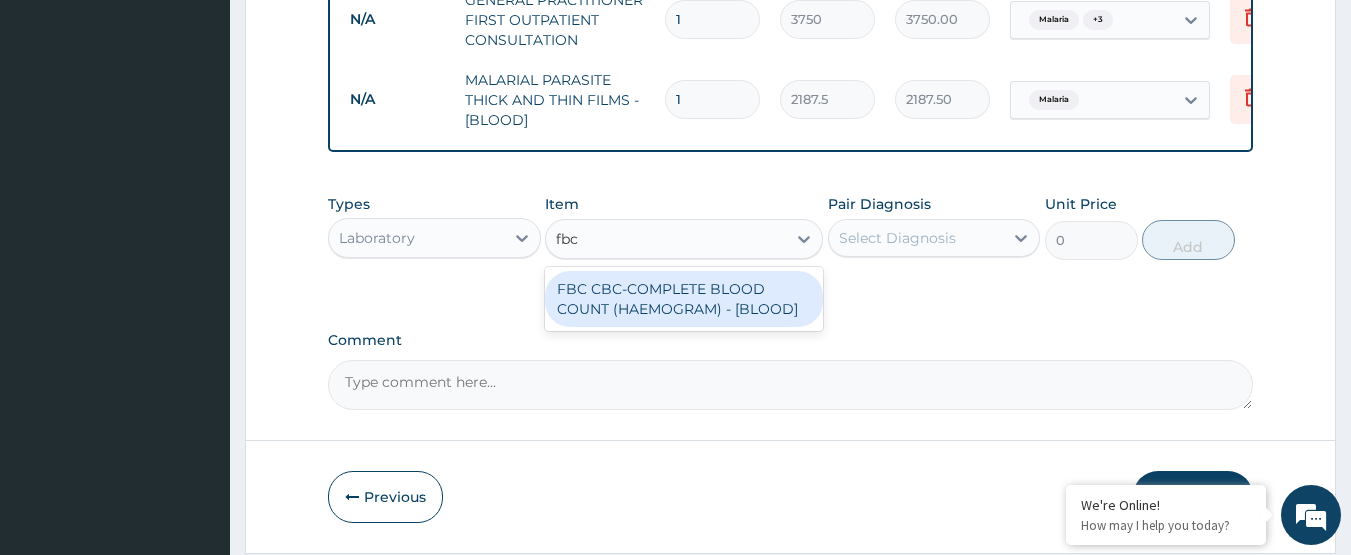 type 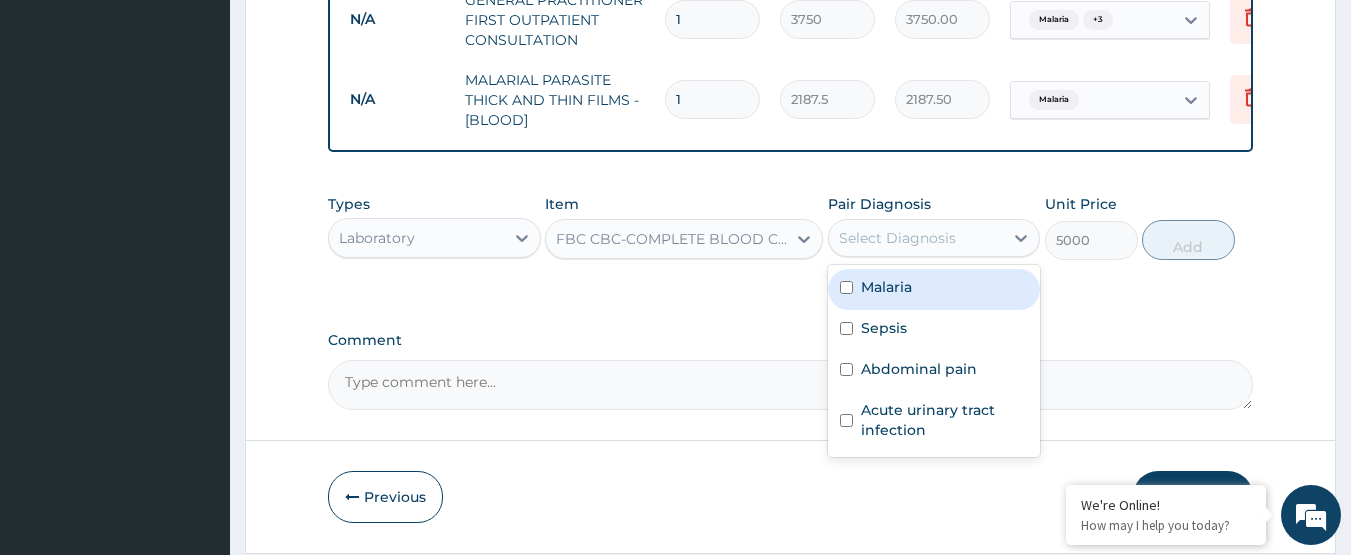 click on "Select Diagnosis" at bounding box center (897, 238) 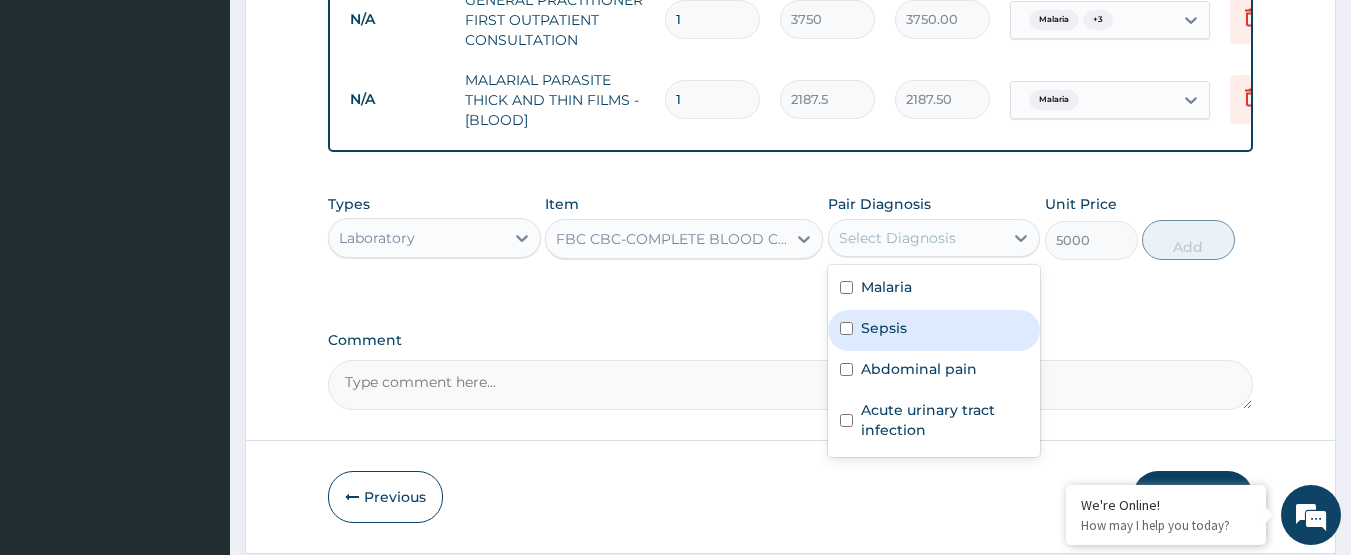 click on "Sepsis" at bounding box center [884, 328] 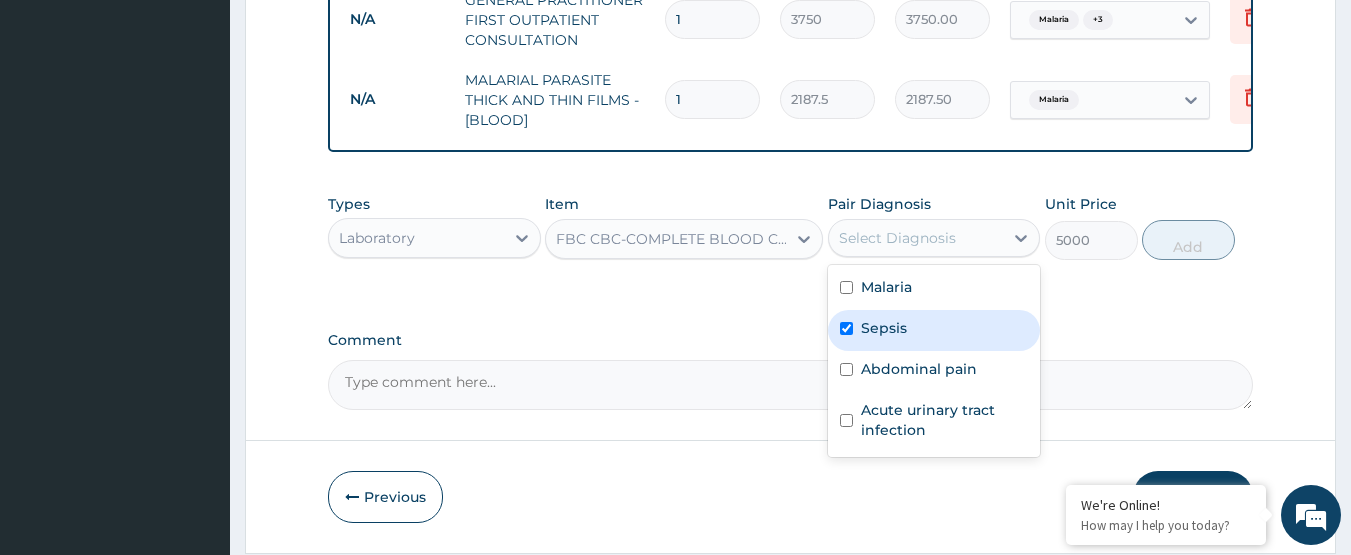checkbox on "true" 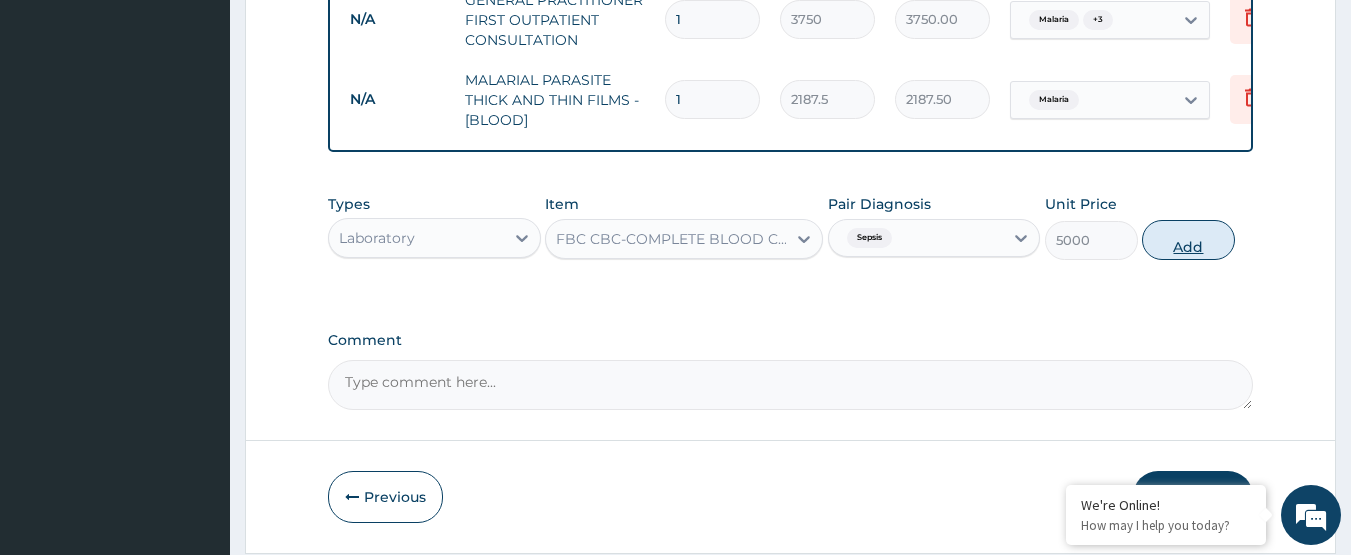 click on "Add" at bounding box center [1188, 240] 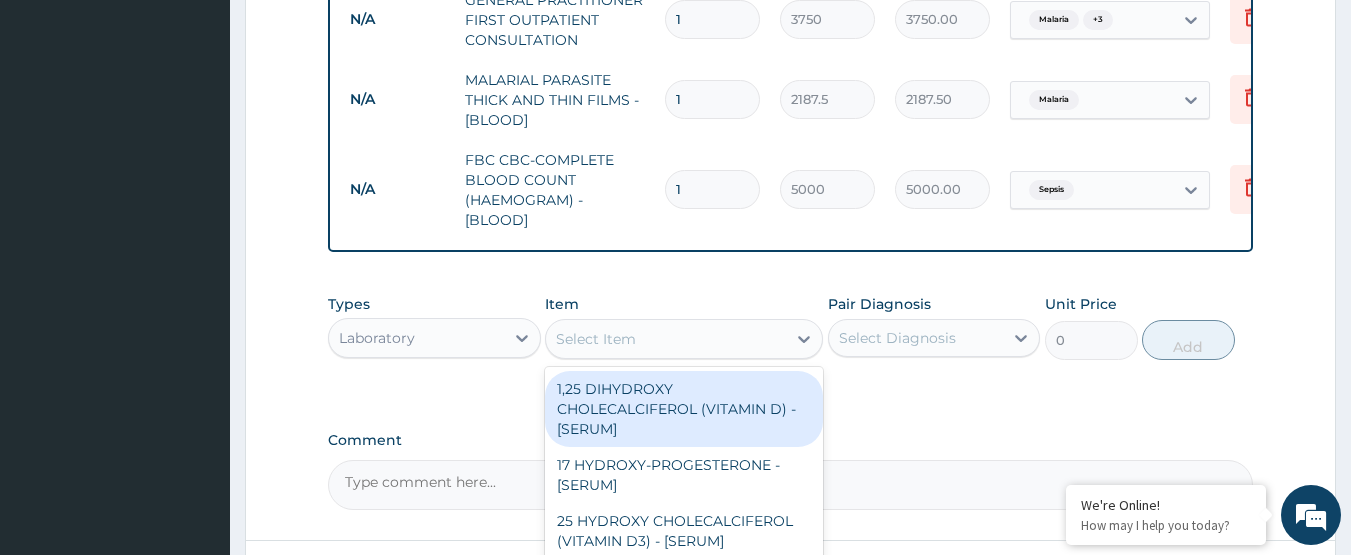 click on "Select Item" at bounding box center [666, 339] 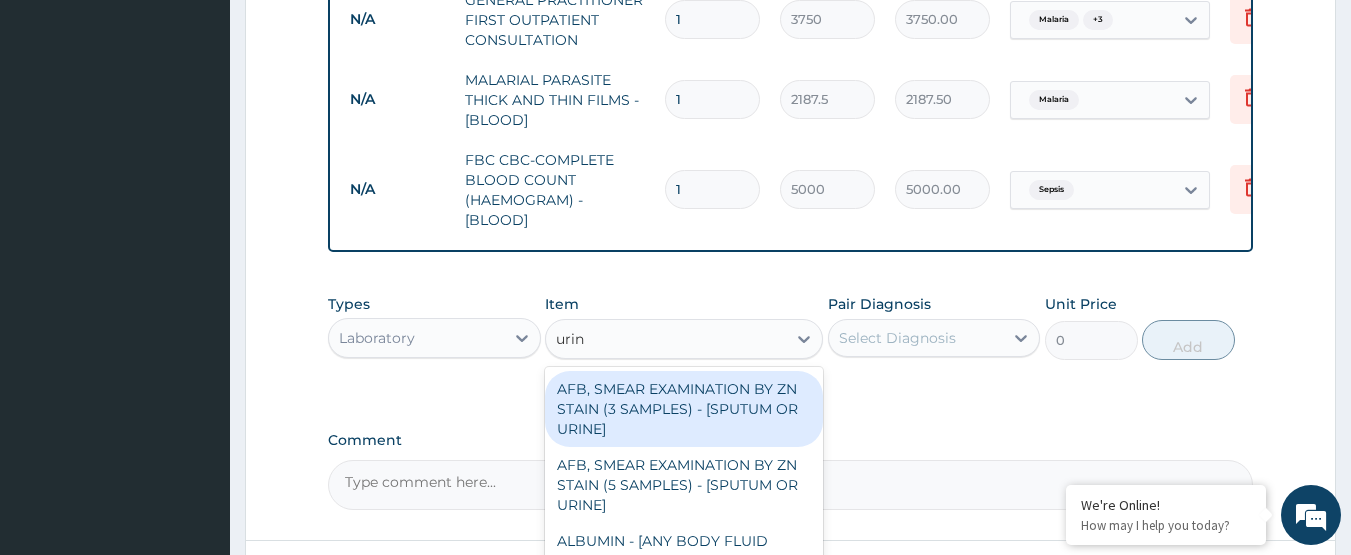 type on "urina" 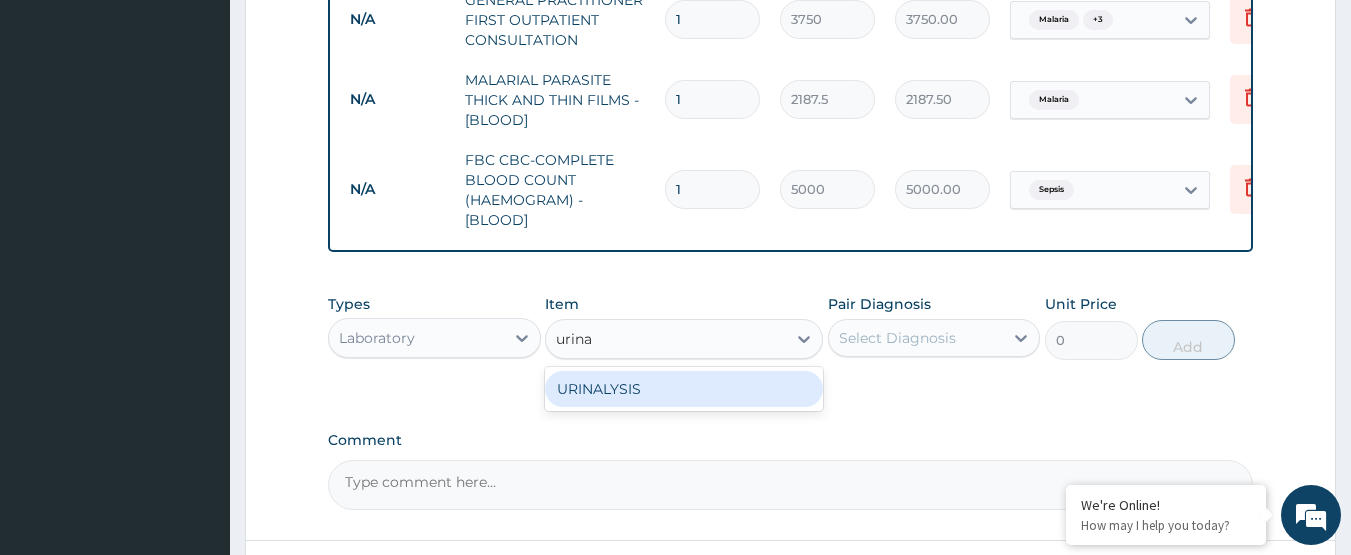 click on "URINALYSIS" at bounding box center (684, 389) 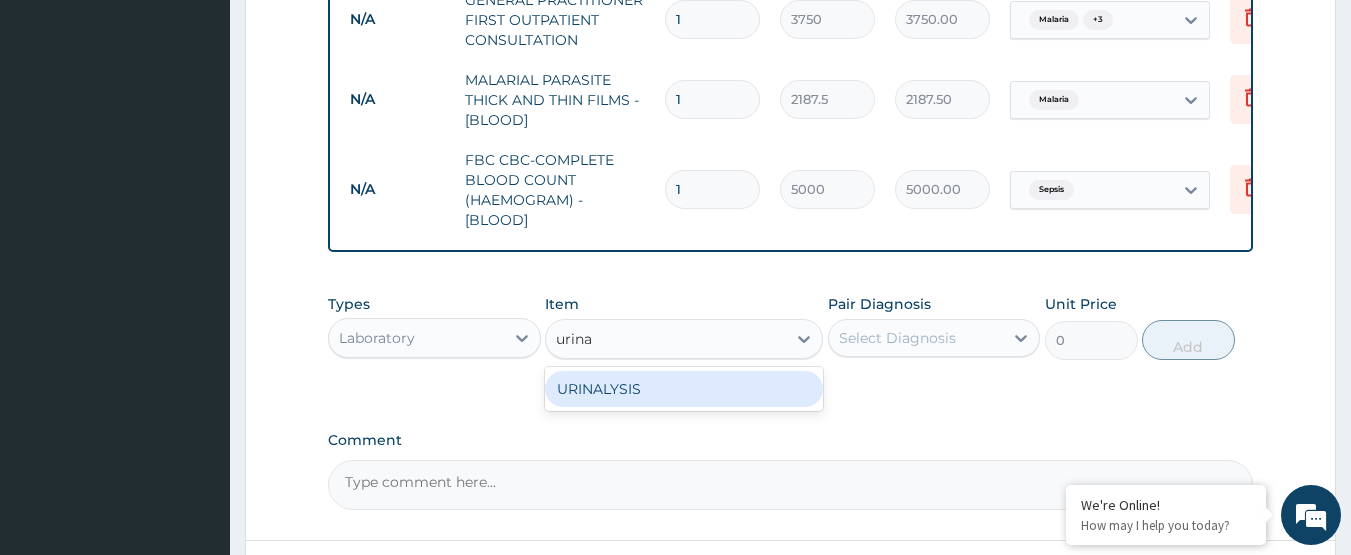type 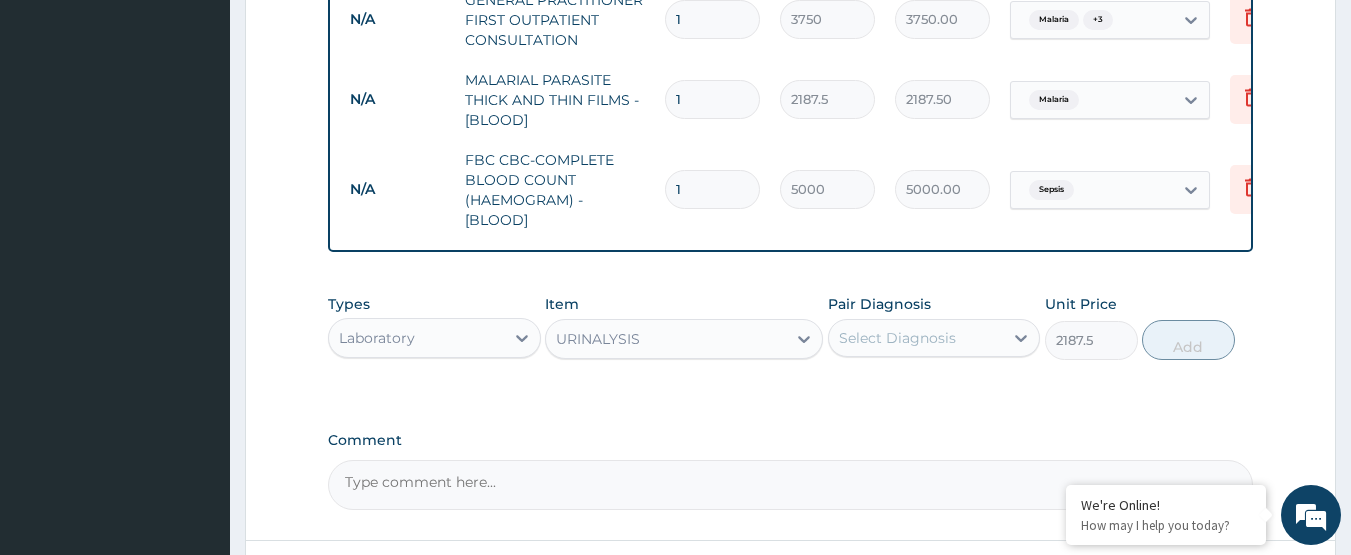 click on "Select Diagnosis" at bounding box center [934, 338] 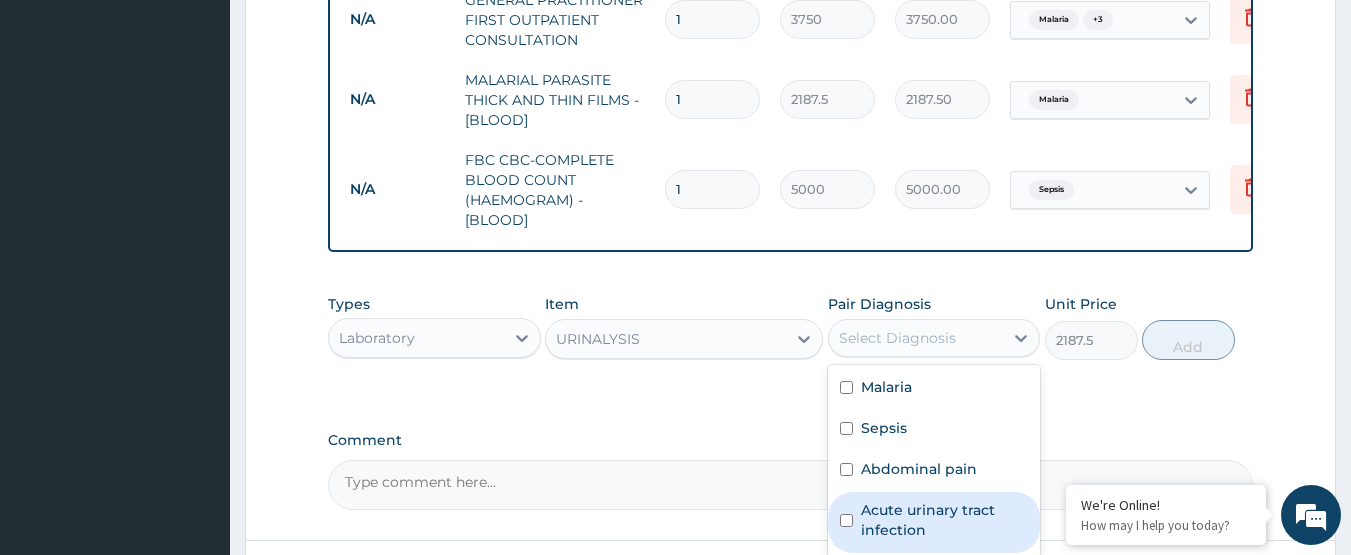 click on "Acute urinary tract infection" at bounding box center (945, 520) 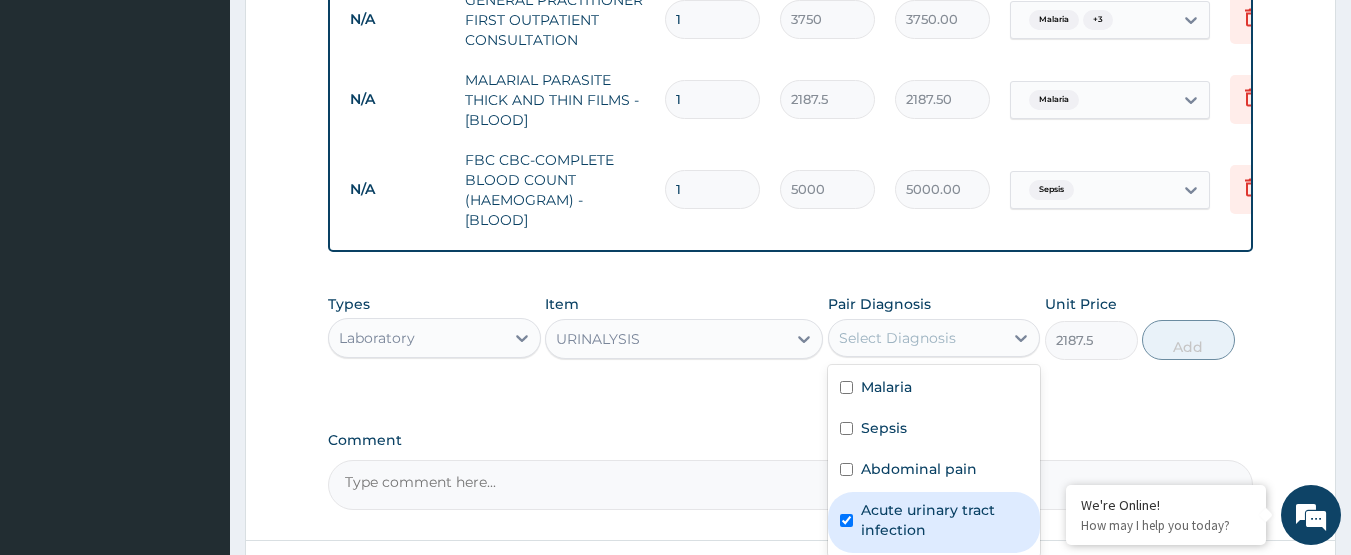 checkbox on "true" 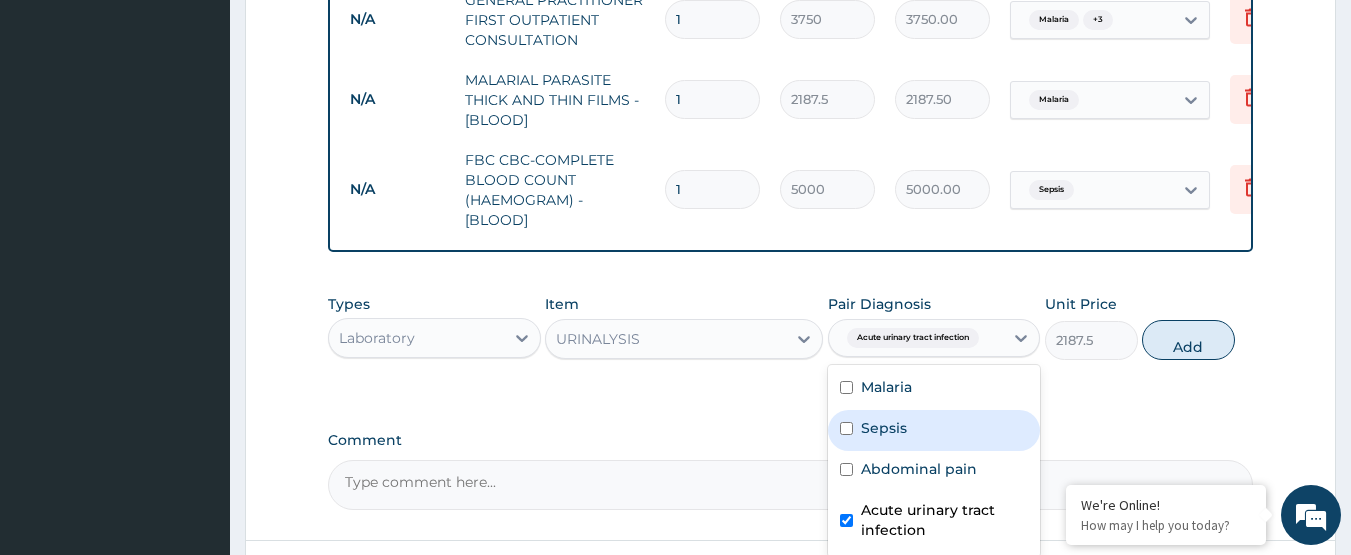 click on "Sepsis" at bounding box center (934, 430) 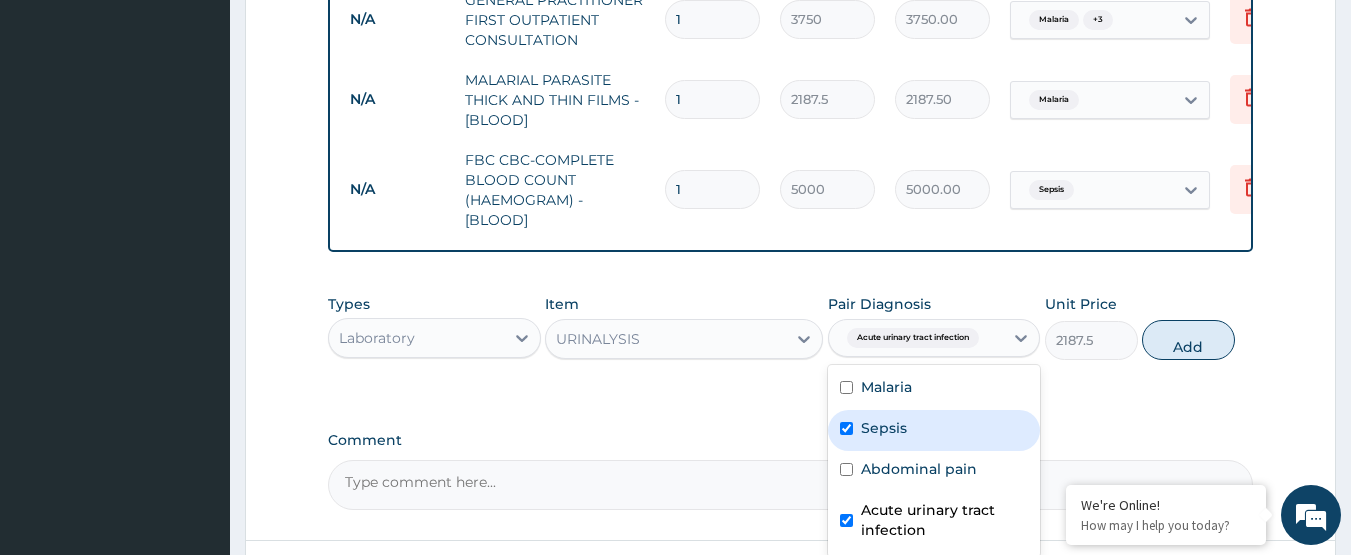 checkbox on "true" 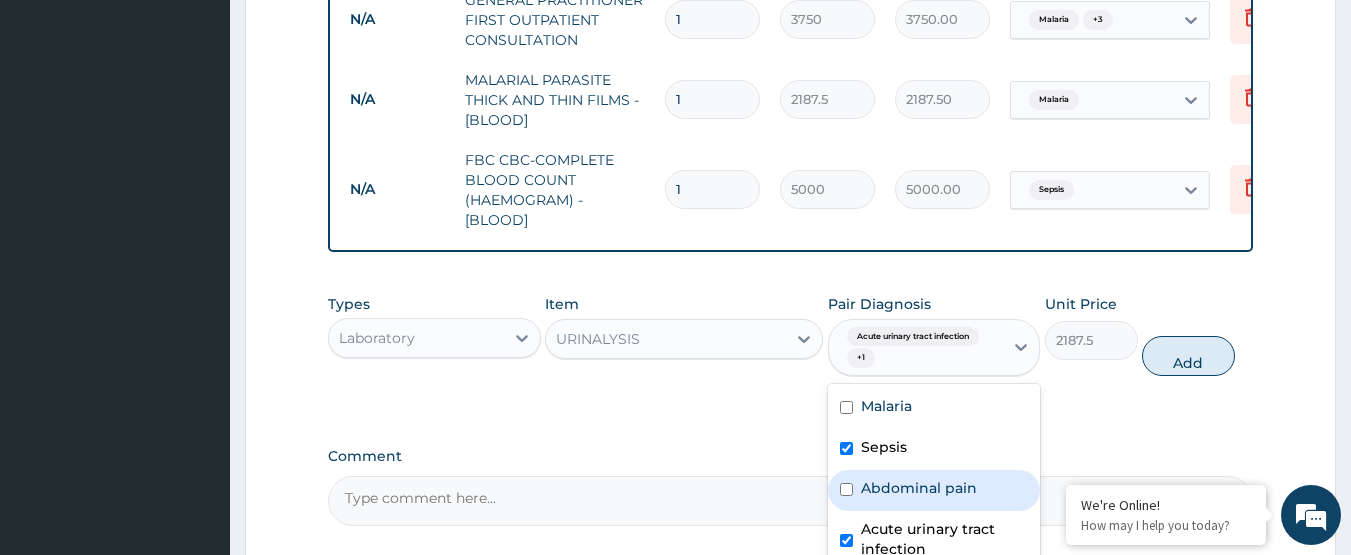 click on "Abdominal pain" at bounding box center (919, 488) 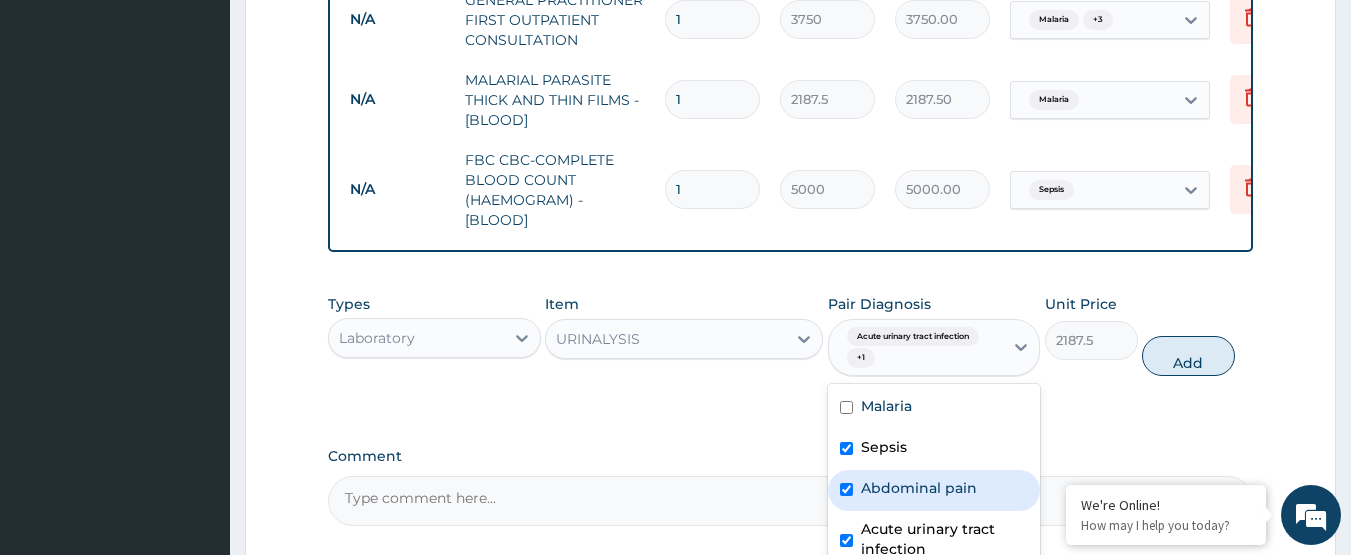 checkbox on "true" 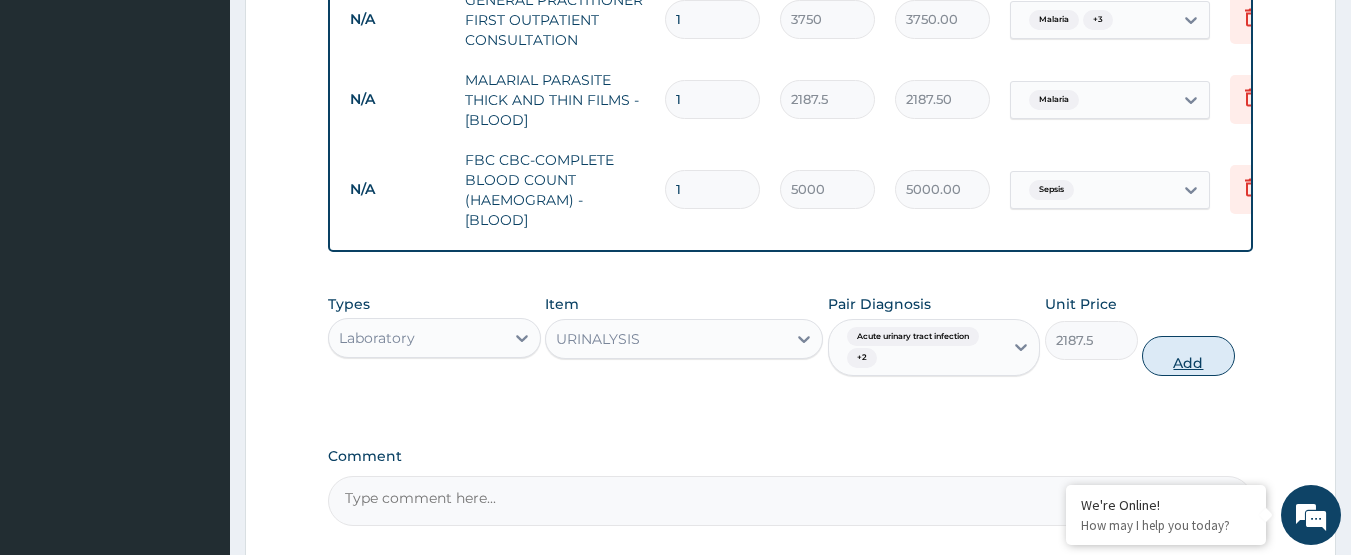 click on "Add" at bounding box center [1188, 356] 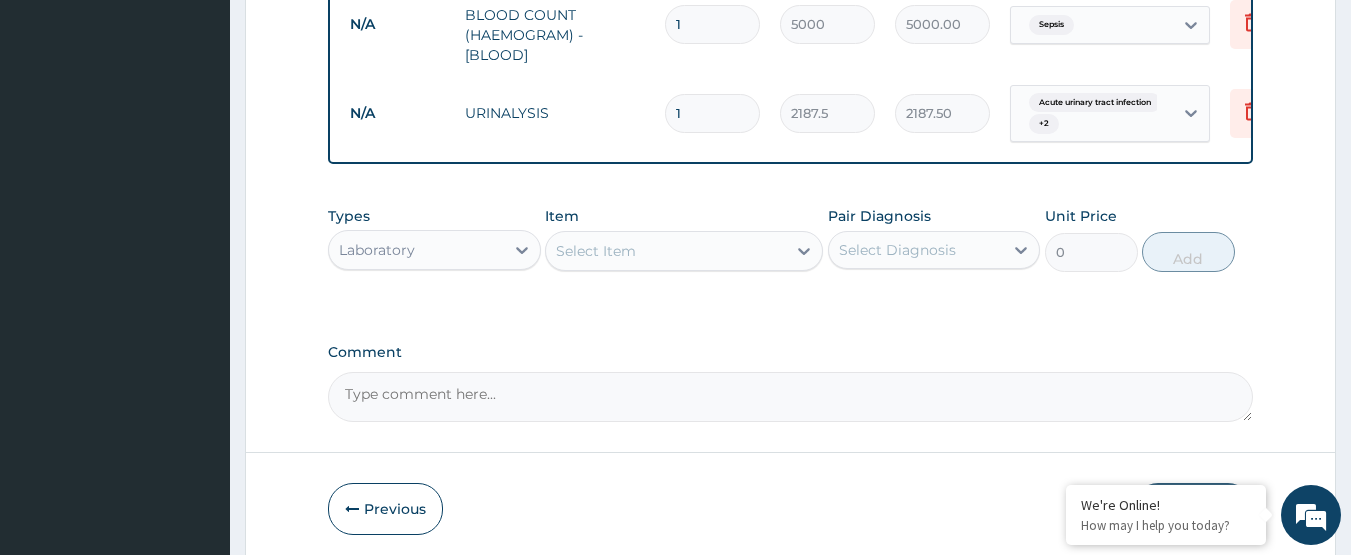 scroll, scrollTop: 1018, scrollLeft: 0, axis: vertical 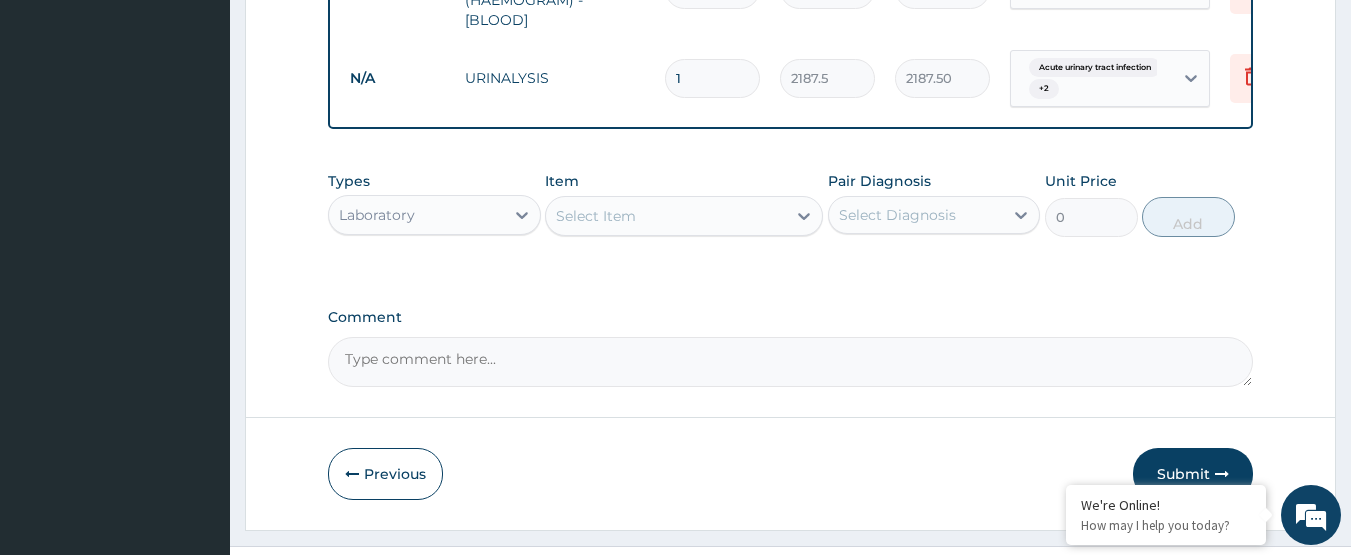 click on "Laboratory" at bounding box center [416, 215] 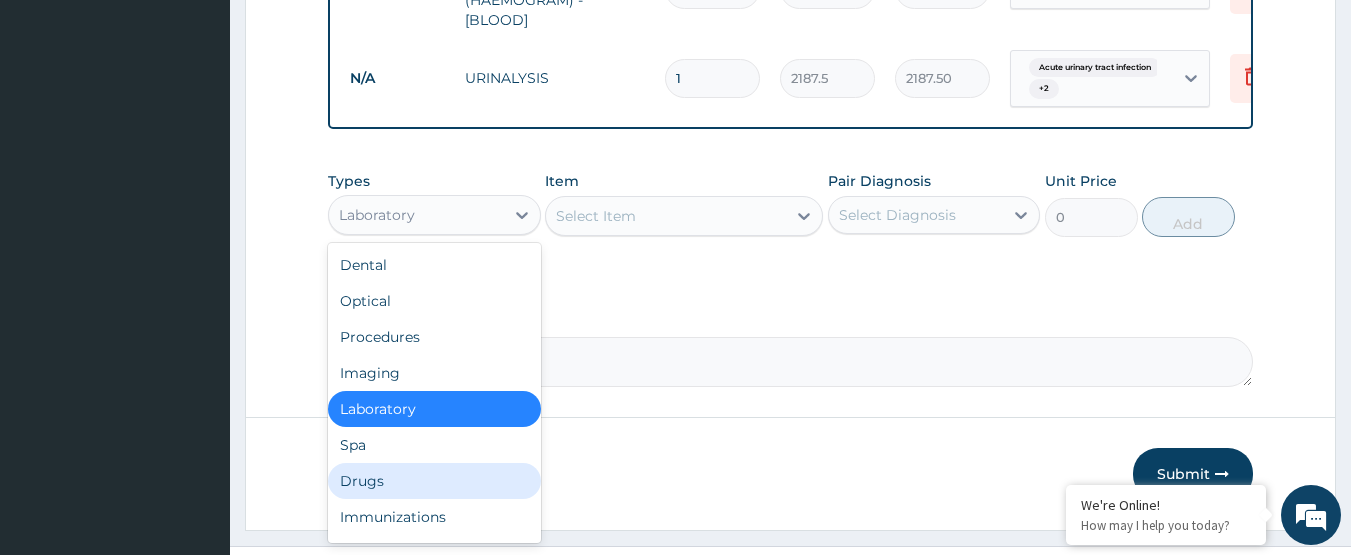 click on "Drugs" at bounding box center (434, 481) 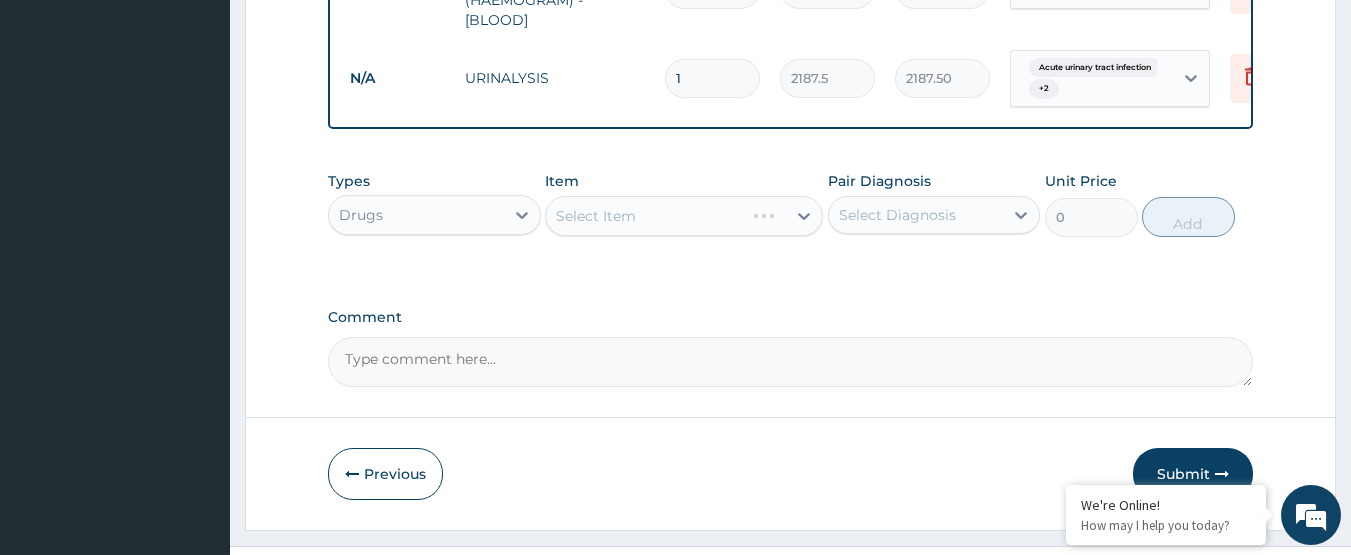 click on "Select Item" at bounding box center (684, 216) 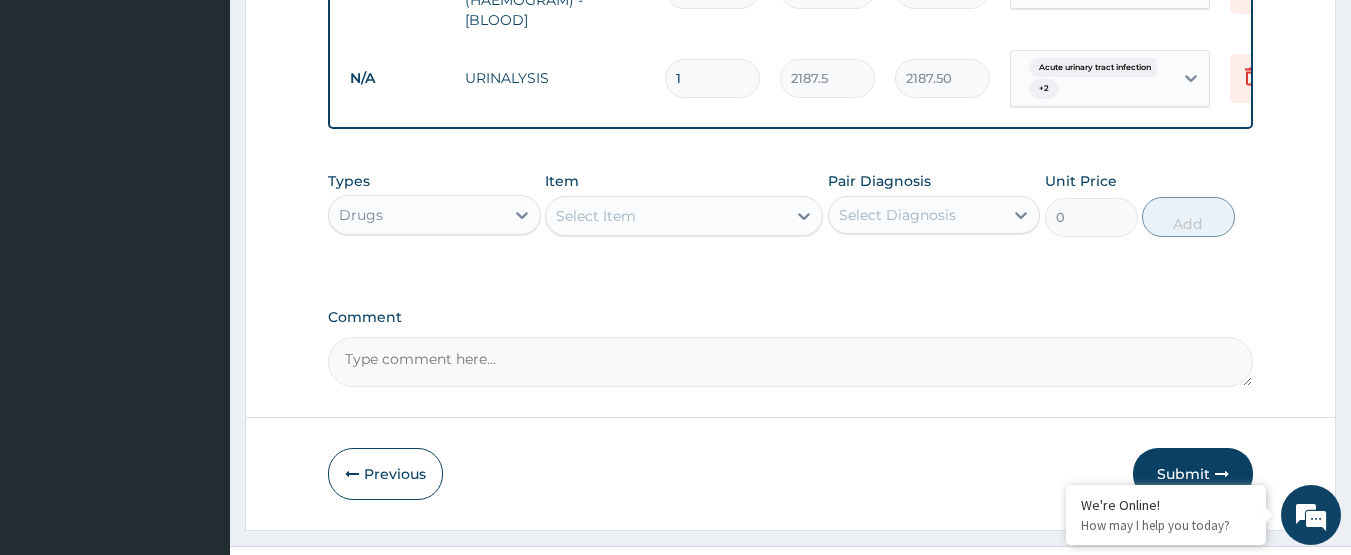 click on "Select Item" at bounding box center (666, 216) 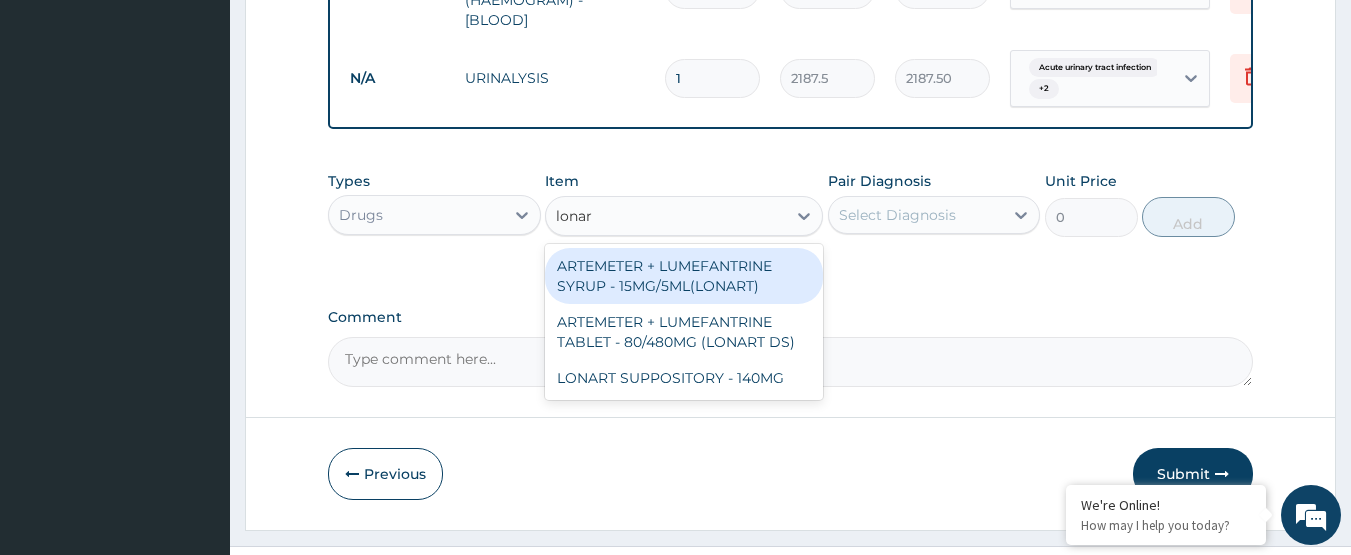 type on "lonart" 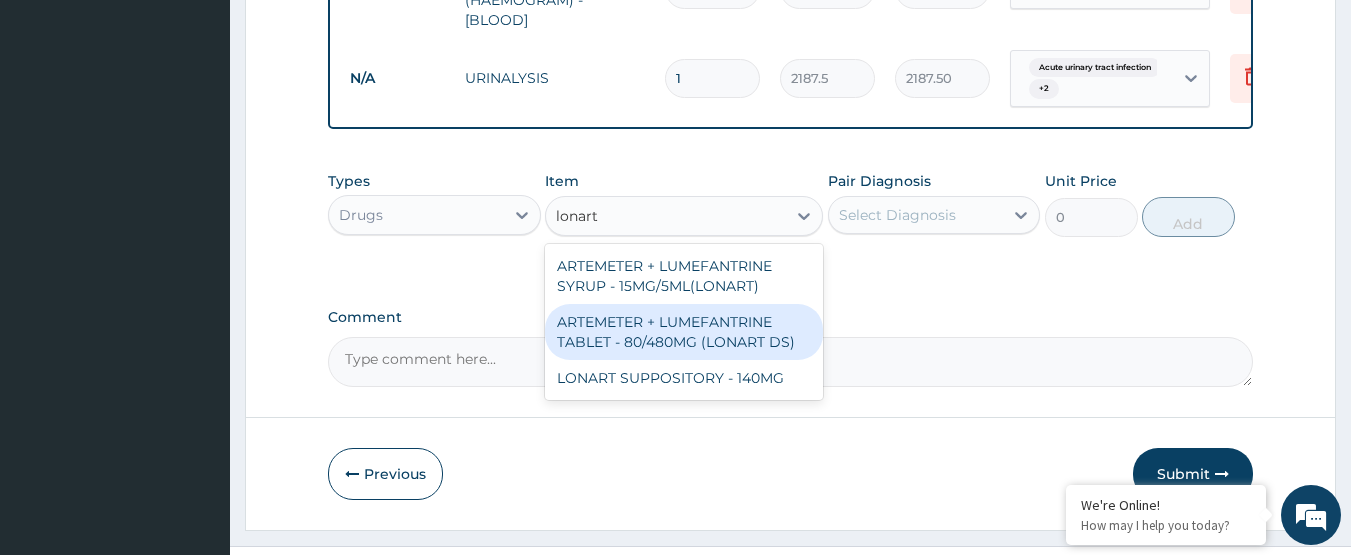 click on "ARTEMETER + LUMEFANTRINE TABLET -  80/480MG (LONART DS)" at bounding box center (684, 332) 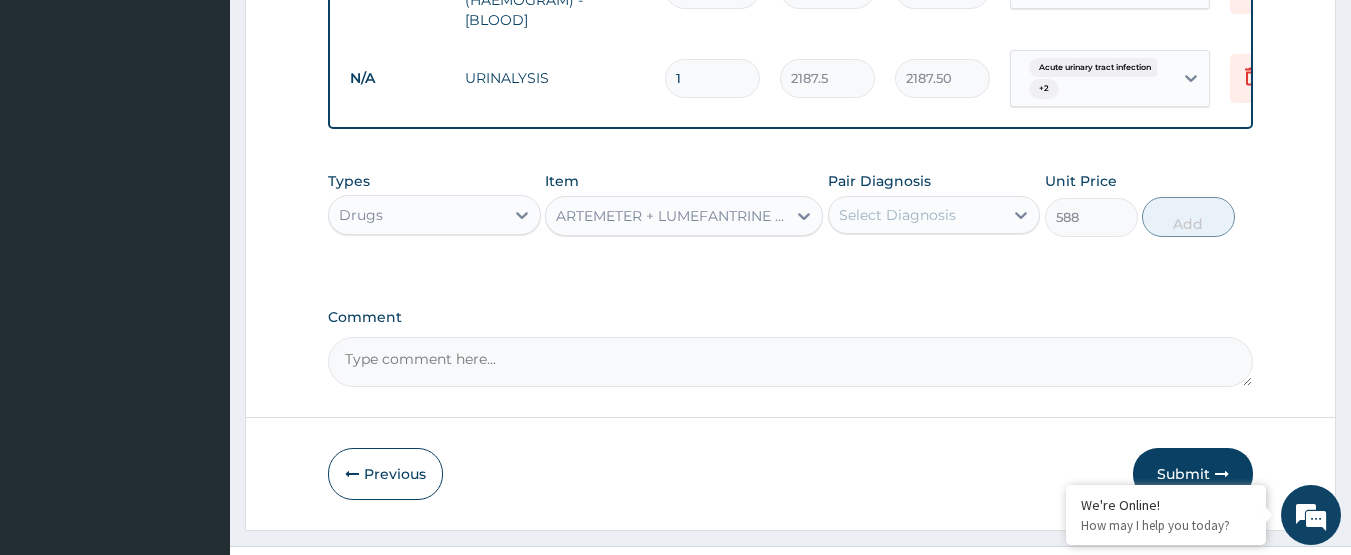 click on "Select Diagnosis" at bounding box center (897, 215) 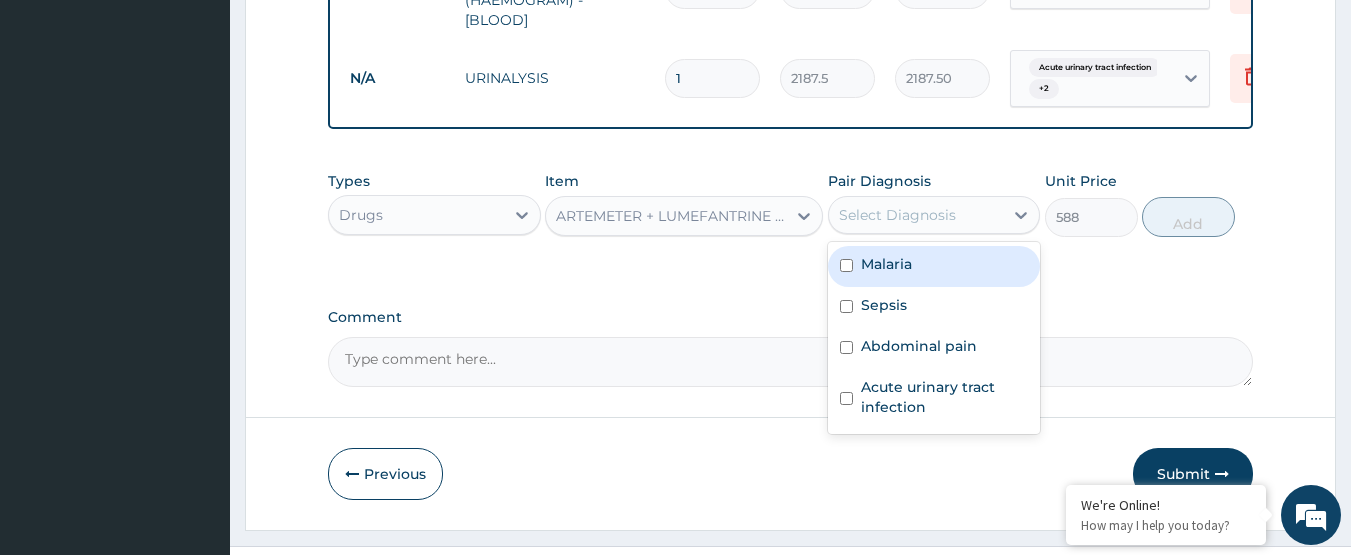 click on "Malaria" at bounding box center (886, 264) 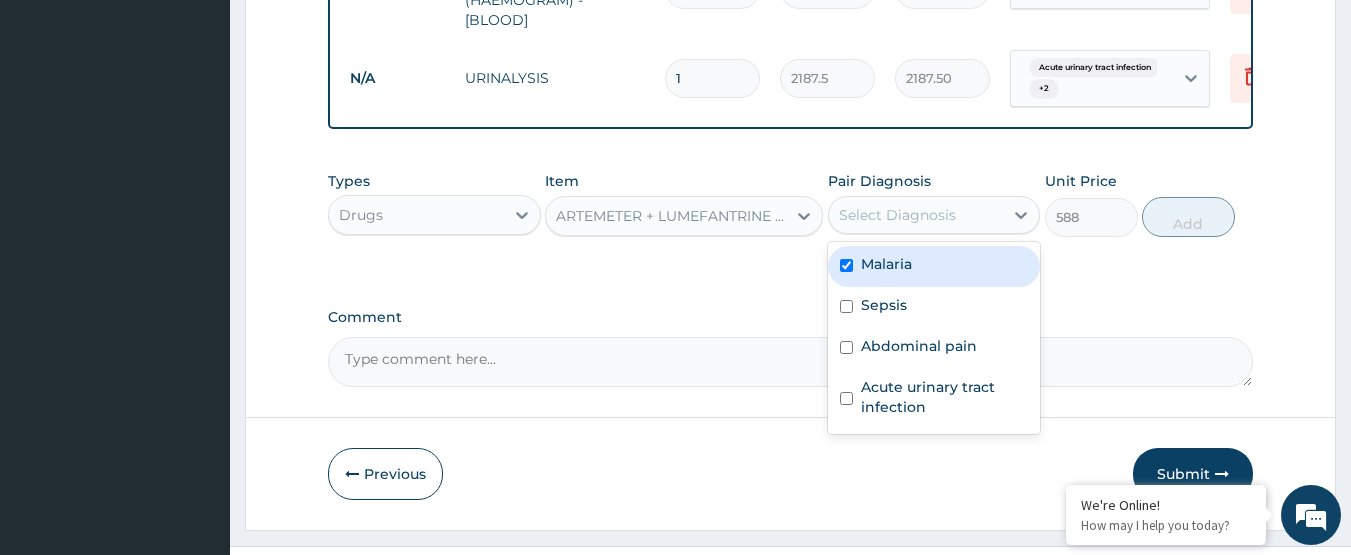 checkbox on "true" 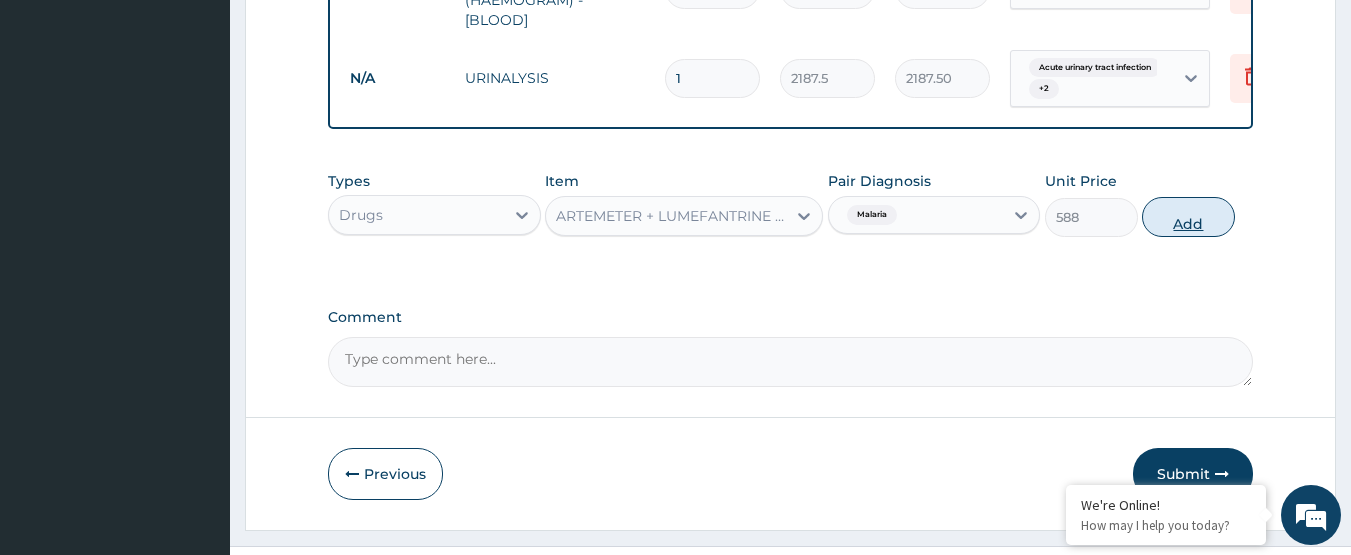 click on "Add" at bounding box center (1188, 217) 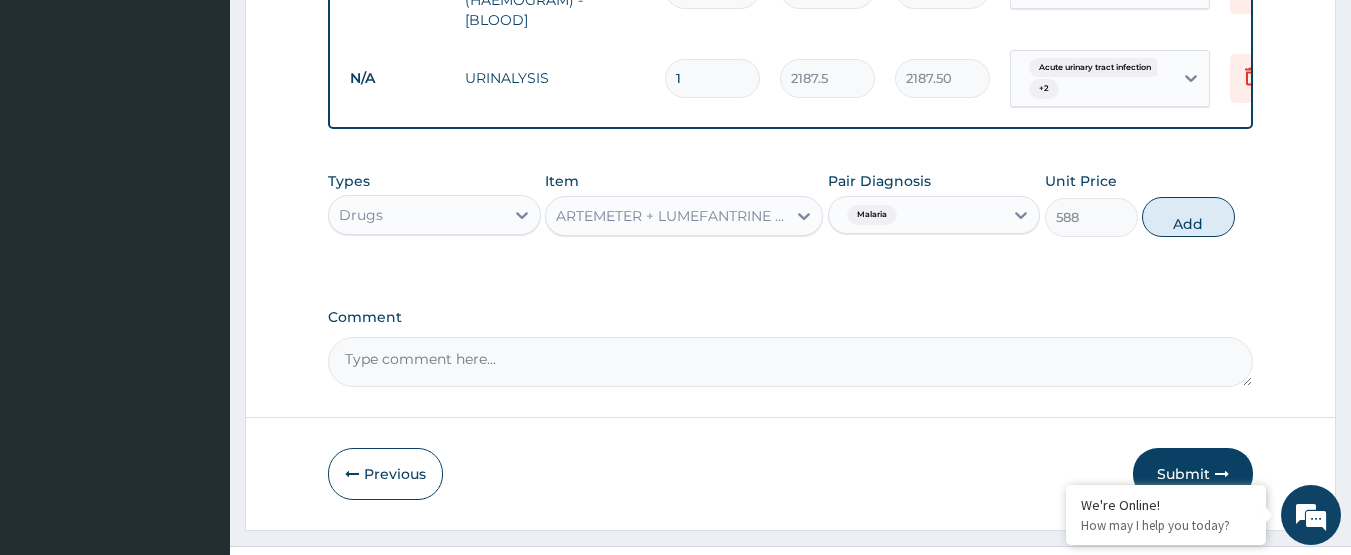 type on "0" 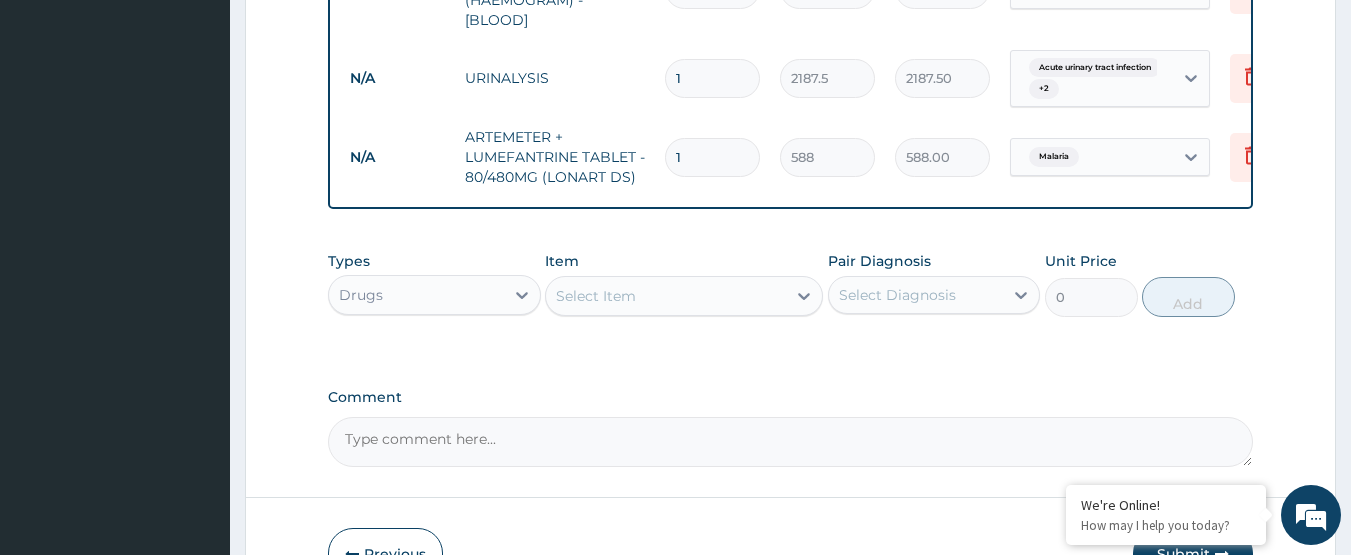 type 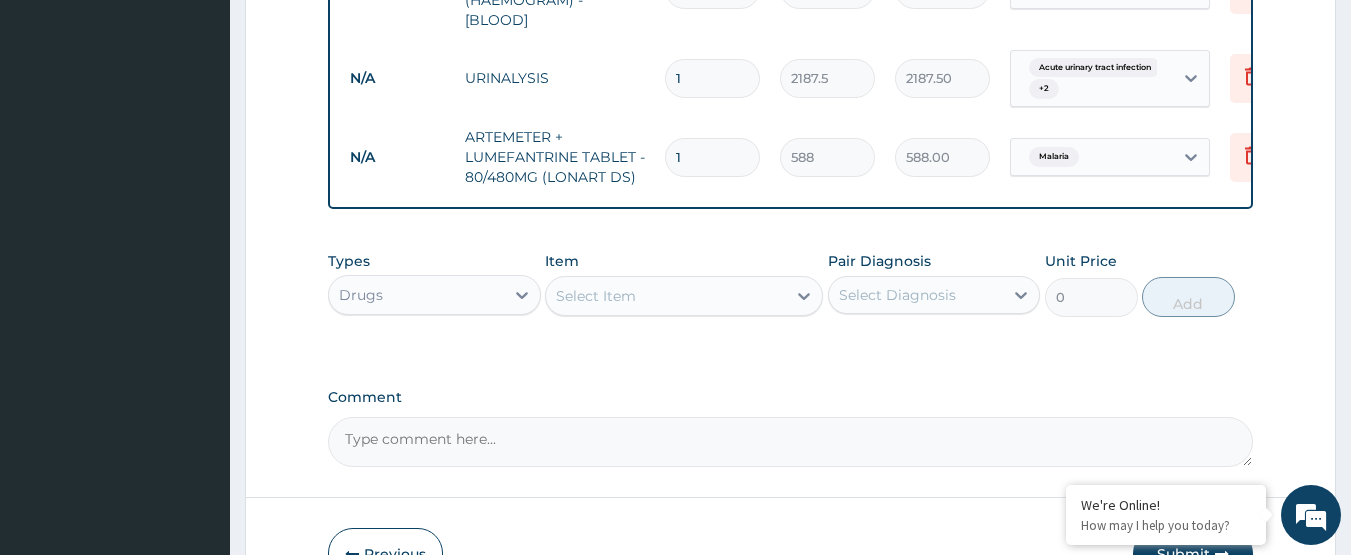type on "0.00" 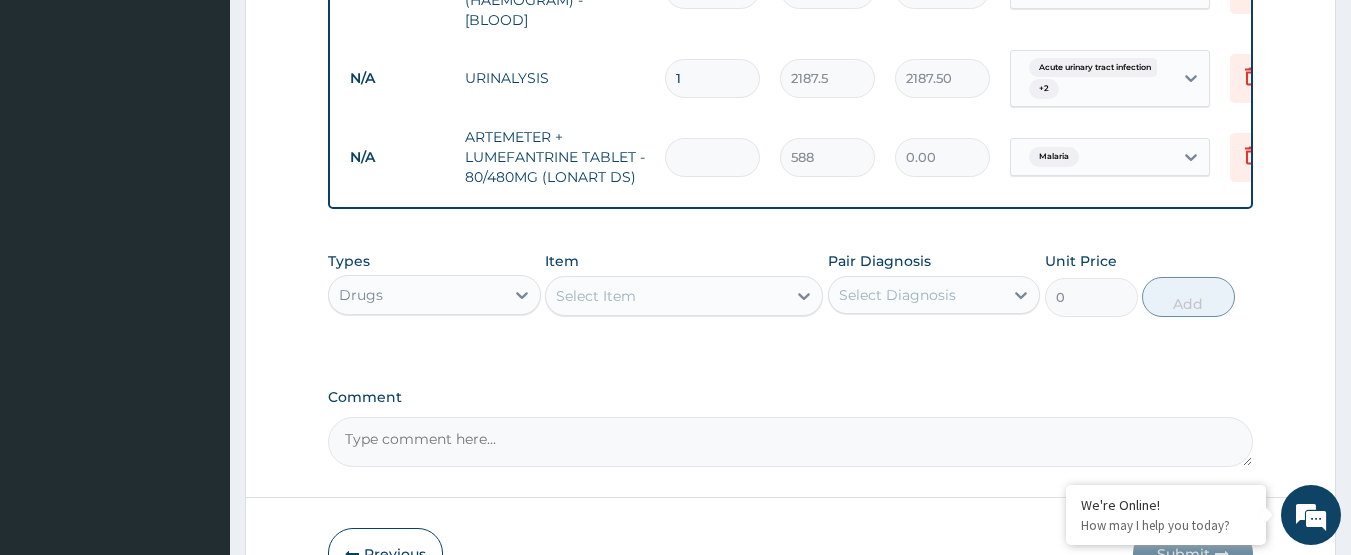 type on "6" 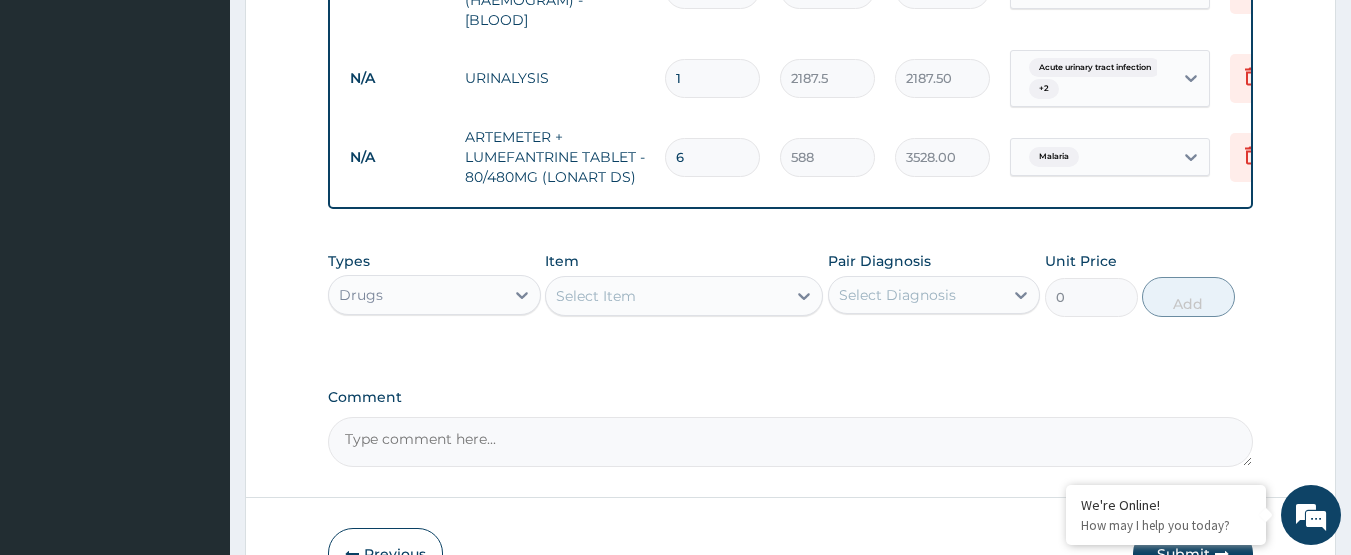 type on "6" 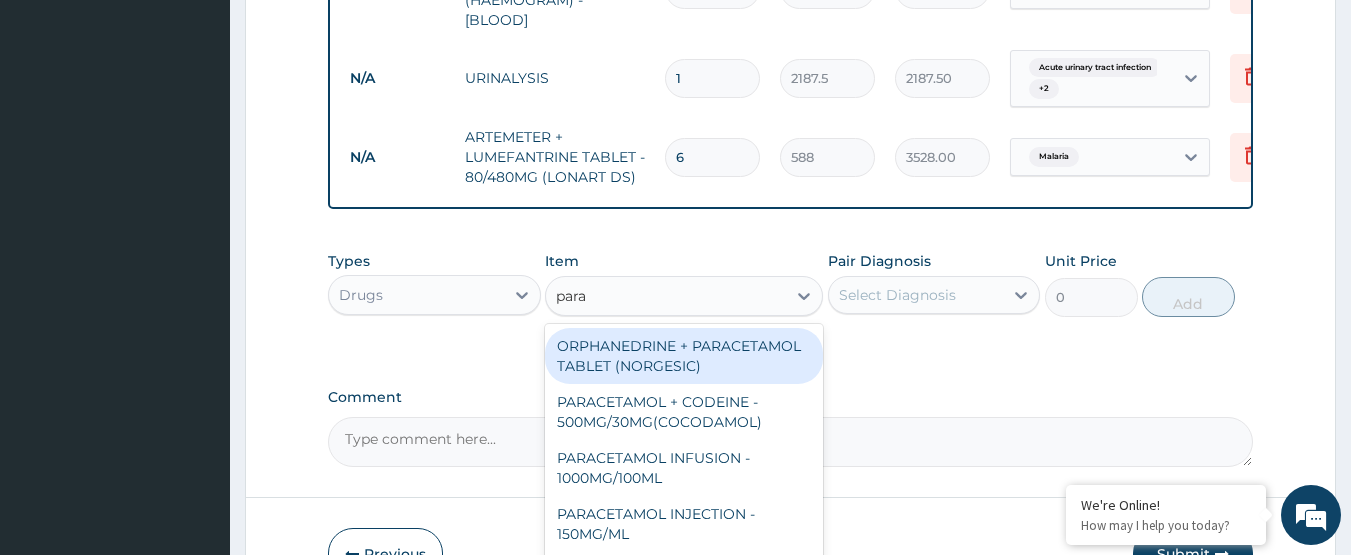type on "parac" 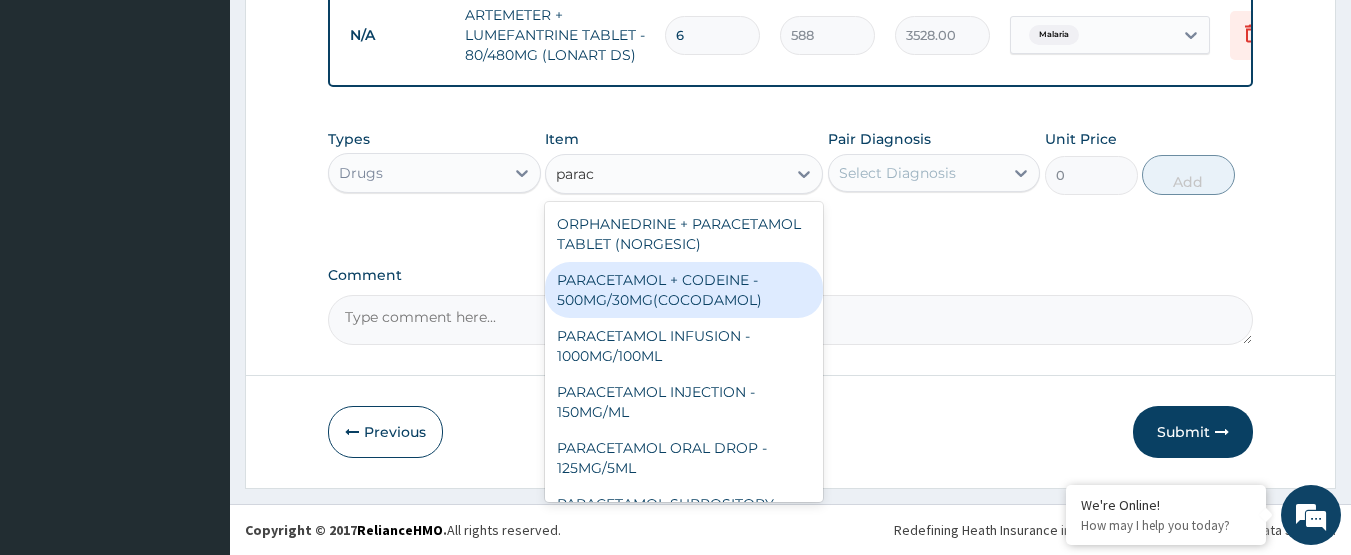 scroll, scrollTop: 1155, scrollLeft: 0, axis: vertical 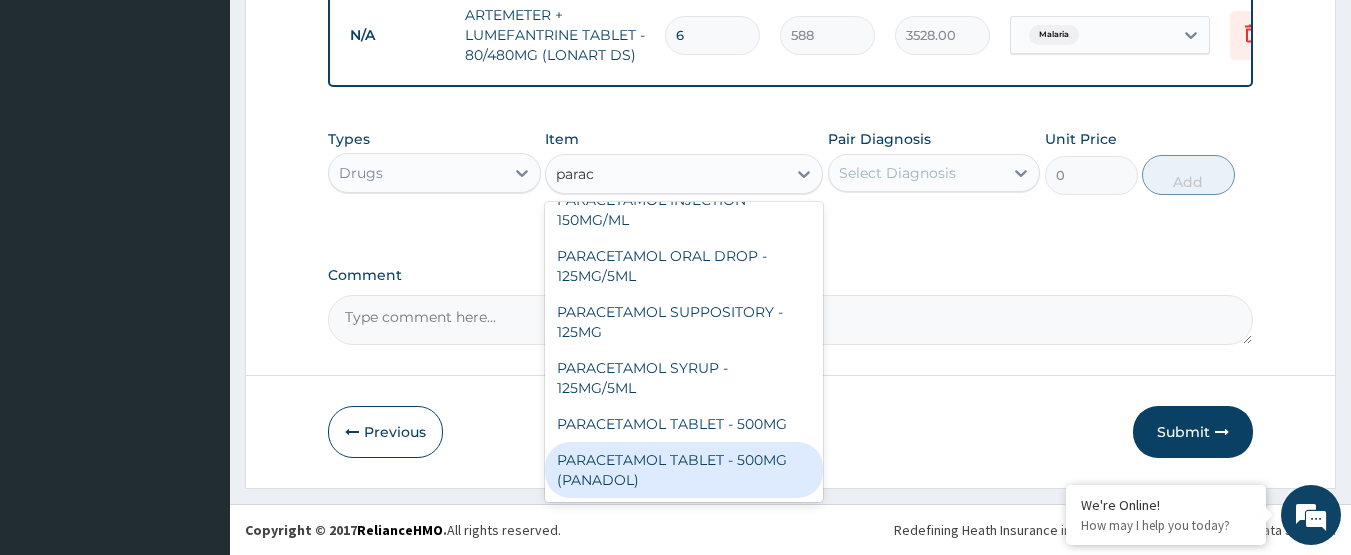click on "PARACETAMOL TABLET - 500MG (PANADOL)" at bounding box center [684, 470] 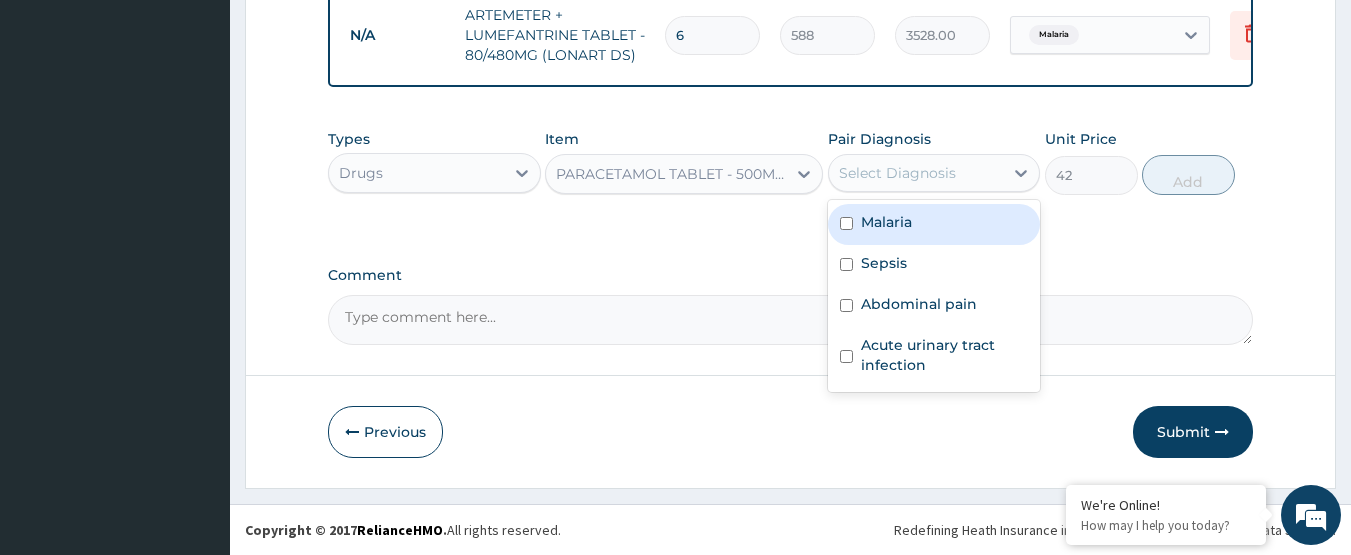 click on "Select Diagnosis" at bounding box center (897, 173) 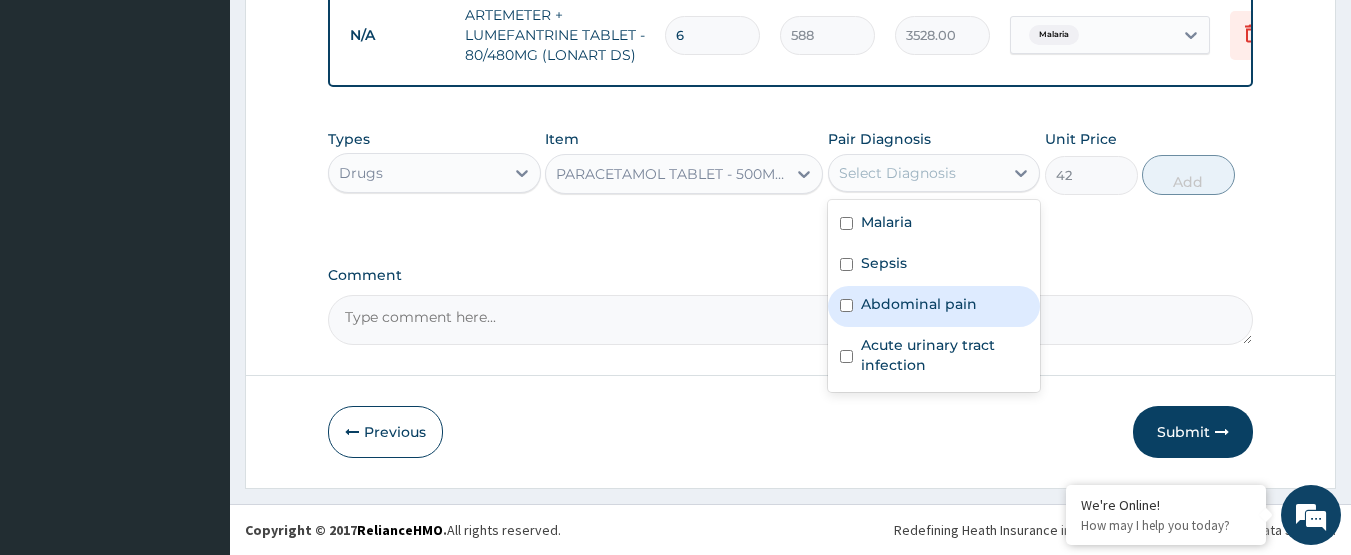 click on "Abdominal pain" at bounding box center (919, 304) 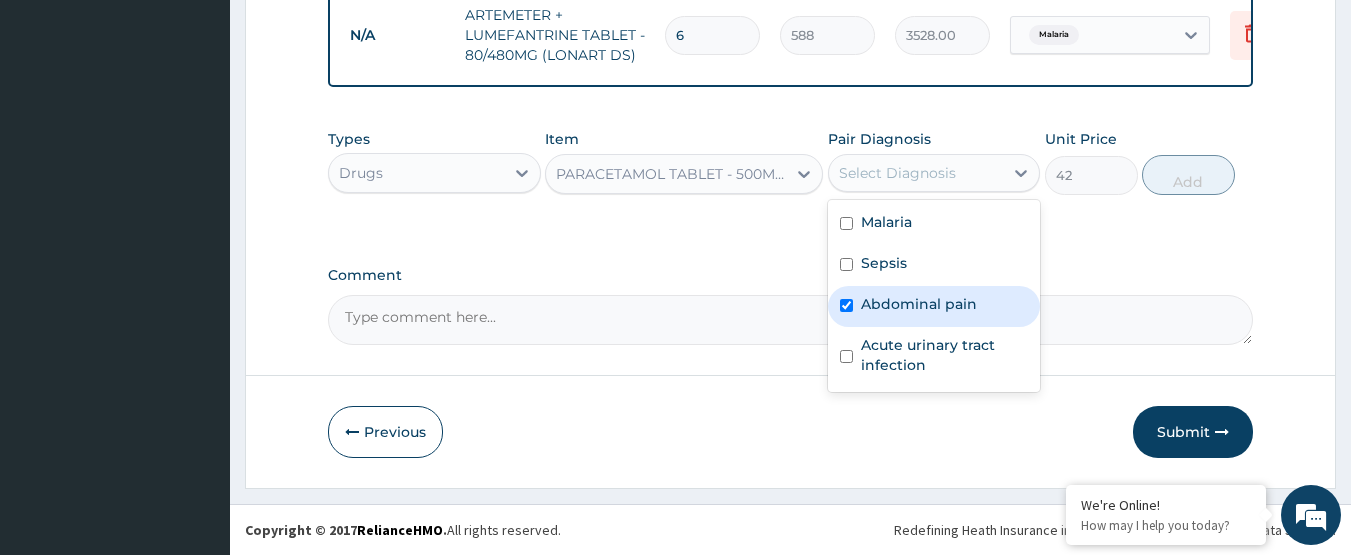 checkbox on "true" 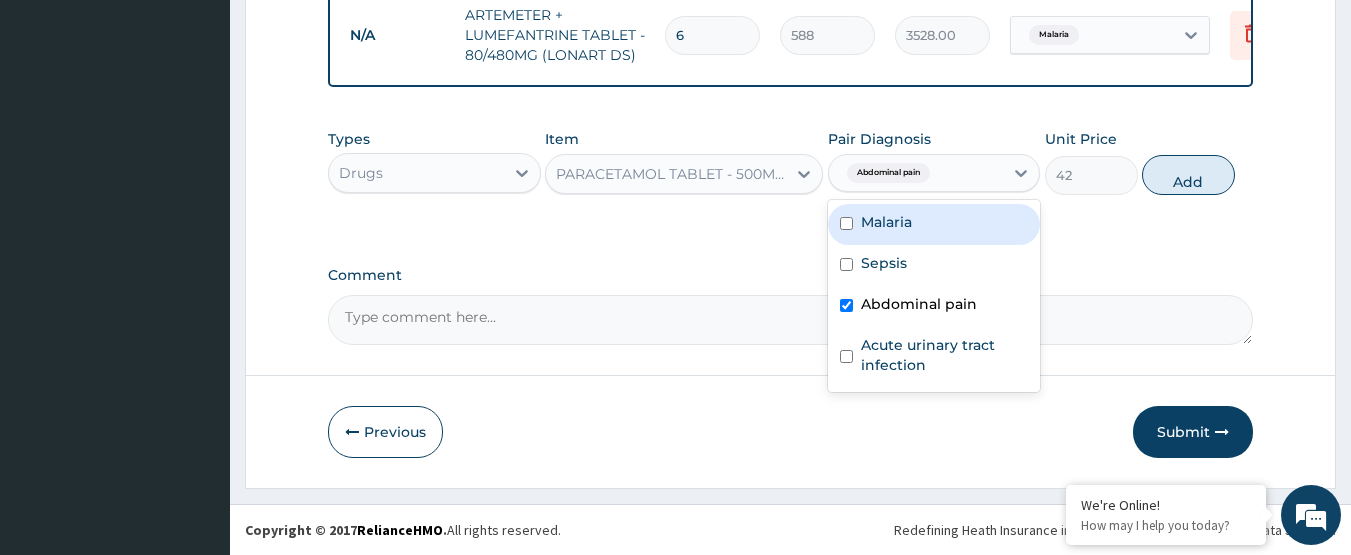 click on "Malaria" at bounding box center [934, 224] 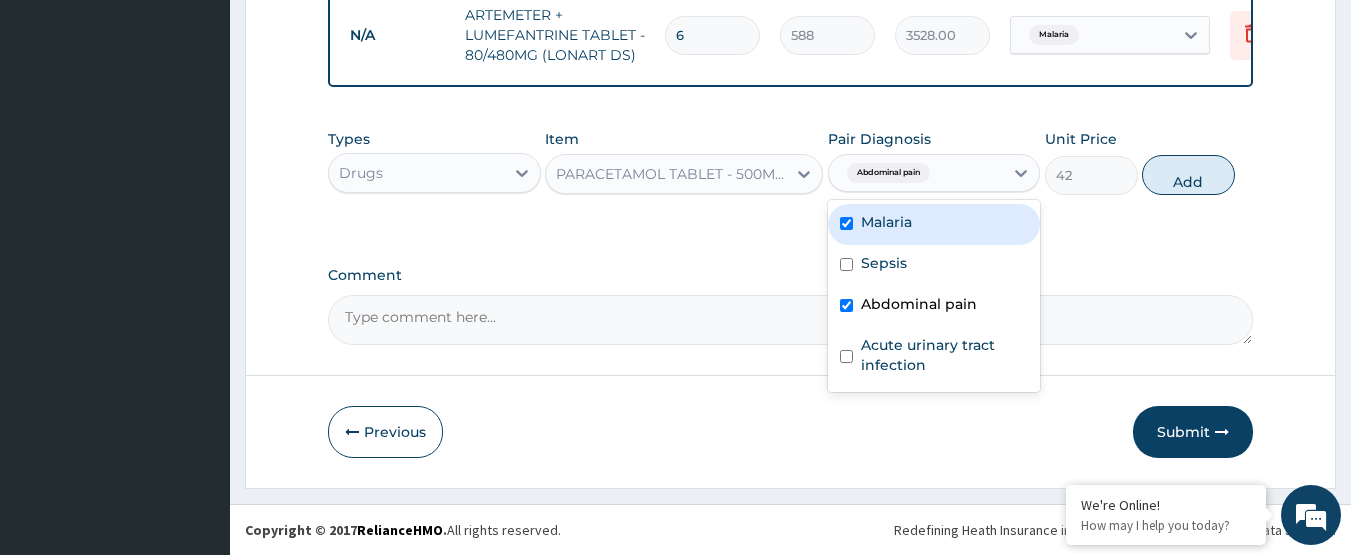 checkbox on "true" 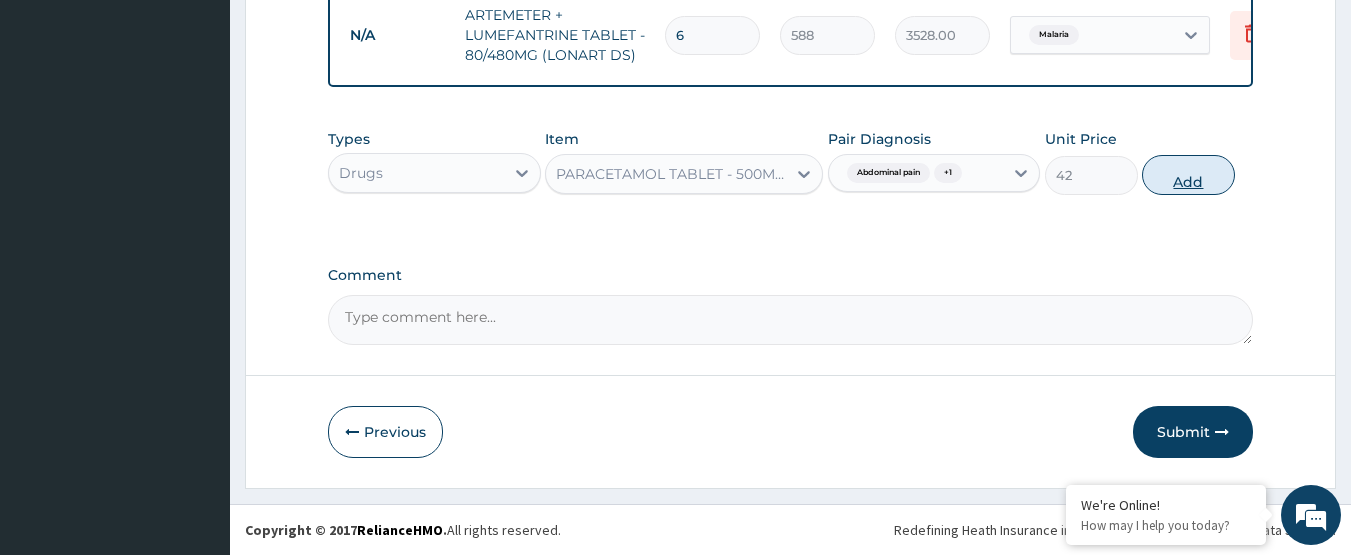 click on "Add" at bounding box center (1188, 175) 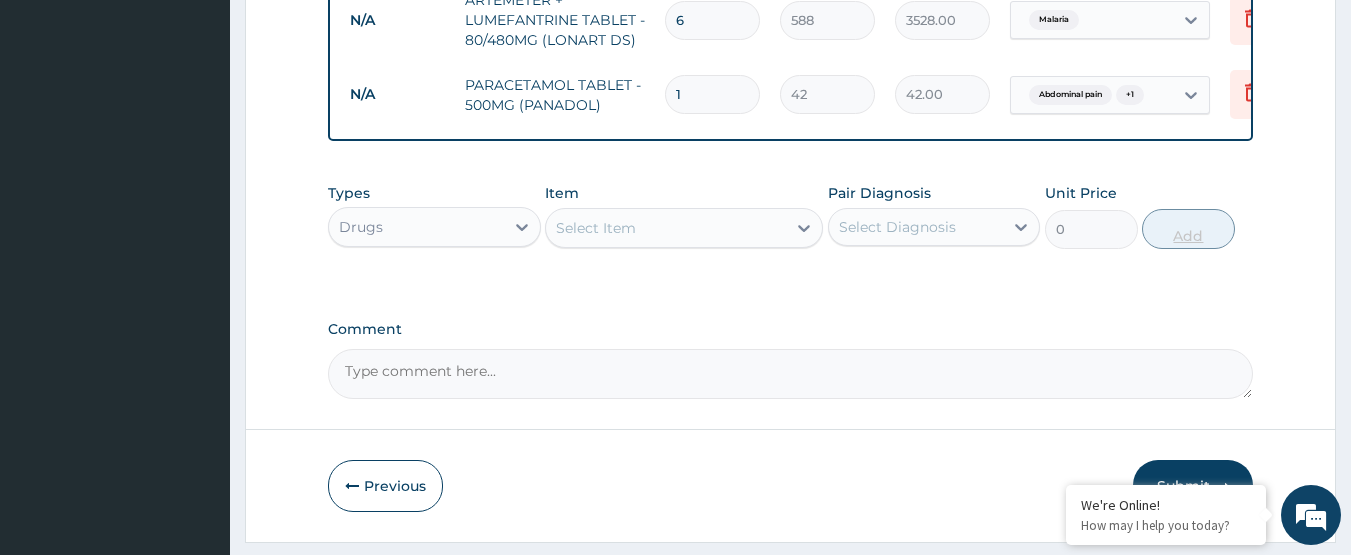 type on "18" 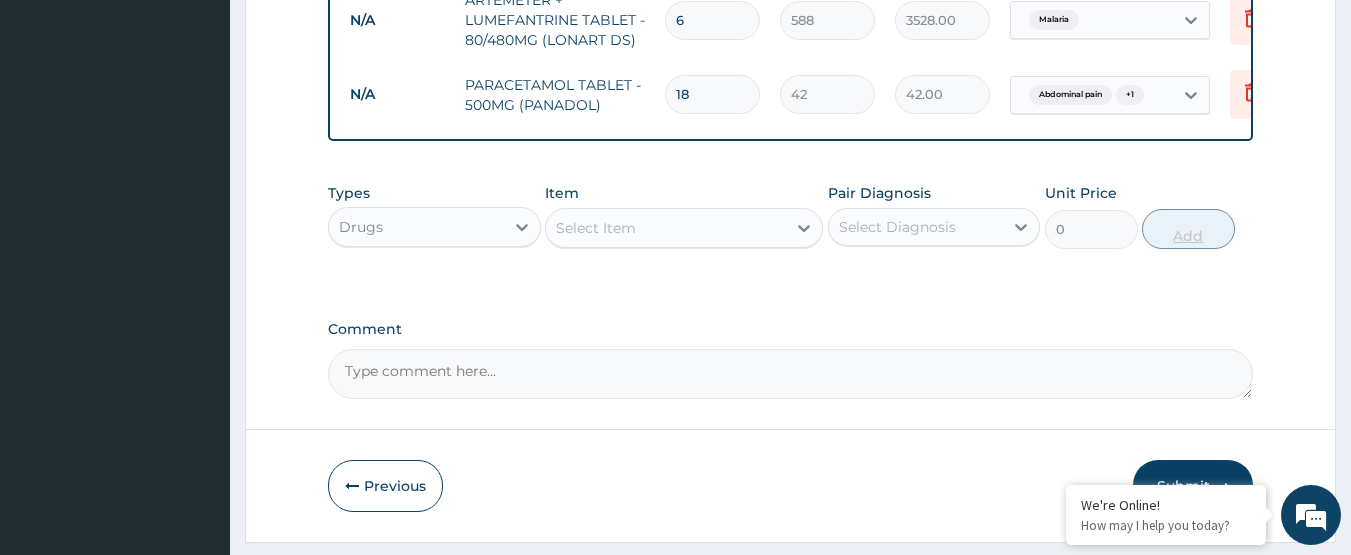 type on "756.00" 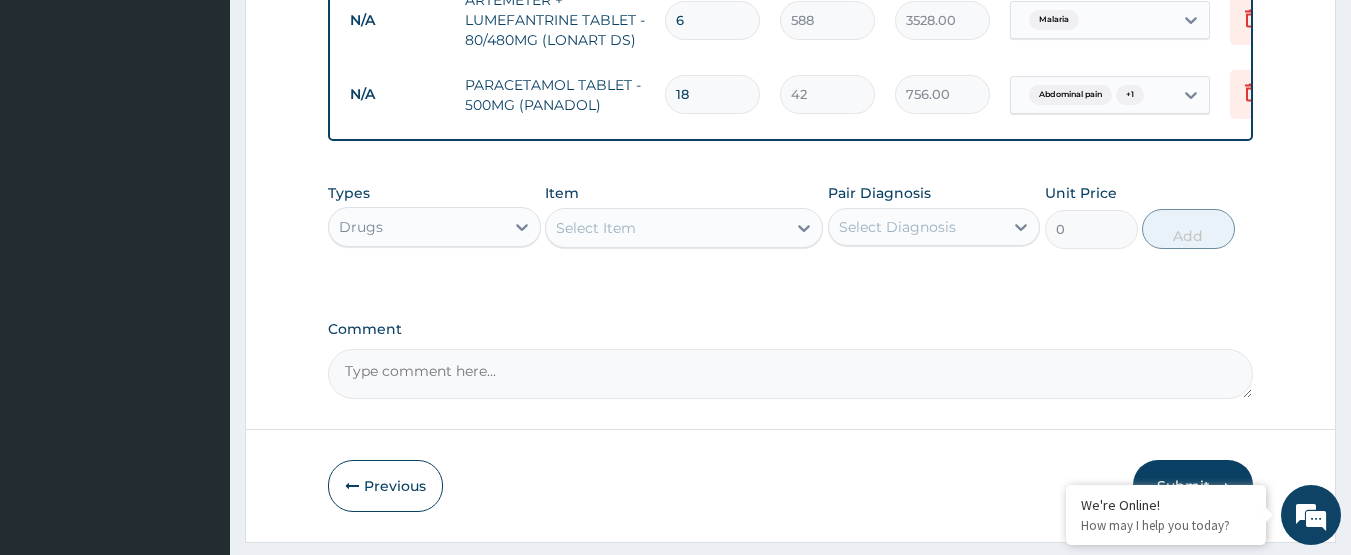 type on "18" 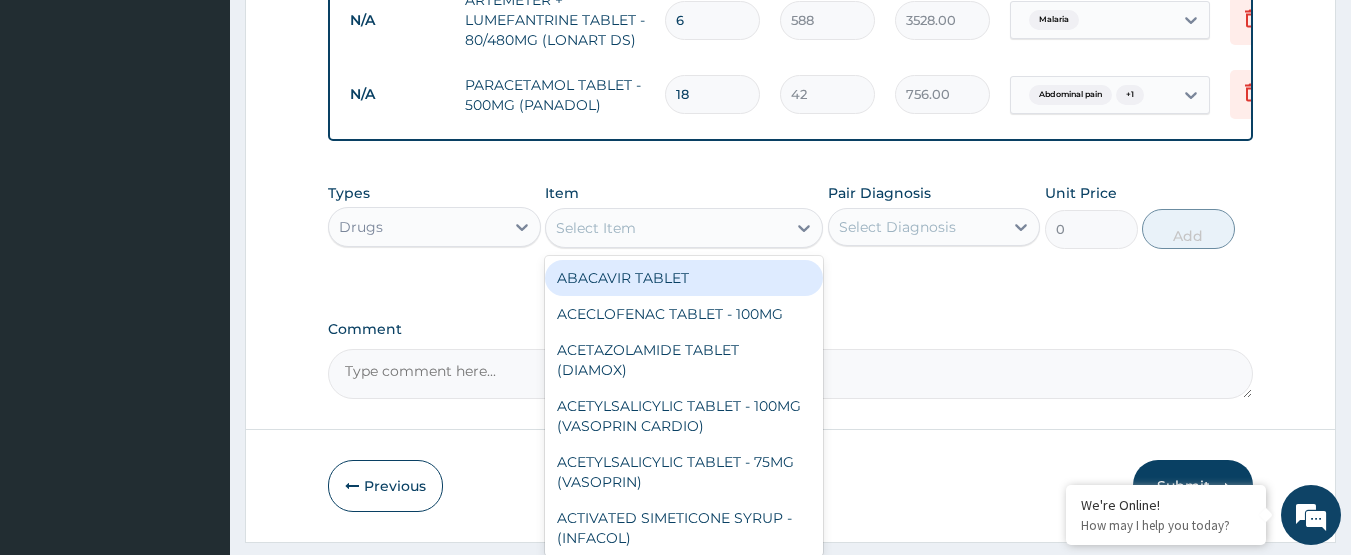 click on "Select Item" at bounding box center [666, 228] 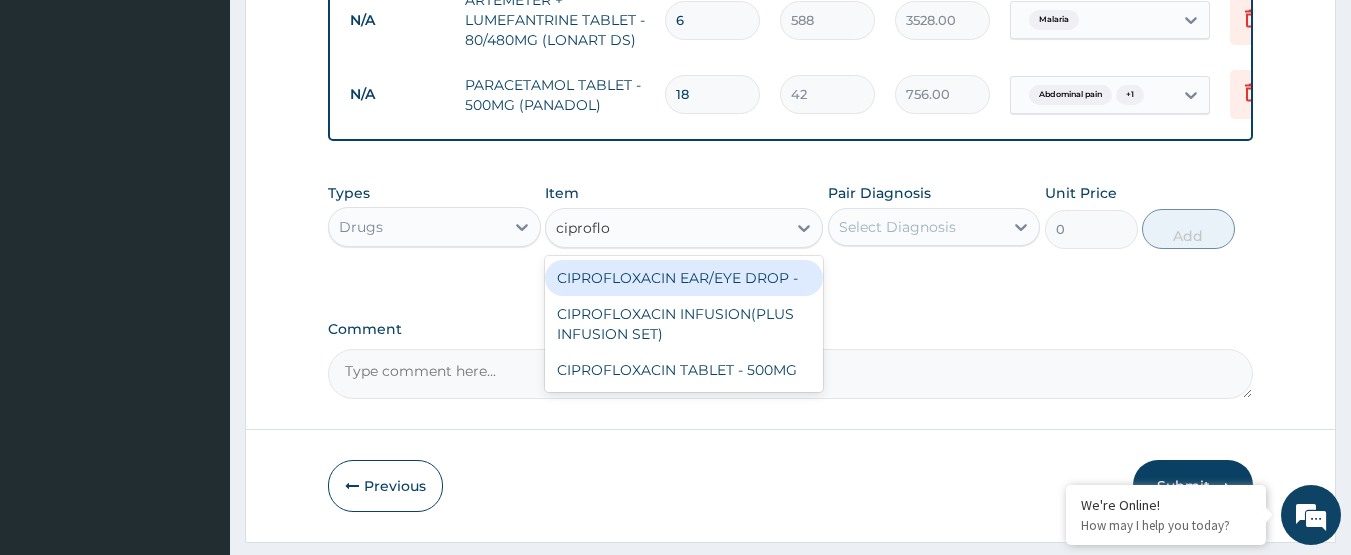 type on "ciproflox" 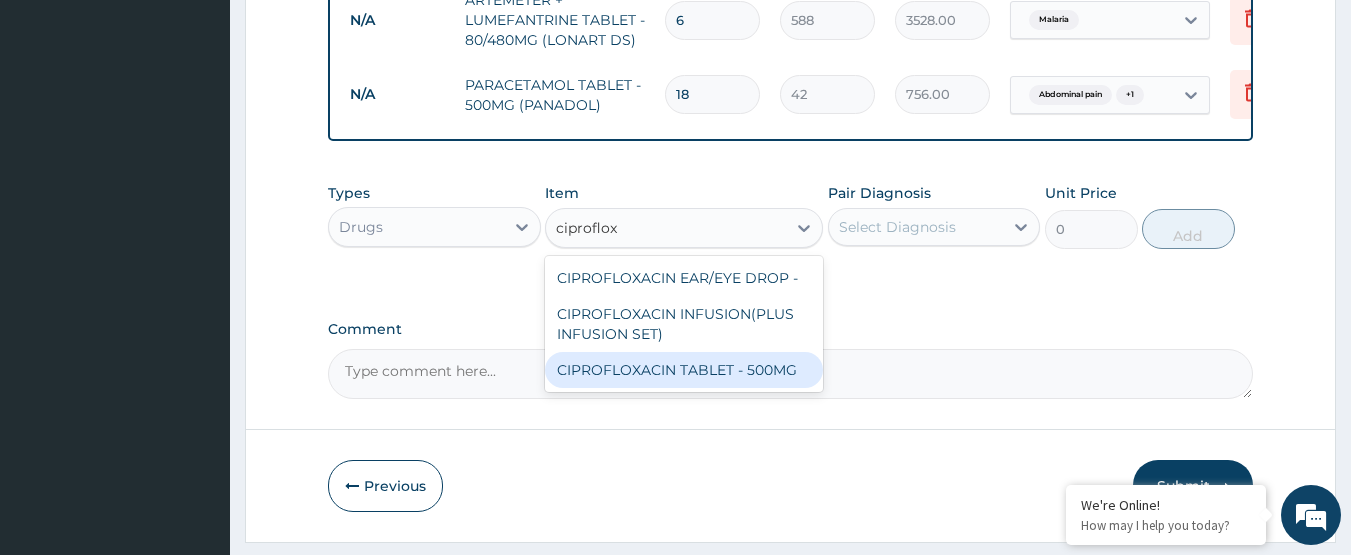 click on "CIPROFLOXACIN TABLET - 500MG" at bounding box center (684, 370) 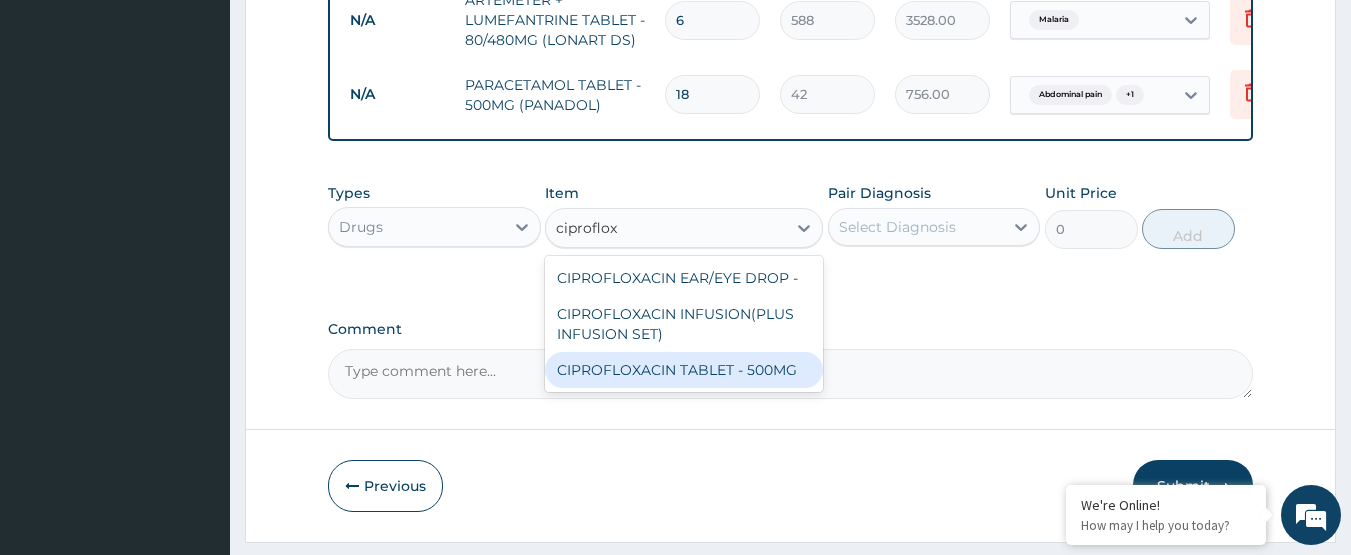type 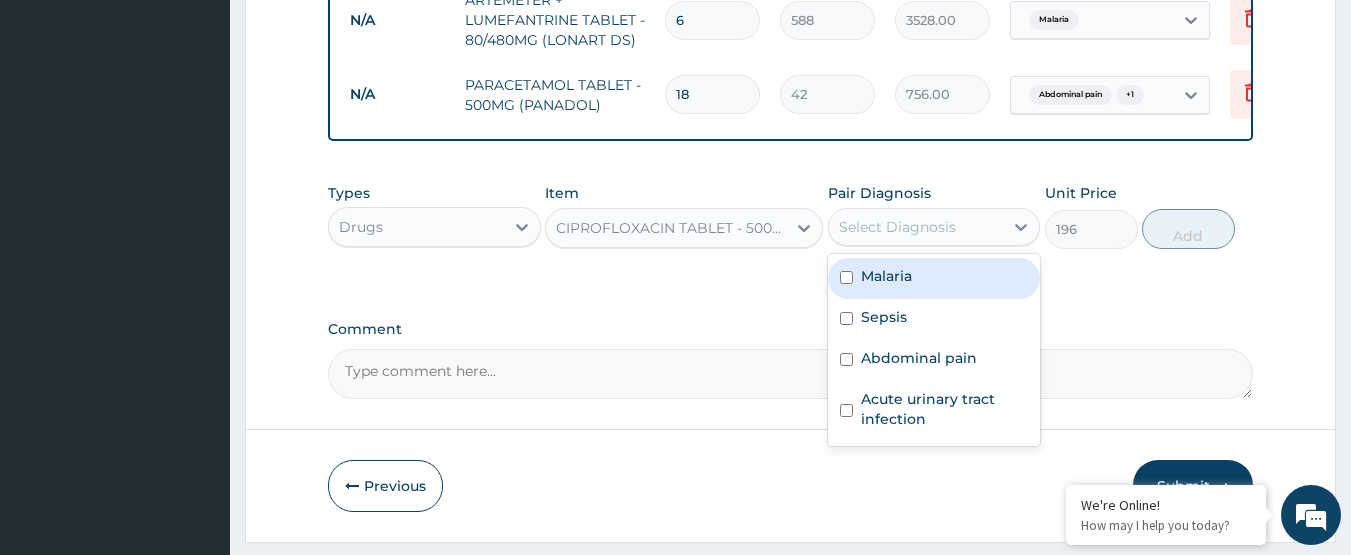 click on "Select Diagnosis" at bounding box center (897, 227) 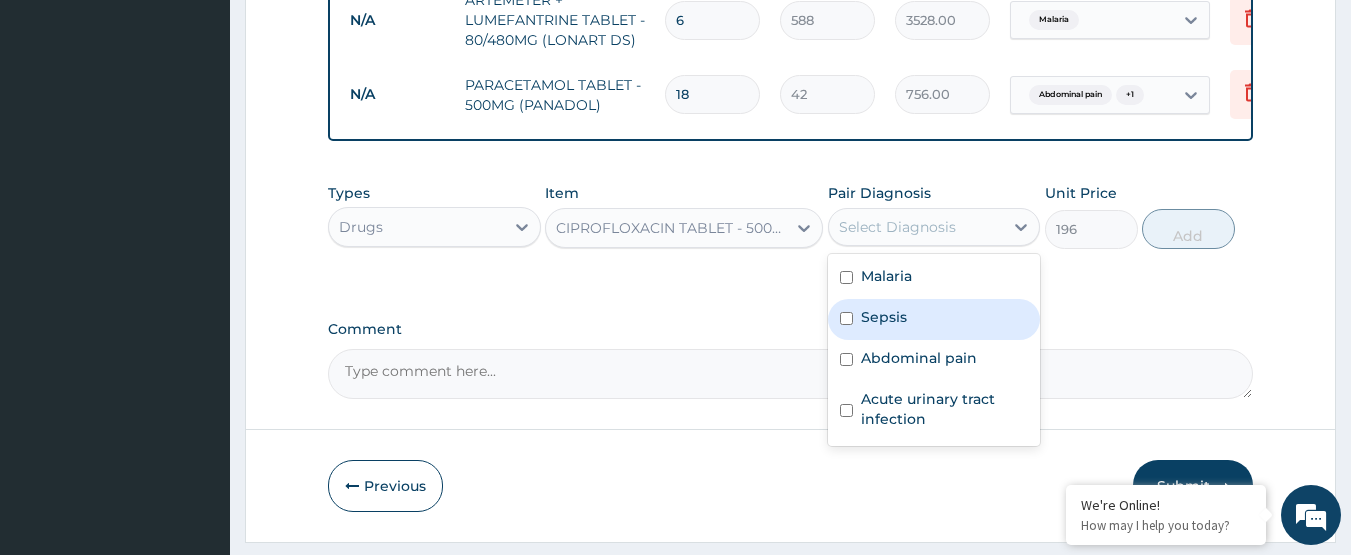 click at bounding box center [846, 318] 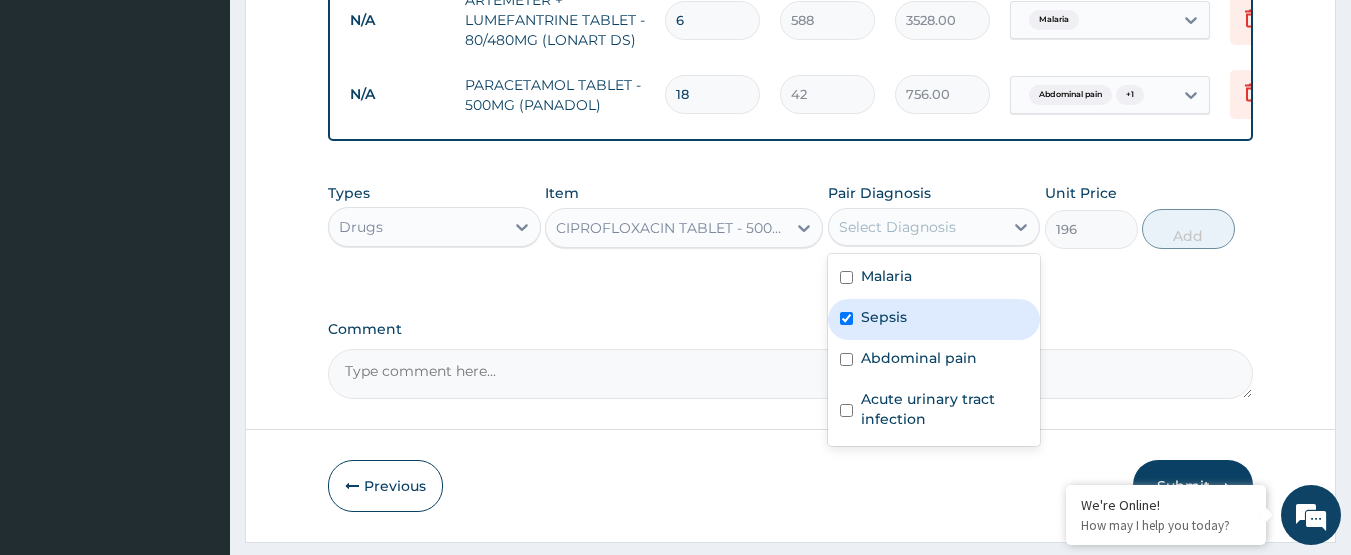 checkbox on "true" 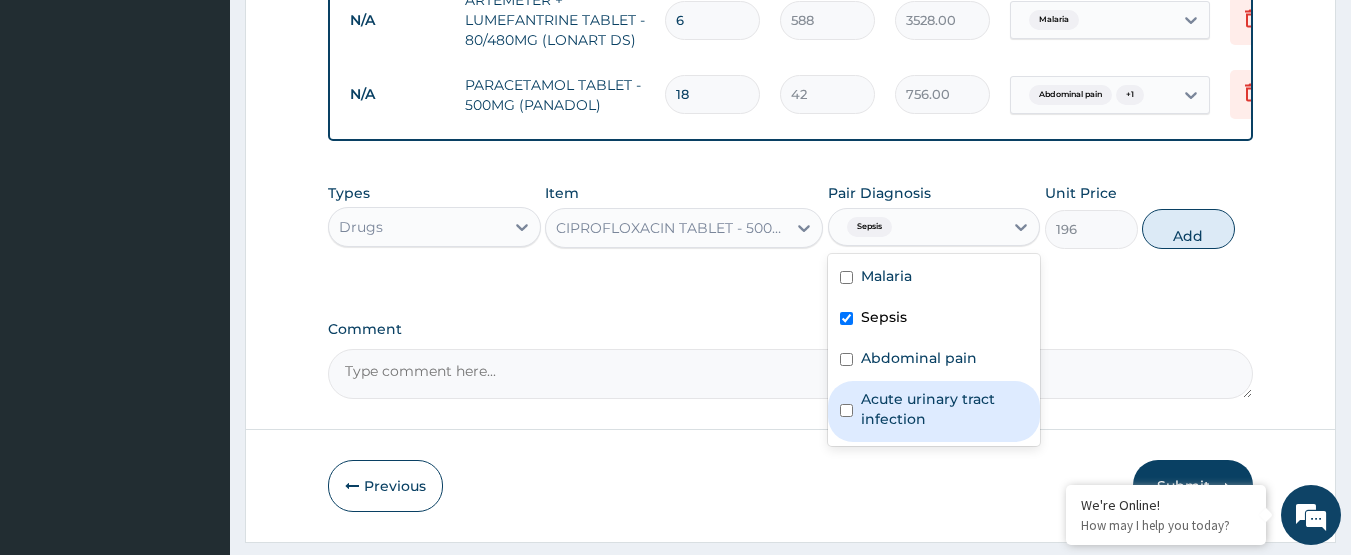click on "Acute urinary tract infection" at bounding box center [934, 411] 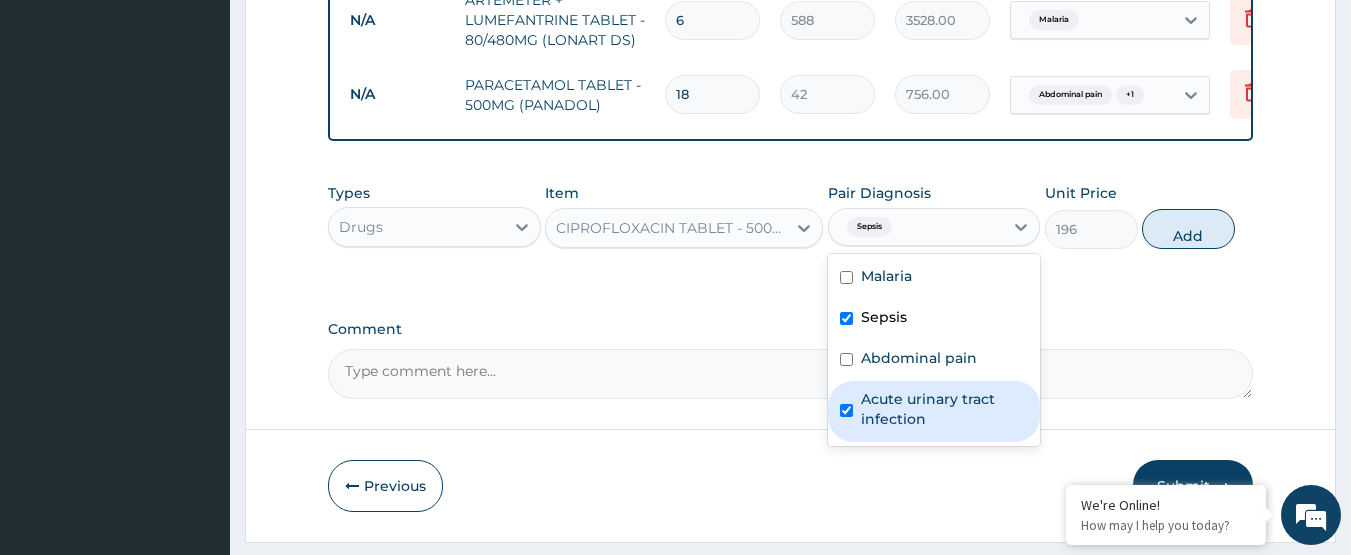 checkbox on "true" 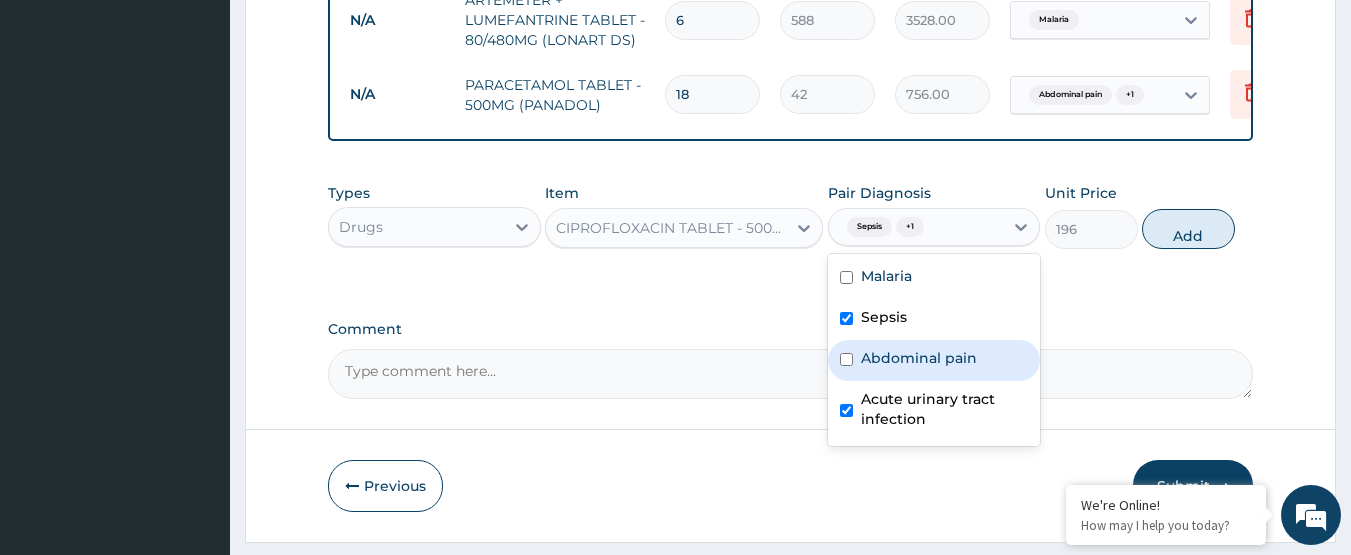 click on "Abdominal pain" at bounding box center (934, 360) 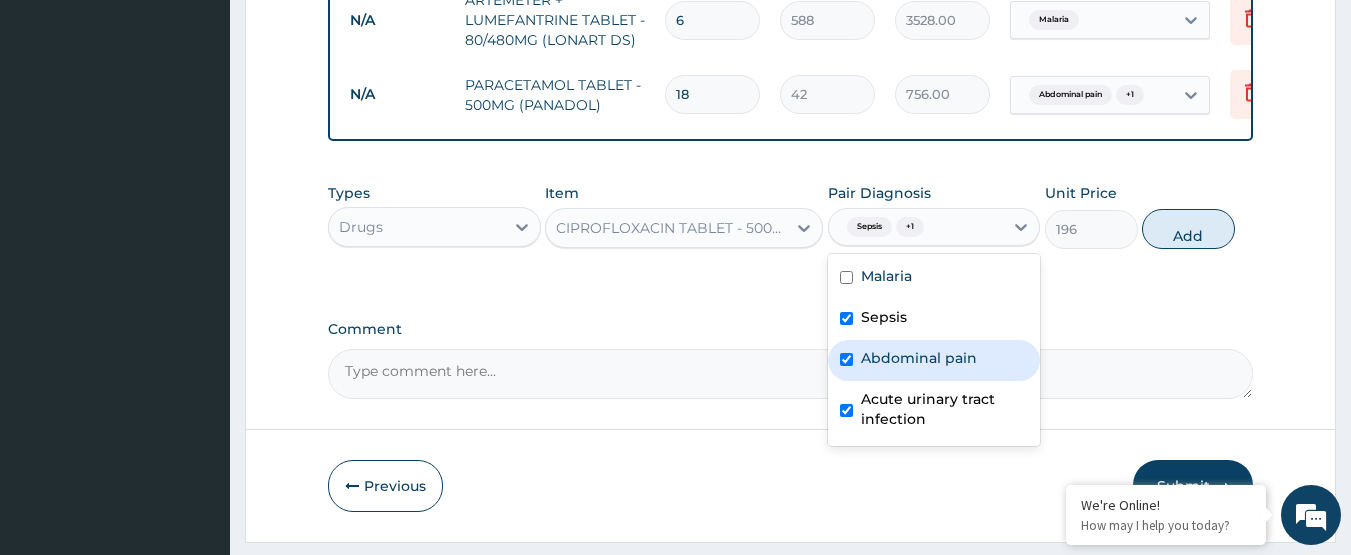checkbox on "true" 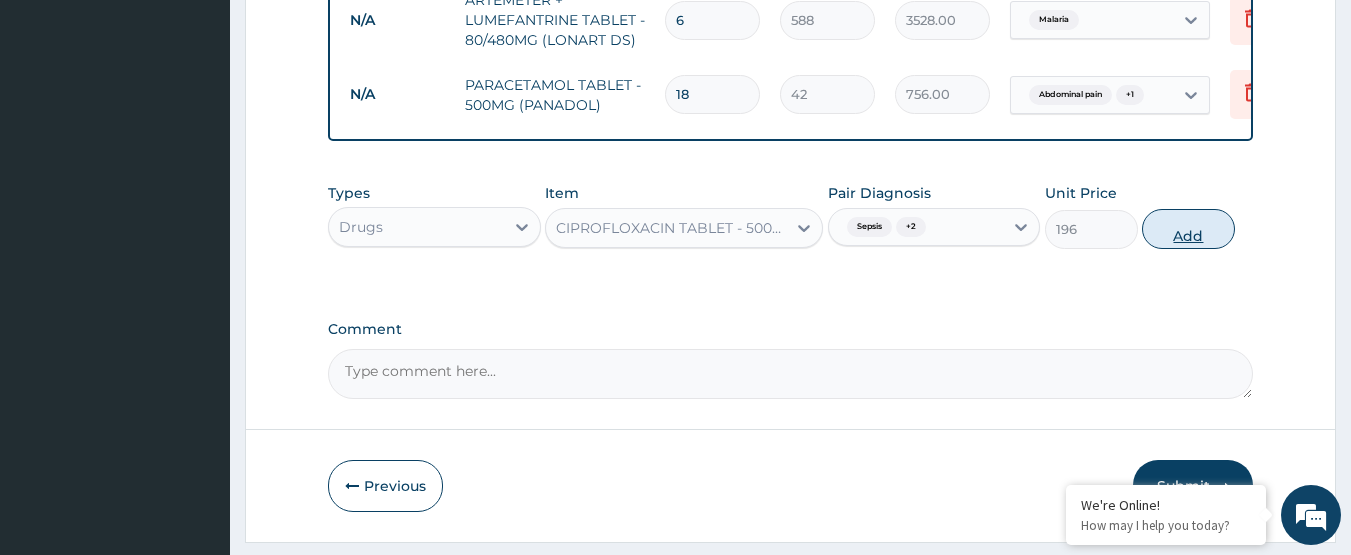 click on "Add" at bounding box center [1188, 229] 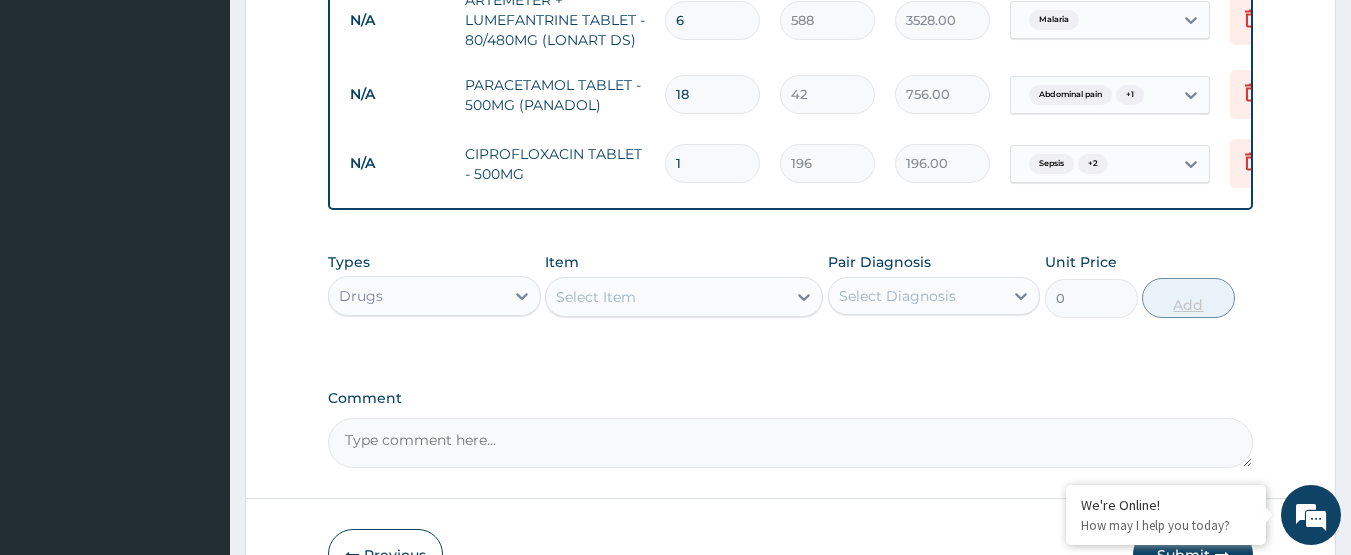 type on "10" 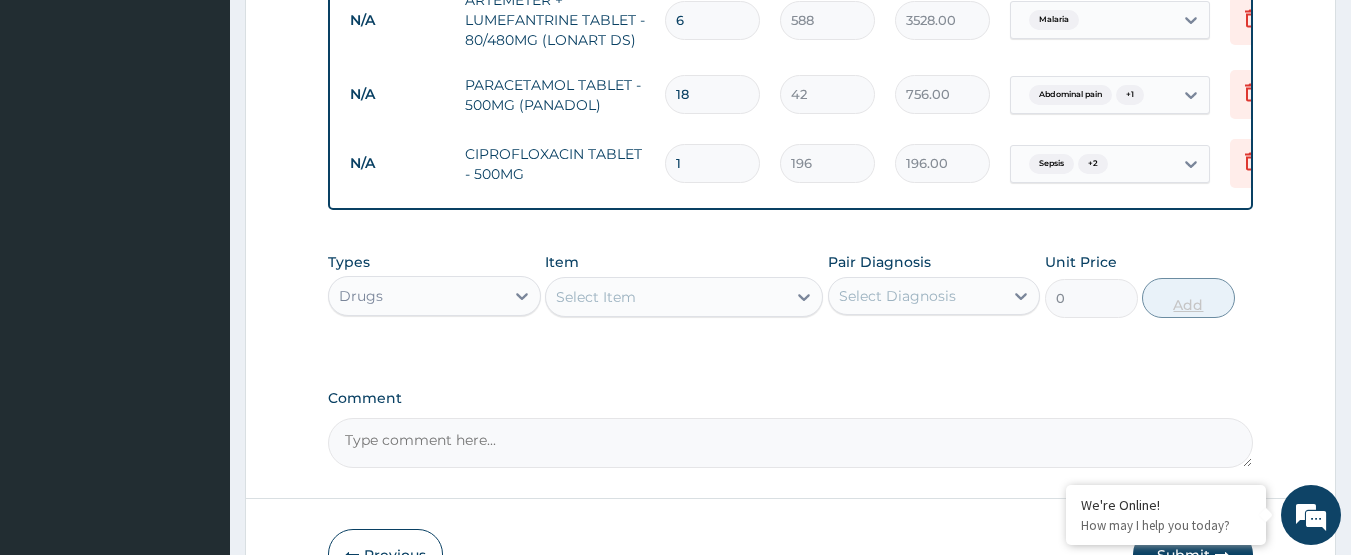 type on "1960.00" 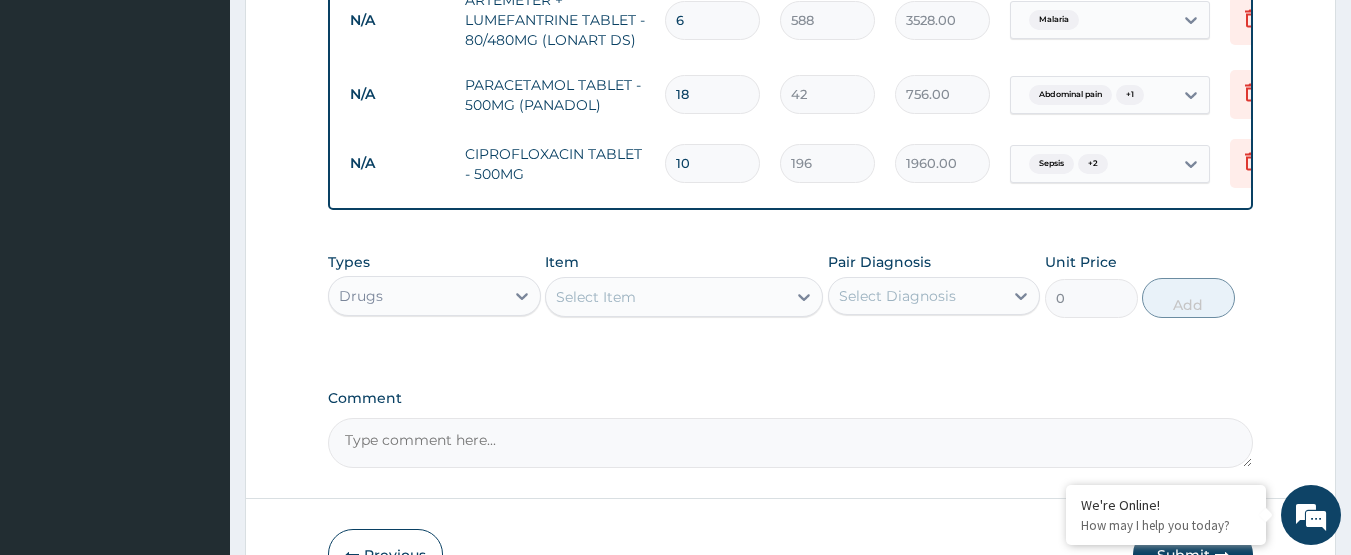 type on "10" 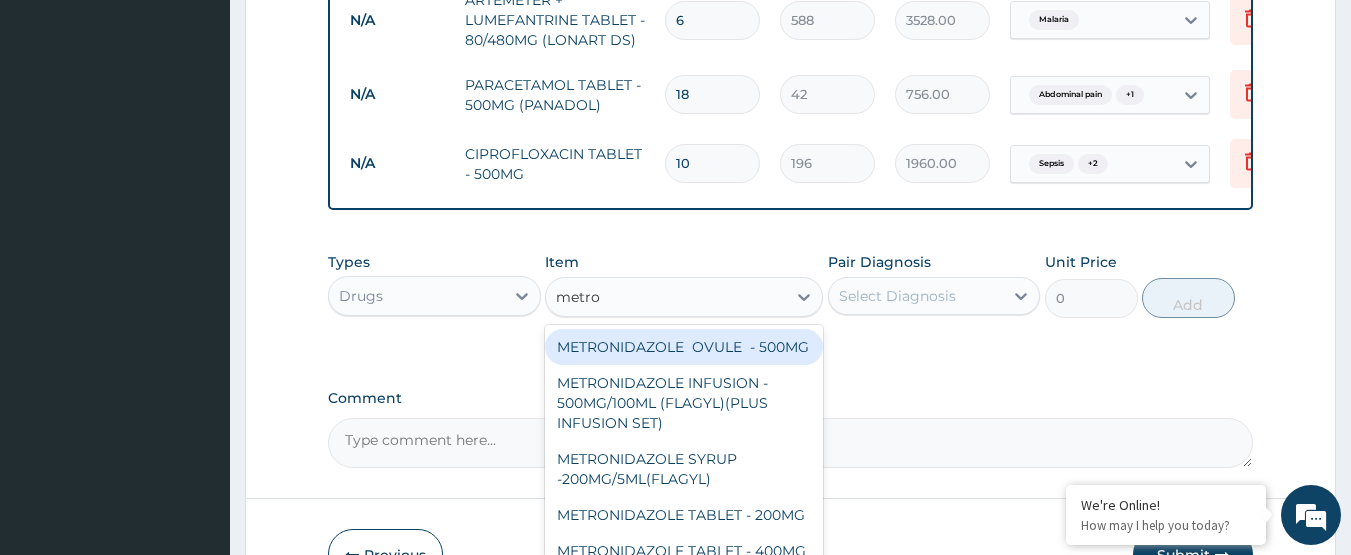 type on "metron" 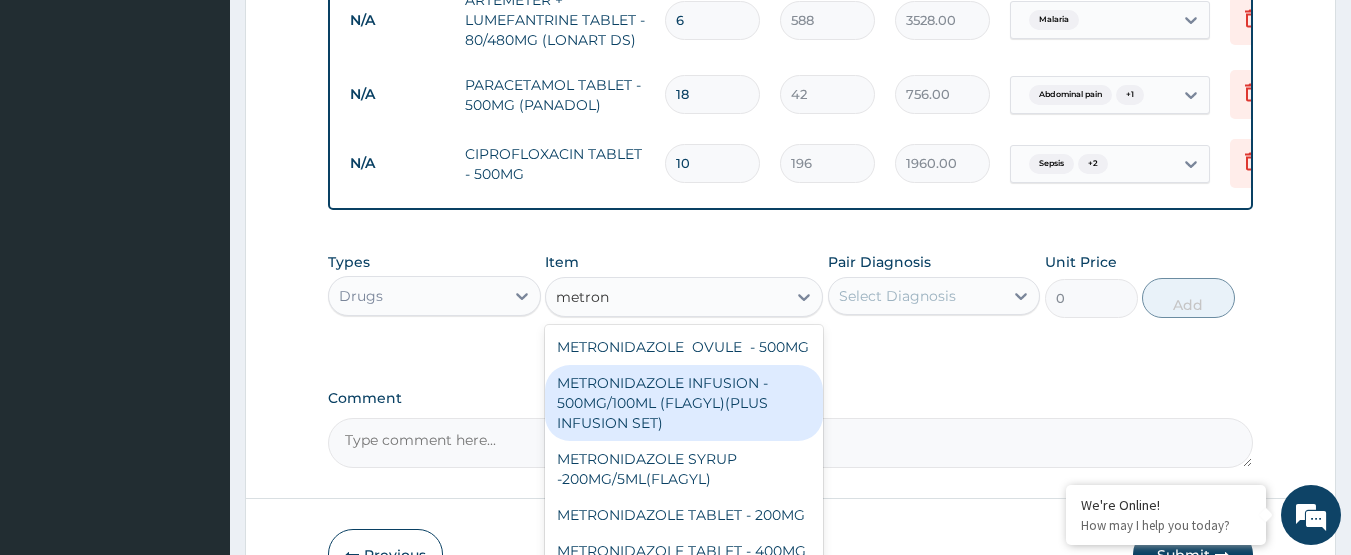 scroll, scrollTop: 8, scrollLeft: 0, axis: vertical 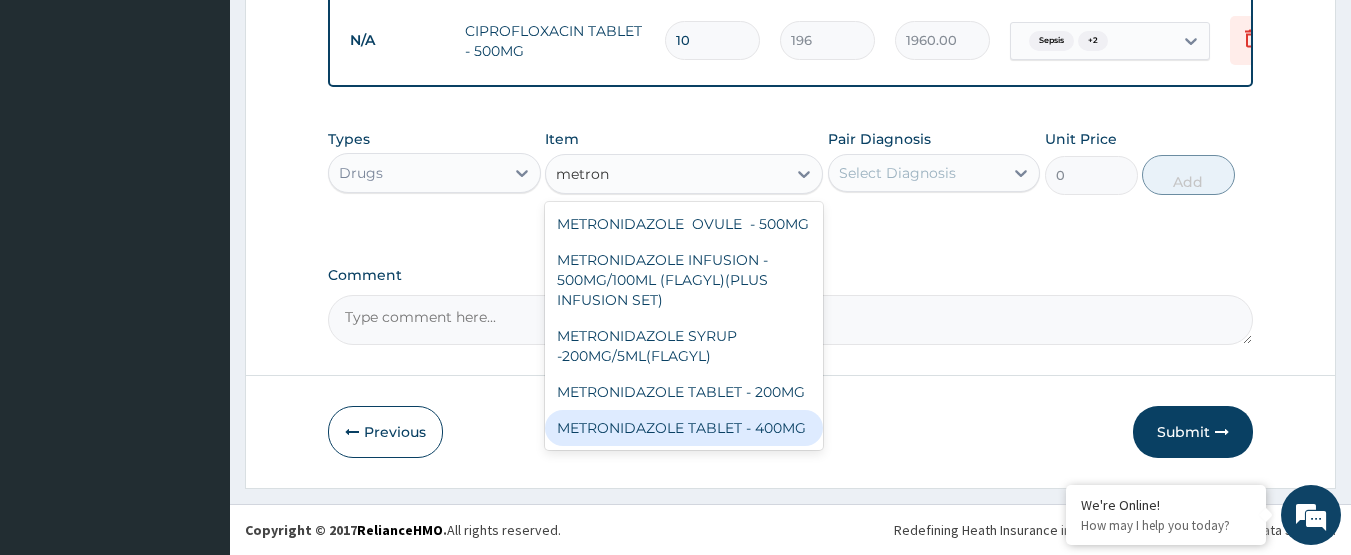 click on "METRONIDAZOLE TABLET - 400MG" at bounding box center [684, 428] 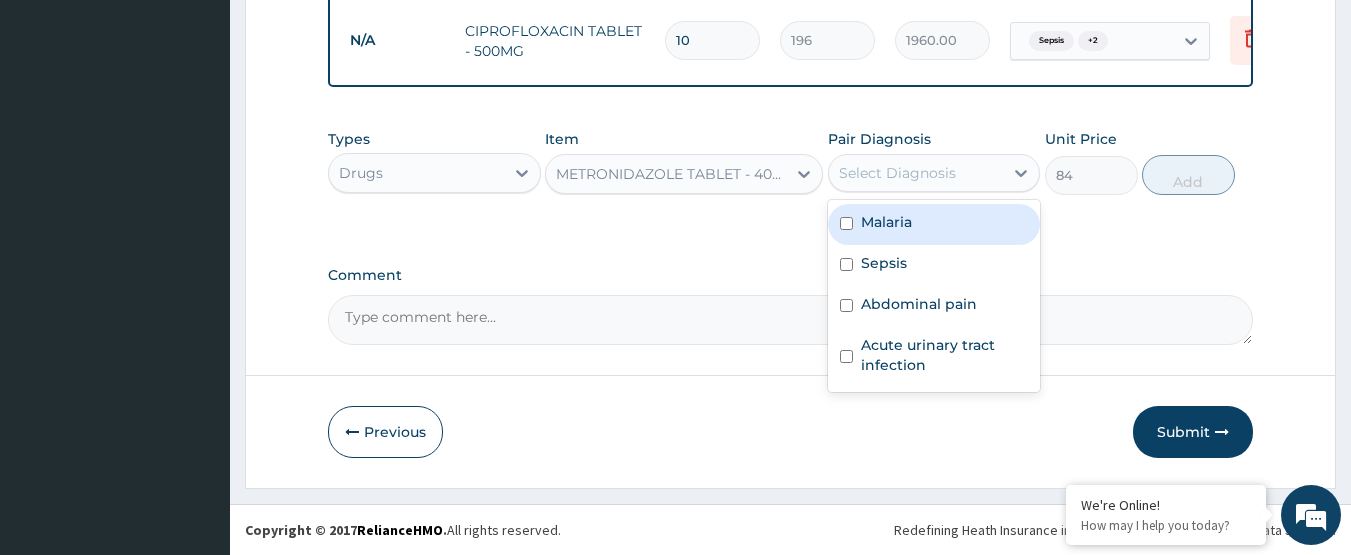 click on "Select Diagnosis" at bounding box center [897, 173] 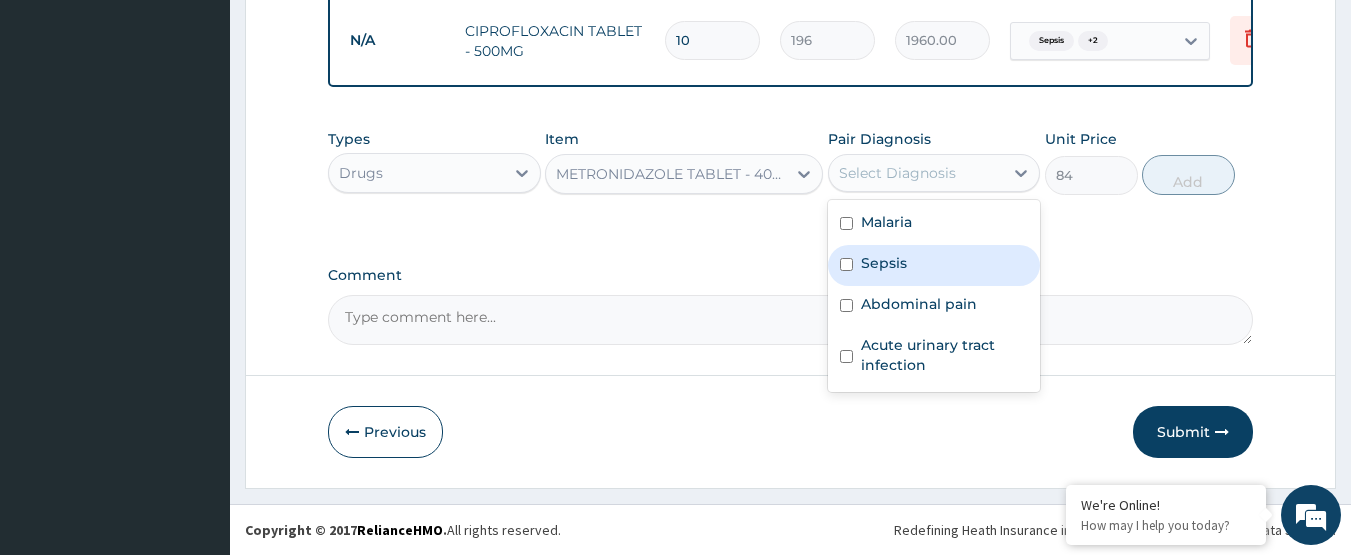 click on "Sepsis" at bounding box center [934, 265] 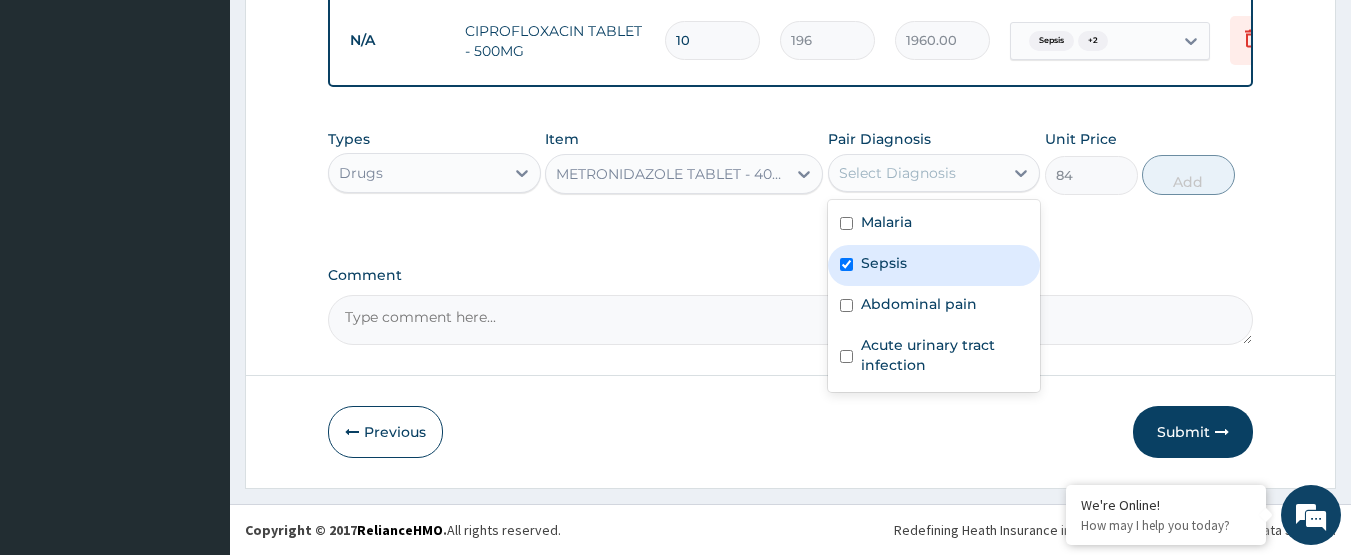 checkbox on "true" 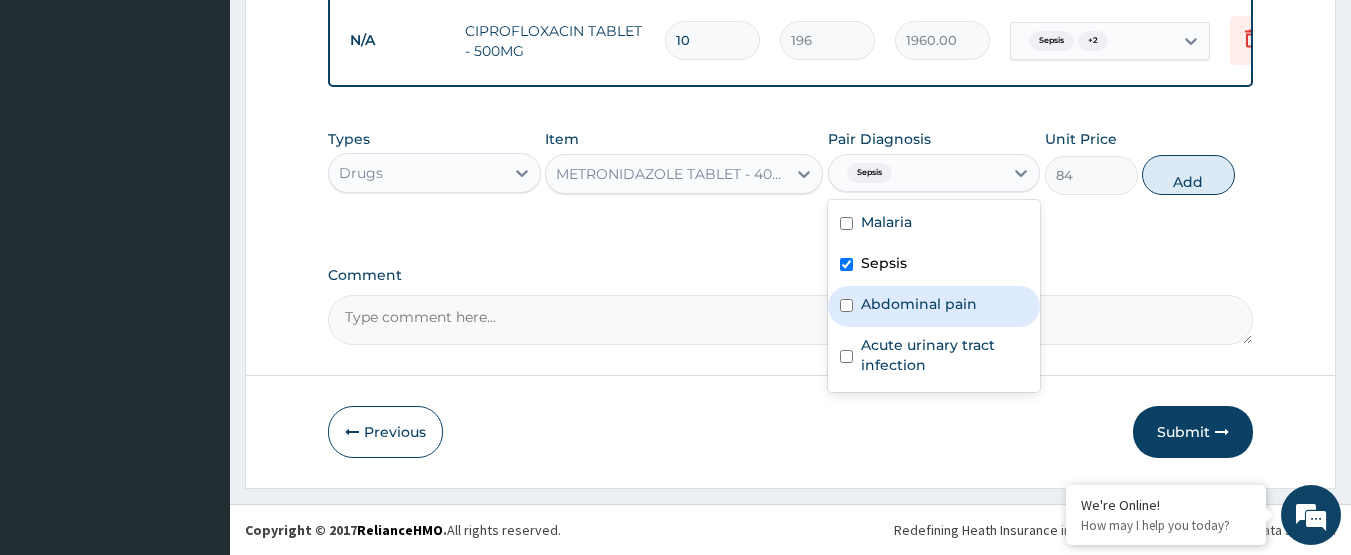 click on "Abdominal pain" at bounding box center [919, 304] 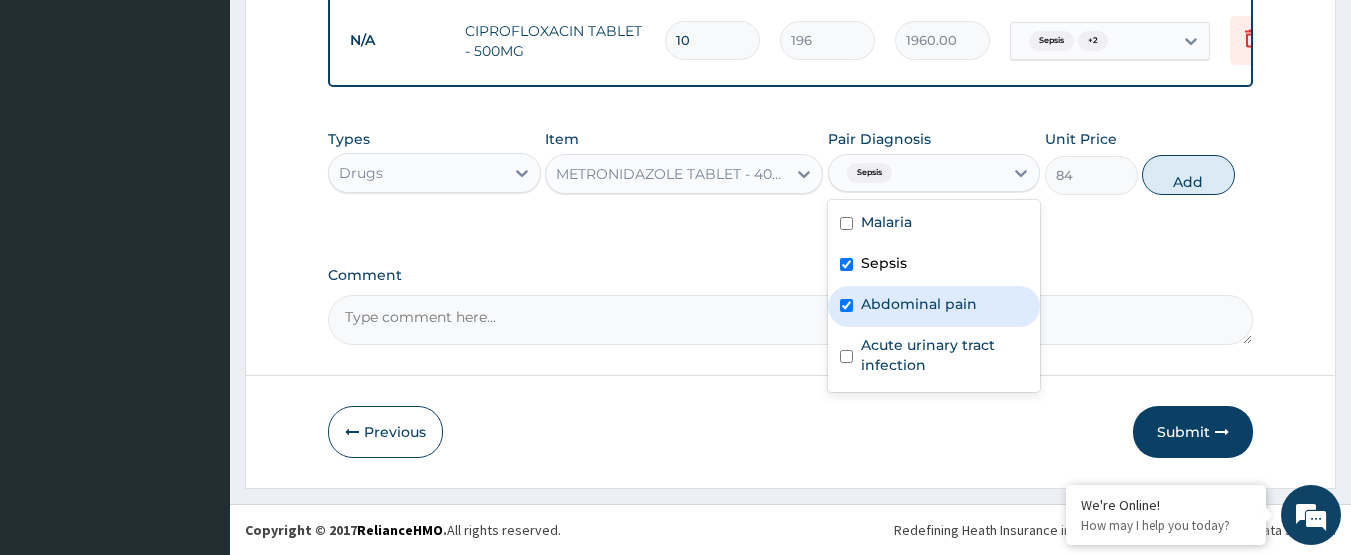 checkbox on "true" 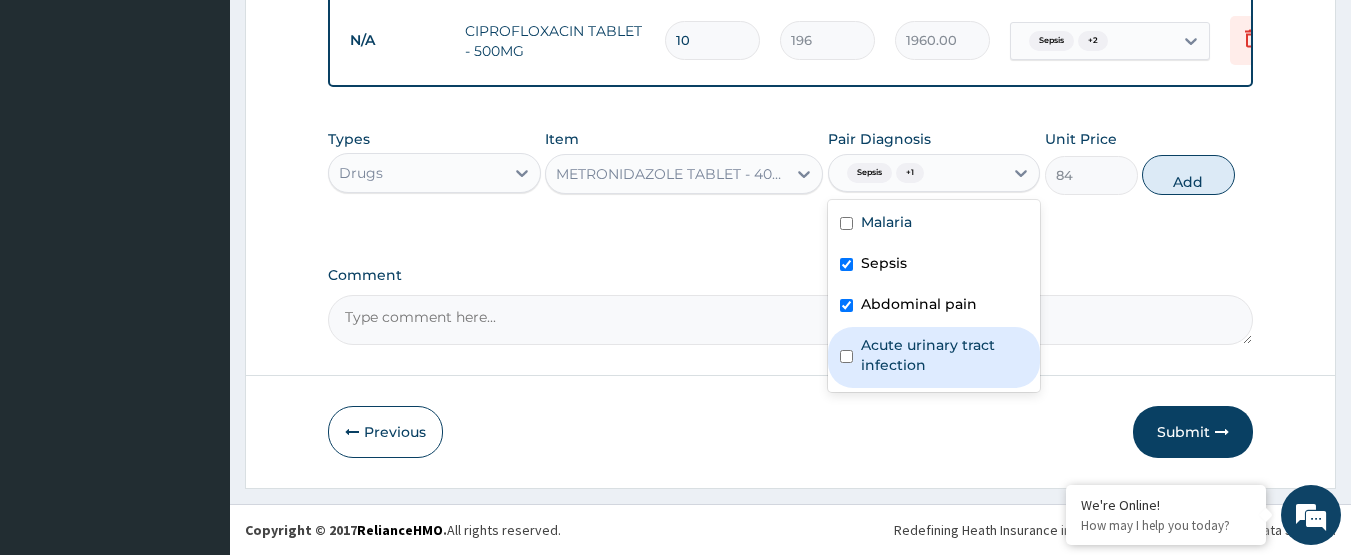 click on "Acute urinary tract infection" at bounding box center (945, 355) 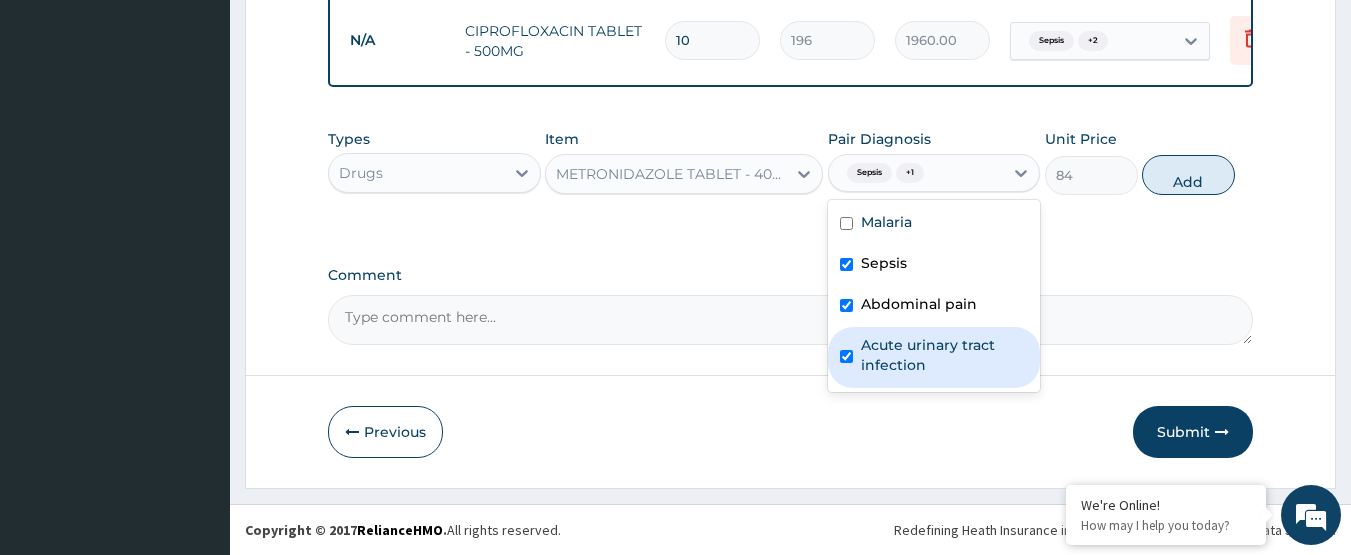 checkbox on "true" 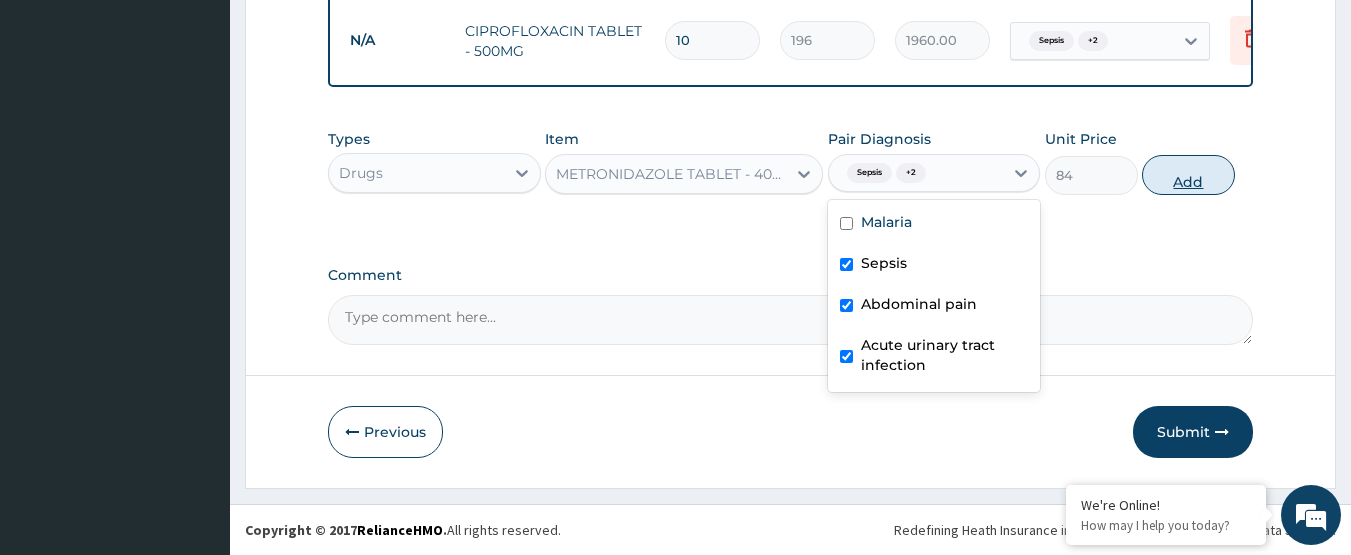 click on "Add" at bounding box center (1188, 175) 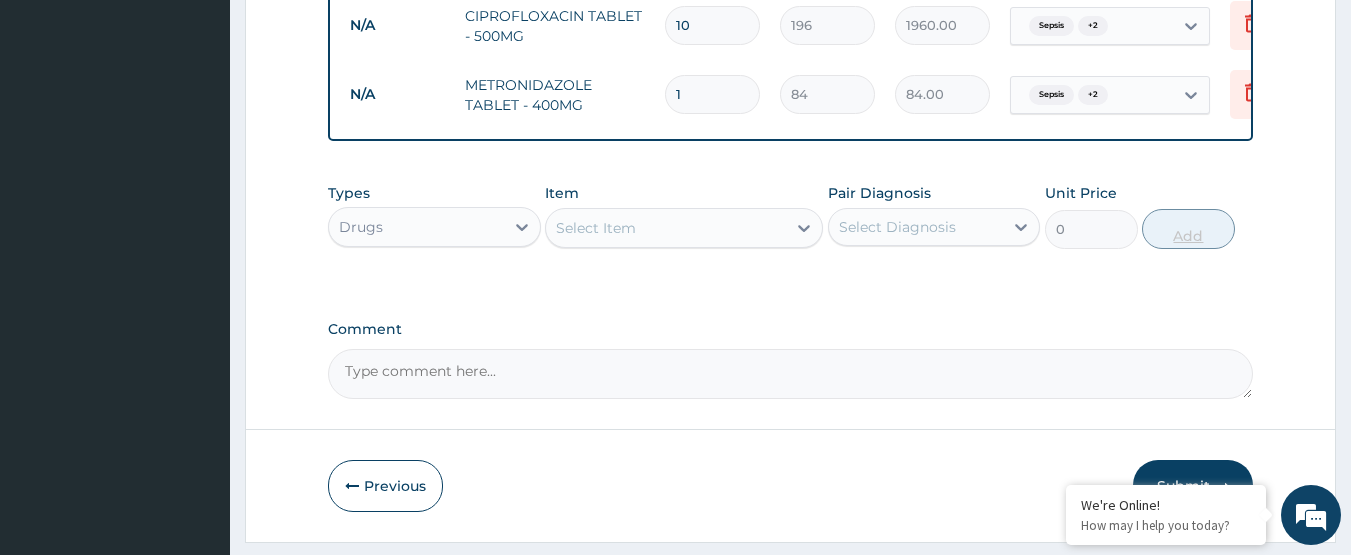 type on "15" 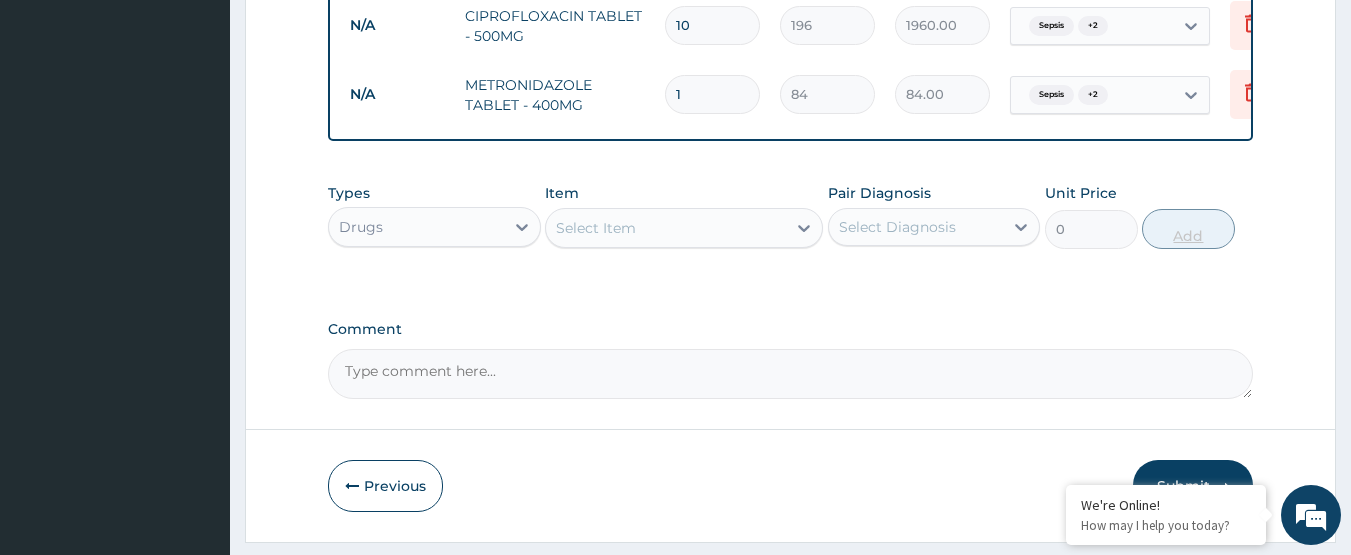 type on "1260.00" 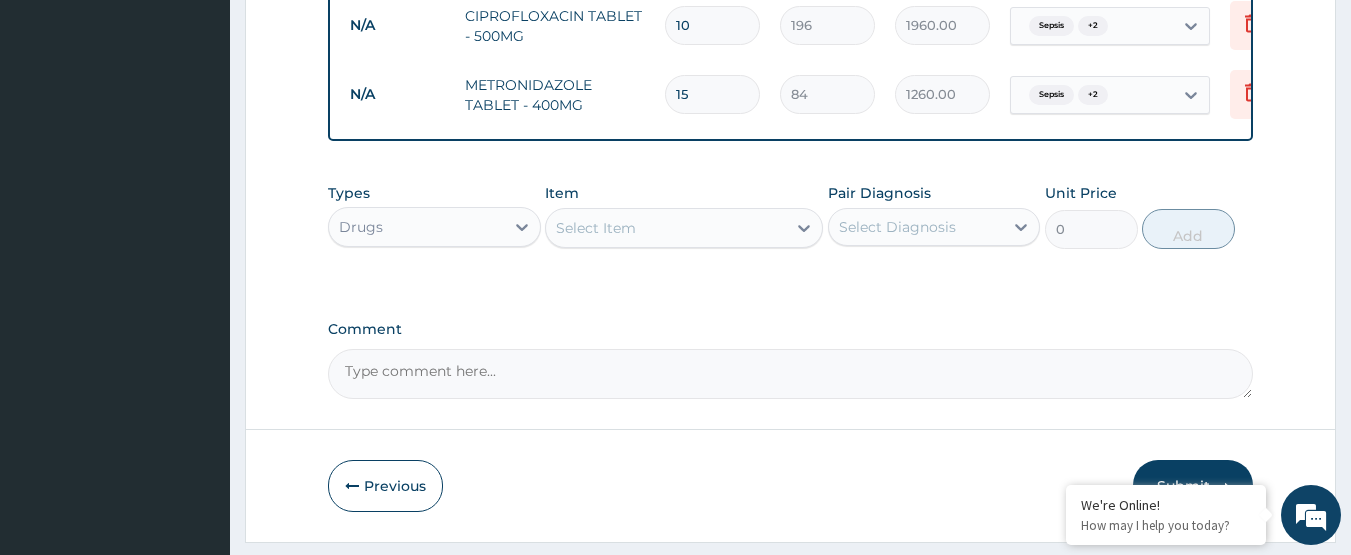type on "15" 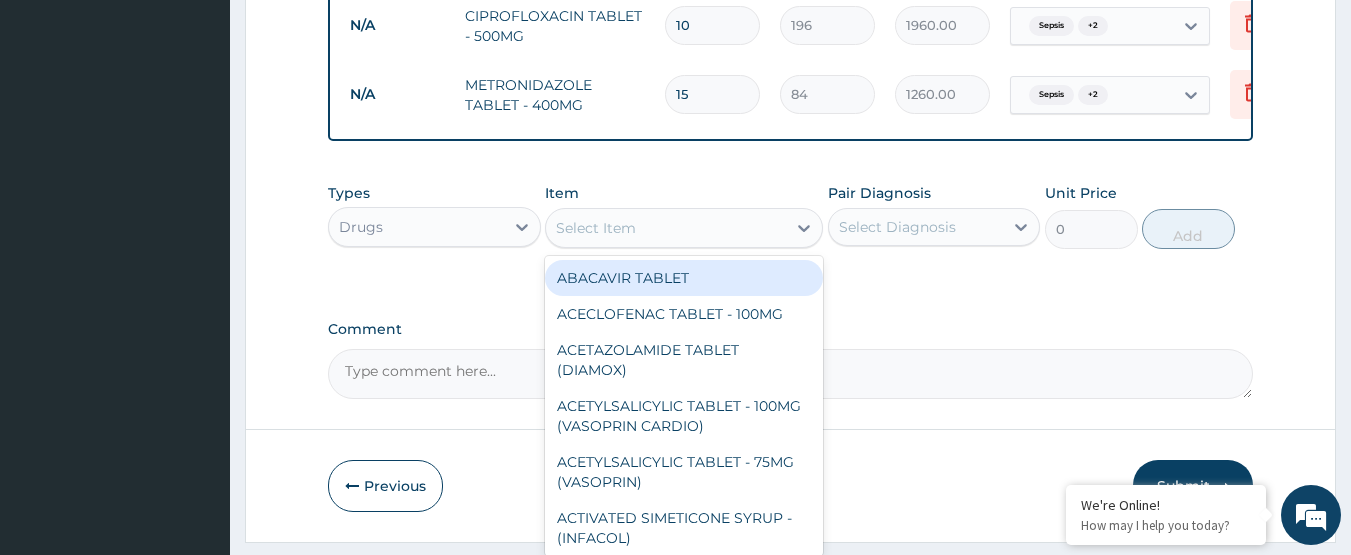 click on "Select Item" at bounding box center (684, 228) 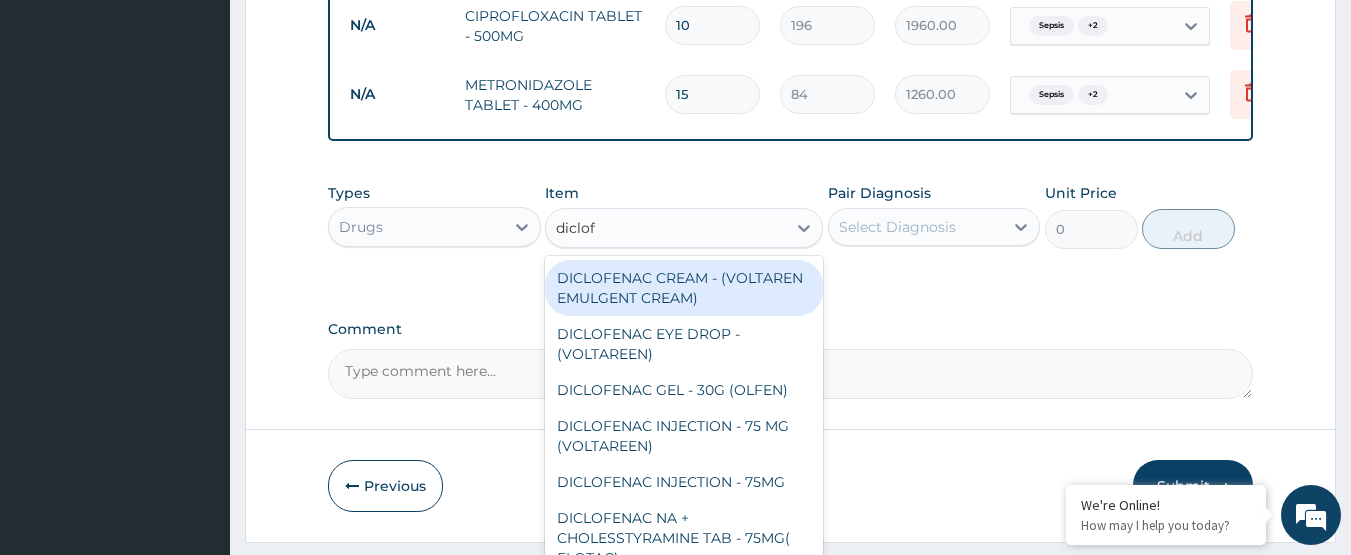 type on "diclofe" 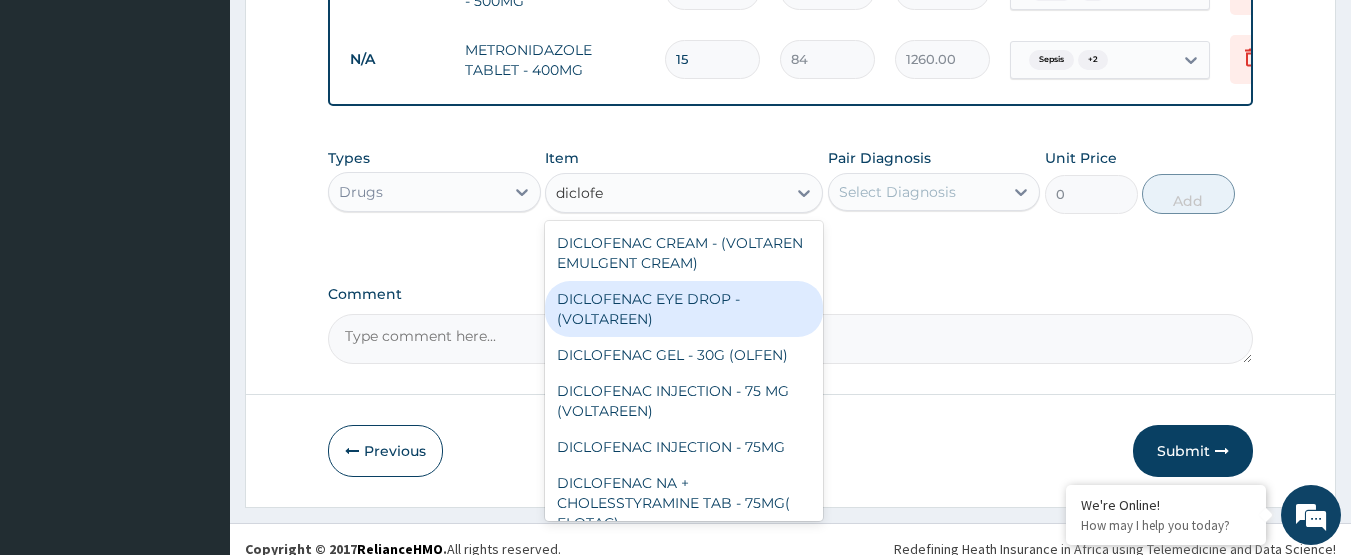 scroll, scrollTop: 1362, scrollLeft: 0, axis: vertical 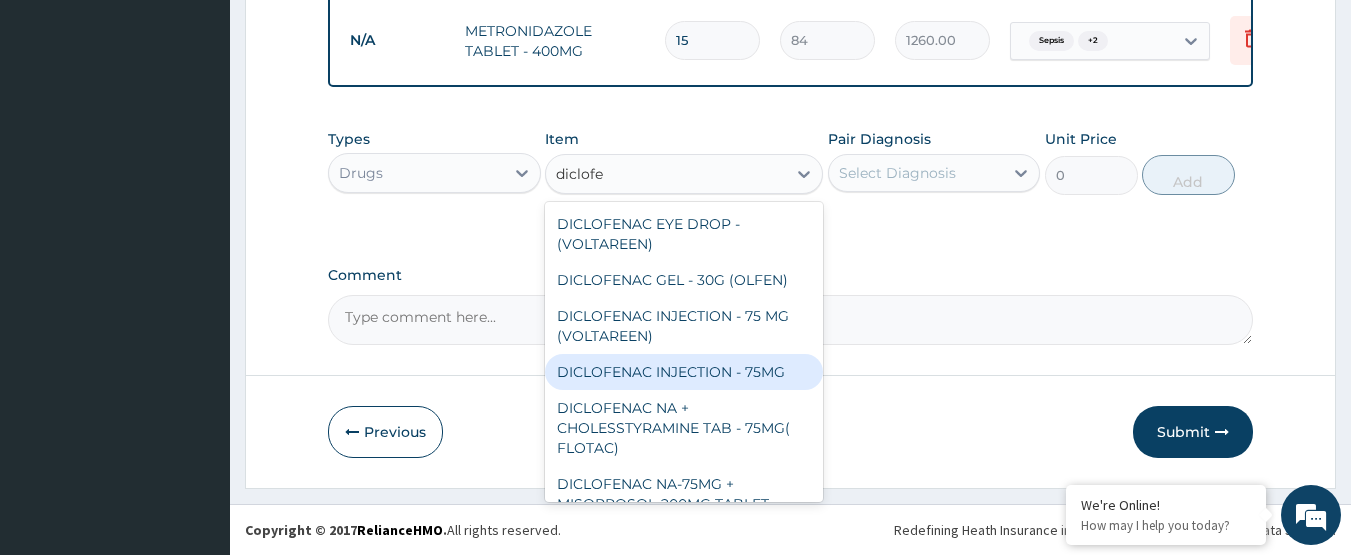 click on "DICLOFENAC INJECTION - 75MG" at bounding box center (684, 372) 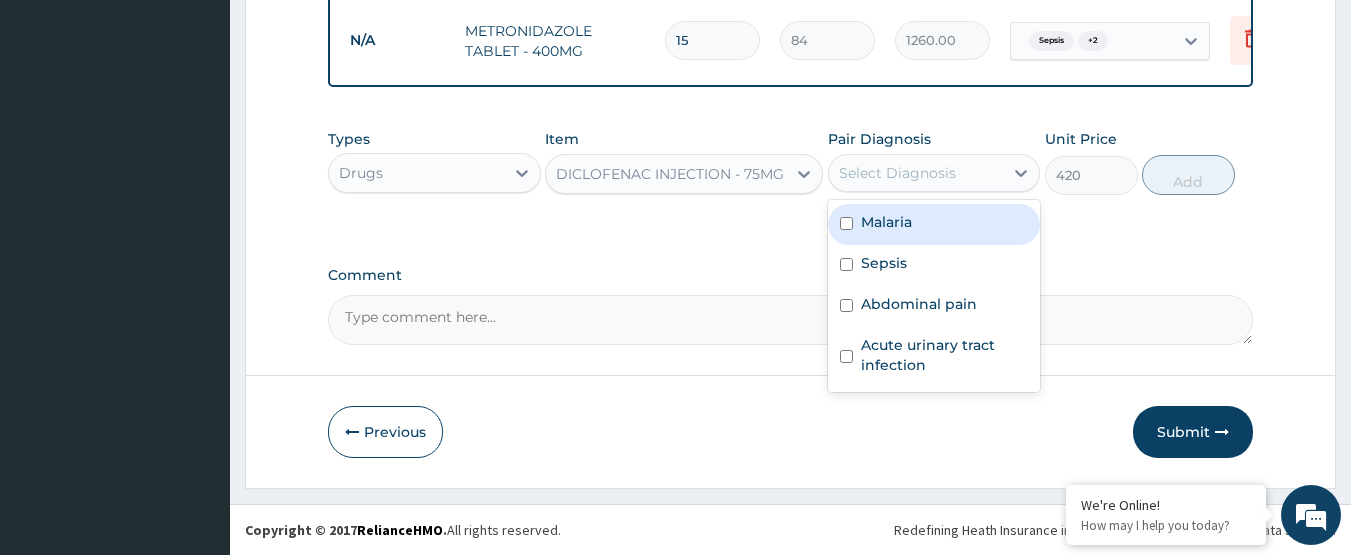 click on "Select Diagnosis" at bounding box center [916, 173] 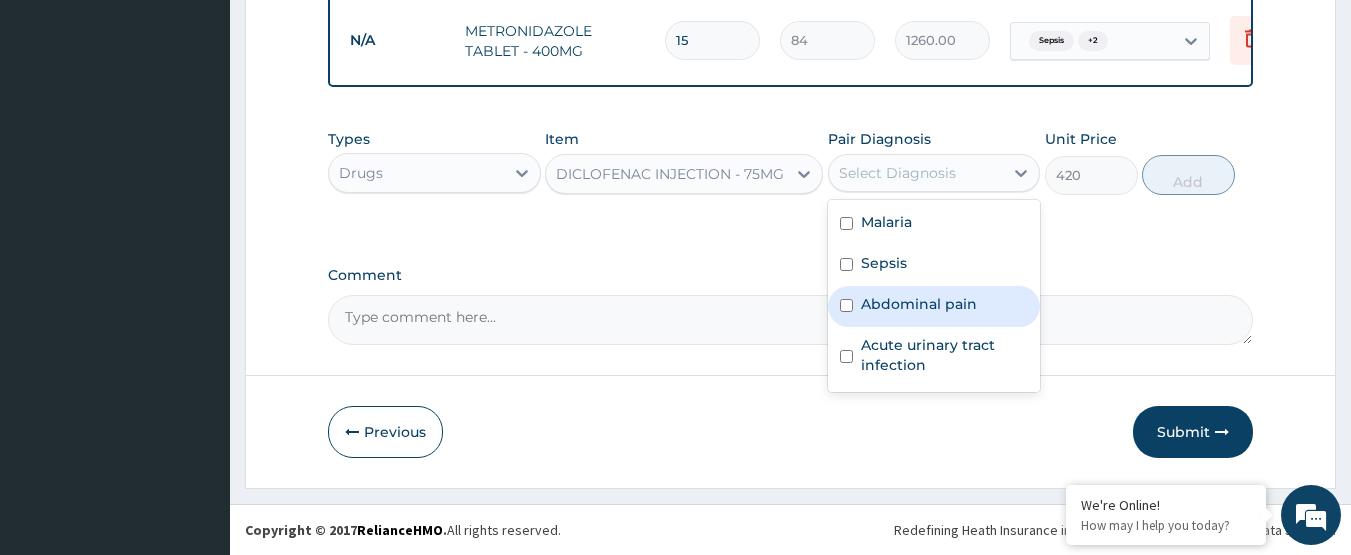 click on "Abdominal pain" at bounding box center (919, 304) 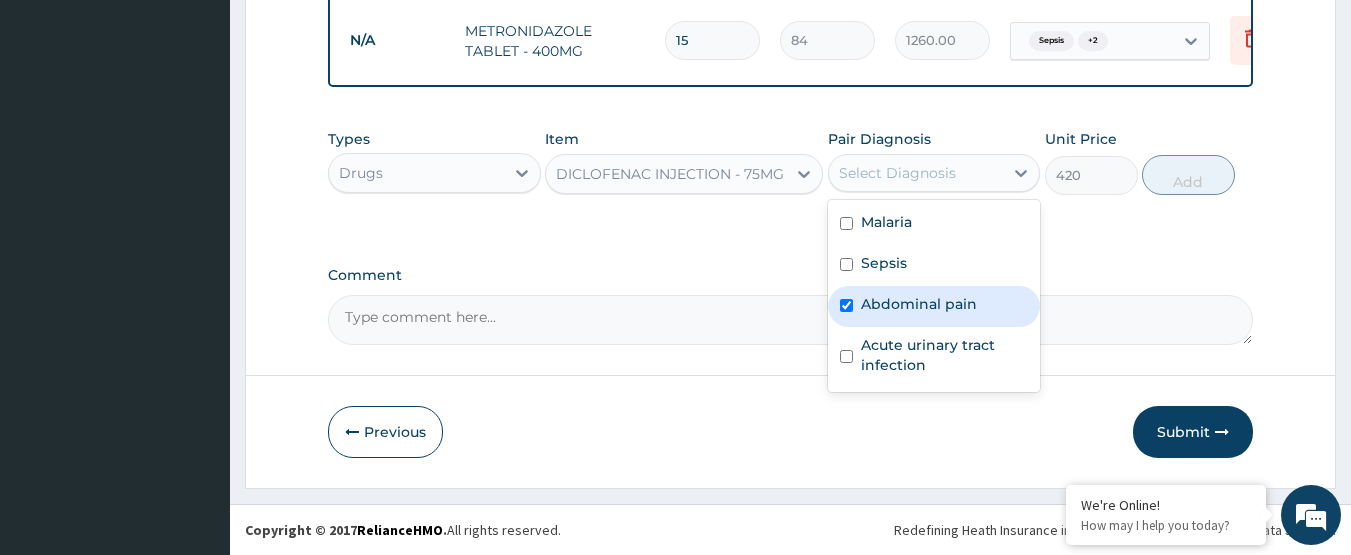 checkbox on "true" 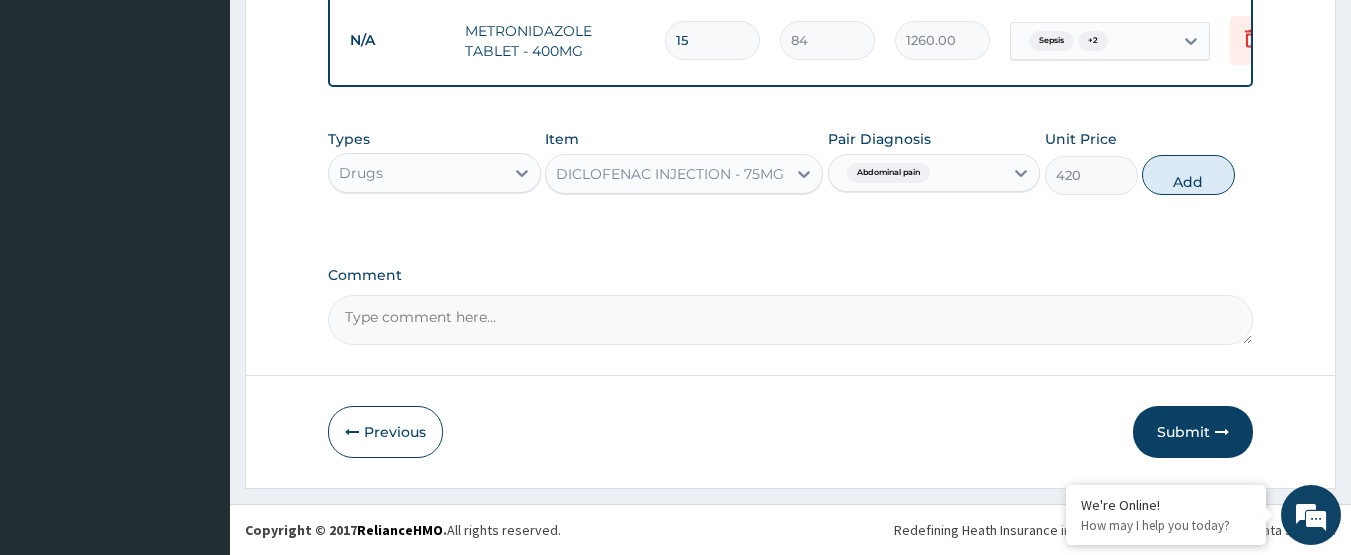 click on "PA Code / Prescription Code Enter Code(Secondary Care Only) Encounter Date DD-MM-YYYY Important Notice Please enter PA codes before entering items that are not attached to a PA code   All diagnoses entered must be linked to a claim item. Diagnosis & Claim Items that are visible but inactive cannot be edited because they were imported from an already approved PA code. Diagnosis Malaria Query Sepsis Query Abdominal pain Query Acute urinary tract infection Query NB: All diagnosis must be linked to a claim item Claim Items Type Name Quantity Unit Price Total Price Pair Diagnosis Actions N/A GENERAL PRACTITIONER FIRST OUTPATIENT CONSULTATION 1 3750 3750.00 Malaria  + 3 Delete N/A MALARIAL PARASITE THICK AND THIN FILMS - [BLOOD] 1 2187.5 2187.50 Malaria Delete N/A FBC CBC-COMPLETE BLOOD COUNT (HAEMOGRAM) - [BLOOD] 1 5000 5000.00 Sepsis Delete N/A URINALYSIS 1 2187.5 2187.50 Acute urinary tract infection  + 2 Delete N/A ARTEMETER + LUMEFANTRINE TABLET -  80/480MG (LONART DS) 6 588 3528.00 Malaria Delete N/A 18 42  +" at bounding box center [791, -406] 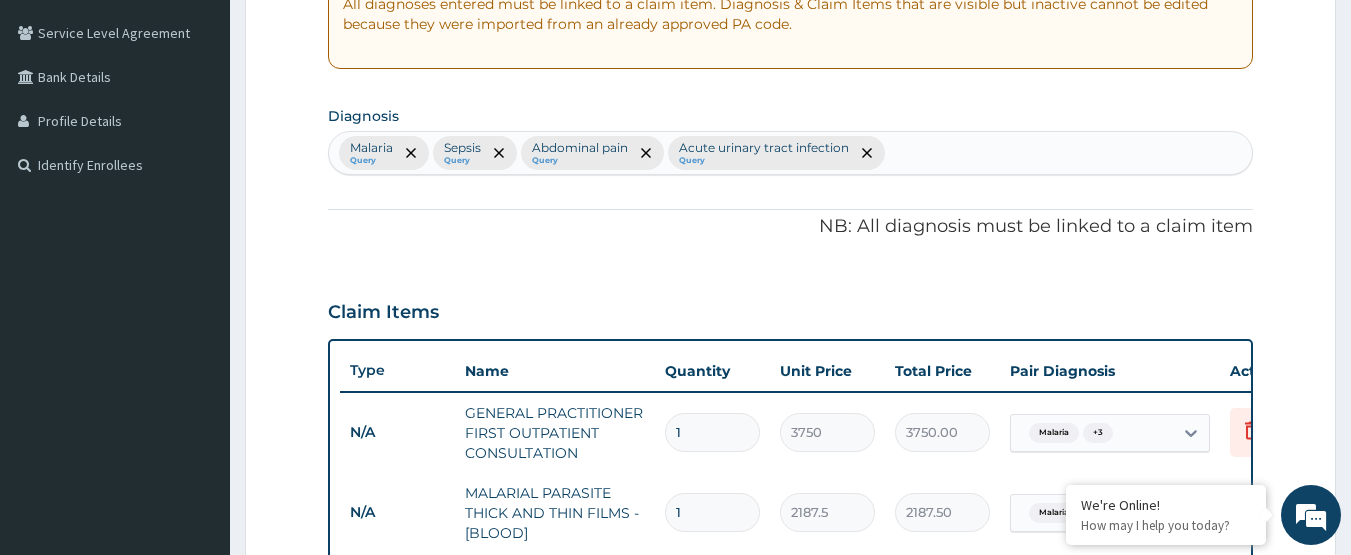 scroll, scrollTop: 342, scrollLeft: 0, axis: vertical 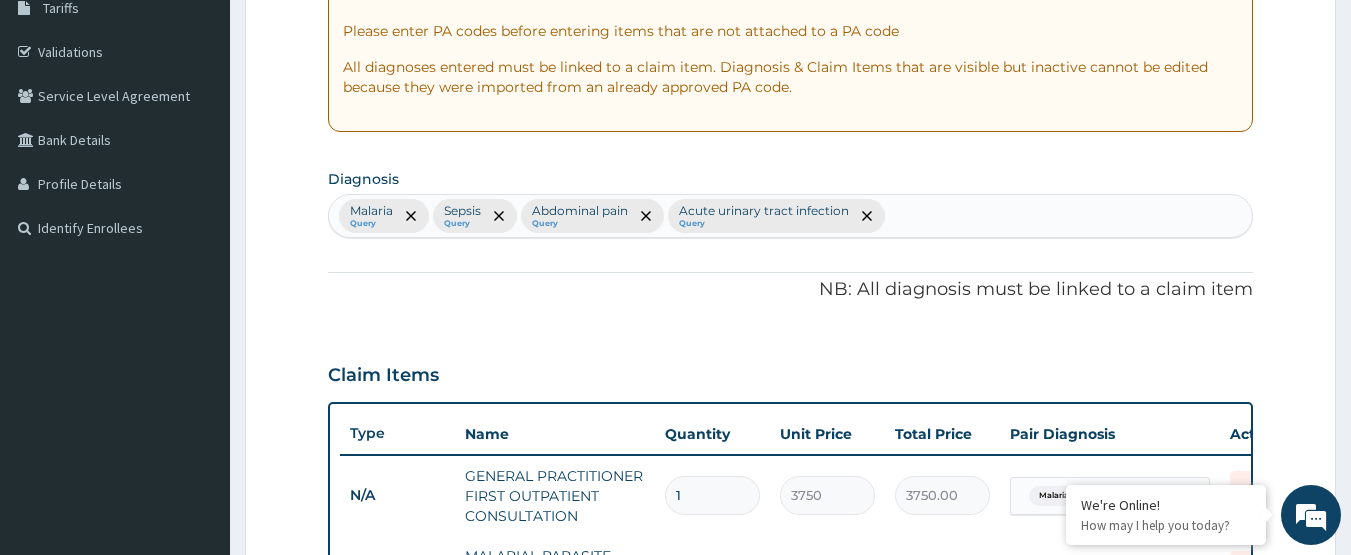 click on "Malaria Query Sepsis Query Abdominal pain Query Acute urinary tract infection Query" at bounding box center (791, 216) 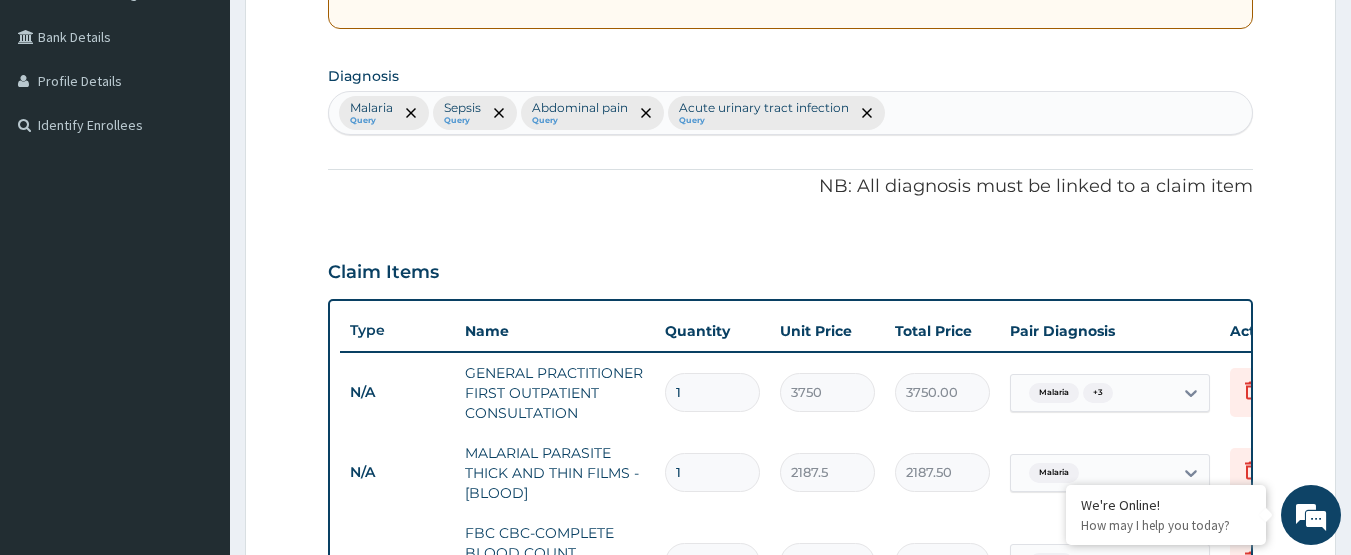 scroll, scrollTop: 542, scrollLeft: 0, axis: vertical 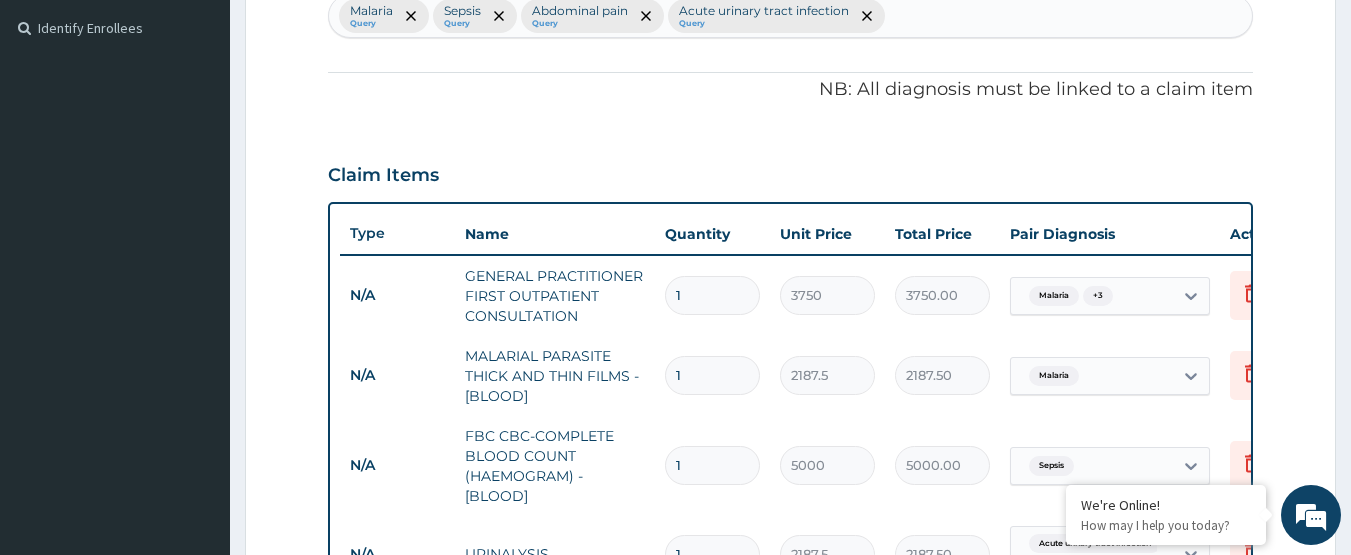 click on "Type Name Quantity Unit Price Total Price Pair Diagnosis Actions N/A GENERAL PRACTITIONER FIRST OUTPATIENT CONSULTATION 1 3750 3750.00 Malaria  + 3 Delete N/A MALARIAL PARASITE THICK AND THIN FILMS - [BLOOD] 1 2187.5 2187.50 Malaria Delete N/A FBC CBC-COMPLETE BLOOD COUNT (HAEMOGRAM) - [BLOOD] 1 5000 5000.00 Sepsis Delete N/A URINALYSIS 1 2187.5 2187.50 Acute urinary tract infection  + 2 Delete N/A ARTEMETER + LUMEFANTRINE TABLET -  80/480MG (LONART DS) 6 588 3528.00 Malaria Delete N/A PARACETAMOL TABLET - 500MG (PANADOL) 18 42 756.00 Abdominal pain  + 1 Delete N/A CIPROFLOXACIN TABLET - 500MG 10 196 1960.00 Sepsis  + 2 Delete N/A METRONIDAZOLE TABLET - 400MG 15 84 1260.00 Sepsis  + 2 Delete" at bounding box center [791, 547] 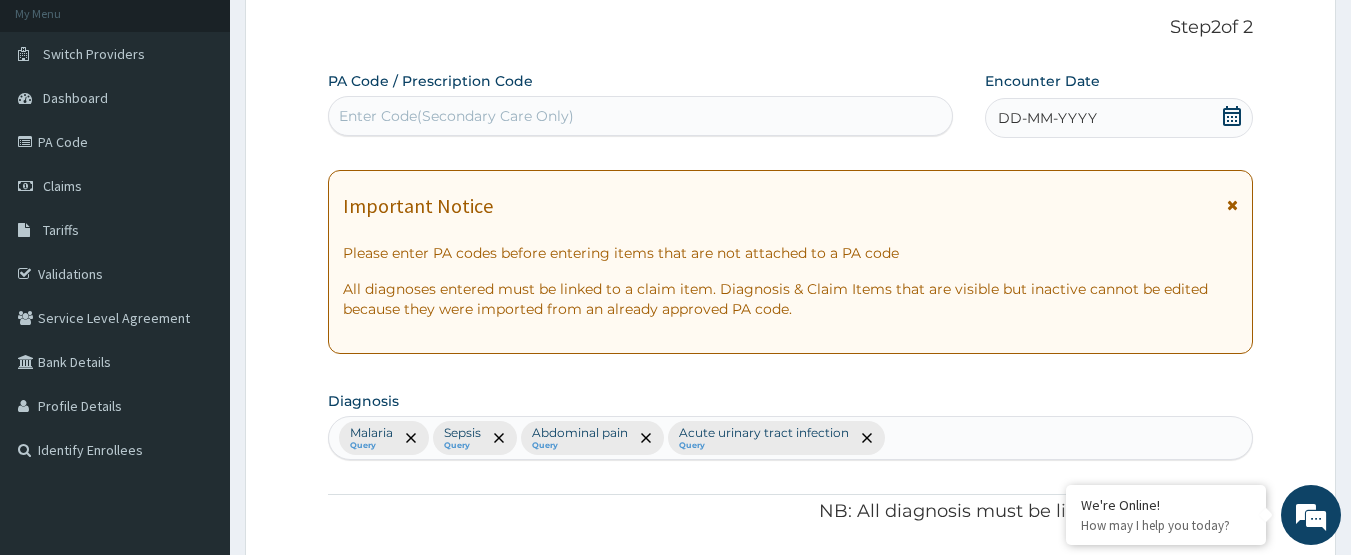scroll, scrollTop: 242, scrollLeft: 0, axis: vertical 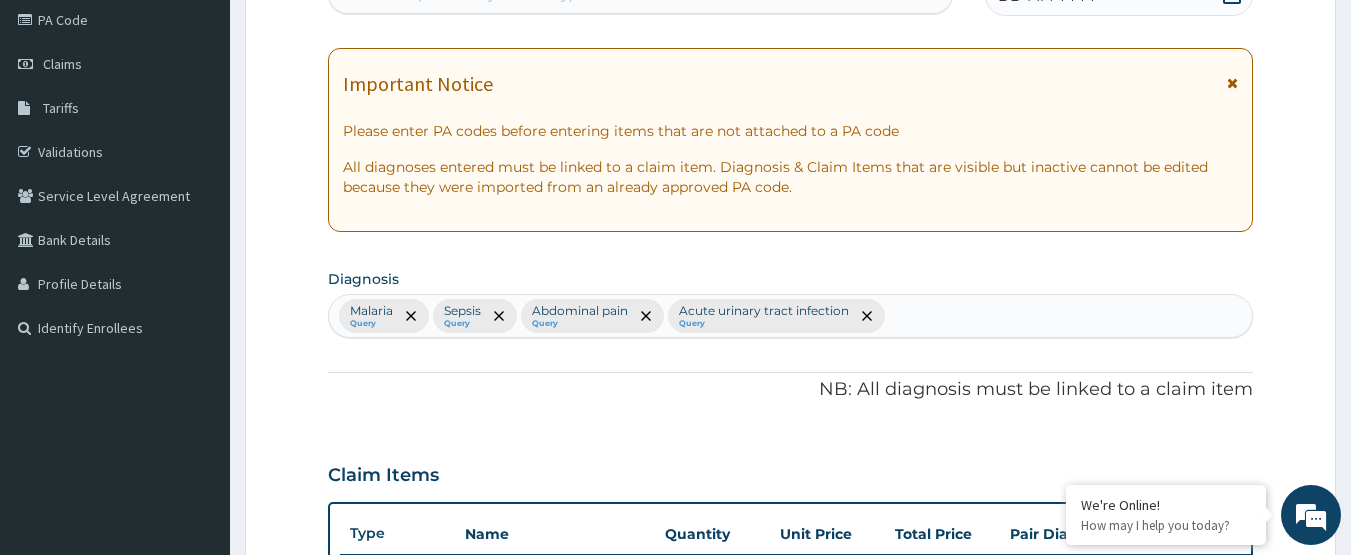 click on "Malaria Query Sepsis Query Abdominal pain Query Acute urinary tract infection Query" at bounding box center (791, 316) 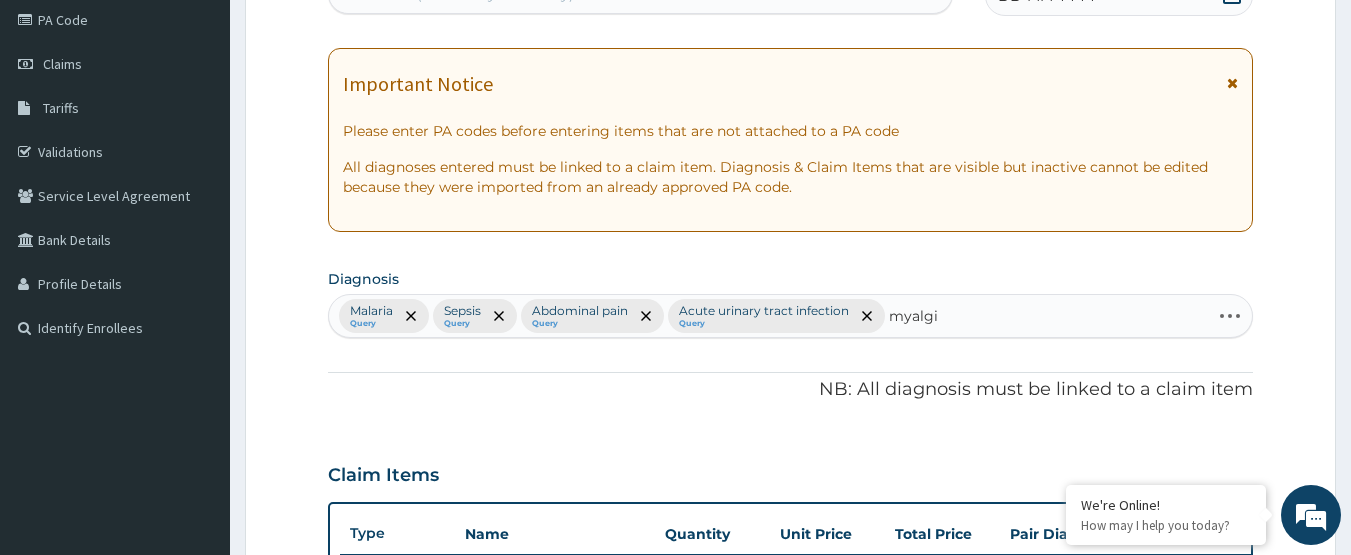 type on "myalgia" 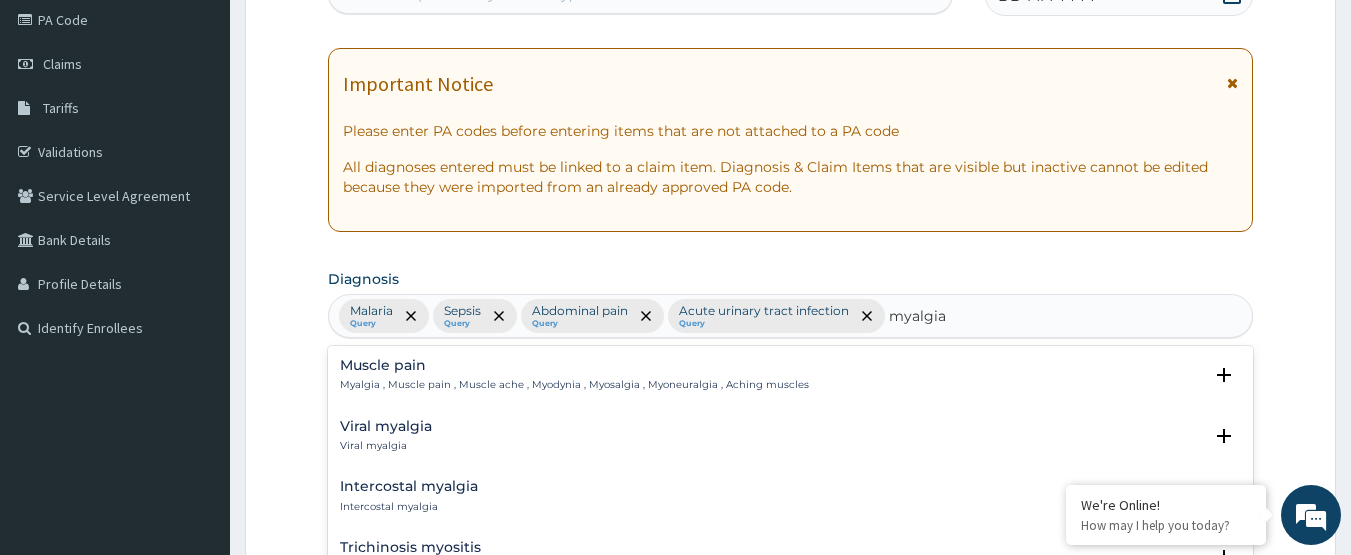 click on "Muscle pain" at bounding box center [574, 365] 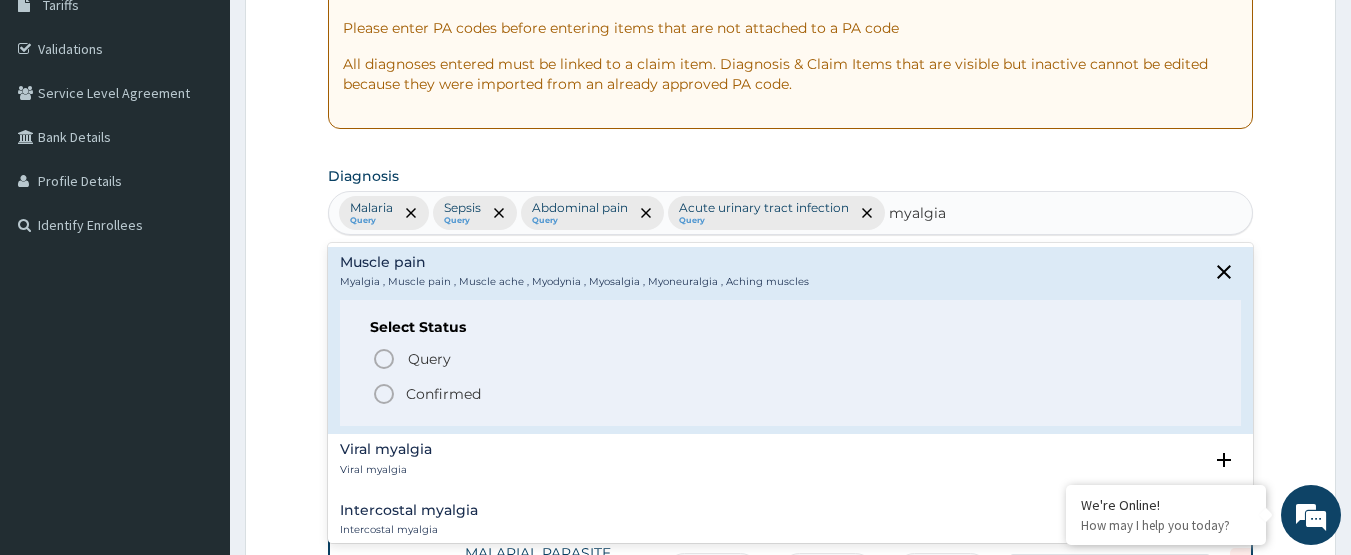 scroll, scrollTop: 642, scrollLeft: 0, axis: vertical 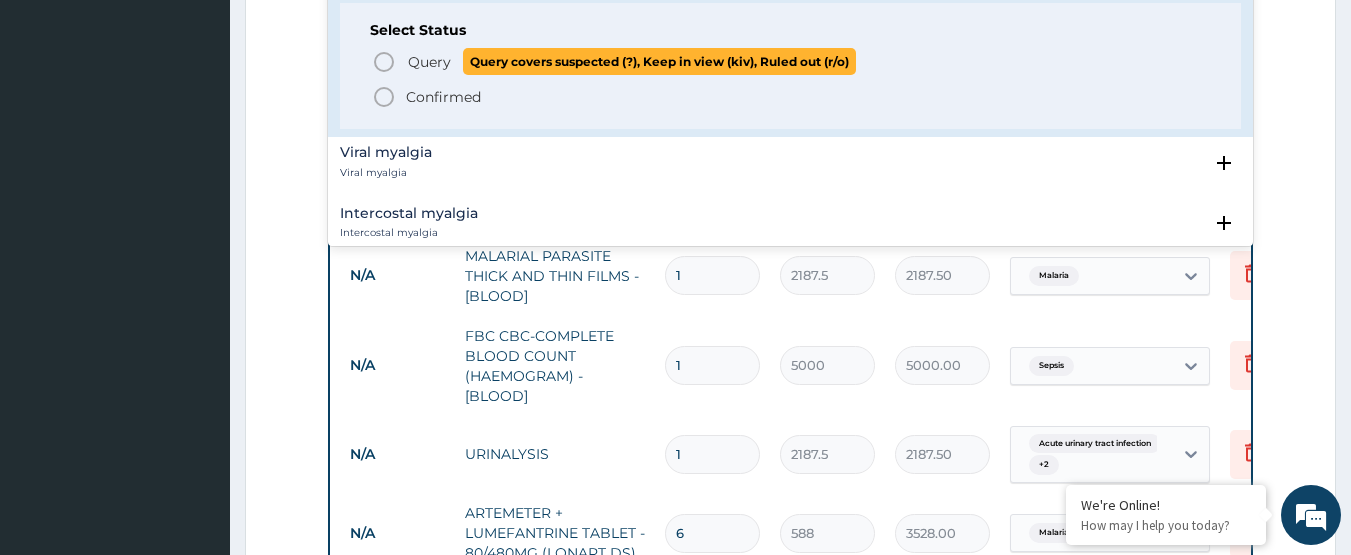 click on "Query" at bounding box center [429, 62] 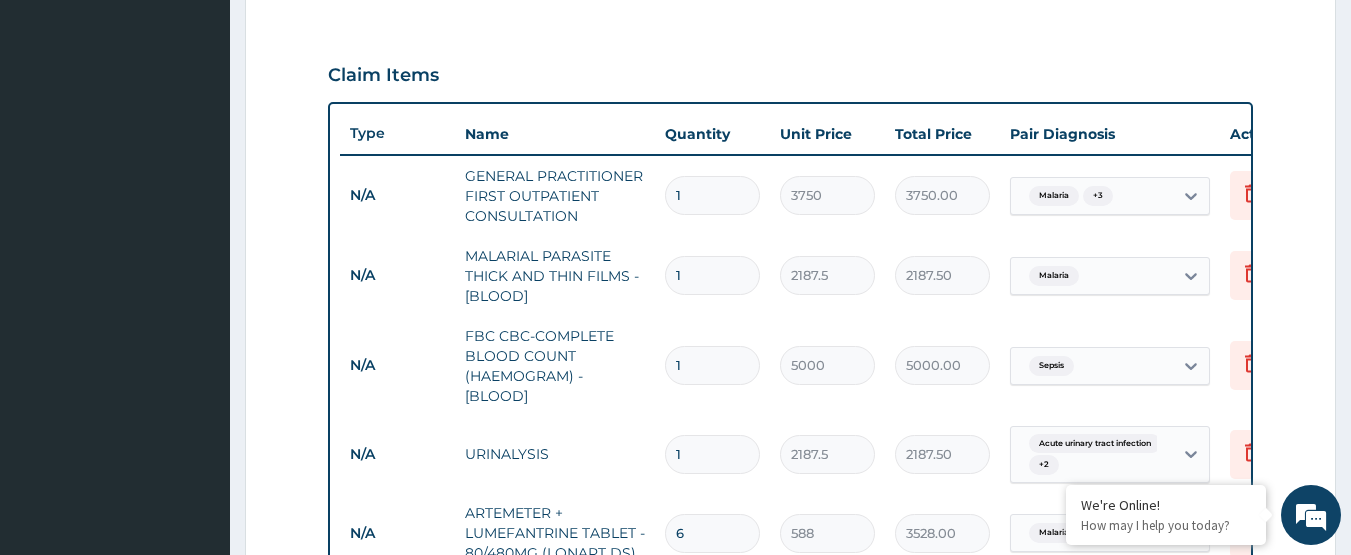 scroll, scrollTop: 1362, scrollLeft: 0, axis: vertical 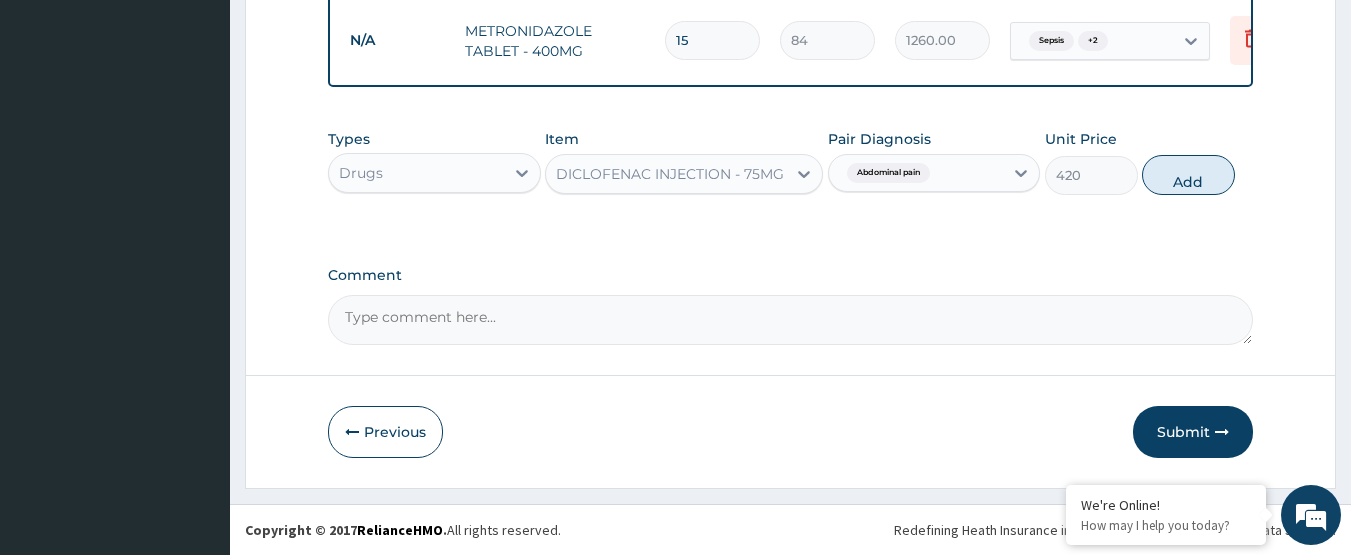 click on "Abdominal pain" at bounding box center (886, 173) 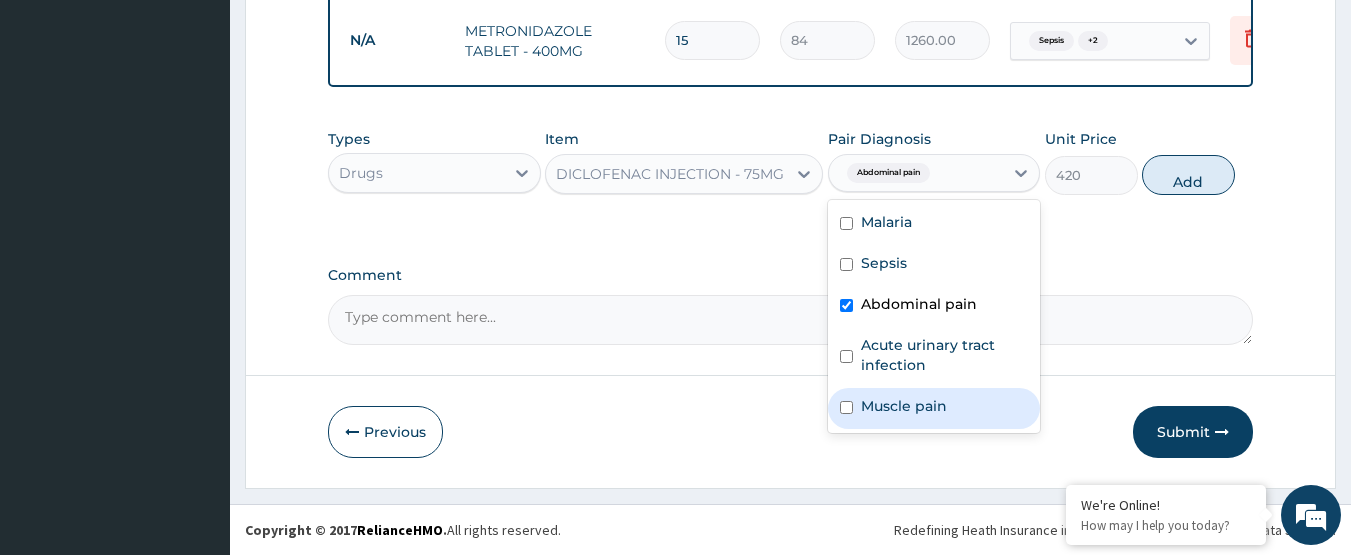 click on "Muscle pain" at bounding box center (904, 406) 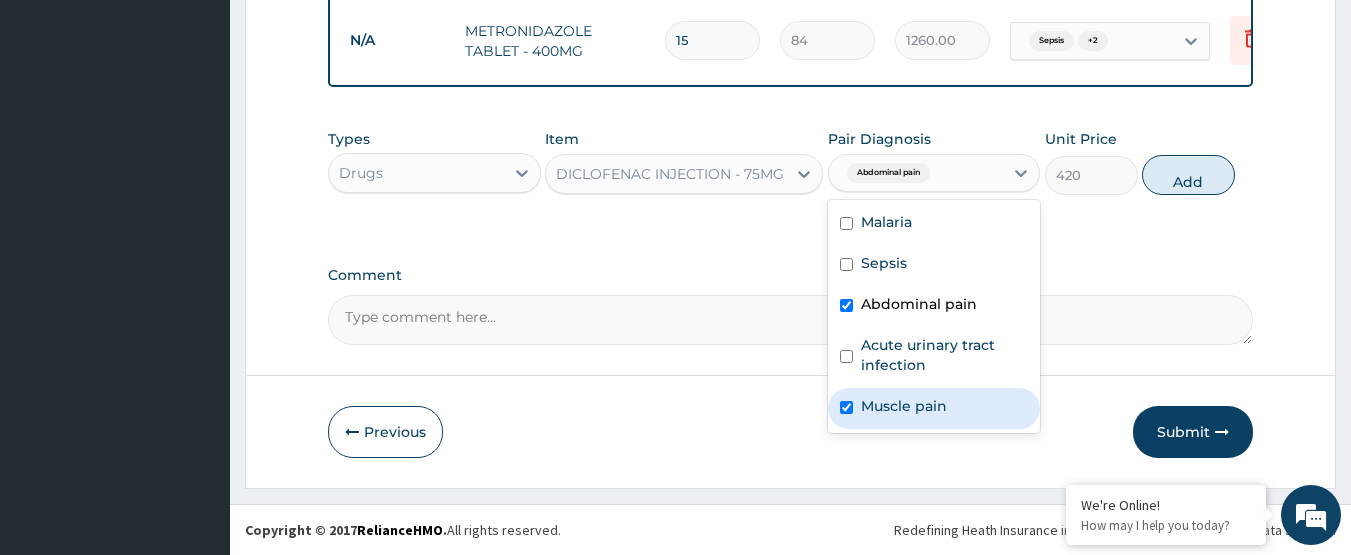 checkbox on "true" 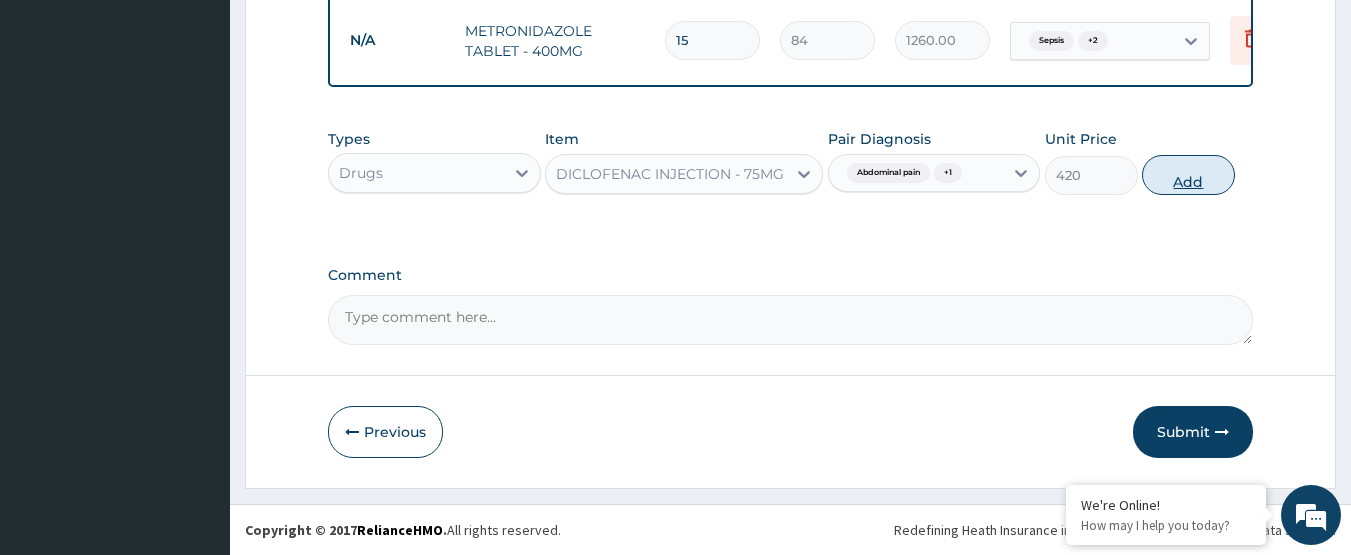 click on "Add" at bounding box center [1188, 175] 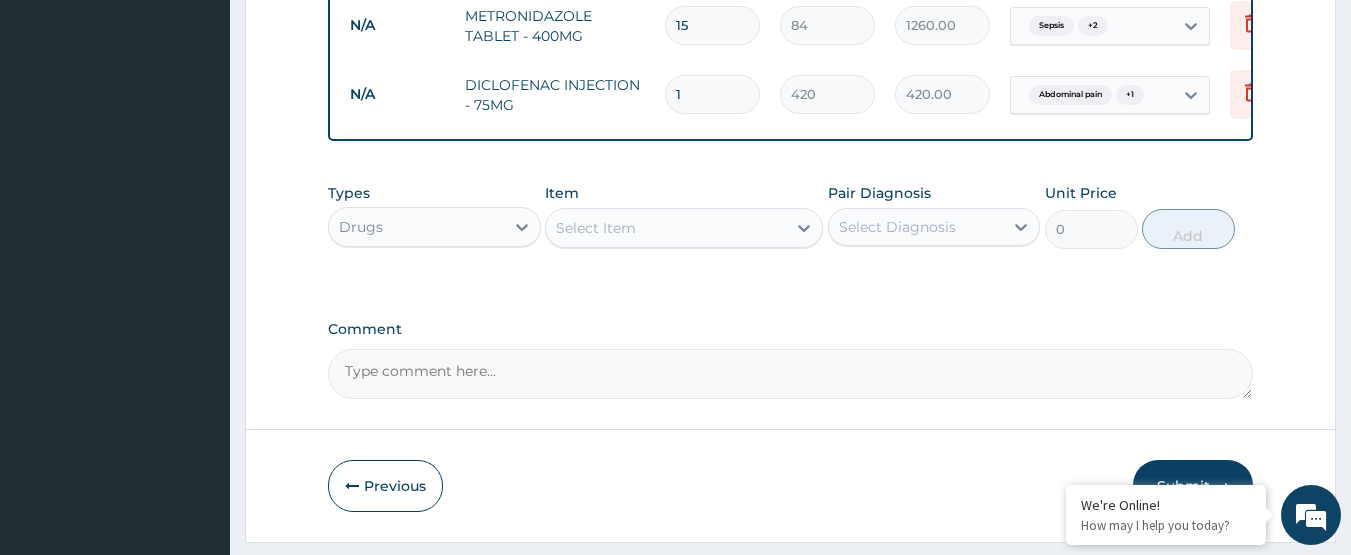 click on "Step  2  of 2 PA Code / Prescription Code Enter Code(Secondary Care Only) Encounter Date DD-MM-YYYY Important Notice Please enter PA codes before entering items that are not attached to a PA code   All diagnoses entered must be linked to a claim item. Diagnosis & Claim Items that are visible but inactive cannot be edited because they were imported from an already approved PA code. Diagnosis Malaria Query Sepsis Query Abdominal pain Query Acute urinary tract infection Query Muscle pain Query NB: All diagnosis must be linked to a claim item Claim Items Type Name Quantity Unit Price Total Price Pair Diagnosis Actions N/A GENERAL PRACTITIONER FIRST OUTPATIENT CONSULTATION 1 3750 3750.00 Malaria  + 3 Delete N/A MALARIAL PARASITE THICK AND THIN FILMS - [BLOOD] 1 2187.5 2187.50 Malaria Delete N/A FBC CBC-COMPLETE BLOOD COUNT (HAEMOGRAM) - [BLOOD] 1 5000 5000.00 Sepsis Delete N/A URINALYSIS 1 2187.5 2187.50 Acute urinary tract infection  + 2 Delete N/A ARTEMETER + LUMEFANTRINE TABLET -  80/480MG (LONART DS) 6 588 N/A" at bounding box center [790, -357] 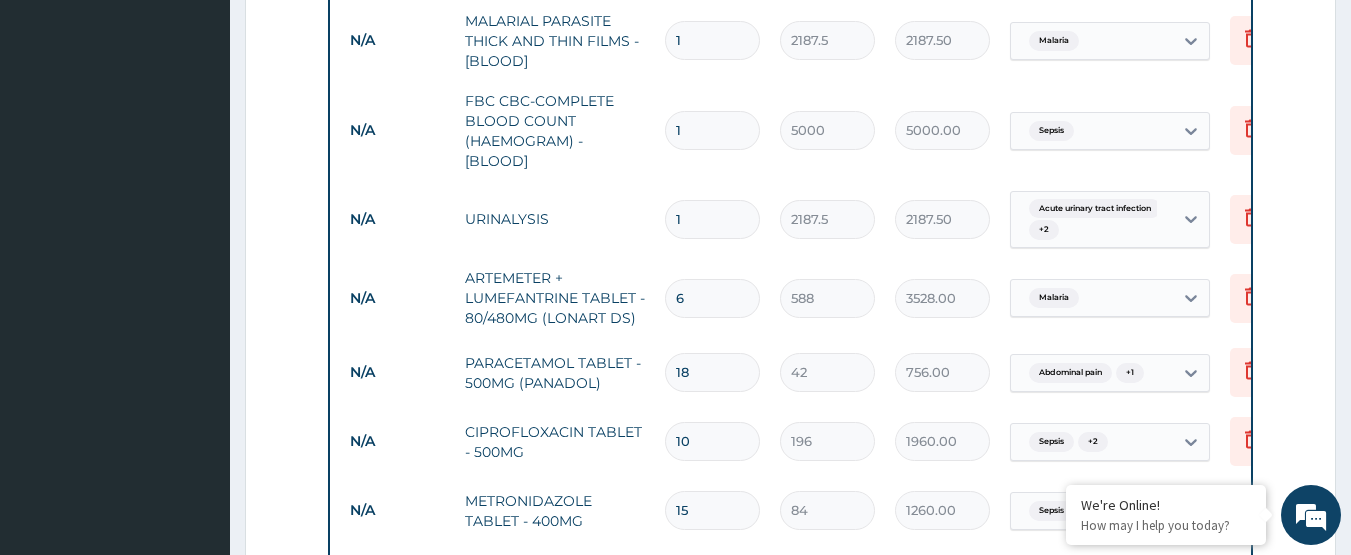 scroll, scrollTop: 392, scrollLeft: 0, axis: vertical 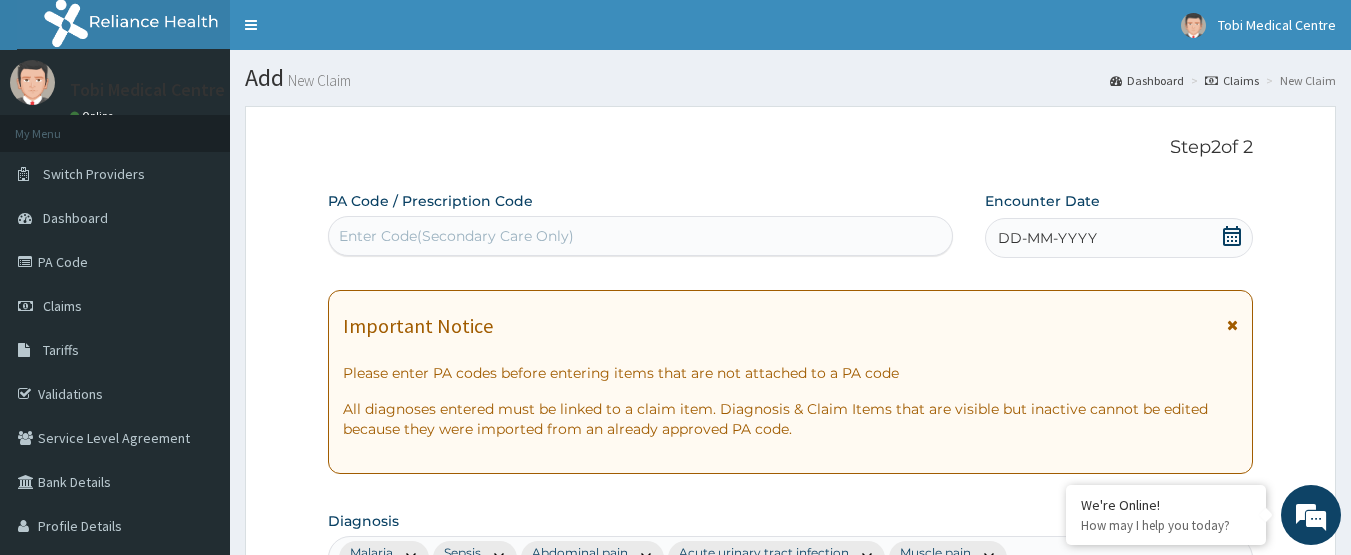 click on "DD-MM-YYYY" at bounding box center [1119, 238] 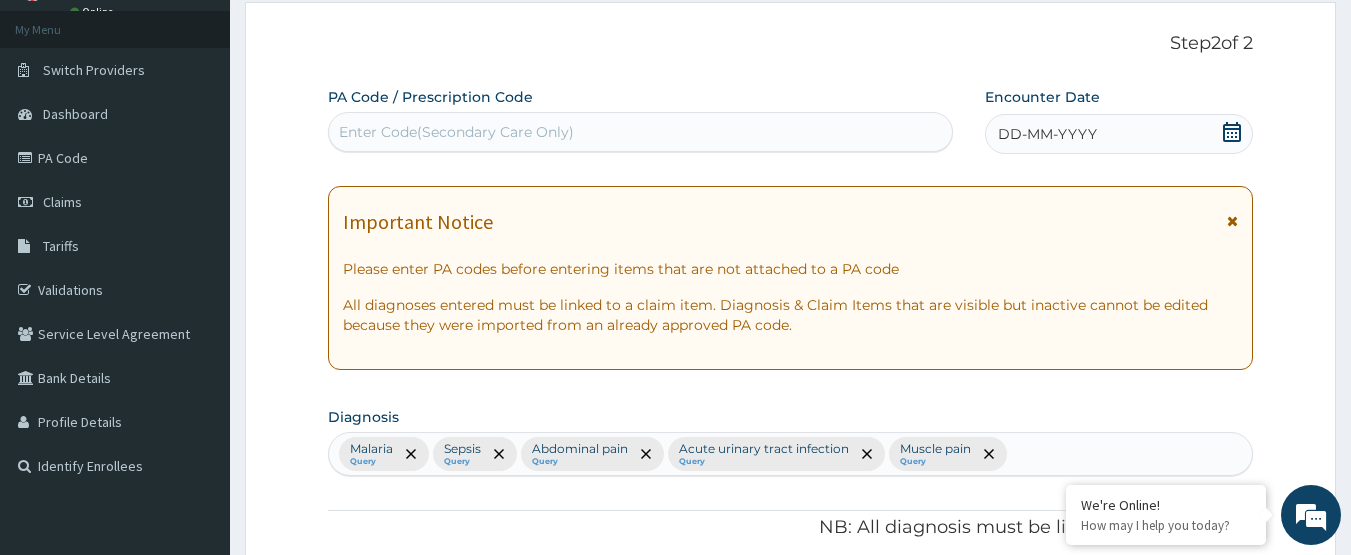 scroll, scrollTop: 100, scrollLeft: 0, axis: vertical 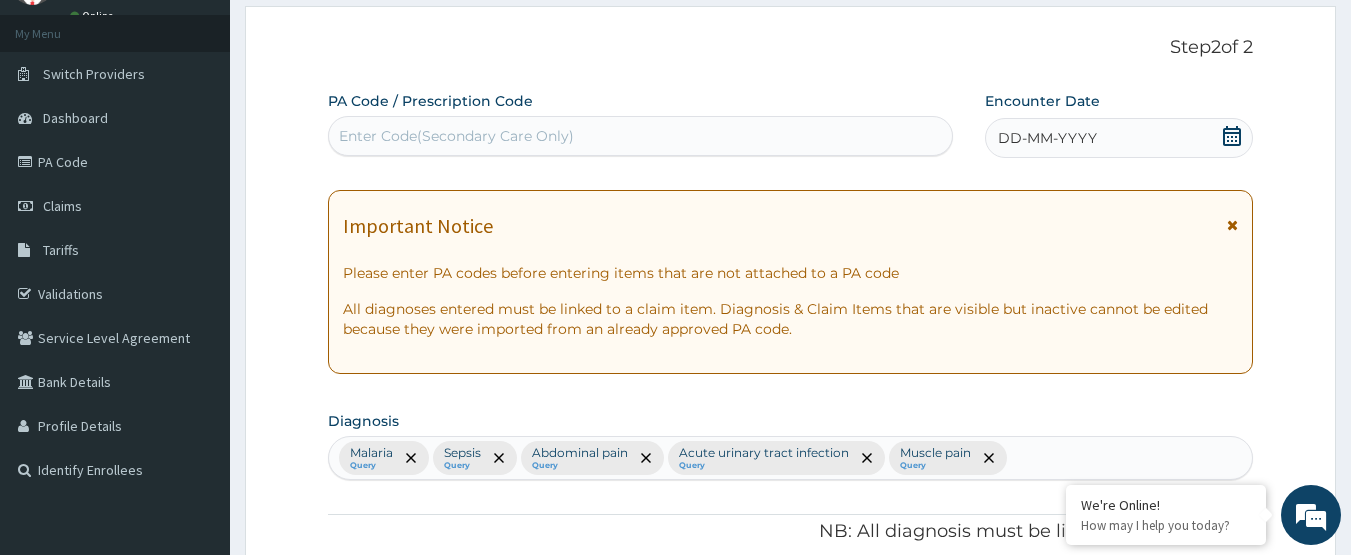 click 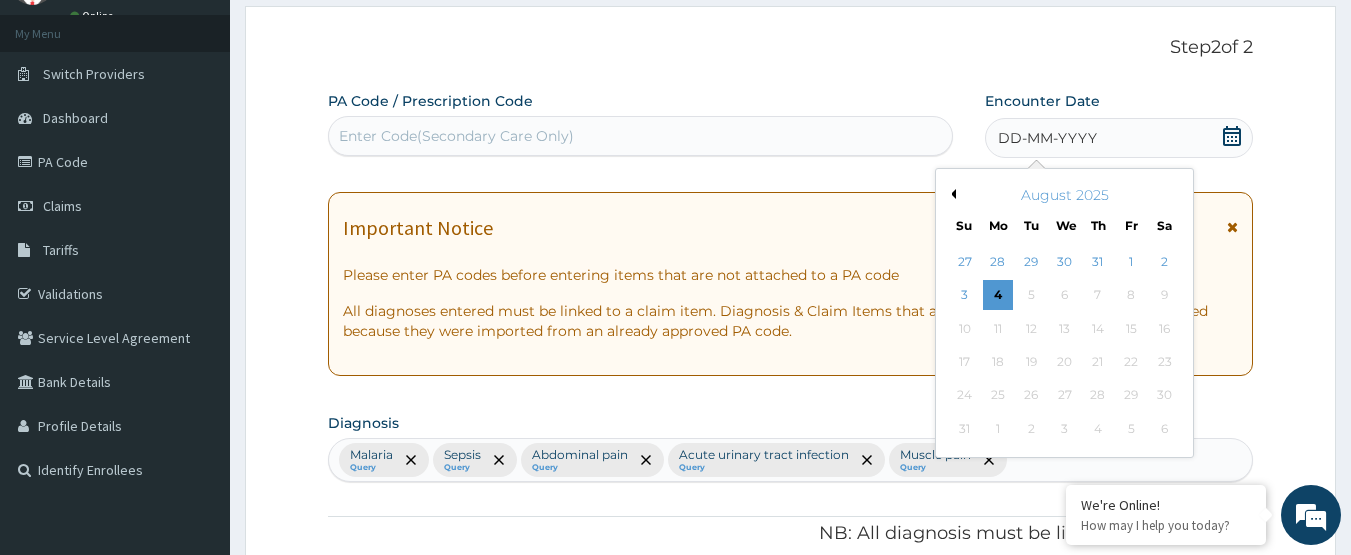click on "Previous Month" at bounding box center [951, 194] 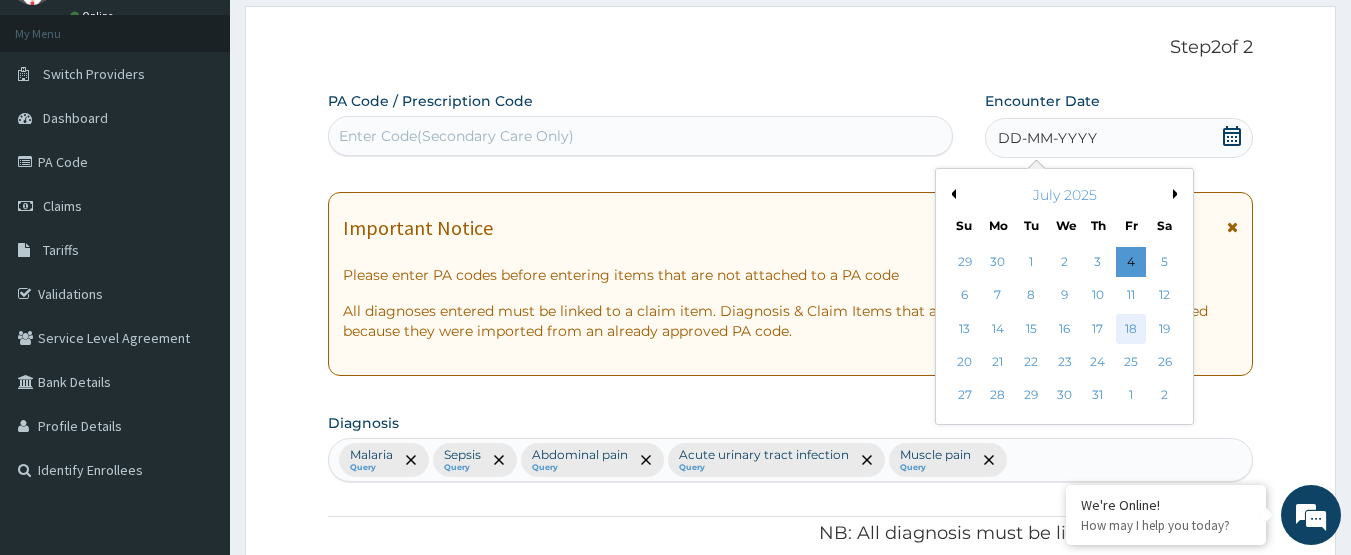 click on "18" at bounding box center (1131, 329) 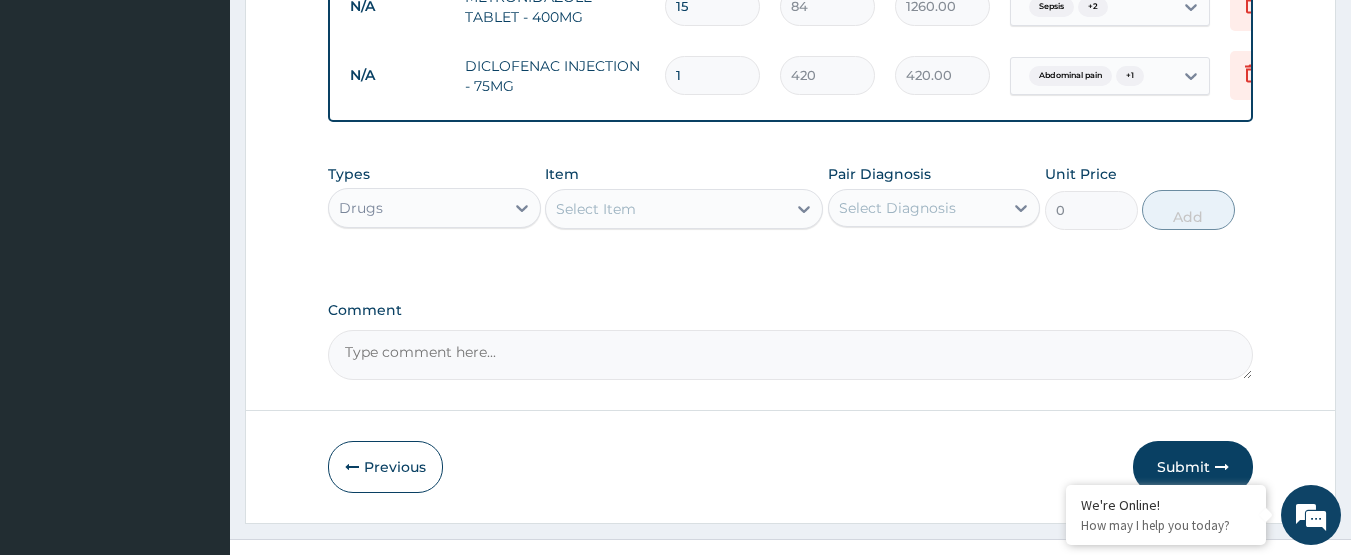 scroll, scrollTop: 1431, scrollLeft: 0, axis: vertical 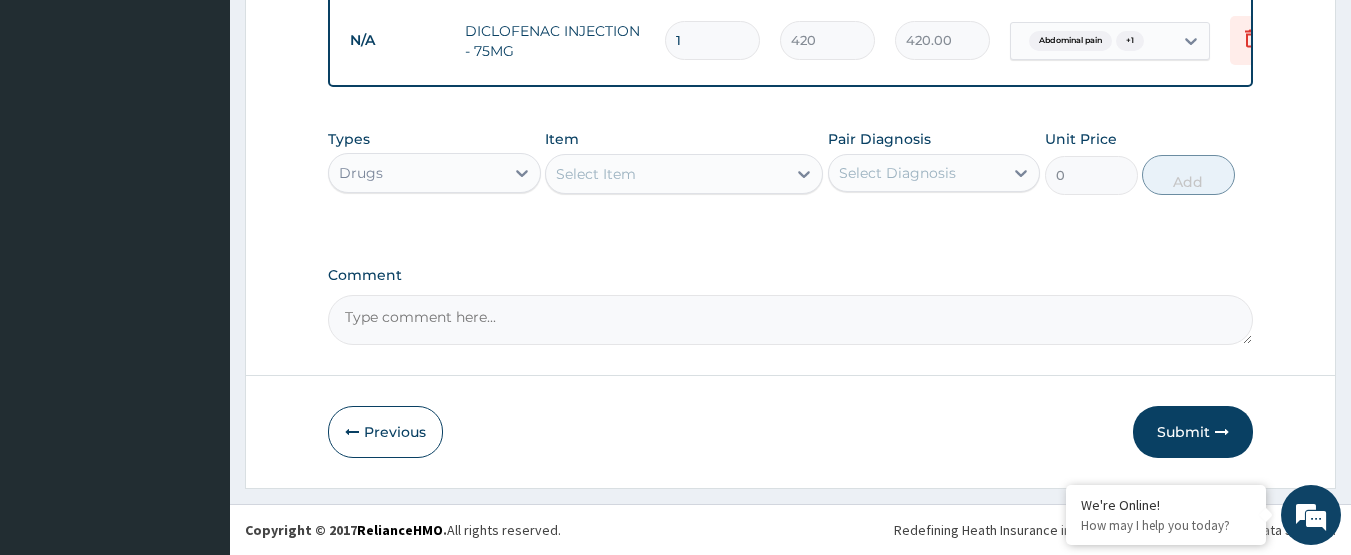 click on "R EL
Toggle navigation
Tobi Medical Centre Tobi Medical Centre - tobimedicalcentre@gmail.com Member since  October 24, 2021 at 1:08:56 AM   Profile Sign out" at bounding box center (675, -431) 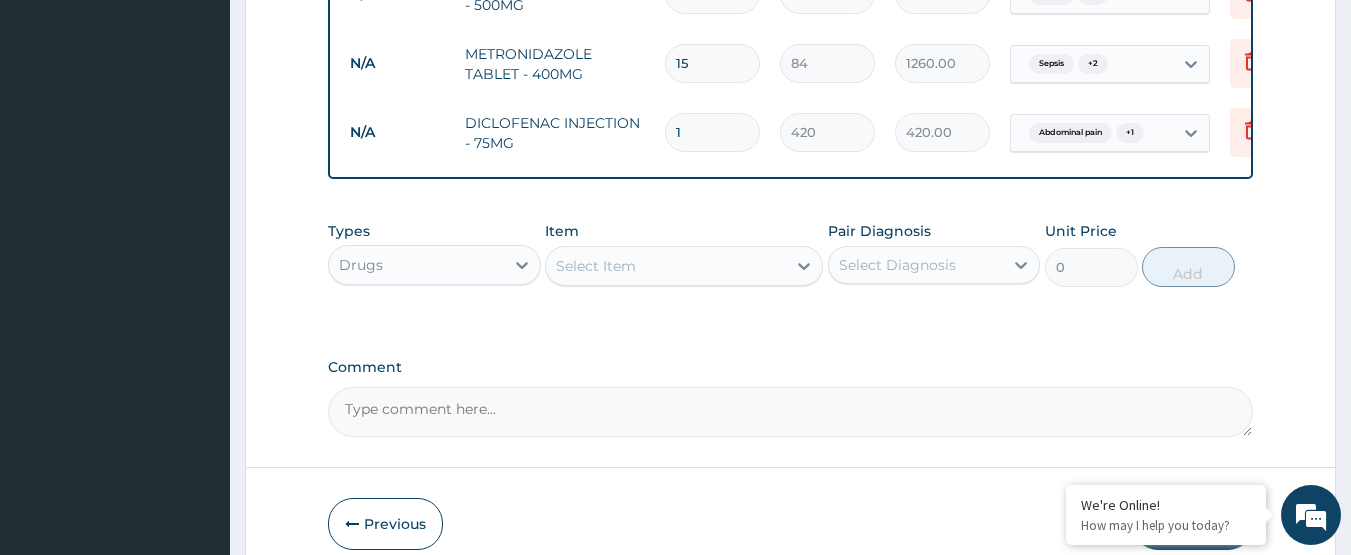 scroll, scrollTop: 1431, scrollLeft: 0, axis: vertical 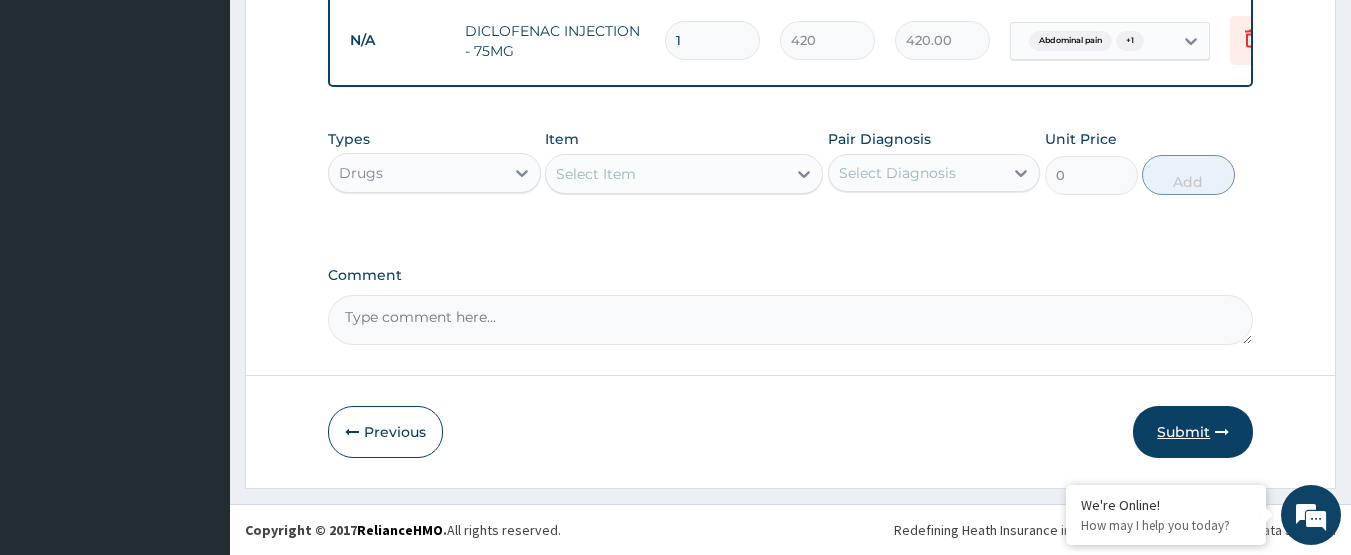 click on "Submit" at bounding box center [1193, 432] 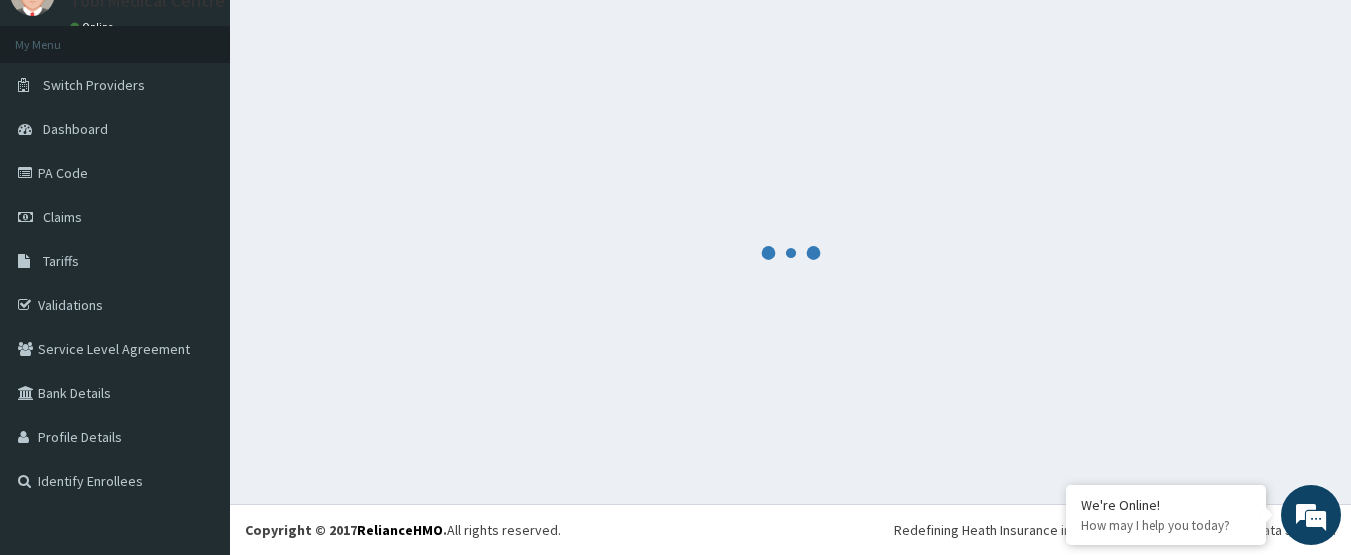 scroll, scrollTop: 89, scrollLeft: 0, axis: vertical 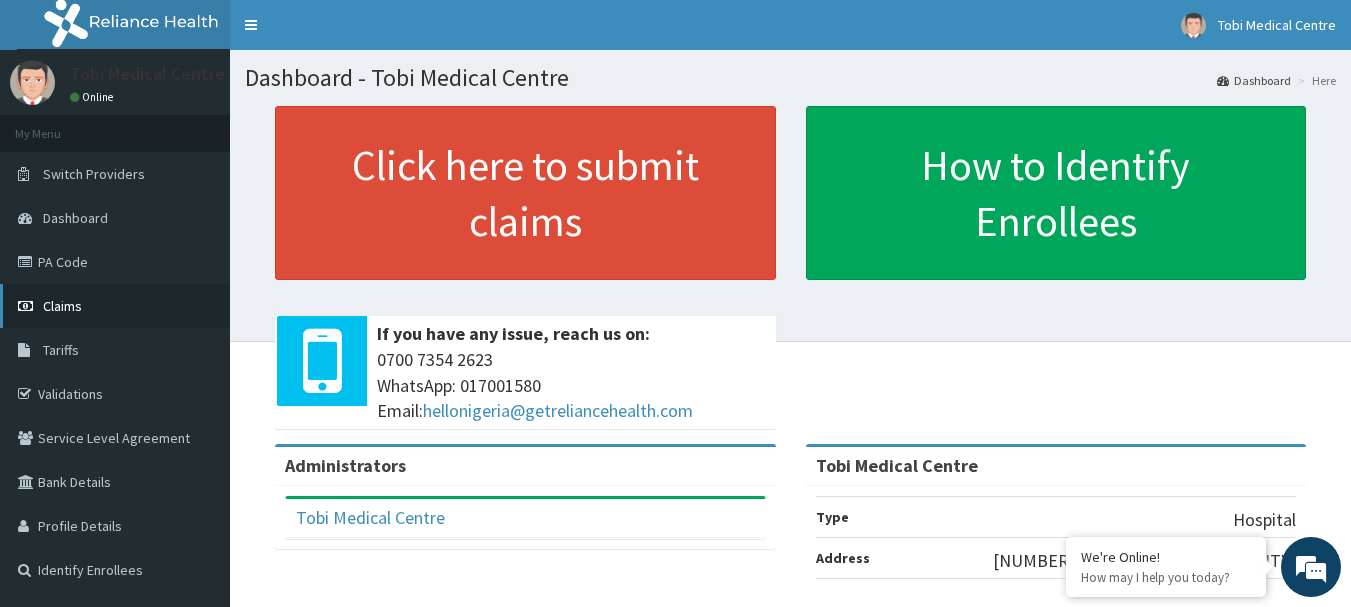 click on "Claims" at bounding box center (62, 306) 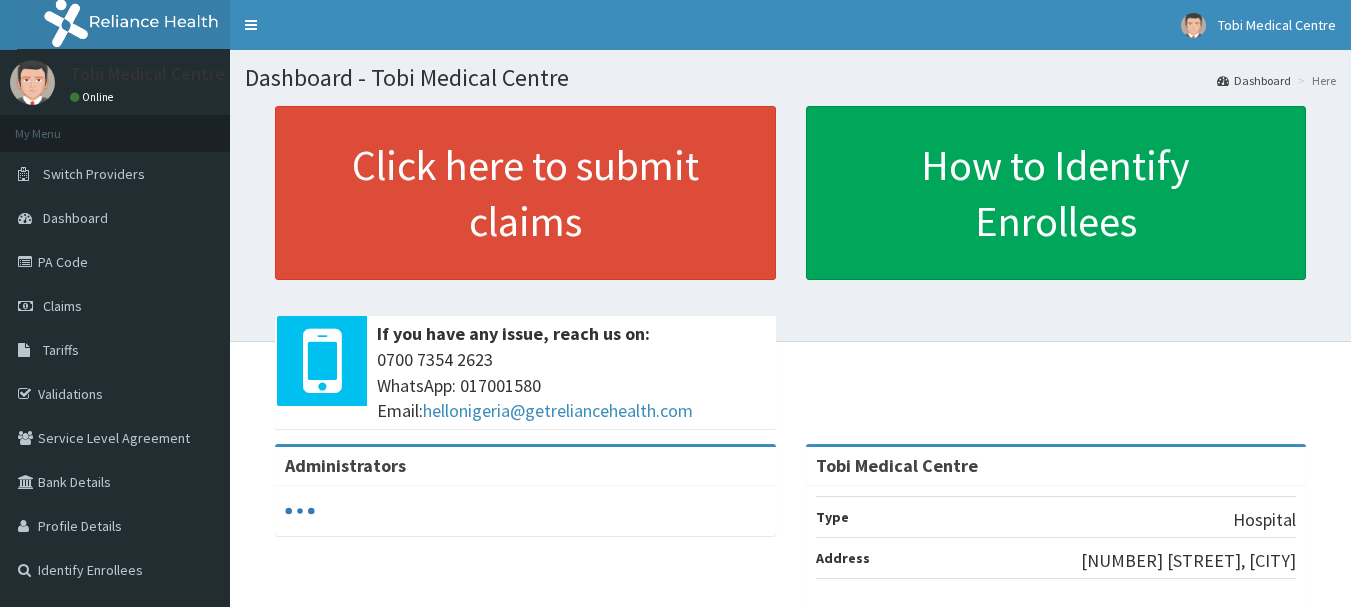 scroll, scrollTop: 0, scrollLeft: 0, axis: both 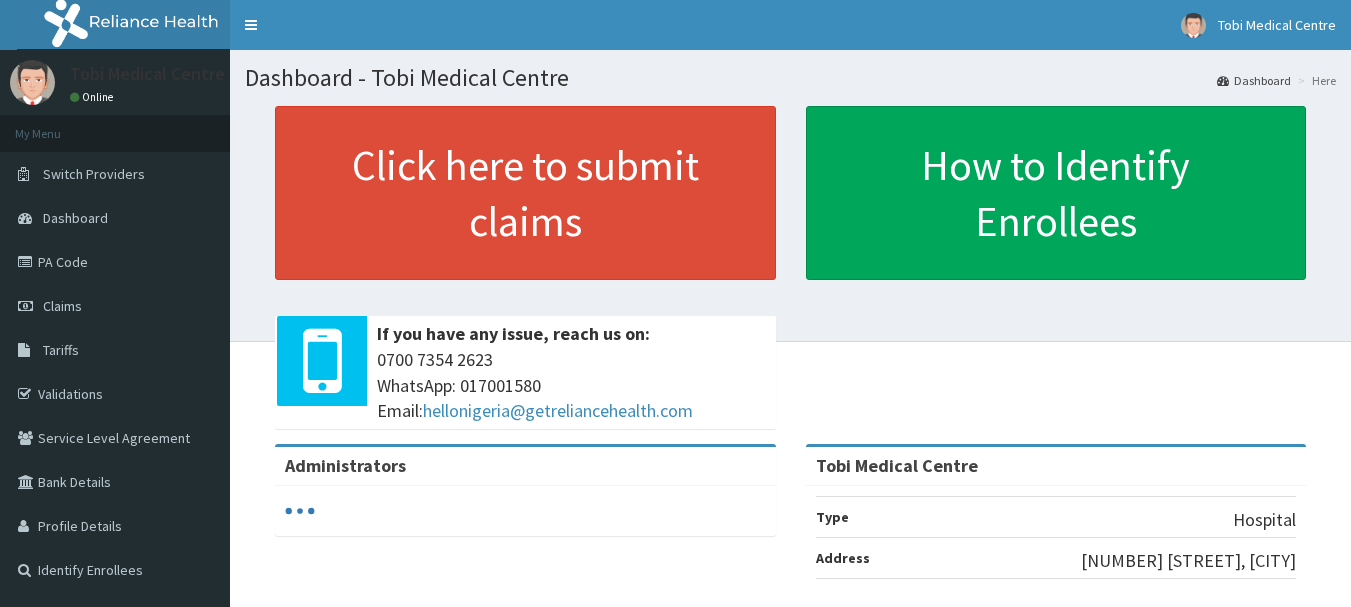 click on "Claims" at bounding box center (115, 306) 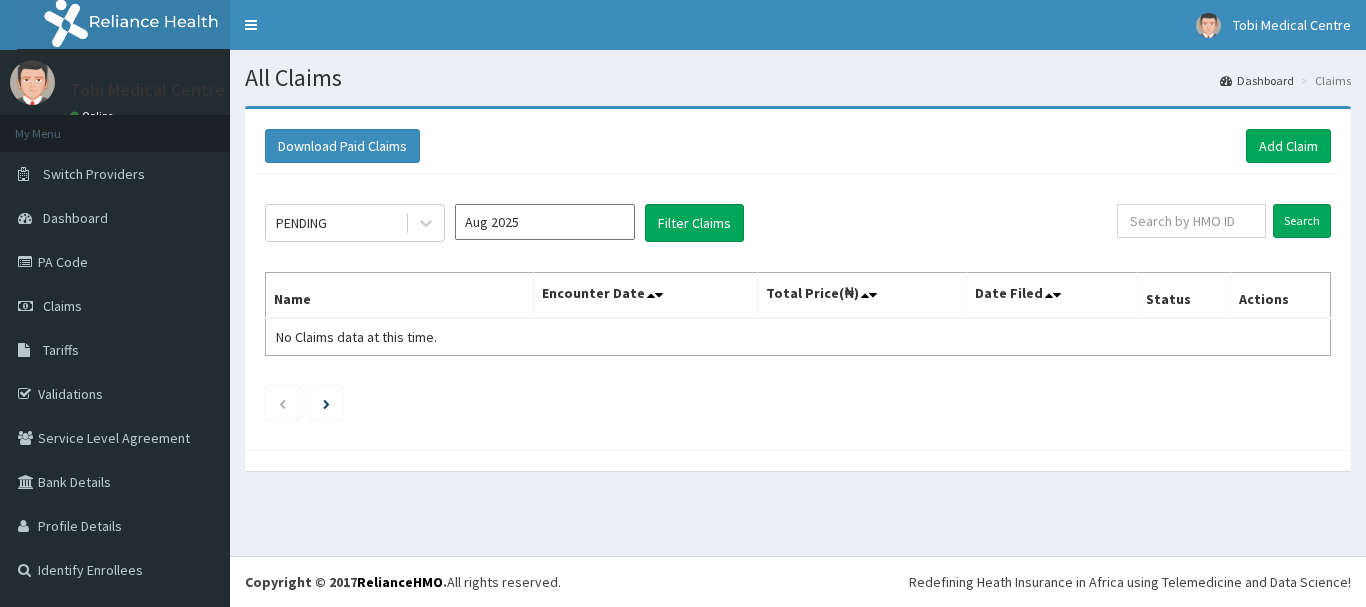 scroll, scrollTop: 0, scrollLeft: 0, axis: both 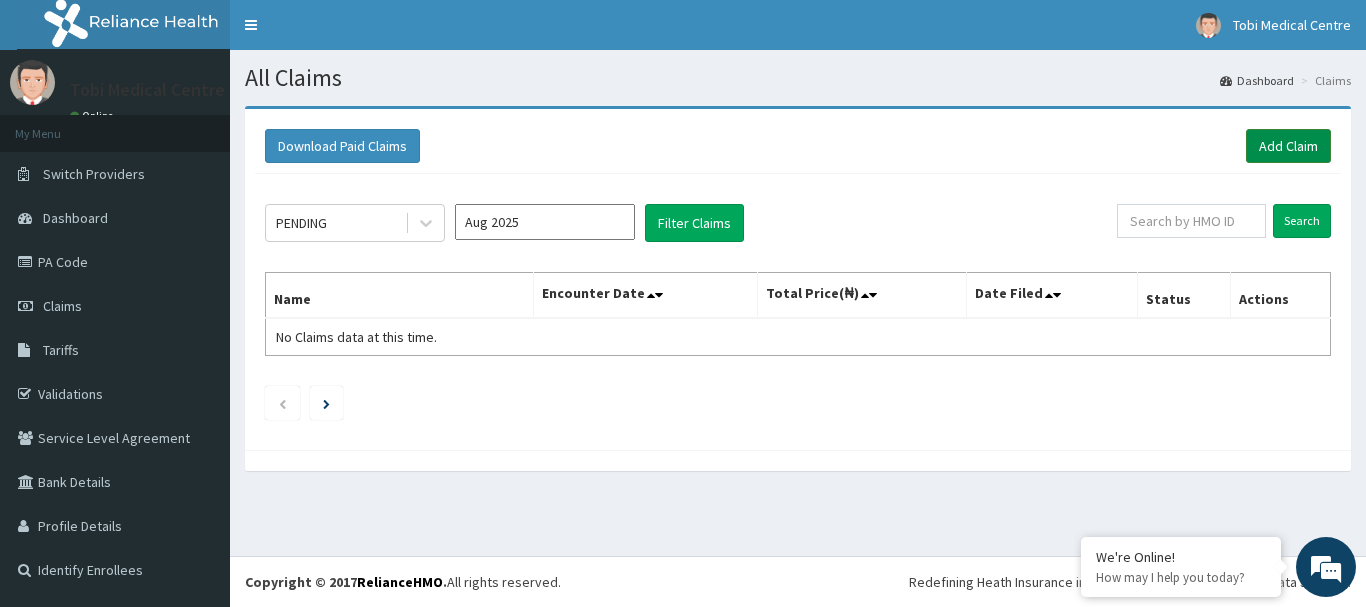 click on "Add Claim" at bounding box center (1288, 146) 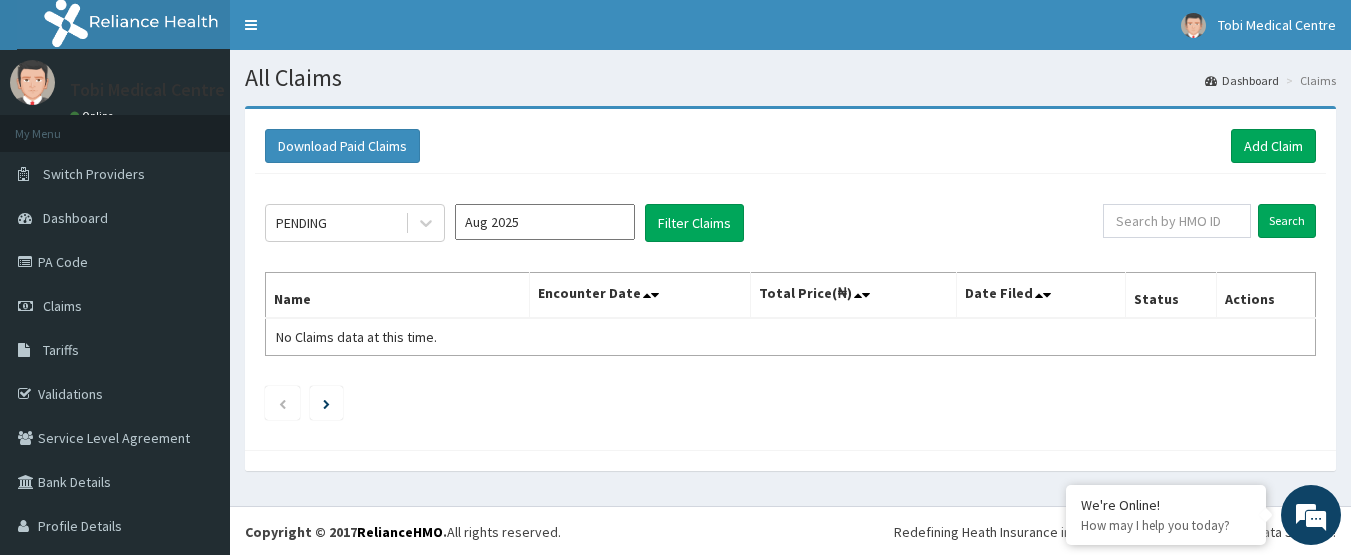 scroll, scrollTop: 0, scrollLeft: 0, axis: both 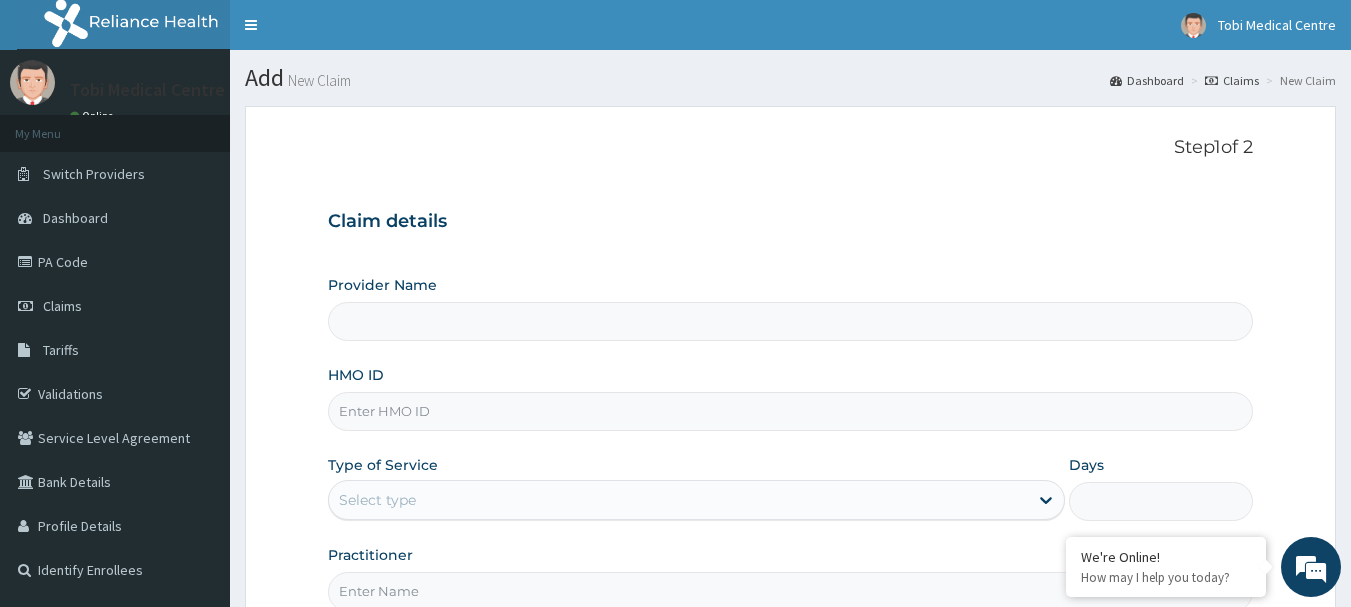 type on "Tobi Medical Centre" 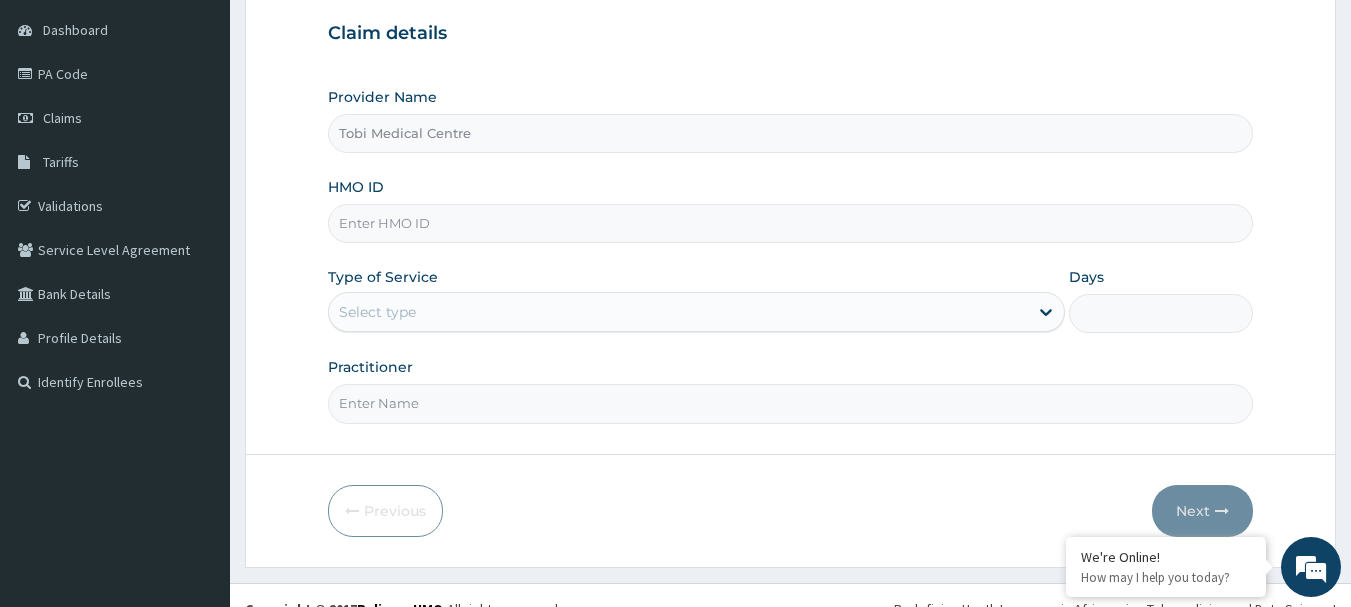 scroll, scrollTop: 215, scrollLeft: 0, axis: vertical 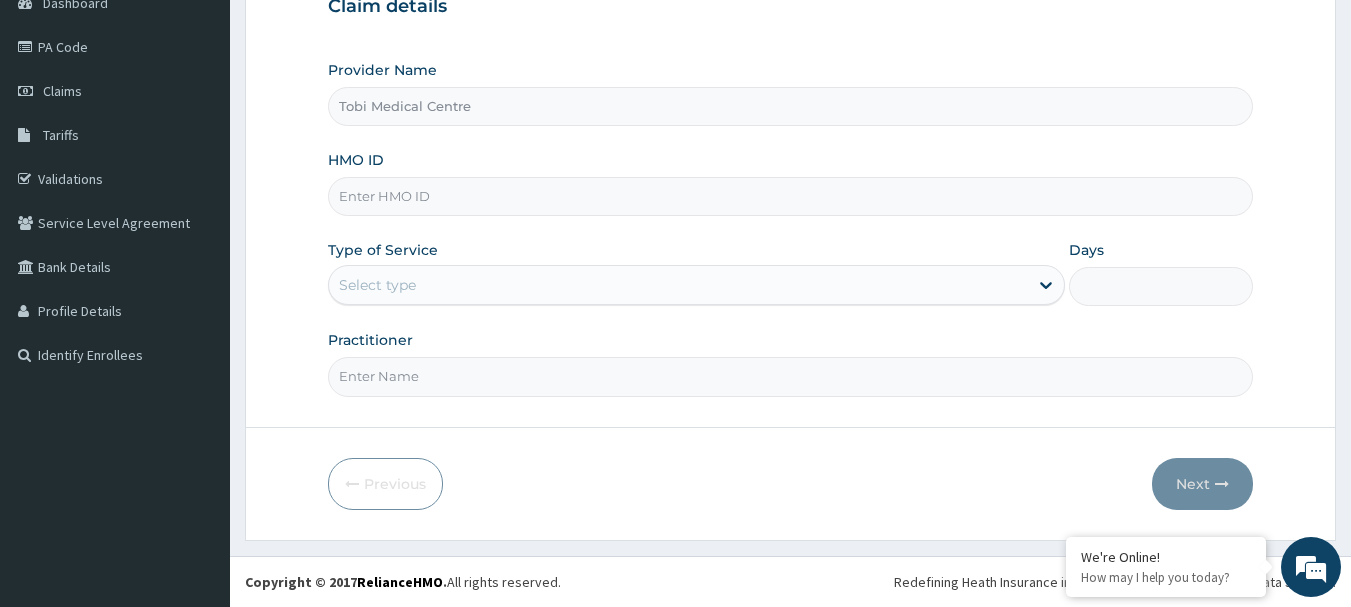 click on "HMO ID" at bounding box center (791, 196) 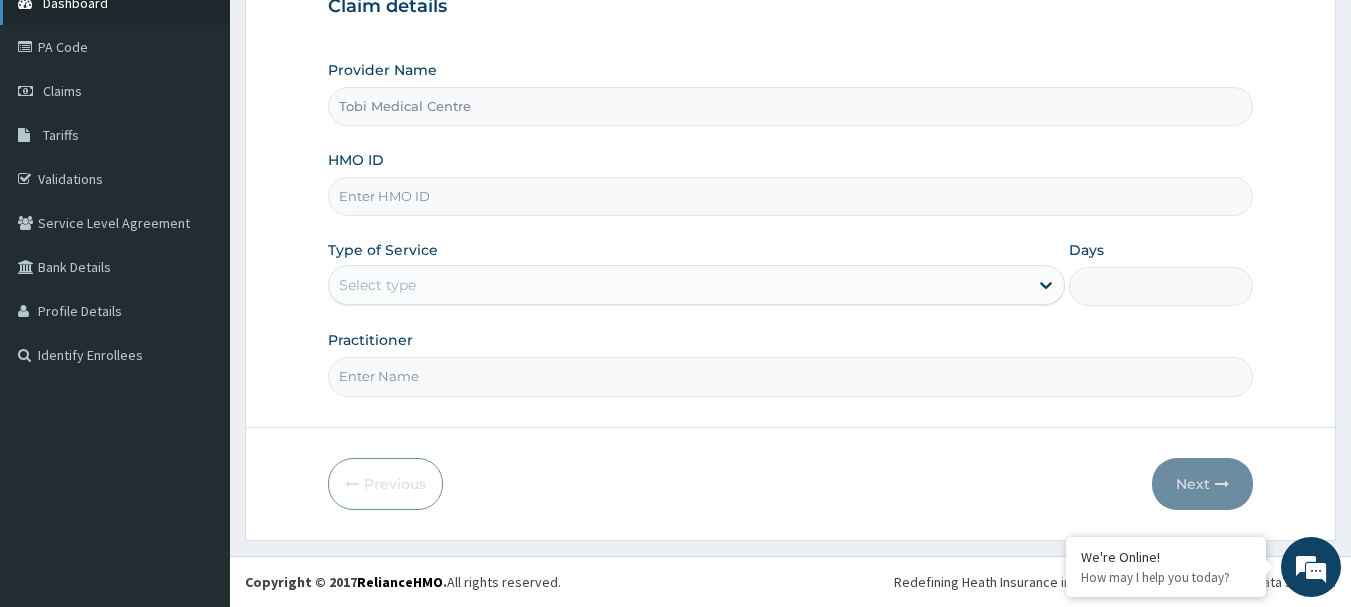 scroll, scrollTop: 0, scrollLeft: 0, axis: both 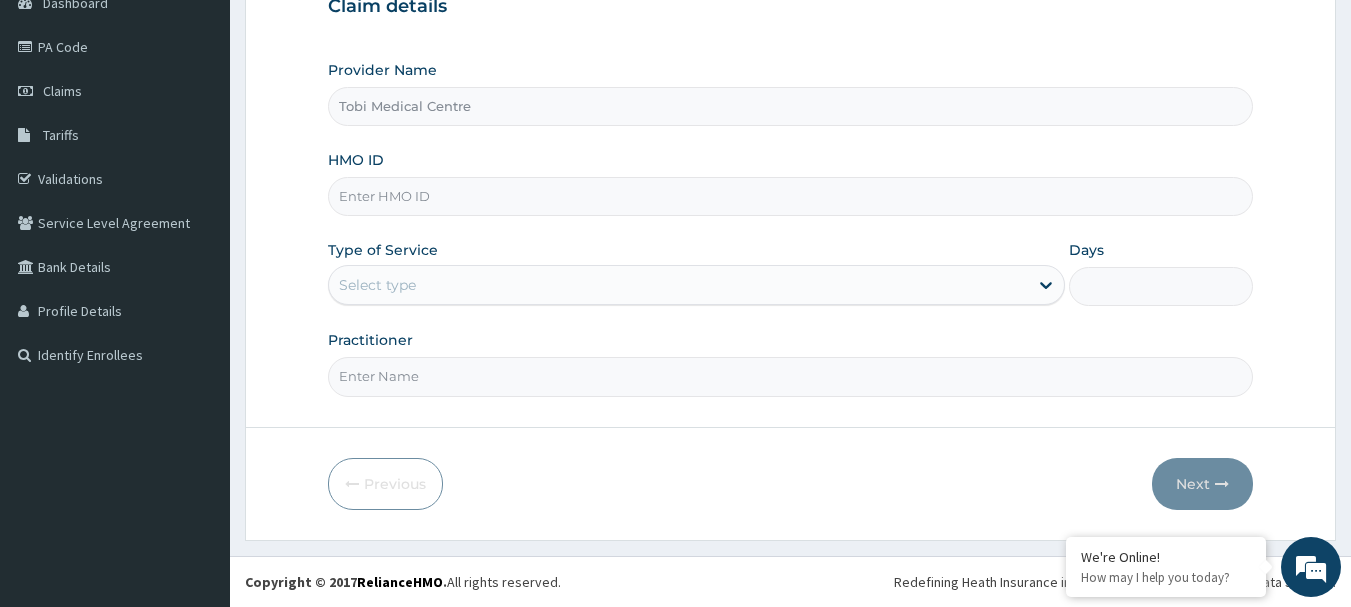 click on "HMO ID" at bounding box center [791, 196] 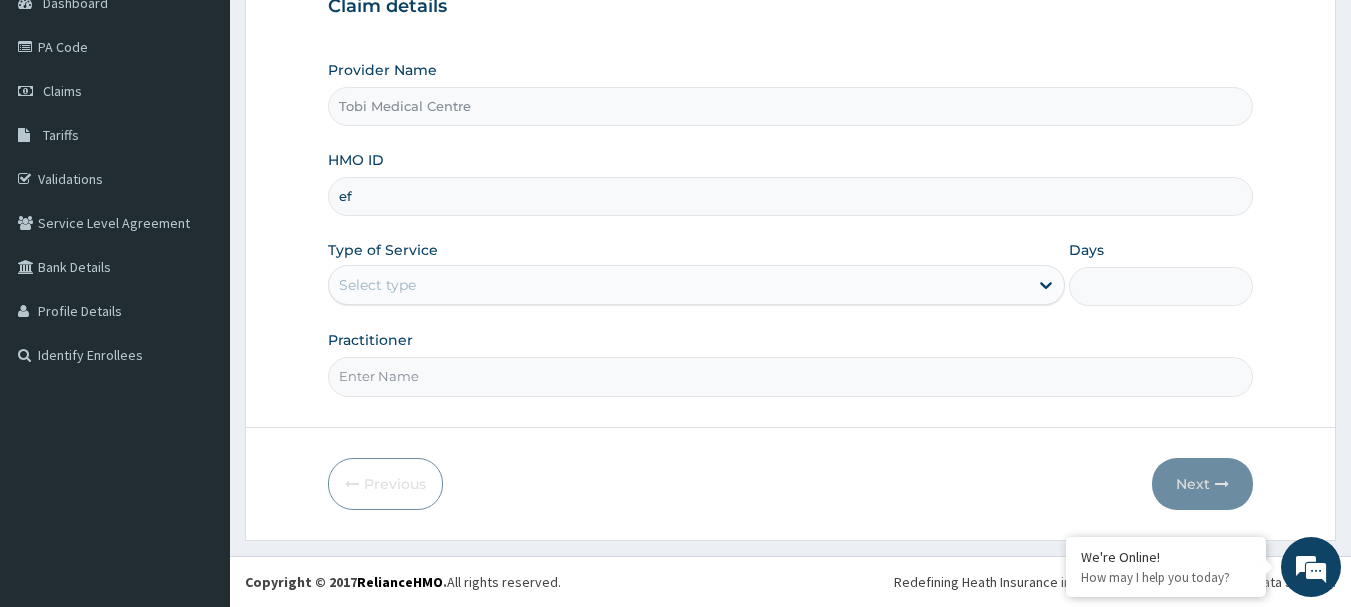 type on "e" 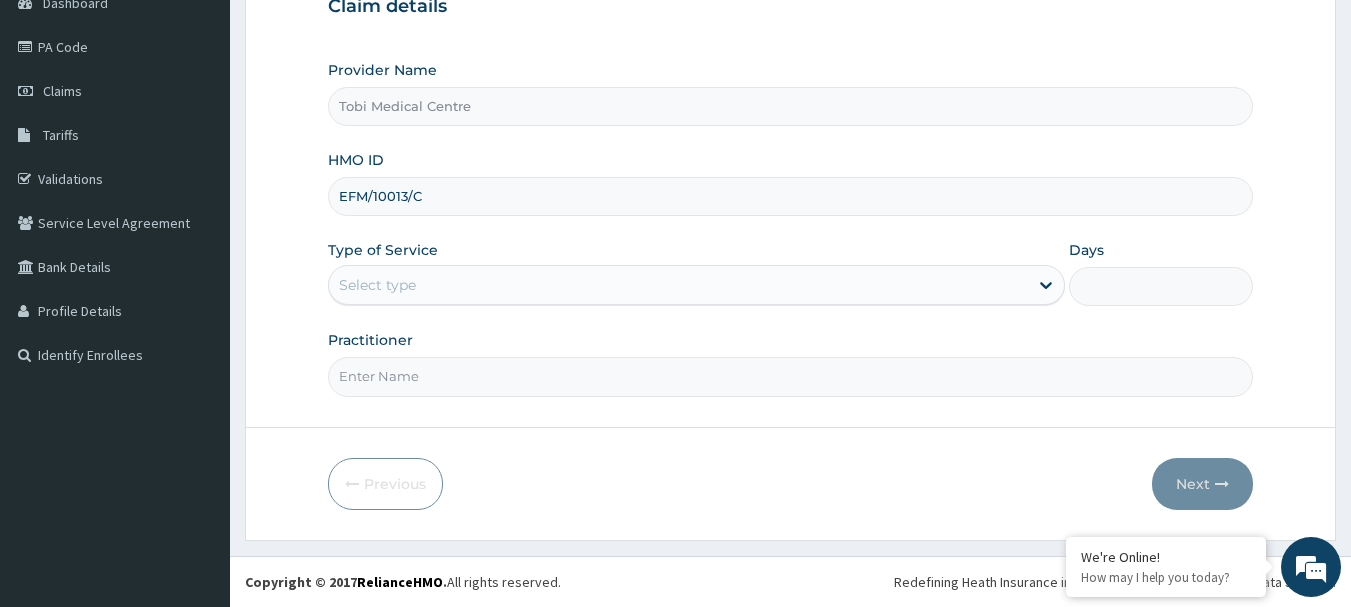 type on "EFM/10013/C" 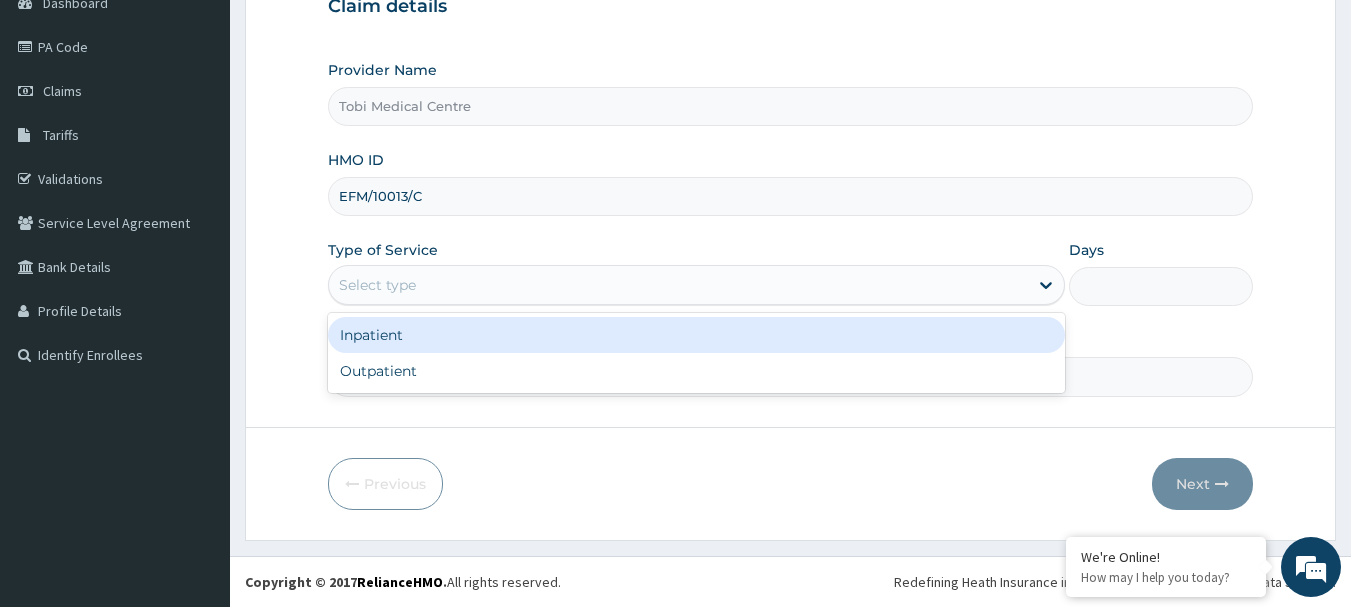 click on "Select type" at bounding box center (678, 285) 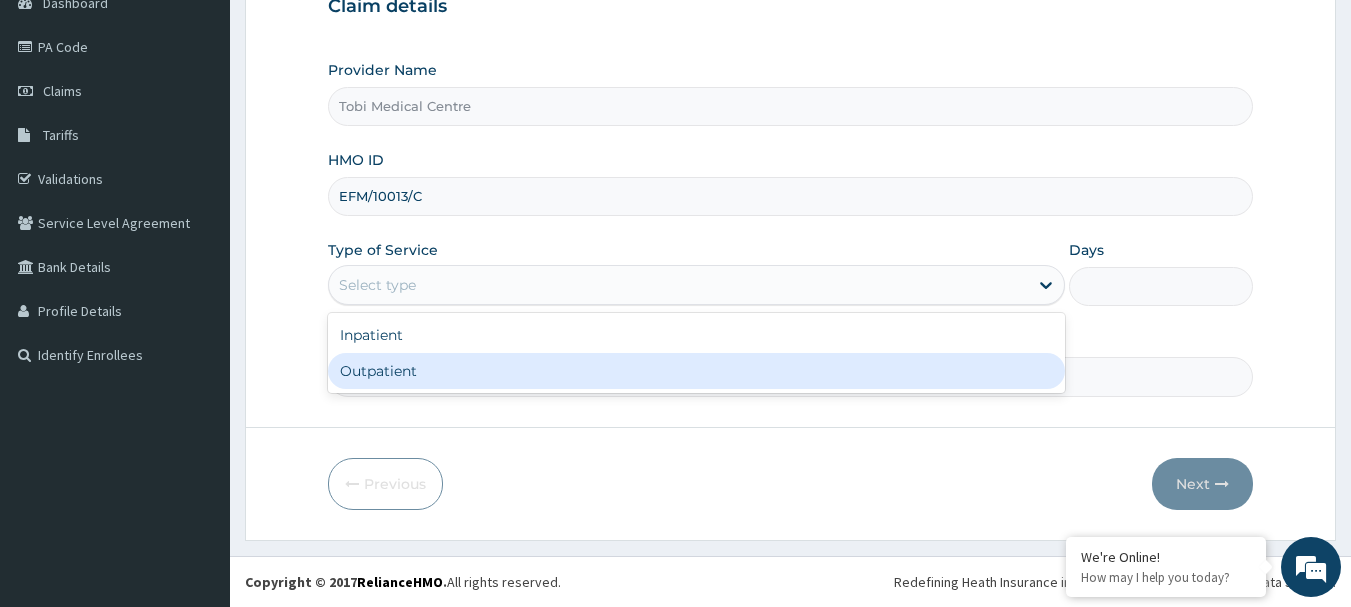 click on "Outpatient" at bounding box center [696, 371] 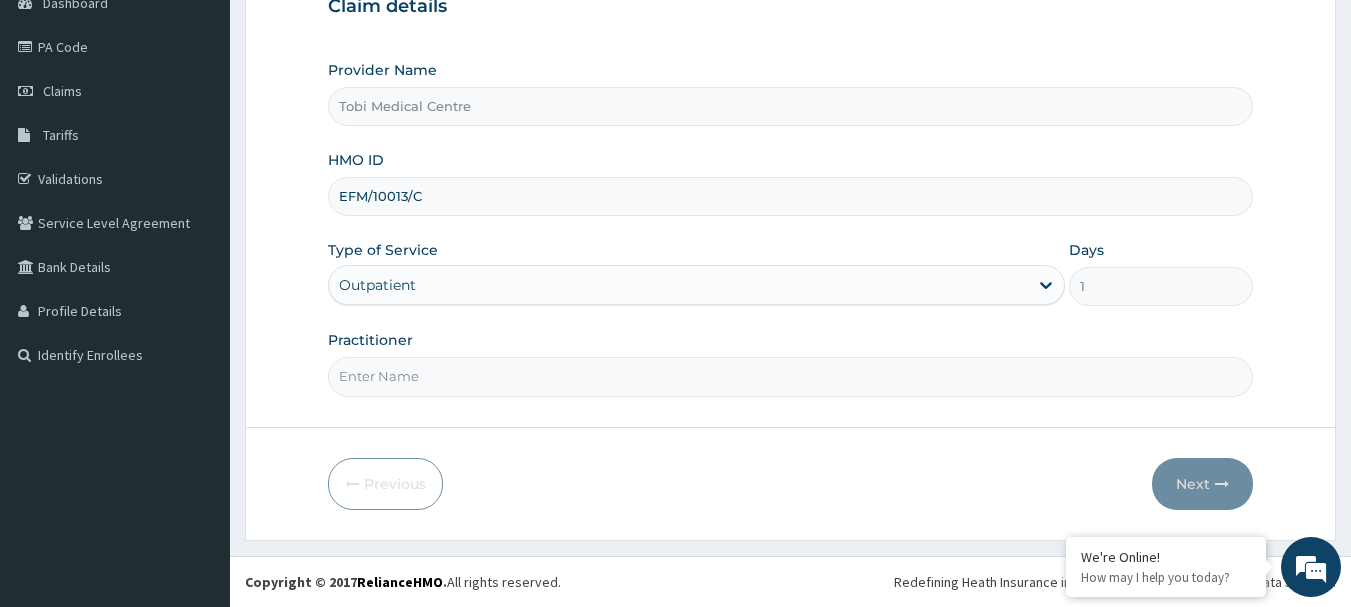 click on "Practitioner" at bounding box center [791, 376] 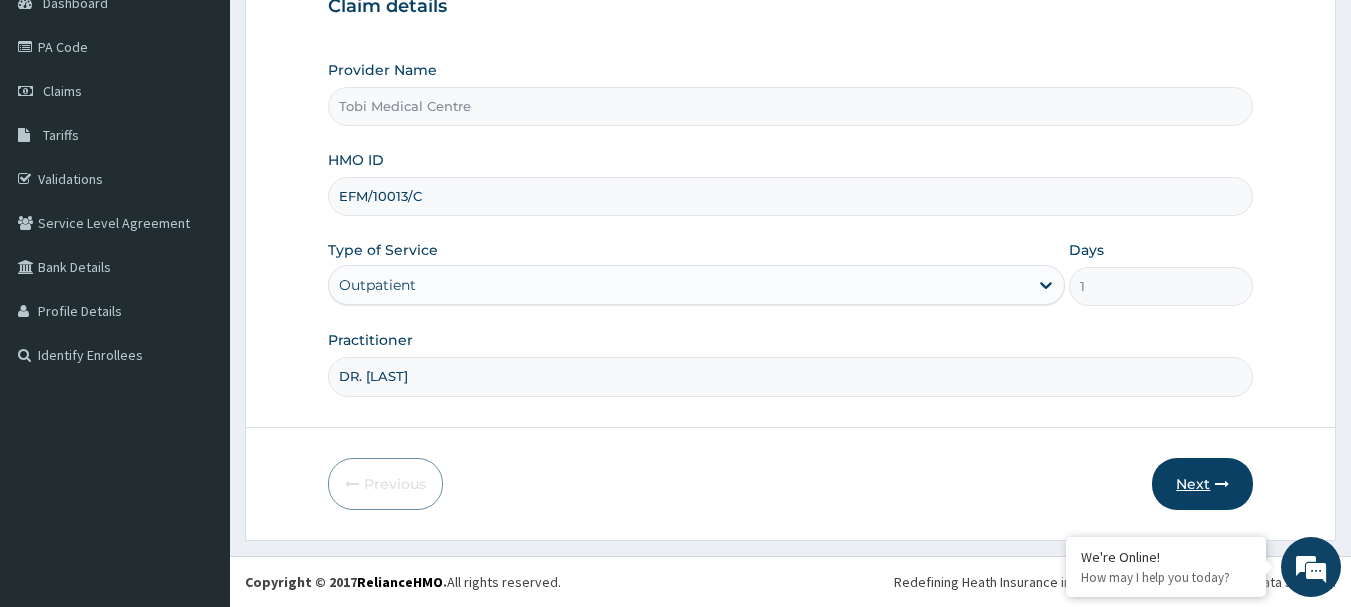 type on "DR. [LAST]" 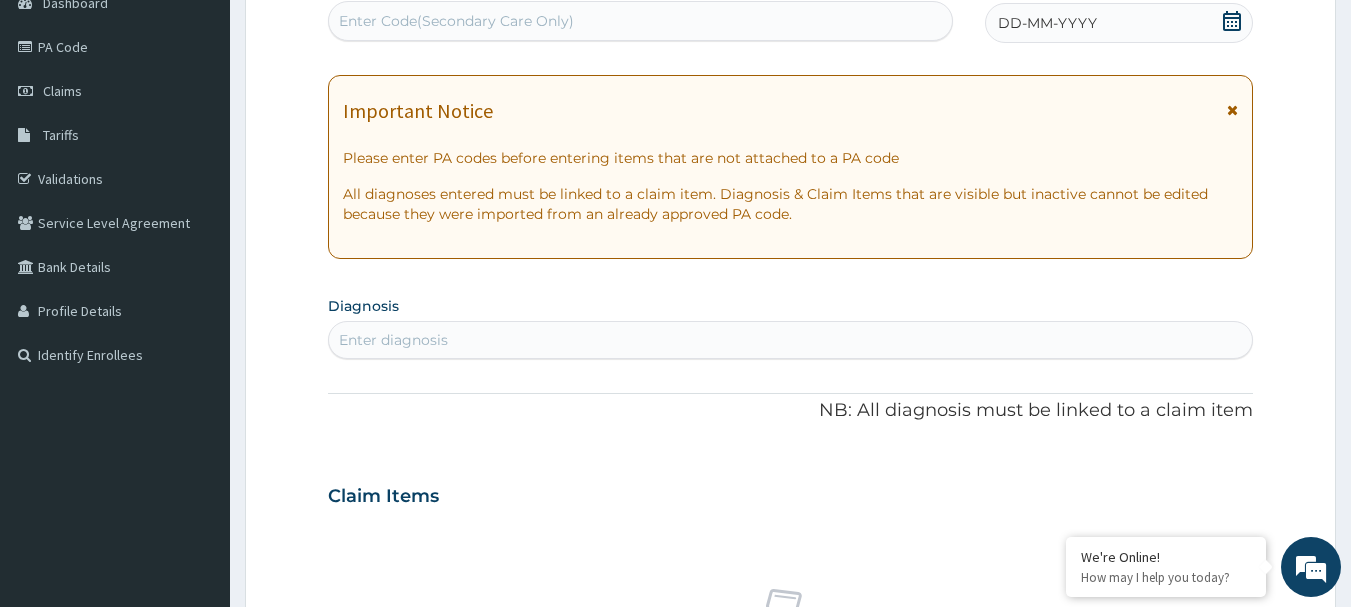 click on "Enter diagnosis" at bounding box center (791, 340) 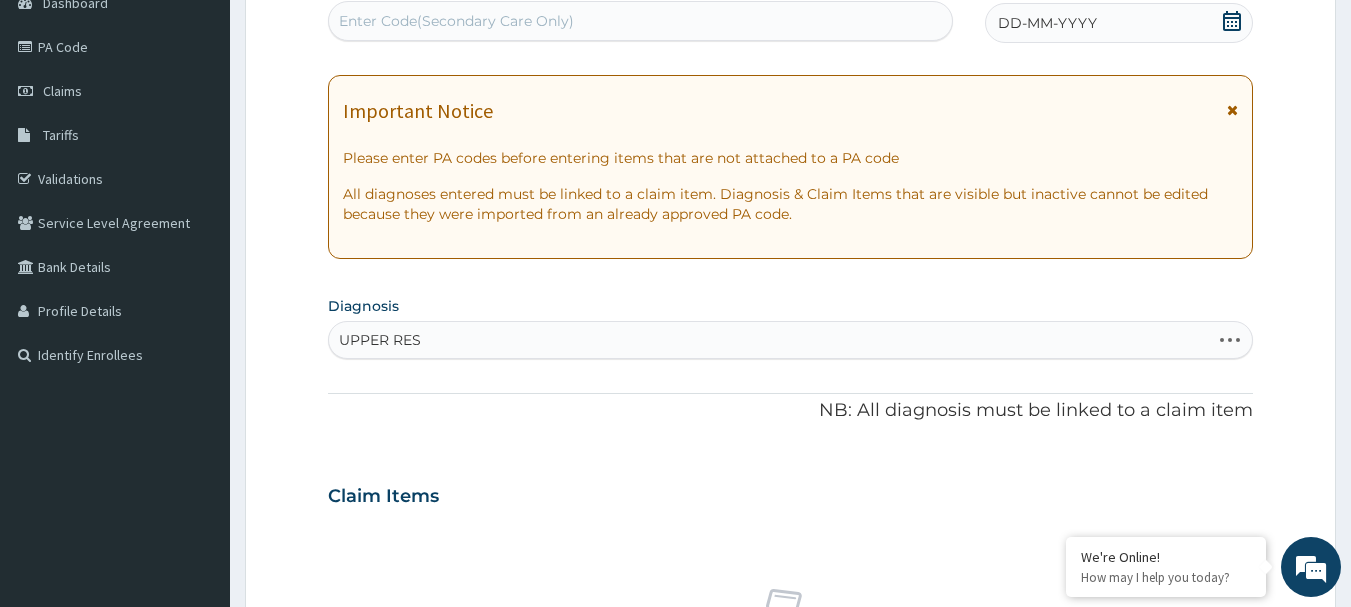 type on "UPPER RESP" 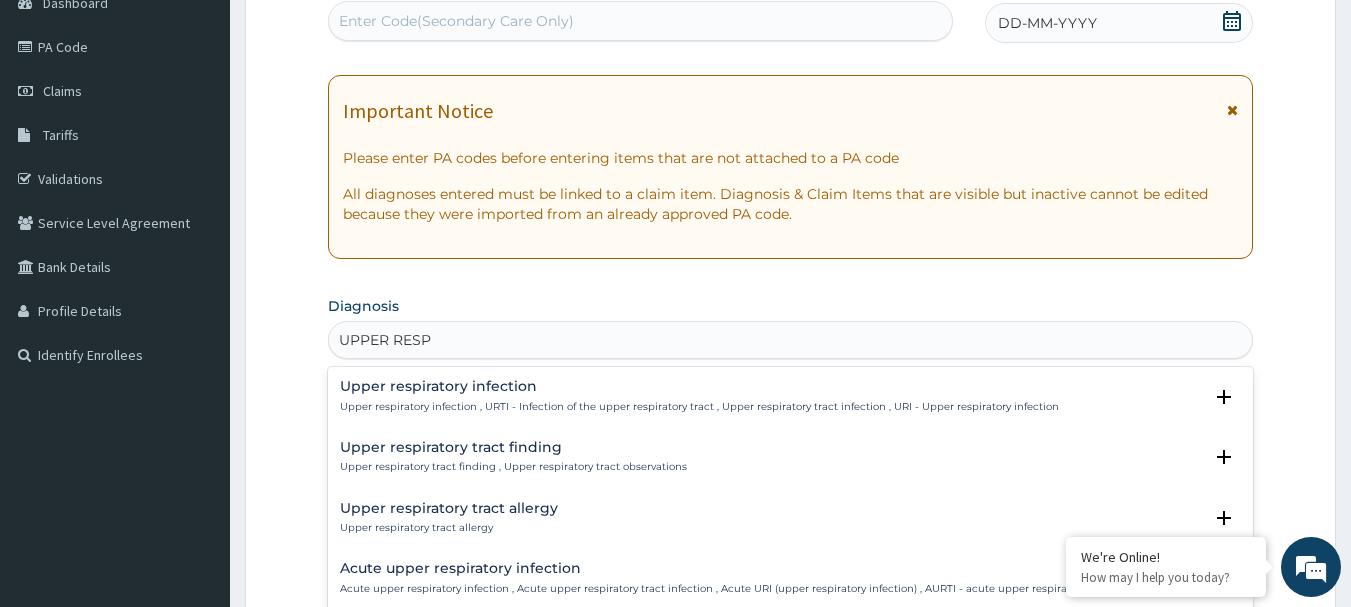 click on "Upper respiratory infection Upper respiratory infection , URTI - Infection of the upper respiratory tract , Upper respiratory tract infection , URI - Upper respiratory infection" at bounding box center [699, 396] 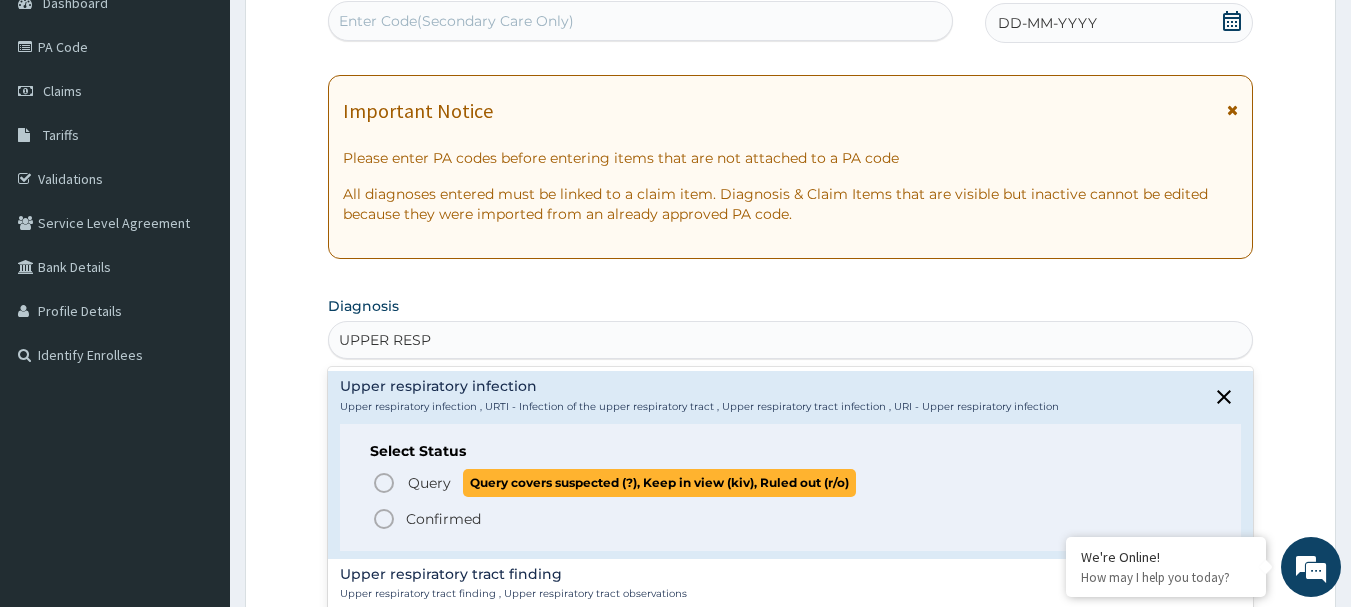 click 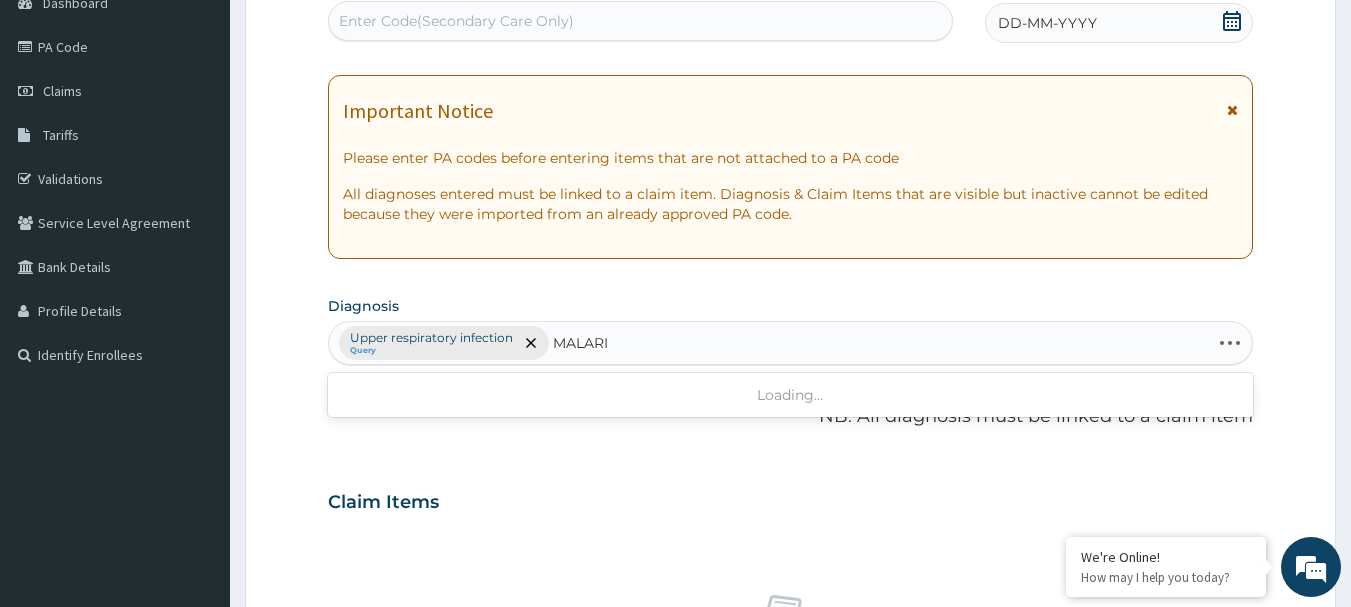 type on "MALARIA" 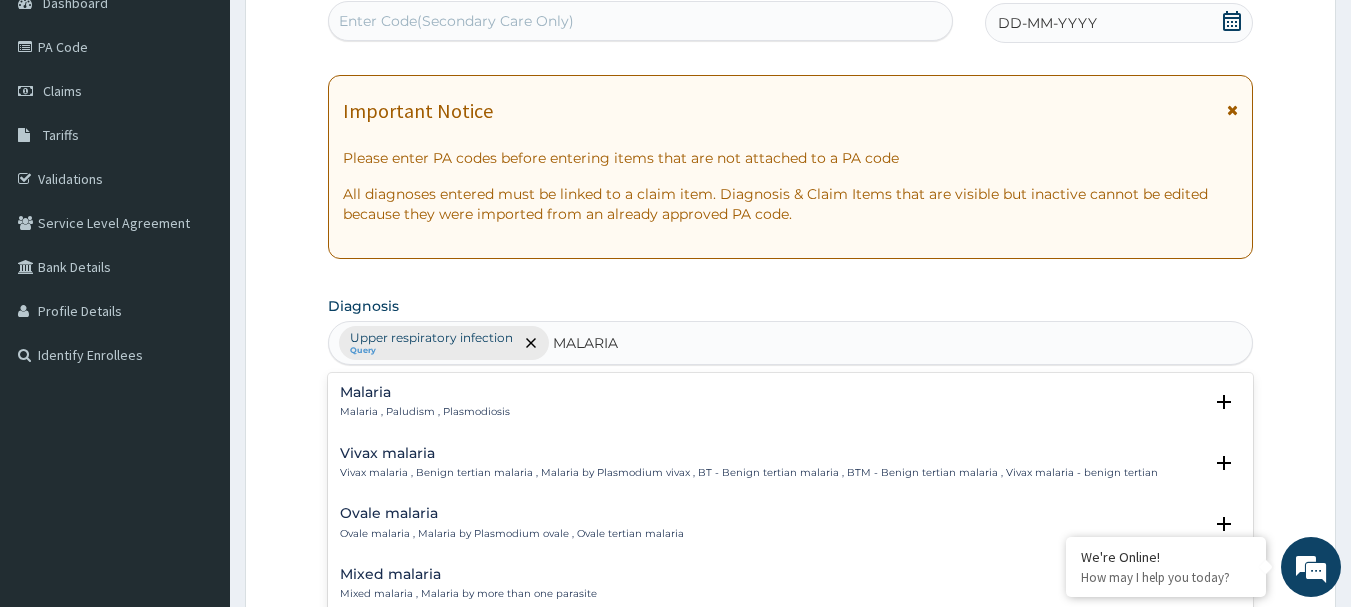 click on "Malaria Malaria , Paludism , Plasmodiosis" at bounding box center [791, 402] 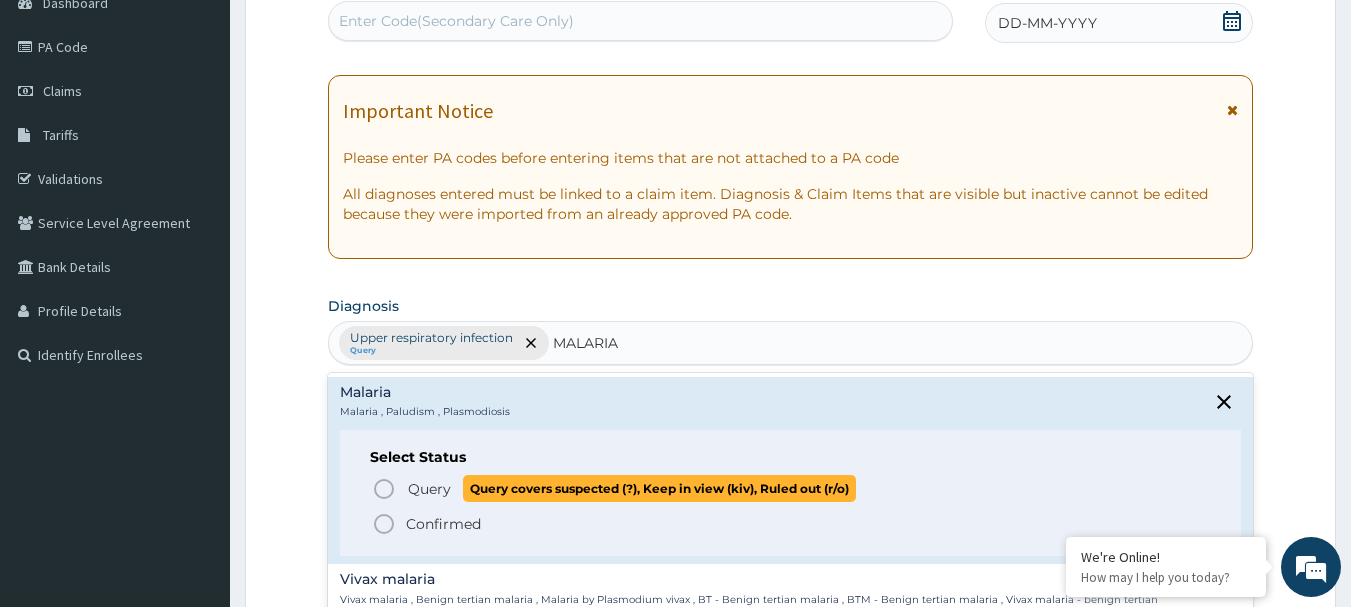 click on "Query" at bounding box center (429, 489) 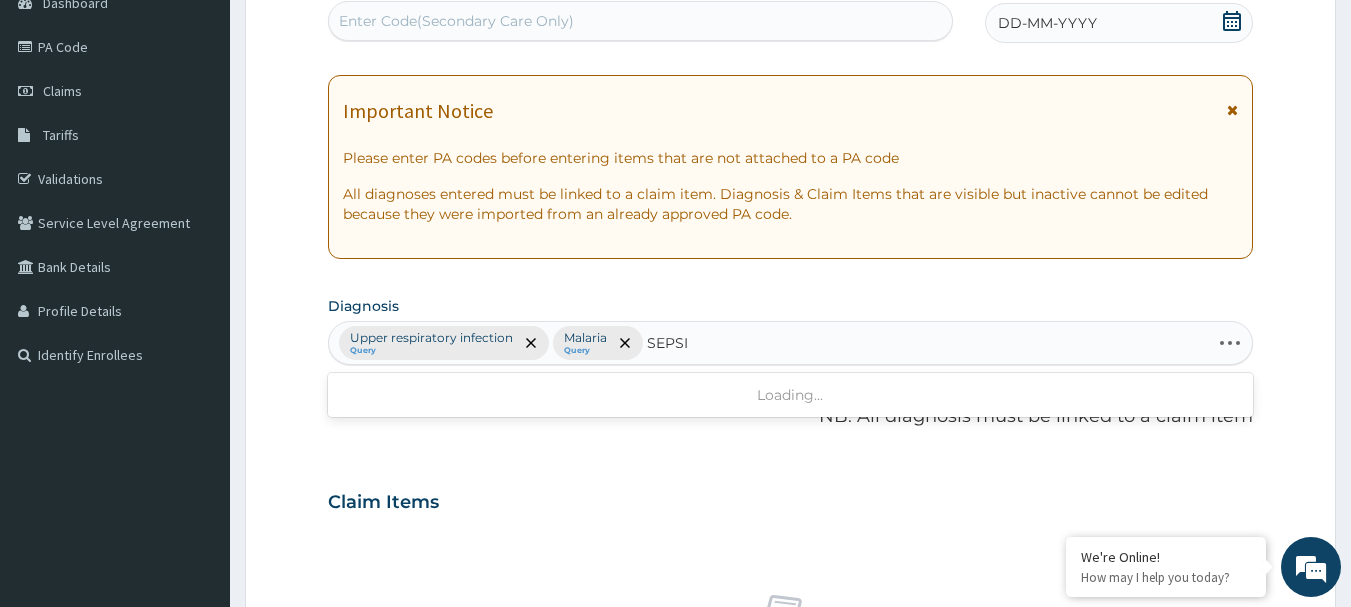 type on "SEPSIS" 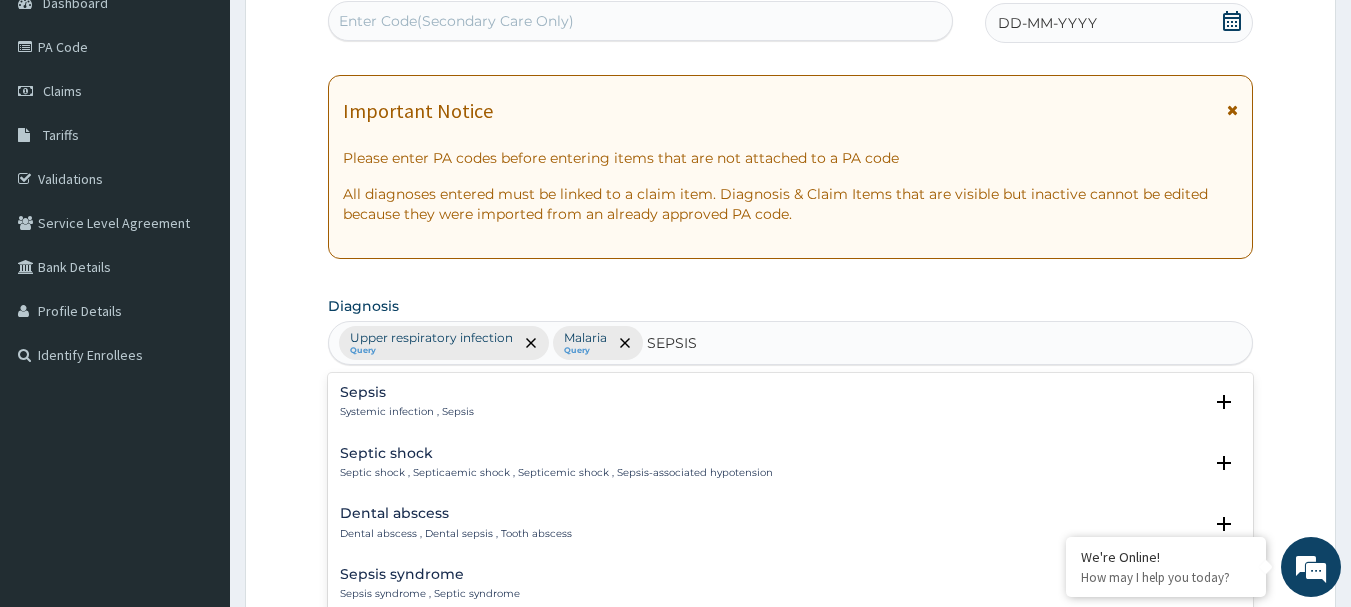 click on "Sepsis Systemic infection , Sepsis" at bounding box center (791, 402) 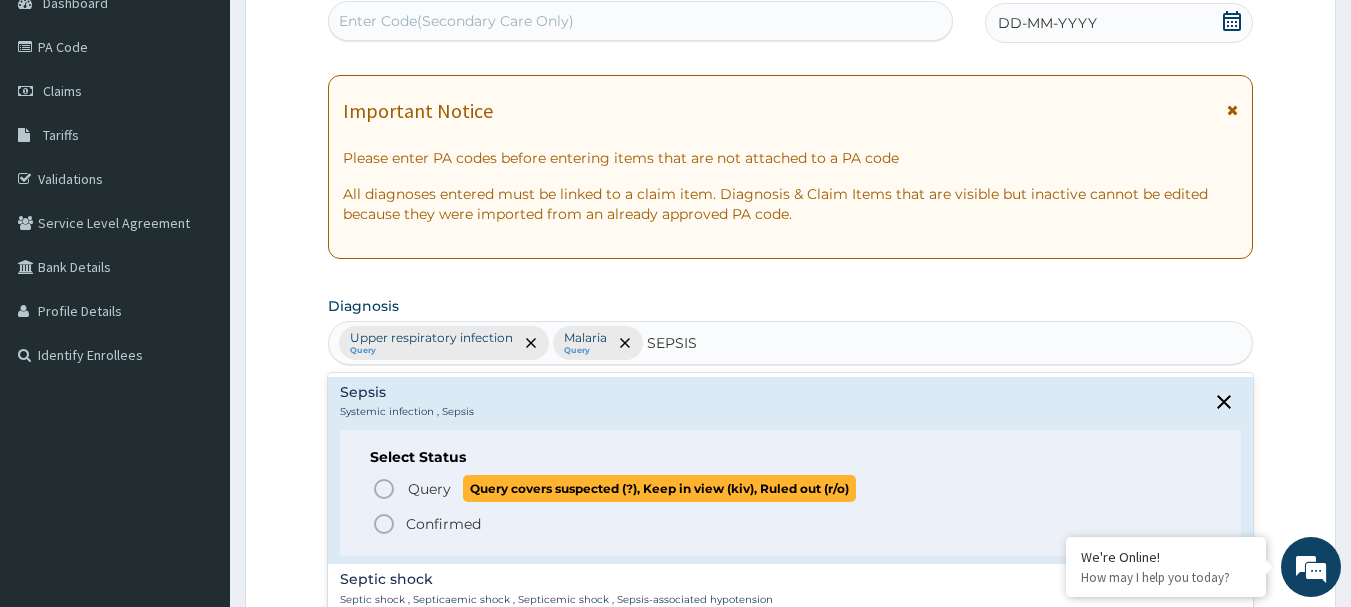 click on "Query" at bounding box center [429, 489] 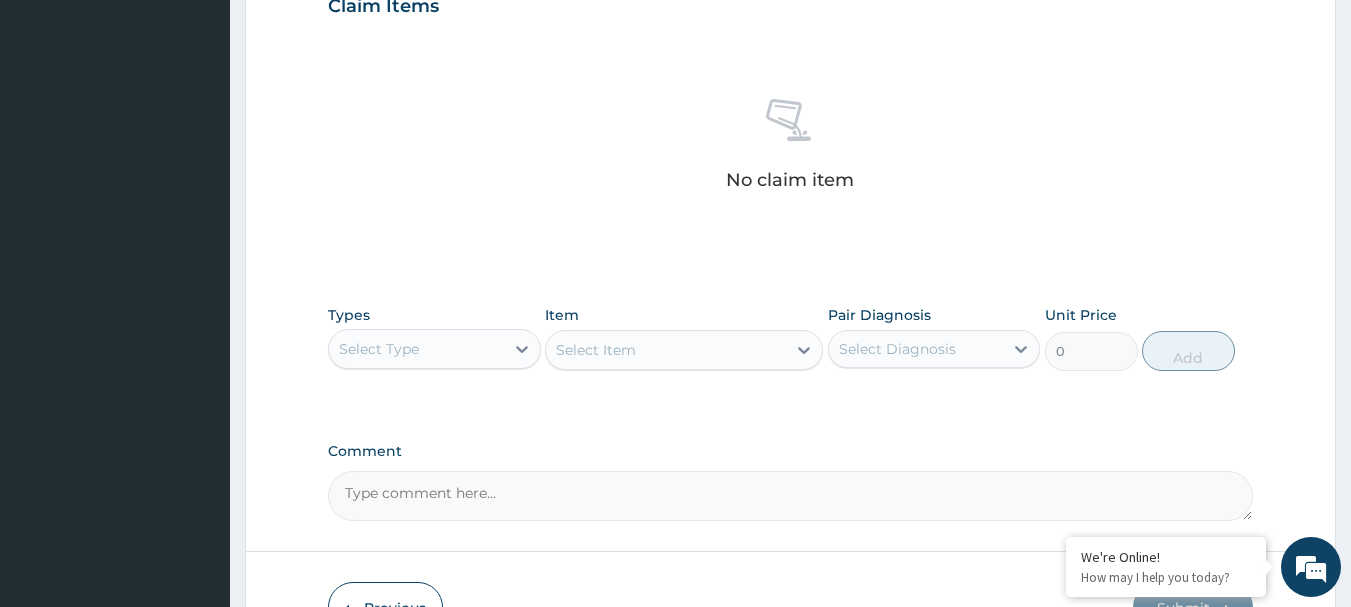 scroll, scrollTop: 715, scrollLeft: 0, axis: vertical 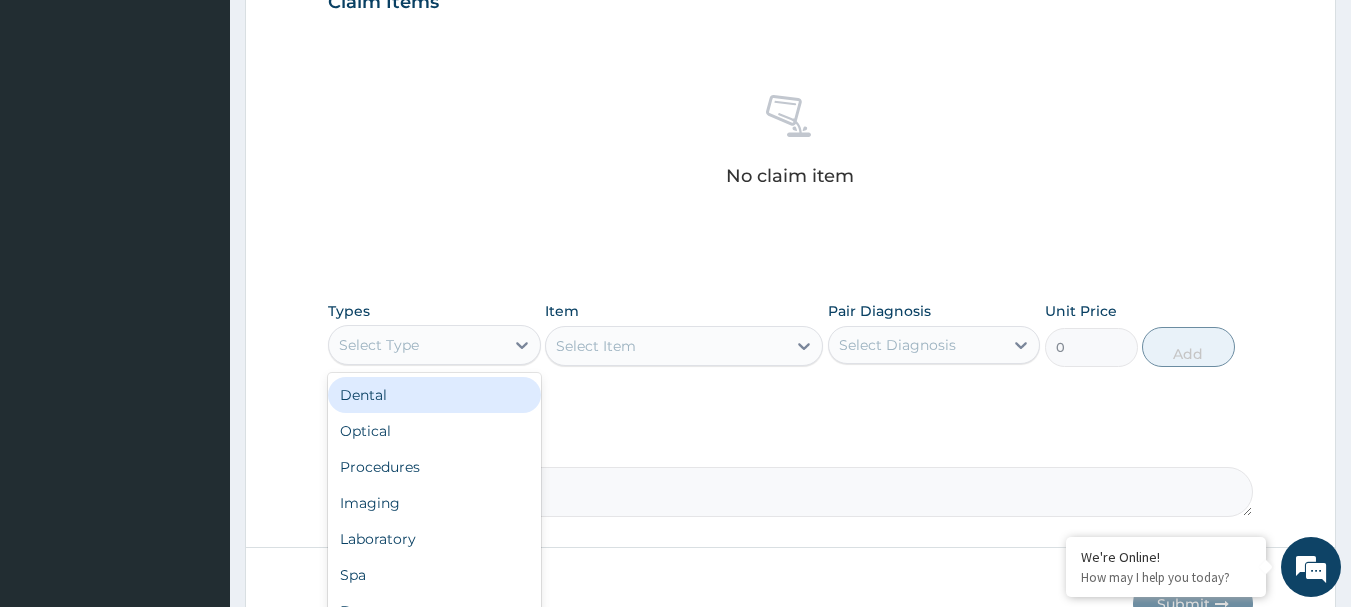 click on "Select Type" at bounding box center [416, 345] 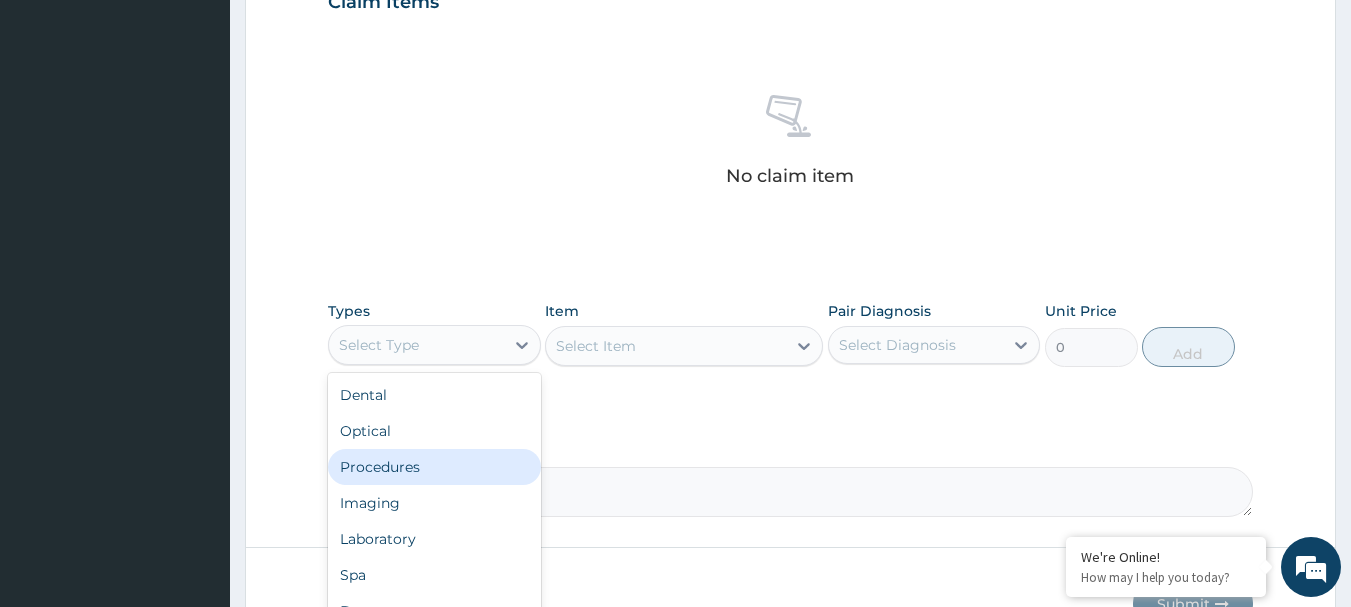 click on "Procedures" at bounding box center [434, 467] 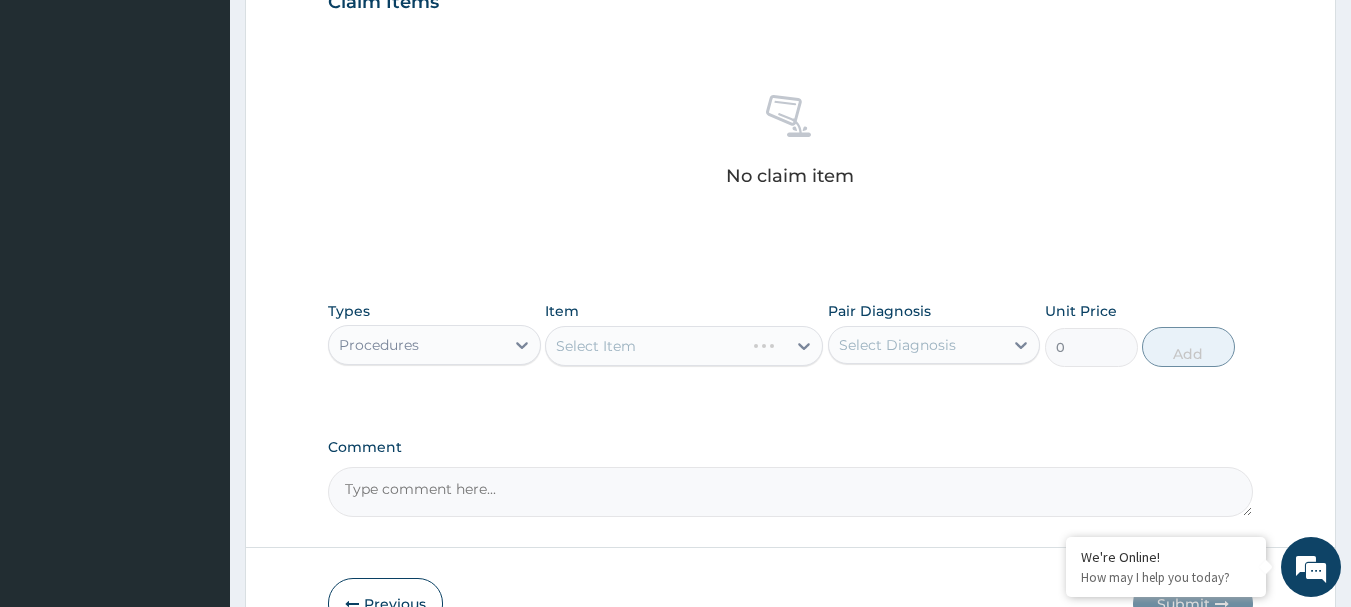 click on "Select Item" at bounding box center (684, 346) 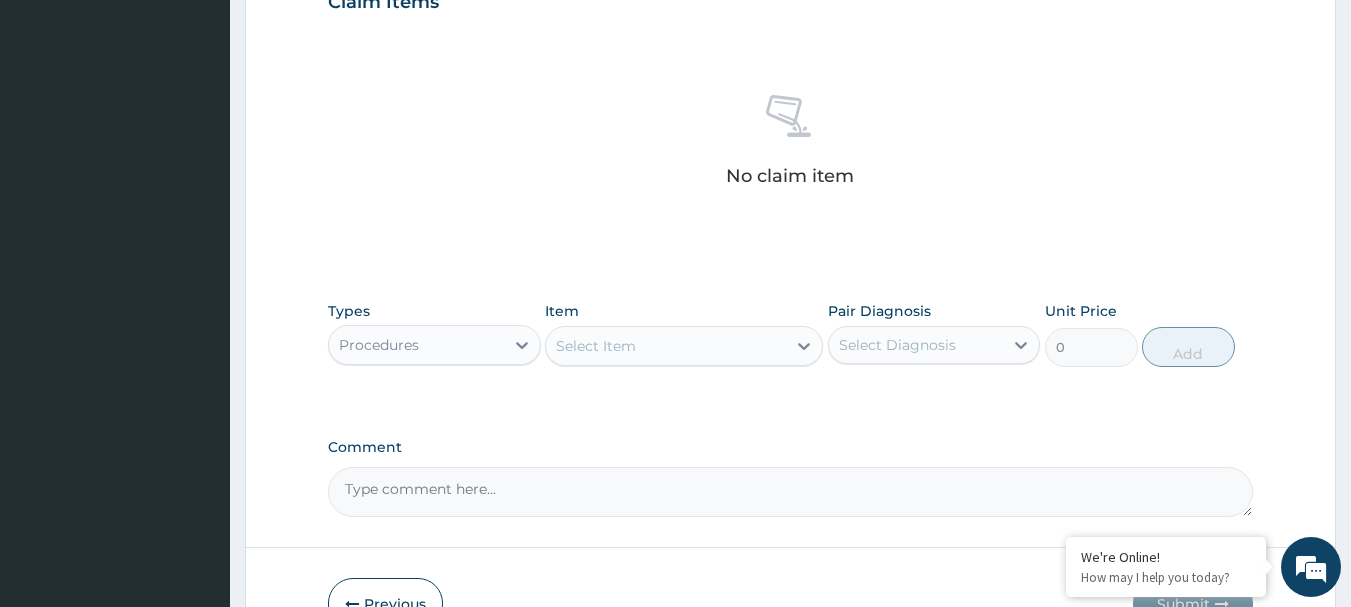 click on "Select Item" at bounding box center (666, 346) 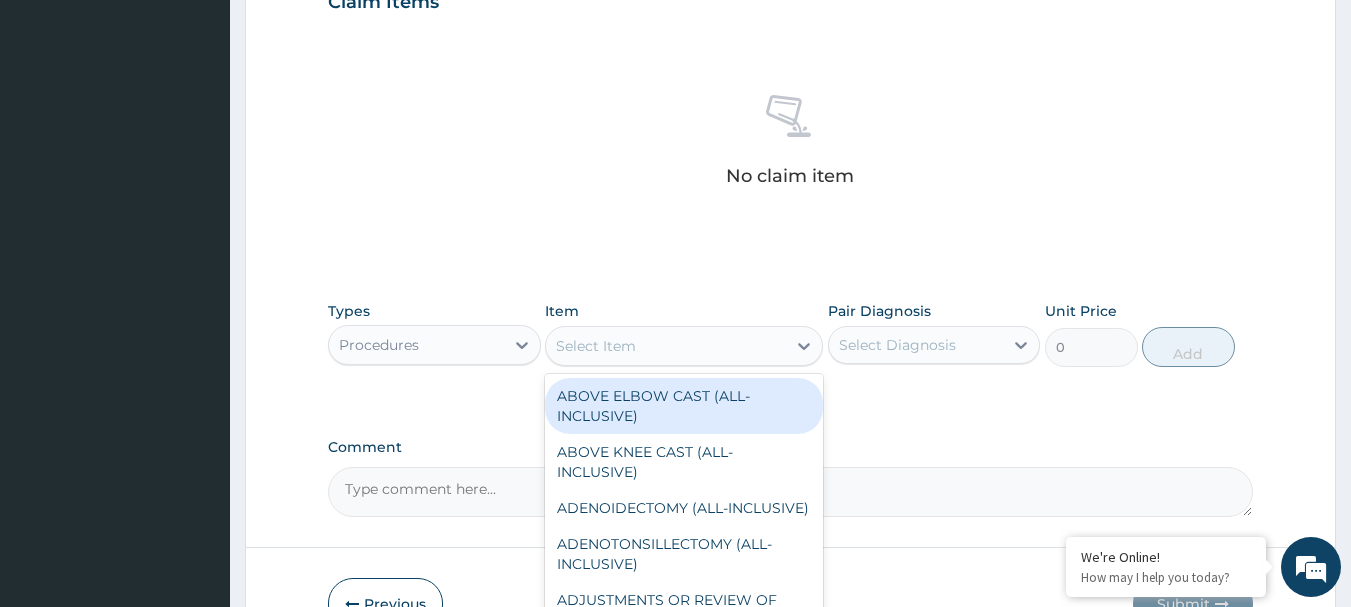 click on "Select Item" at bounding box center (666, 346) 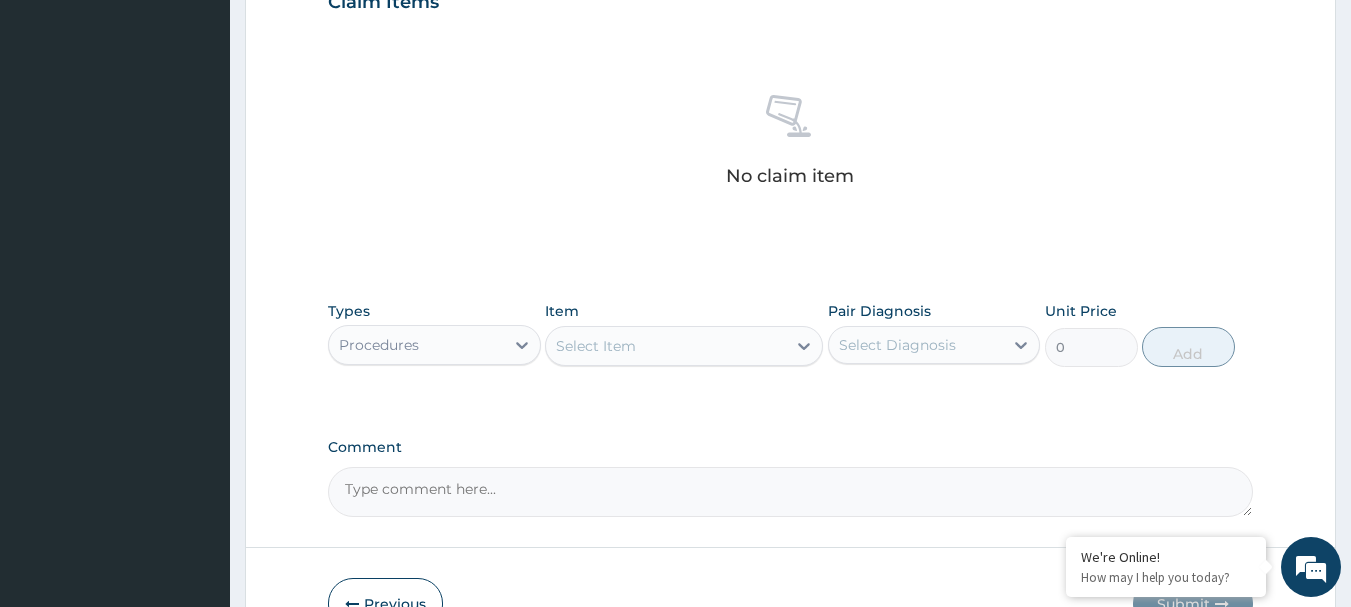 click on "Select Item" at bounding box center (666, 346) 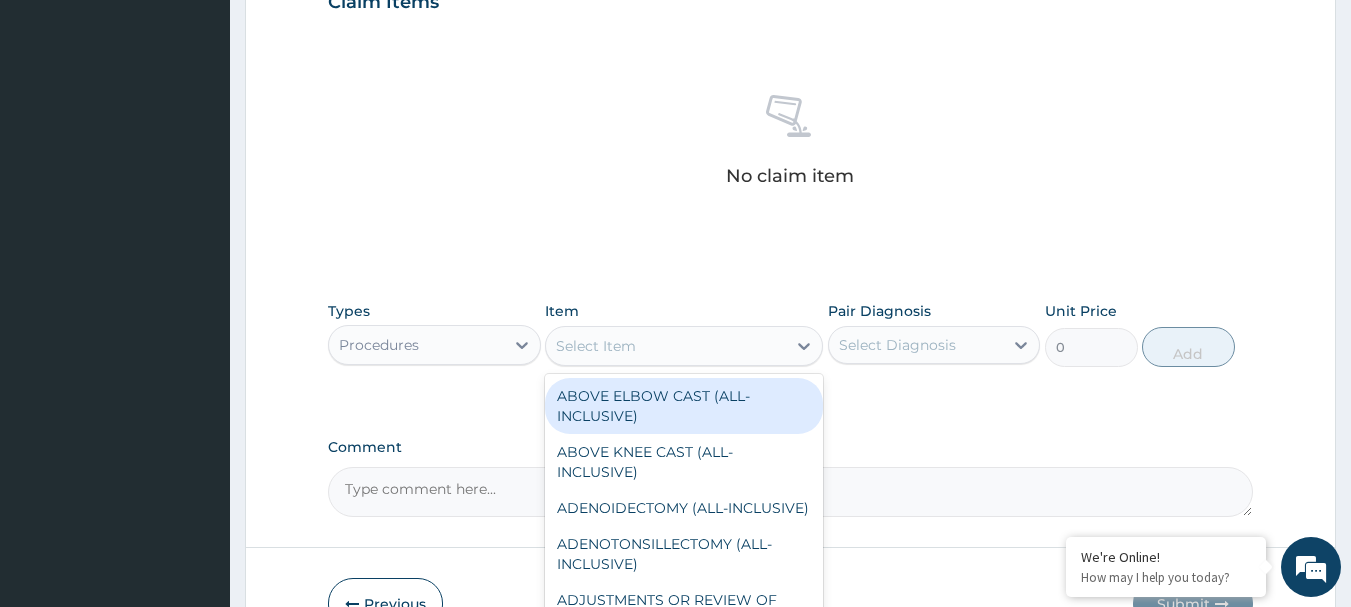 click on "Select Item" at bounding box center [666, 346] 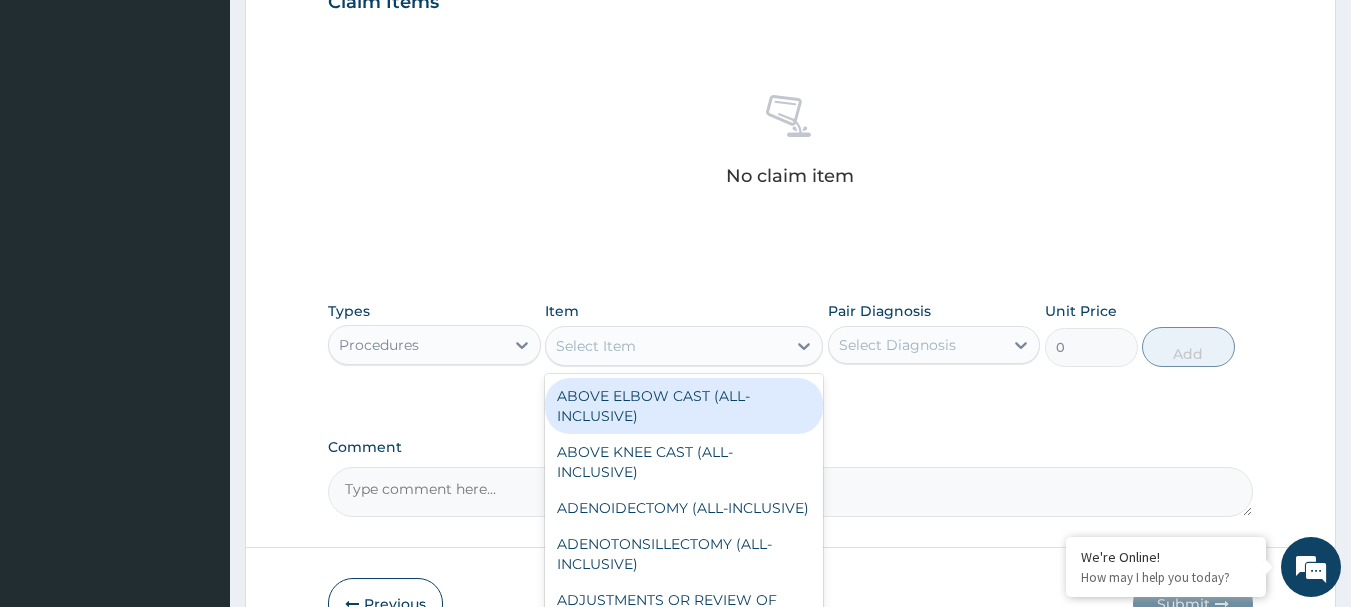 click on "Select Item" at bounding box center [666, 346] 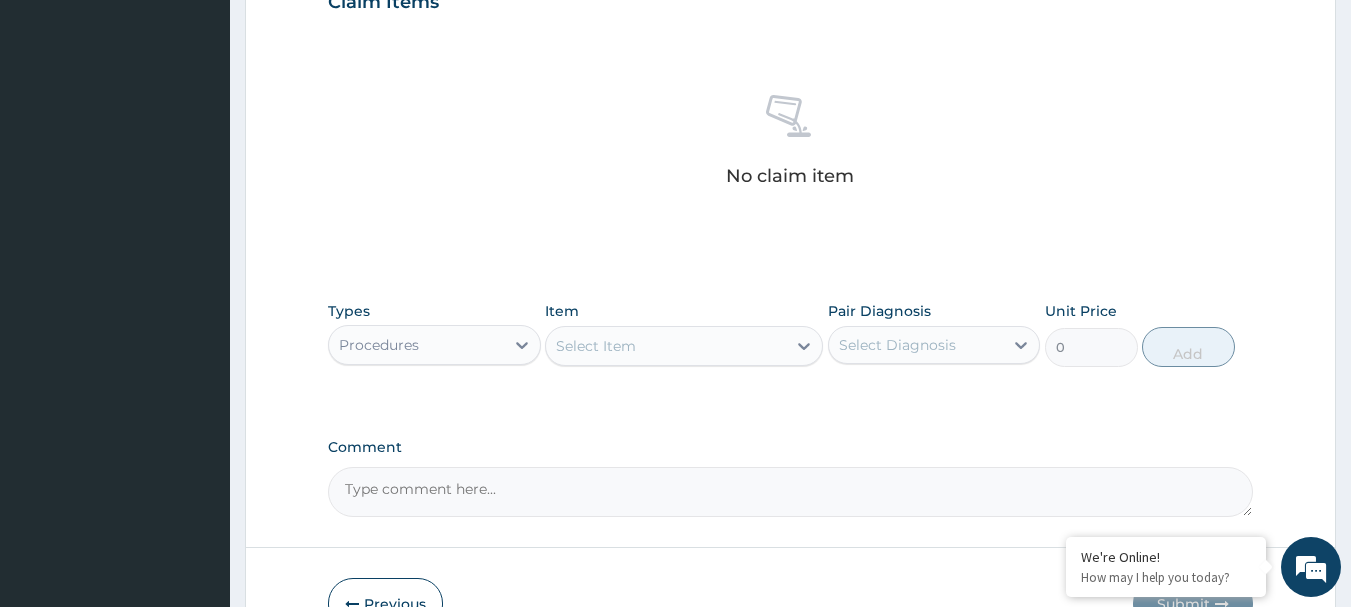 click on "Select Item" at bounding box center [666, 346] 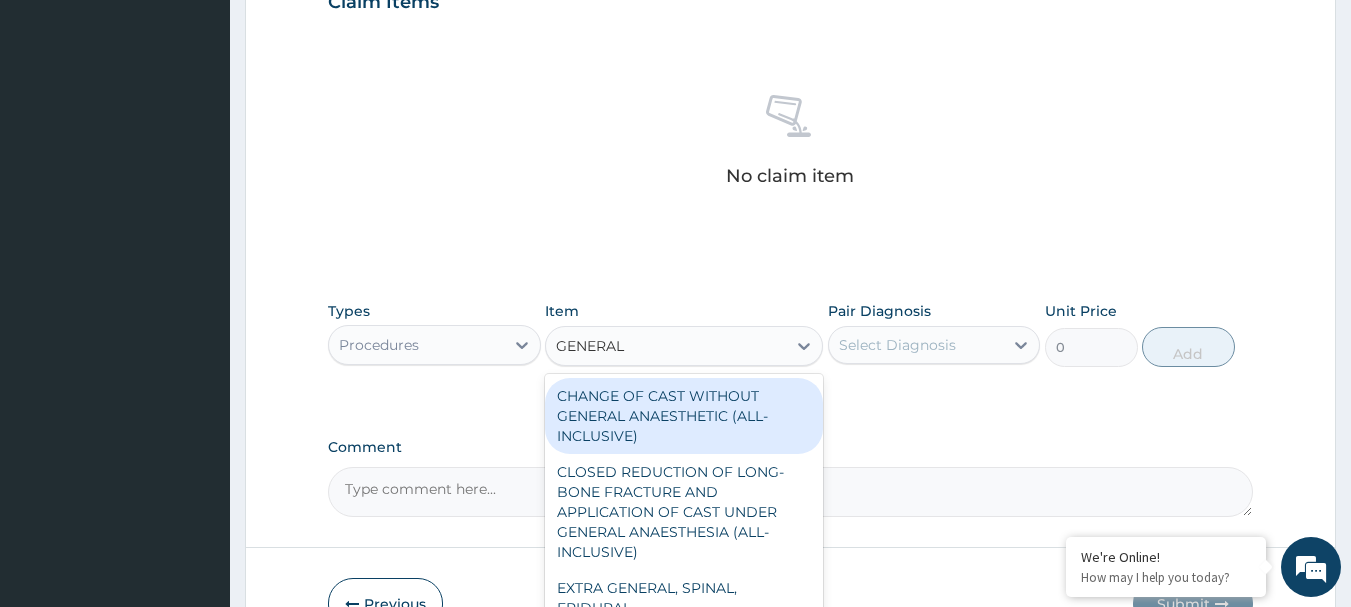 type on "GENERAL P" 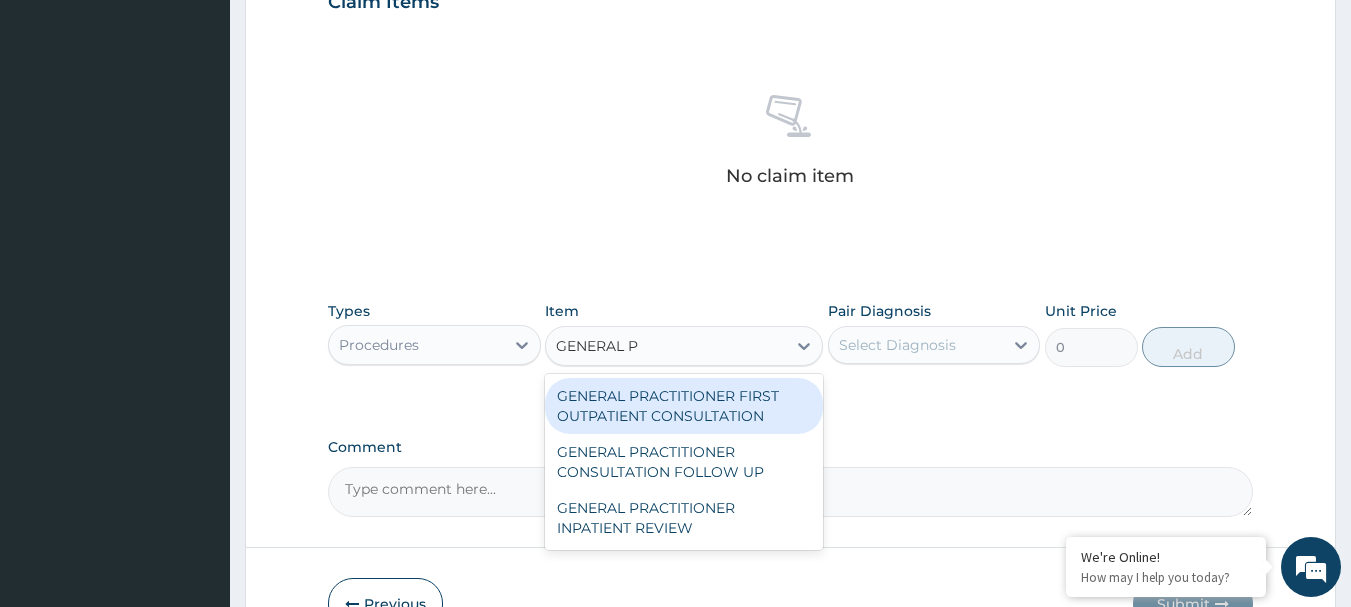 click on "GENERAL PRACTITIONER FIRST OUTPATIENT CONSULTATION" at bounding box center (684, 406) 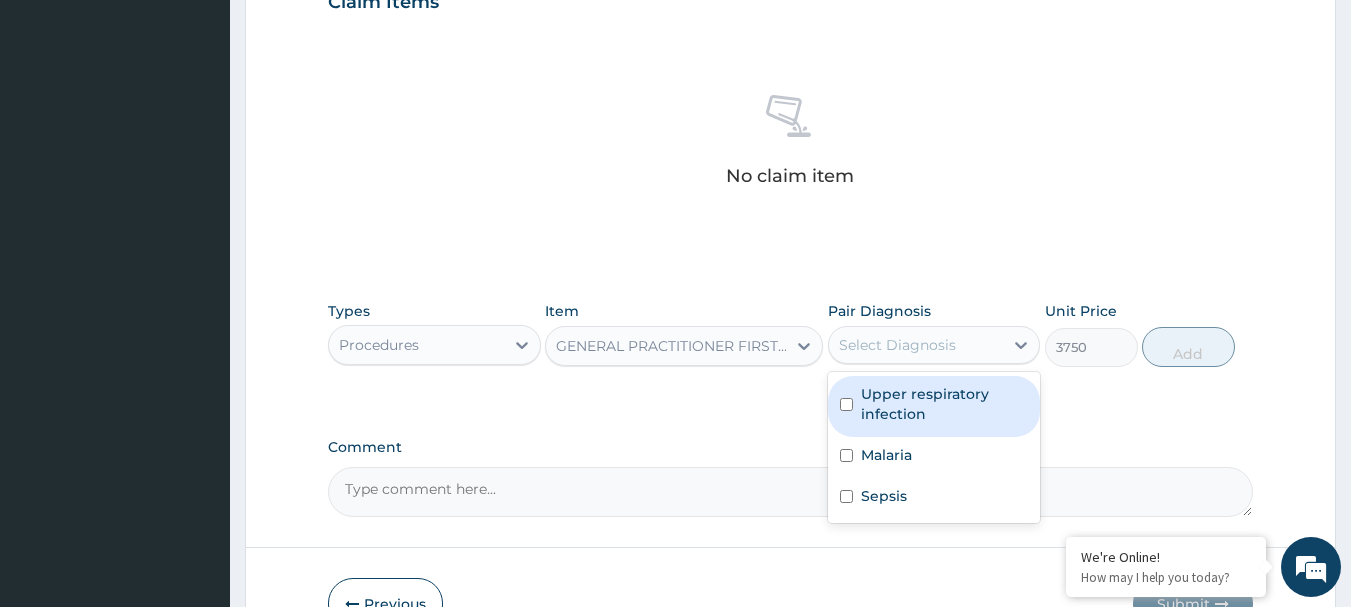 click on "Select Diagnosis" at bounding box center (897, 345) 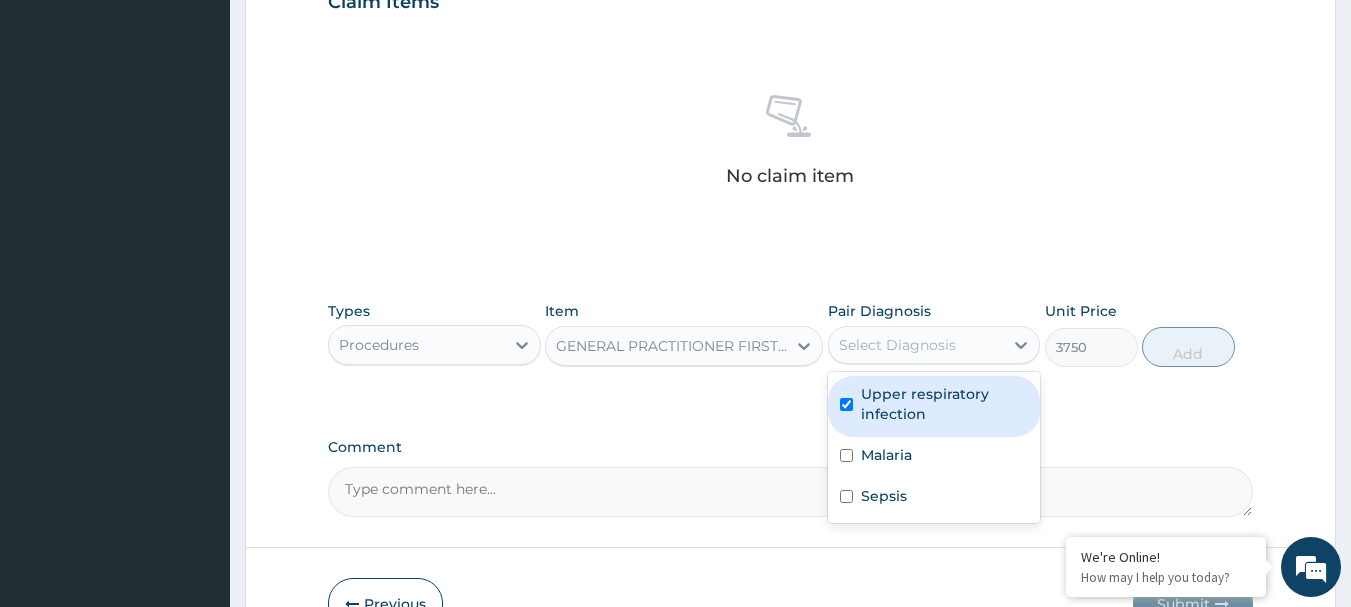 checkbox on "true" 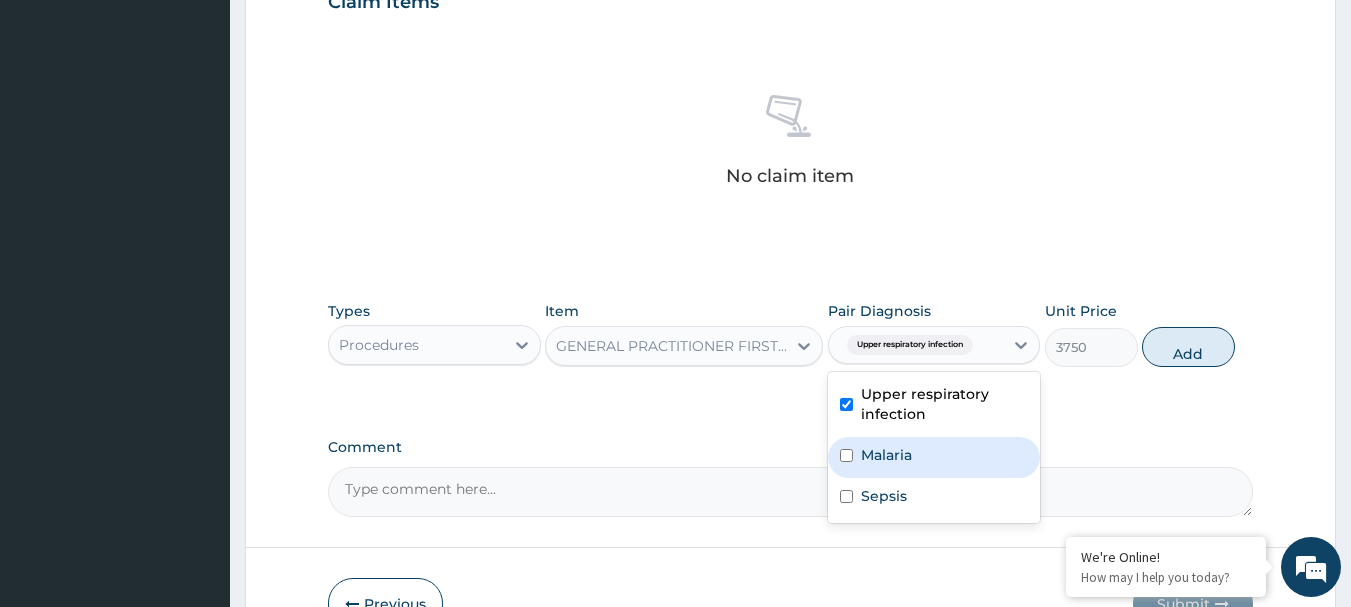 click on "Malaria" at bounding box center [886, 455] 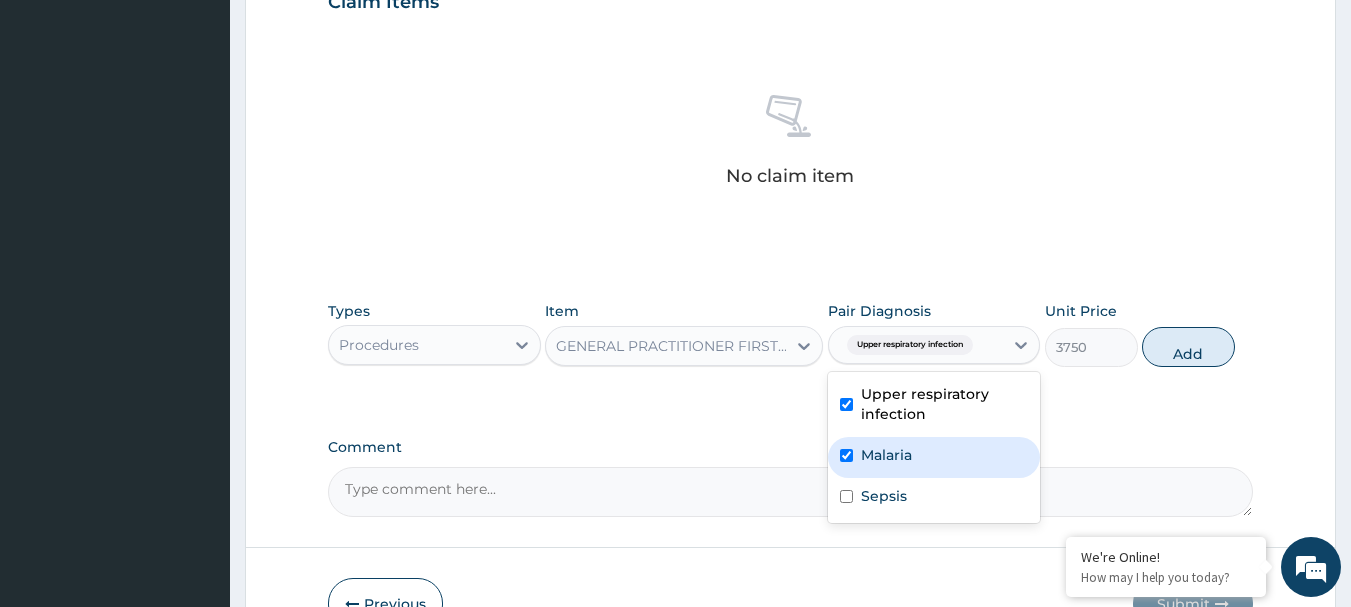 checkbox on "true" 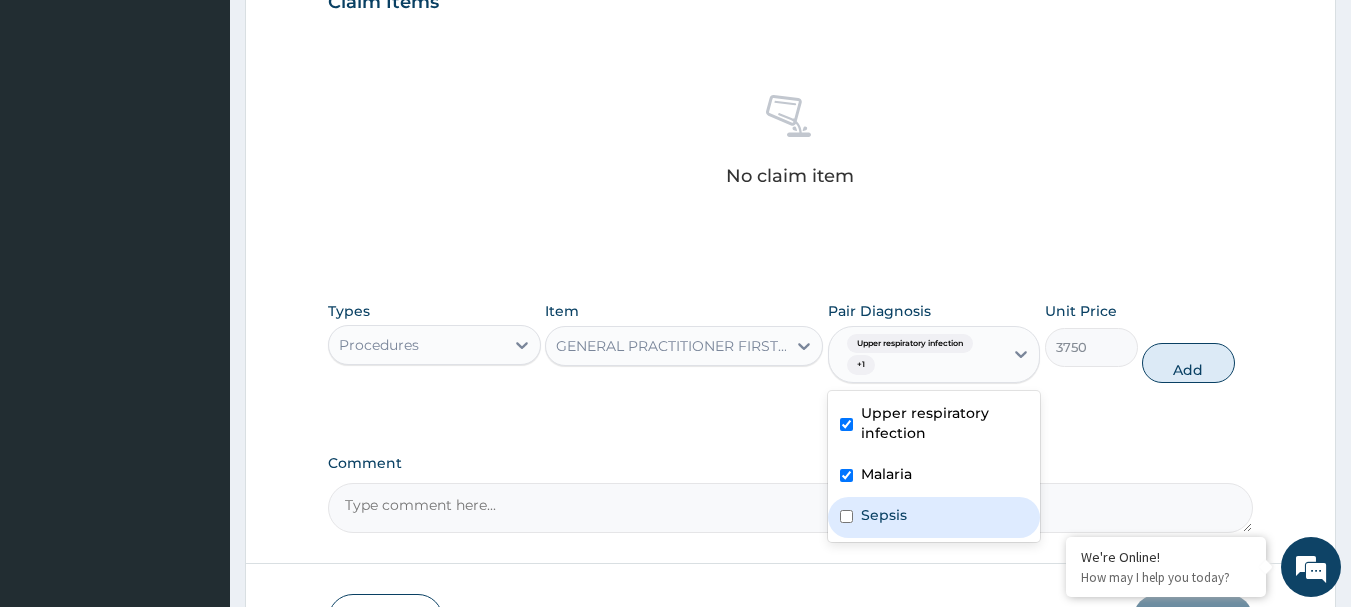 click on "Sepsis" at bounding box center [884, 515] 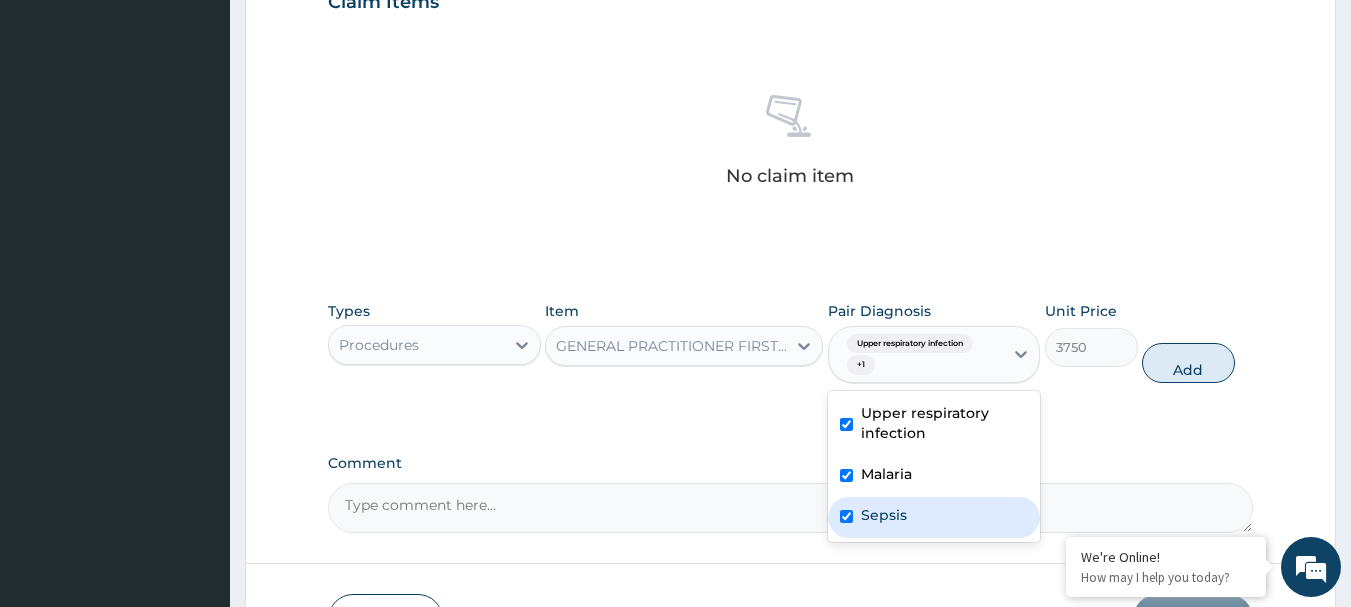 checkbox on "true" 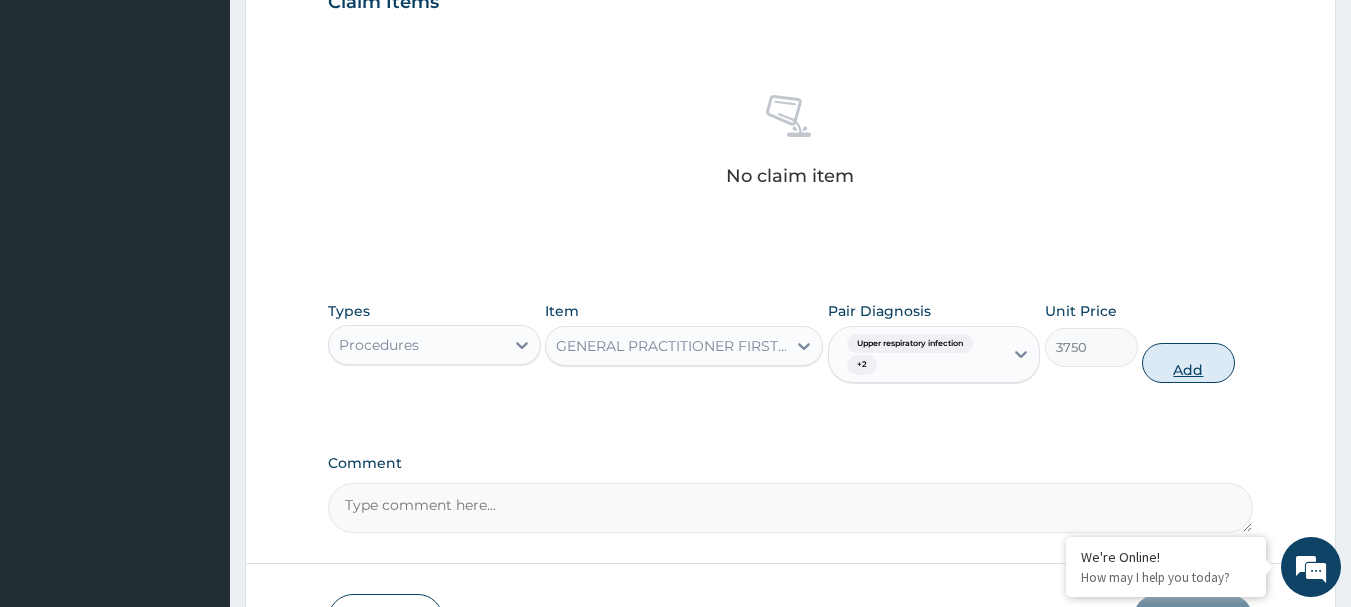 click on "Add" at bounding box center (1188, 363) 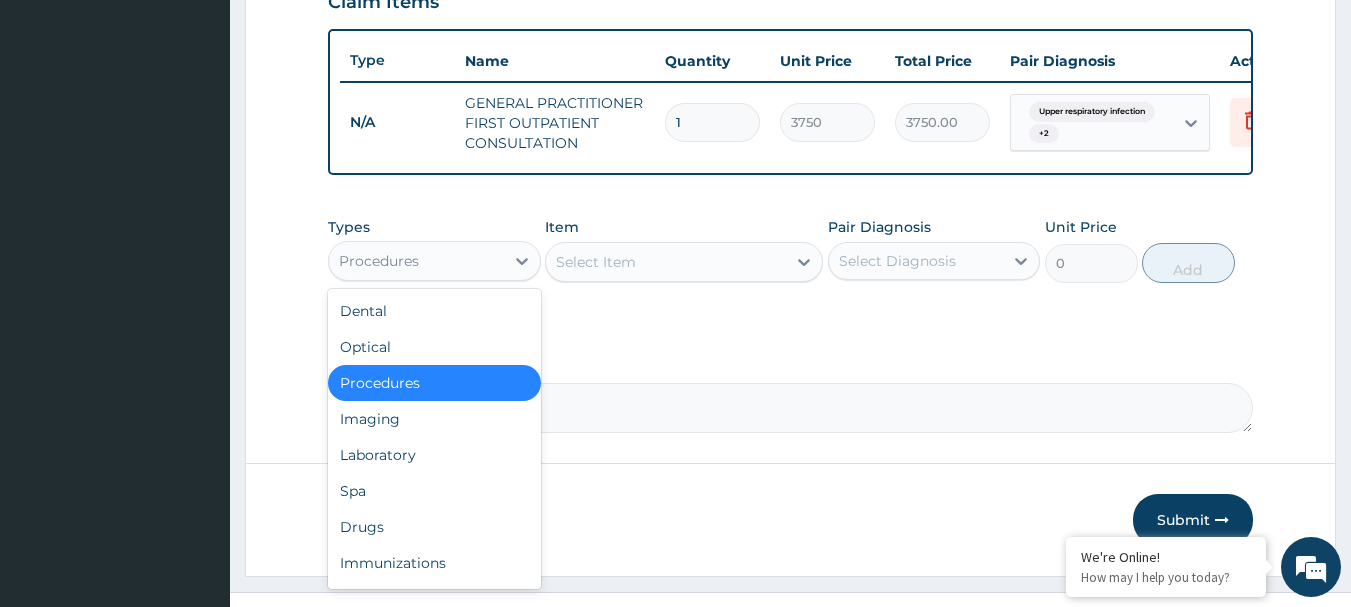 click on "Procedures" at bounding box center [416, 261] 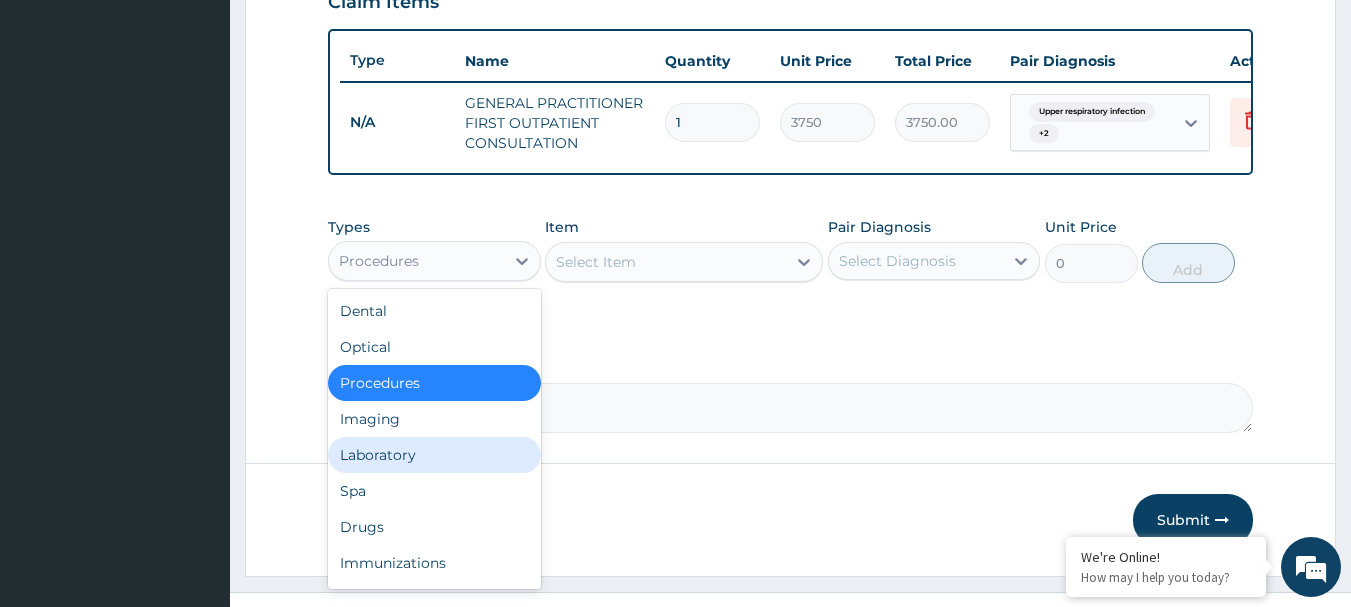 click on "Laboratory" at bounding box center (434, 455) 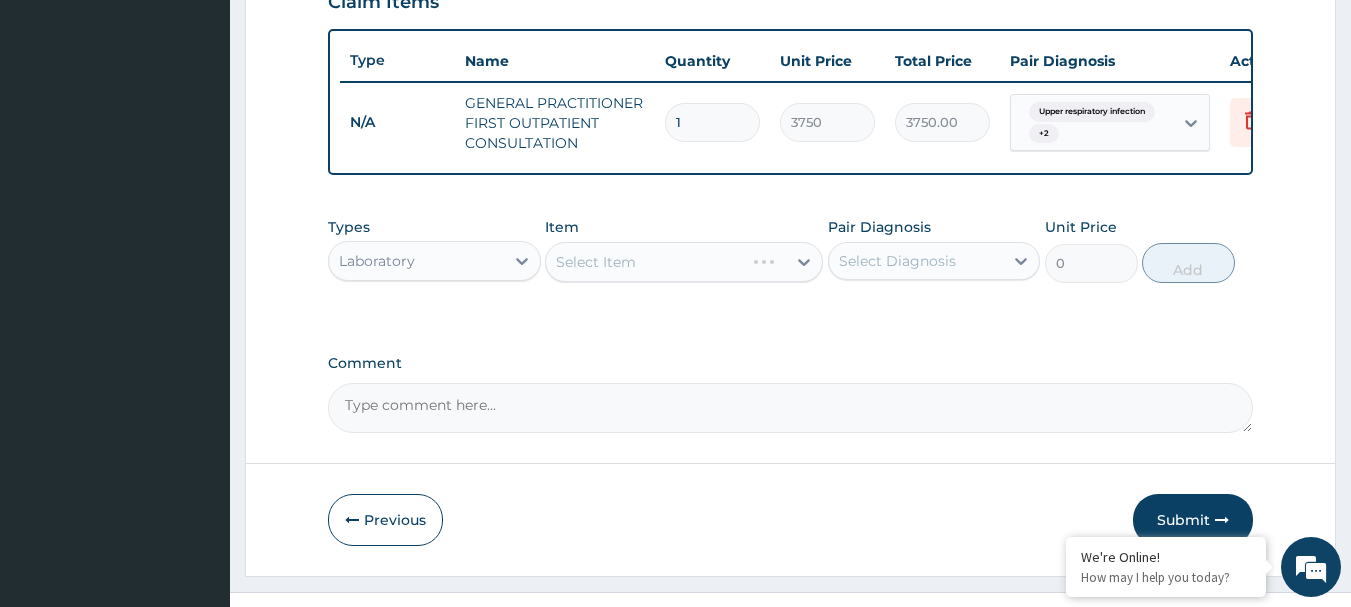 click on "Select Item" at bounding box center [684, 262] 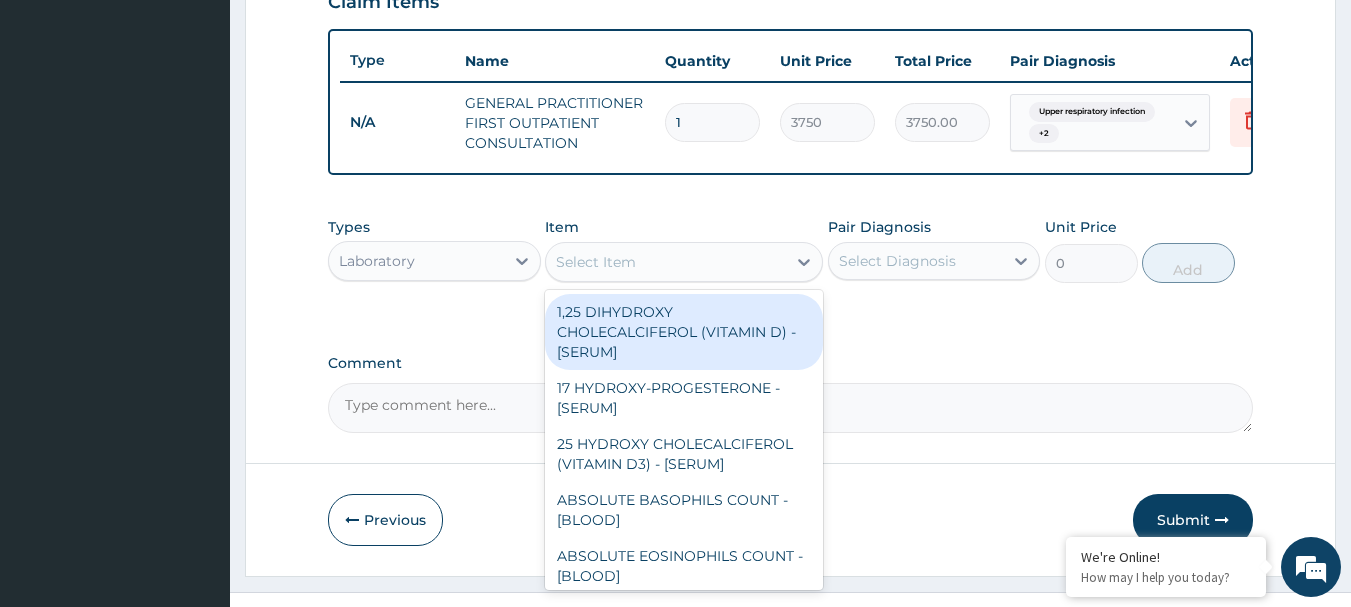 click on "Select Item" at bounding box center [666, 262] 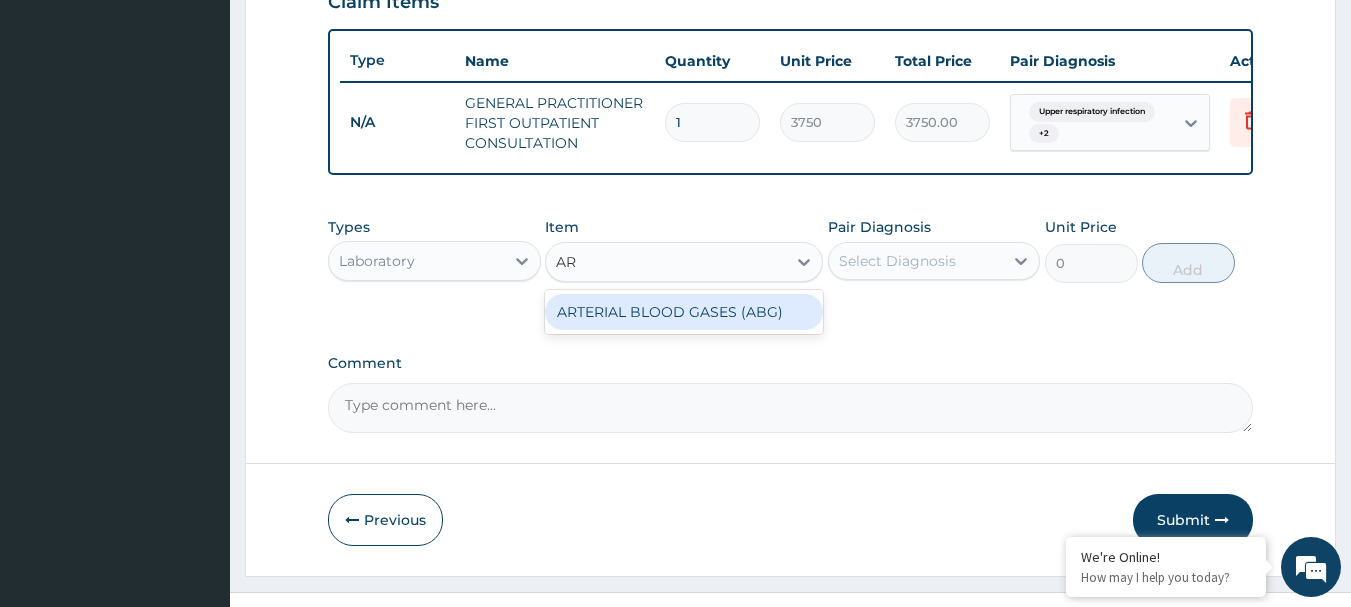 type on "A" 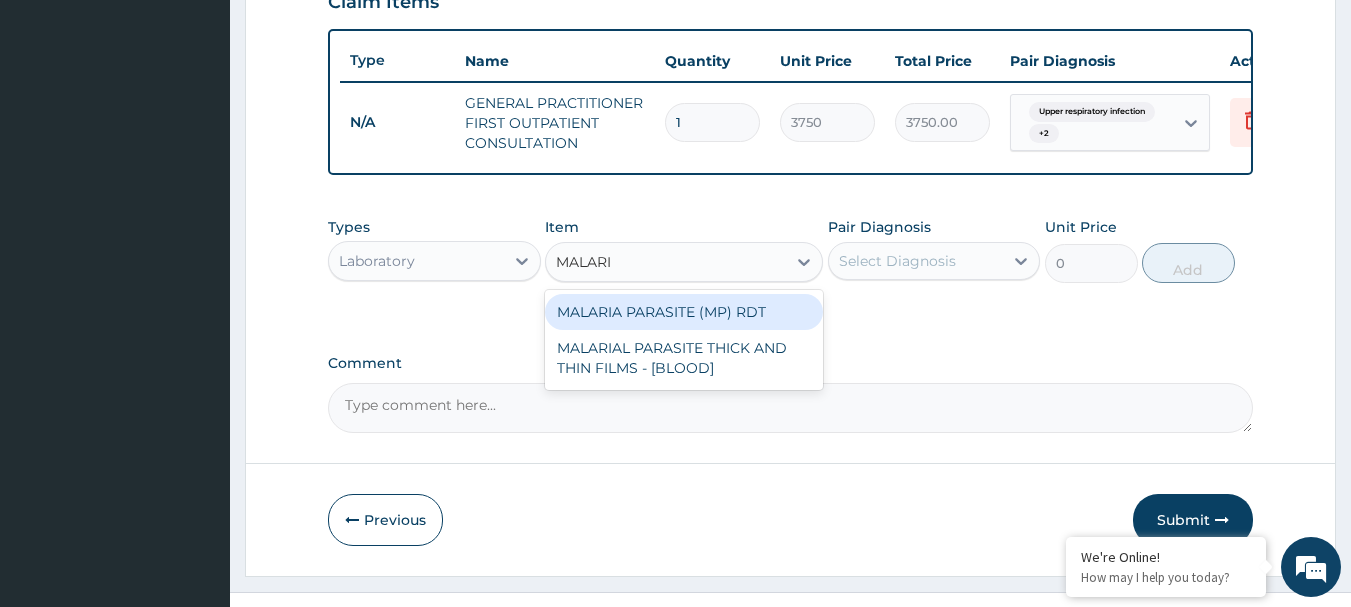 type on "MALARIA" 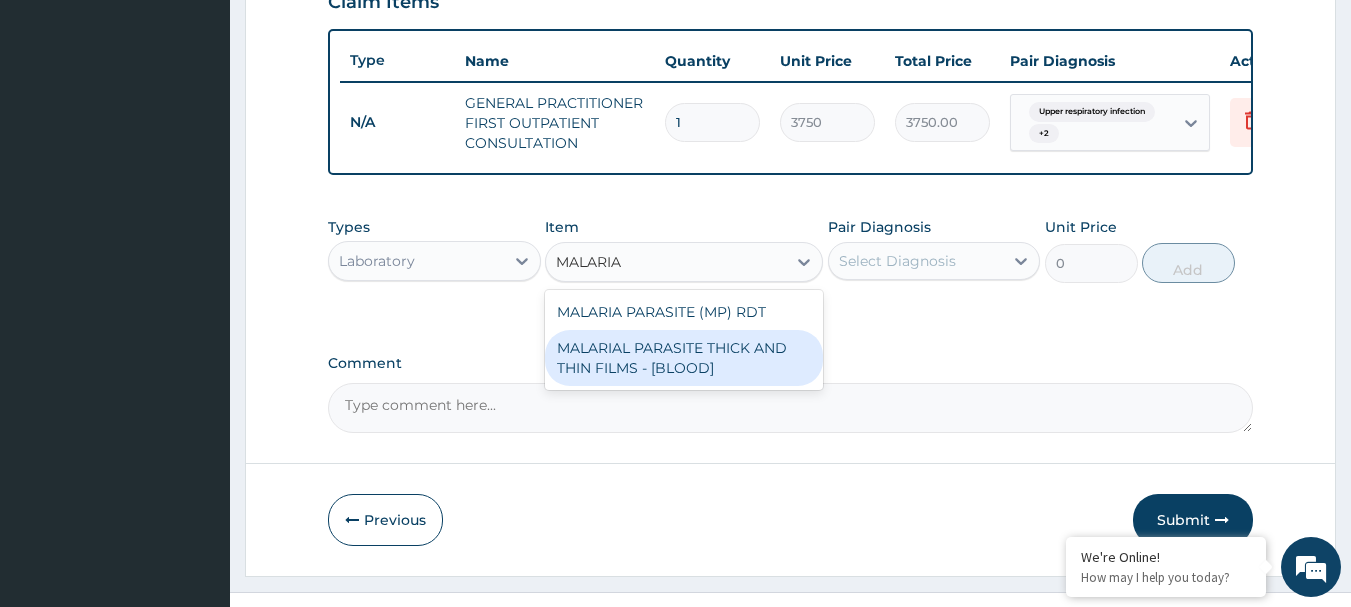 click on "MALARIAL PARASITE THICK AND THIN FILMS - [BLOOD]" at bounding box center [684, 358] 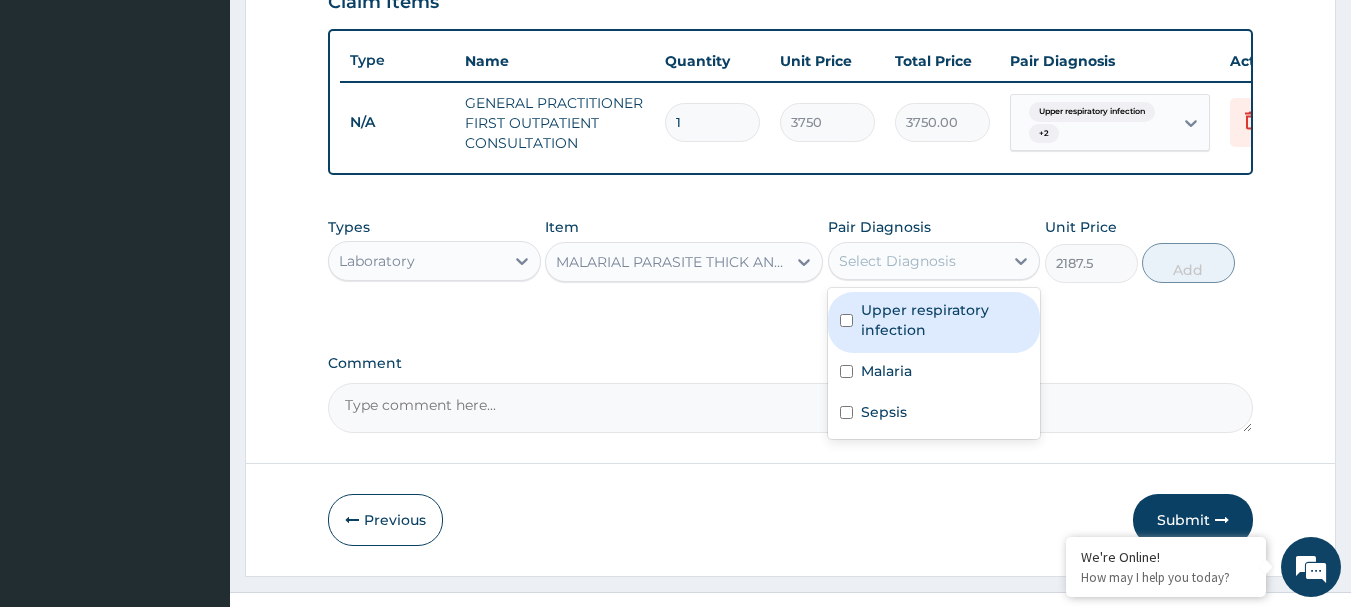 click on "Select Diagnosis" at bounding box center (934, 261) 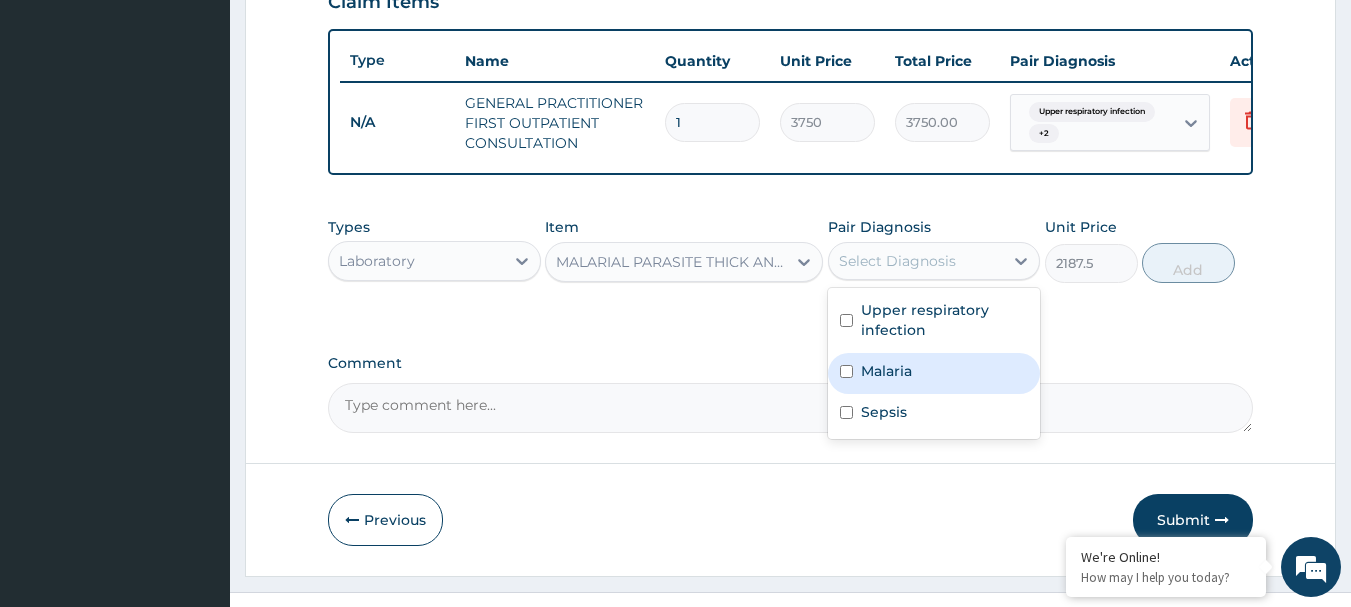 click on "Malaria" at bounding box center (934, 373) 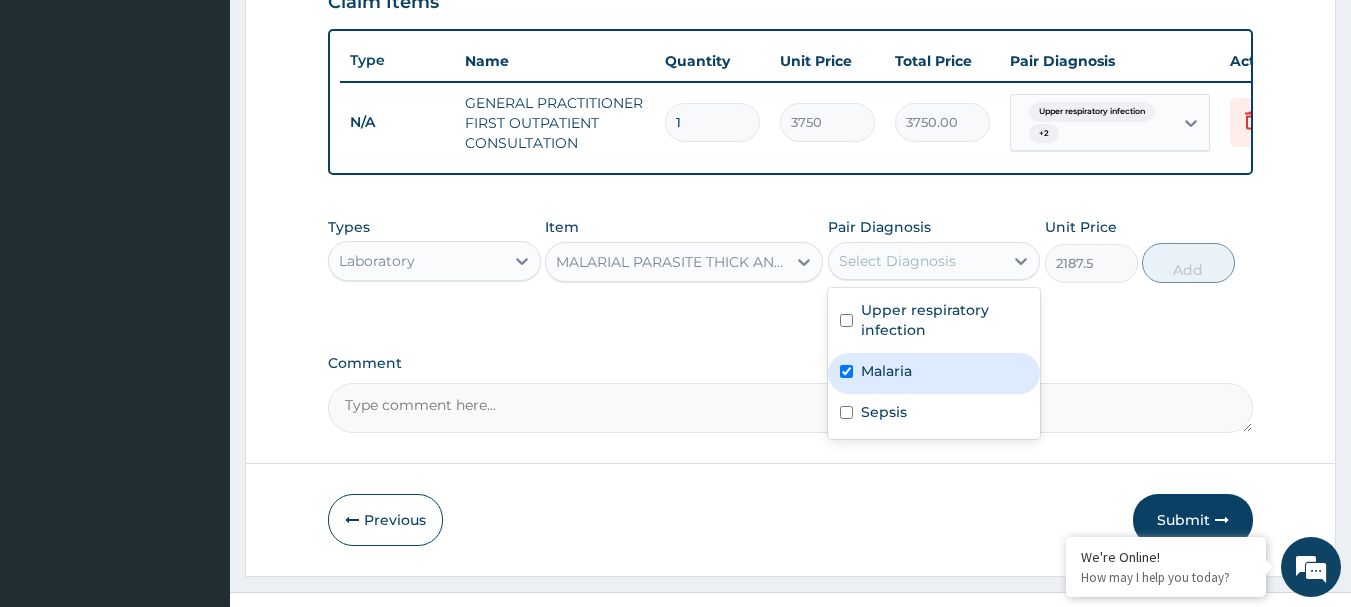 checkbox on "true" 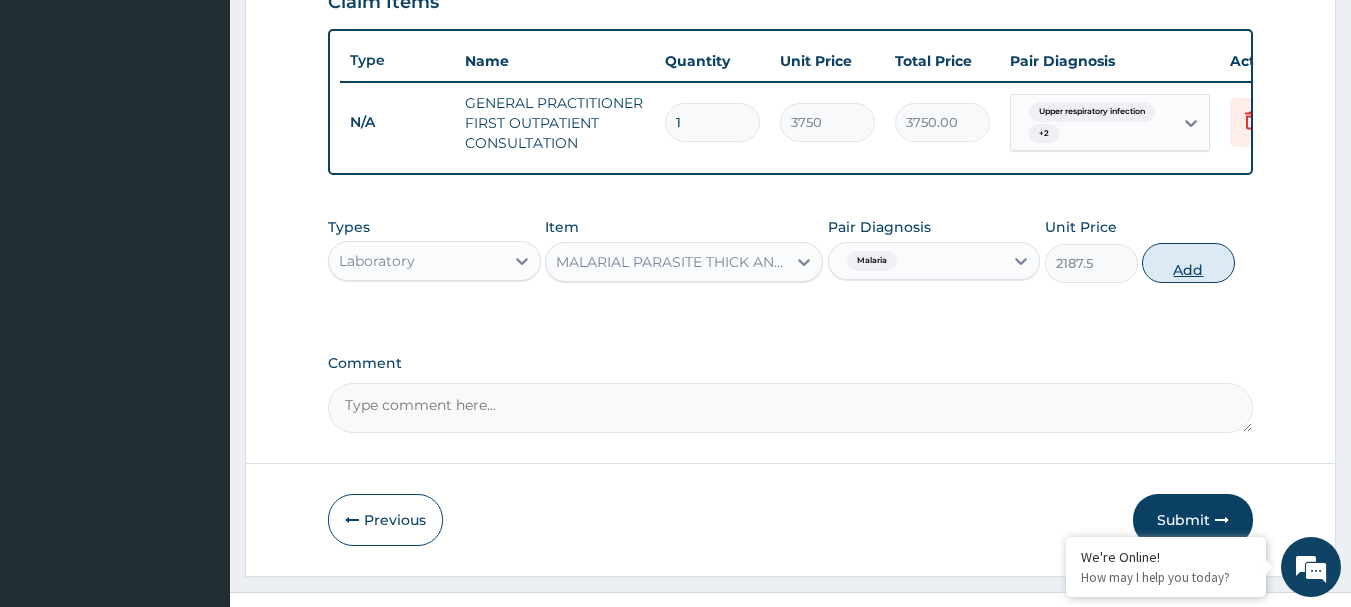 click on "Add" at bounding box center [1188, 263] 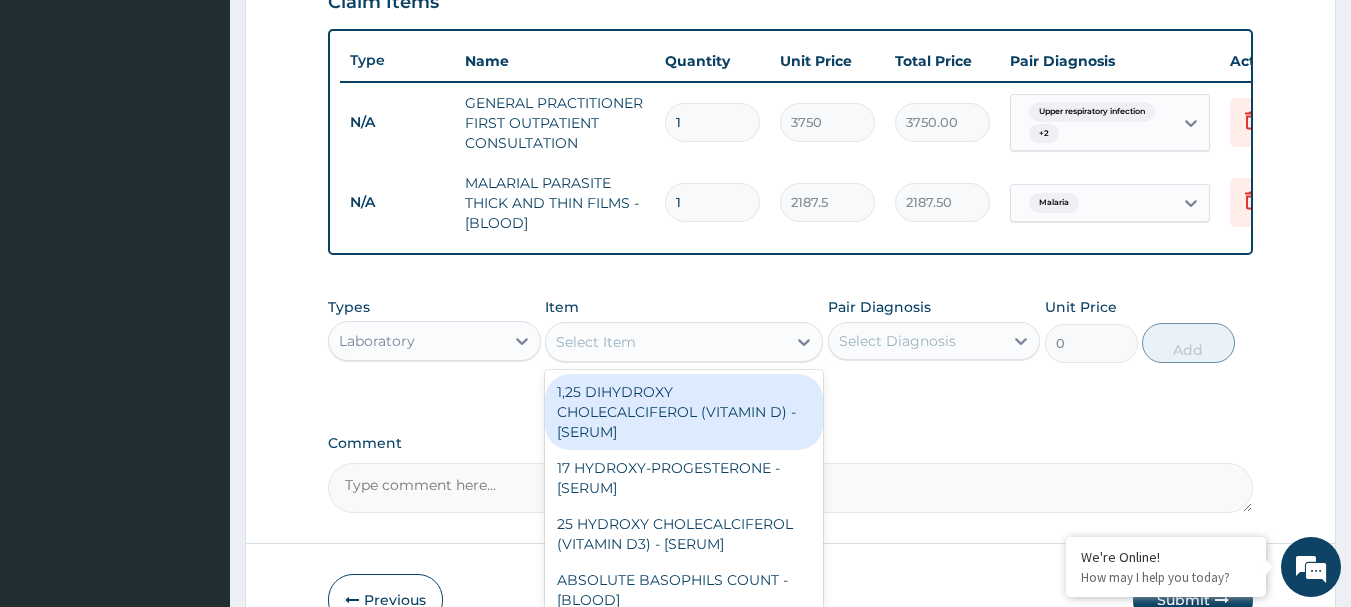 click on "Select Item" at bounding box center (684, 342) 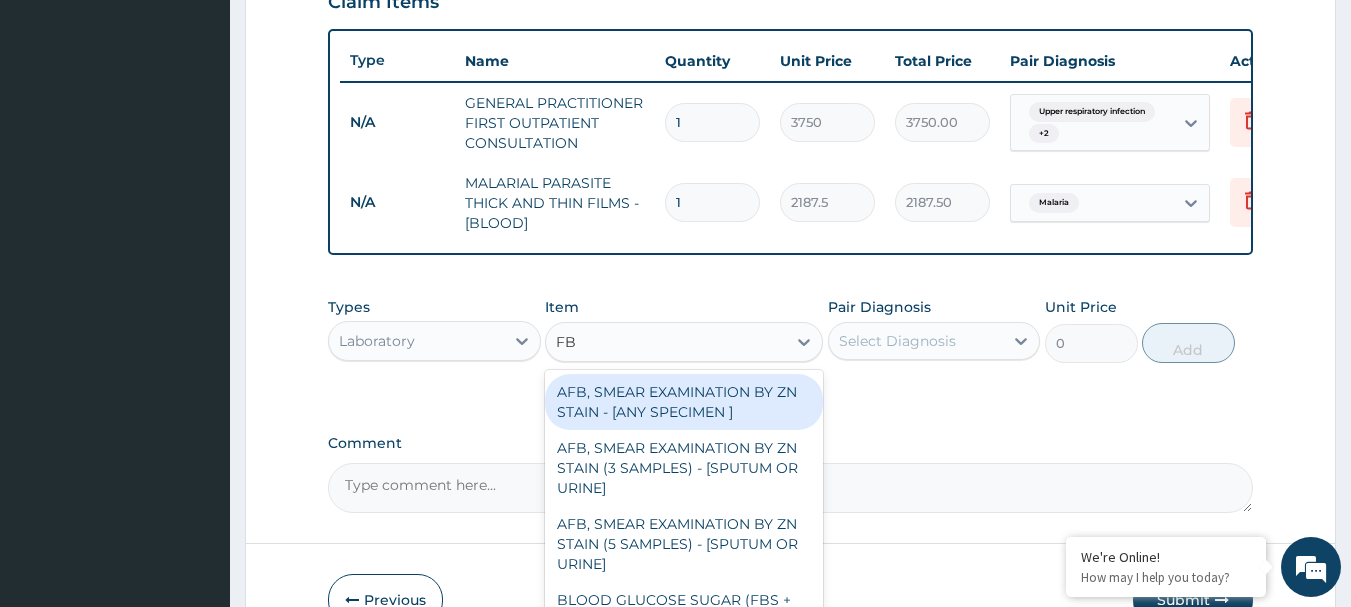 type on "FBC" 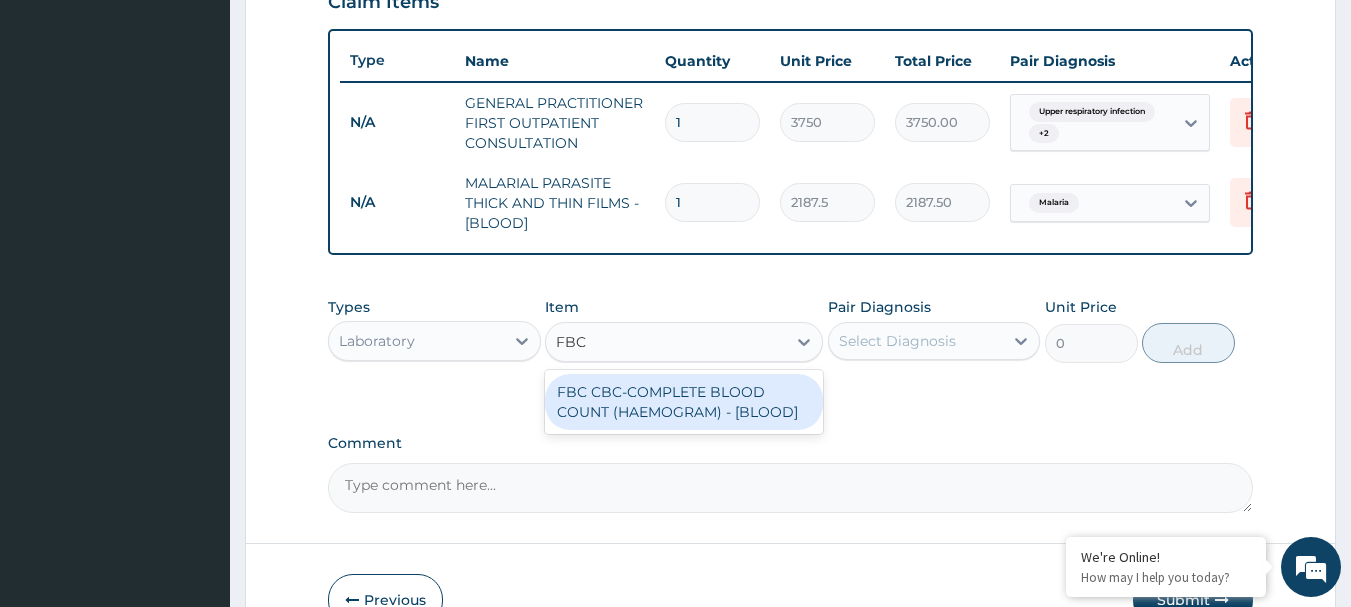 click on "FBC CBC-COMPLETE BLOOD COUNT (HAEMOGRAM) - [BLOOD]" at bounding box center (684, 402) 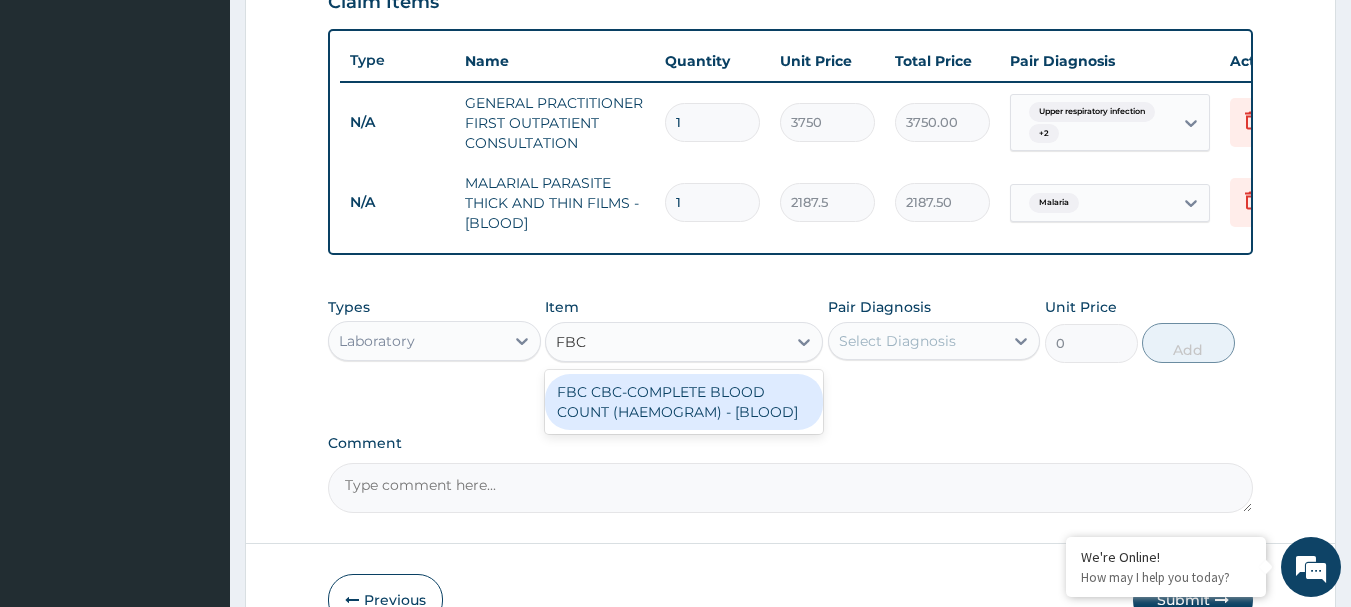 type 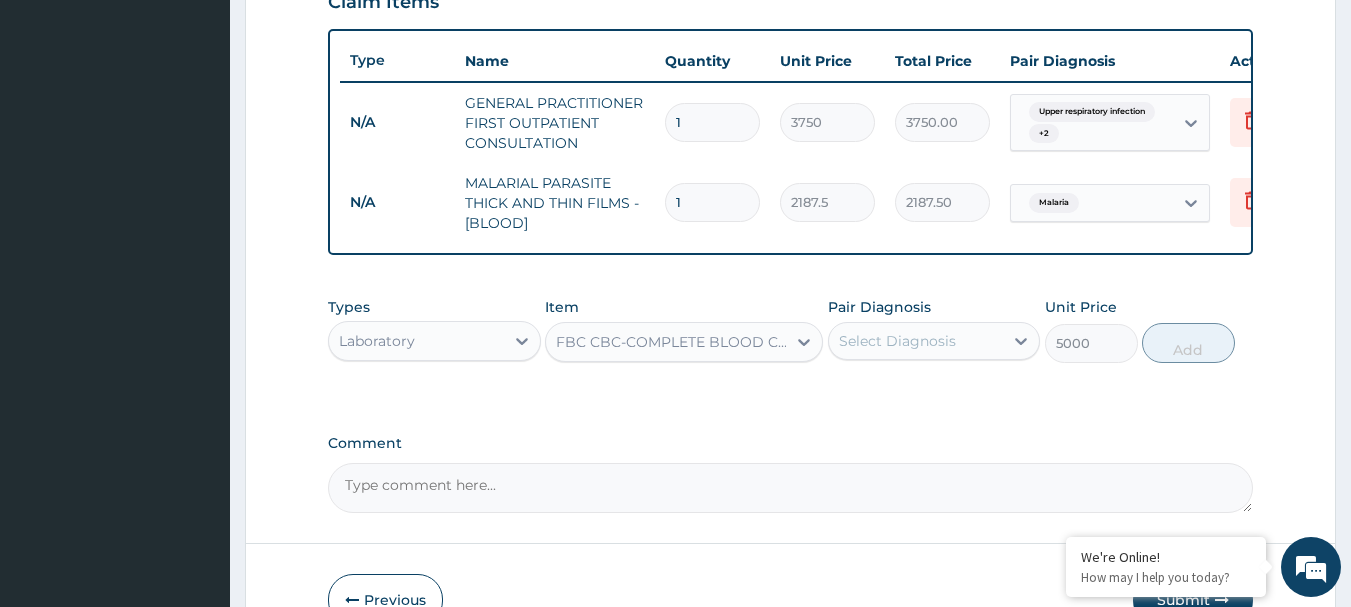 click on "Pair Diagnosis Select Diagnosis" at bounding box center (934, 330) 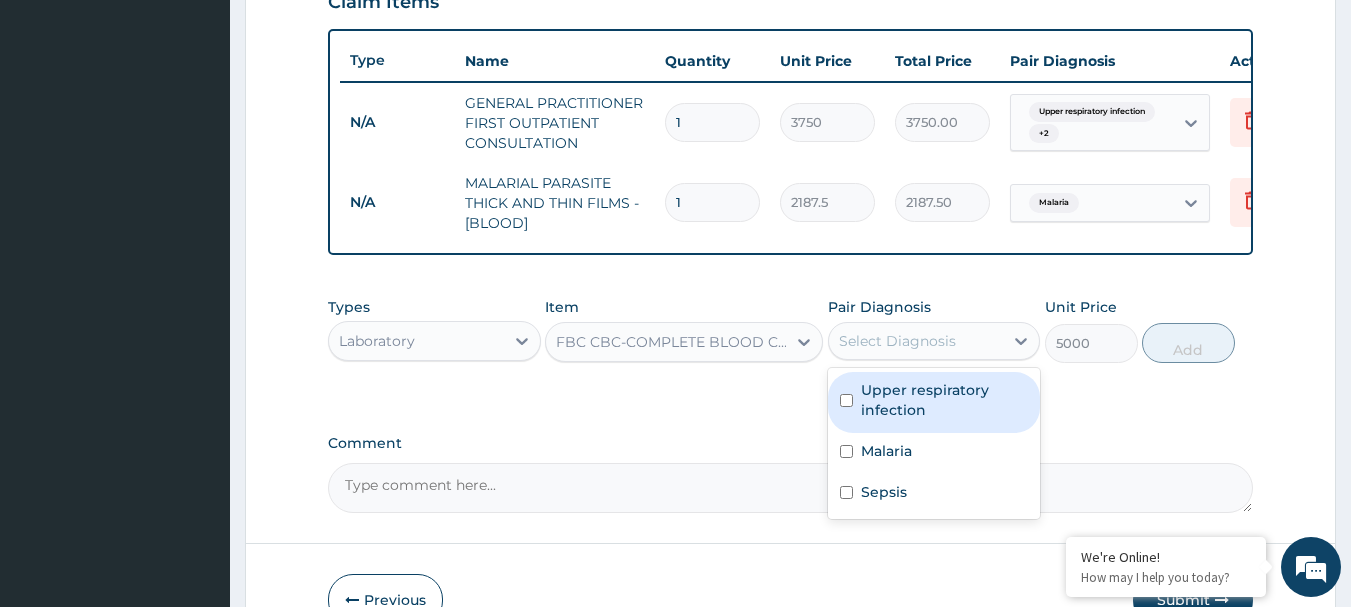 click on "Select Diagnosis" at bounding box center [897, 341] 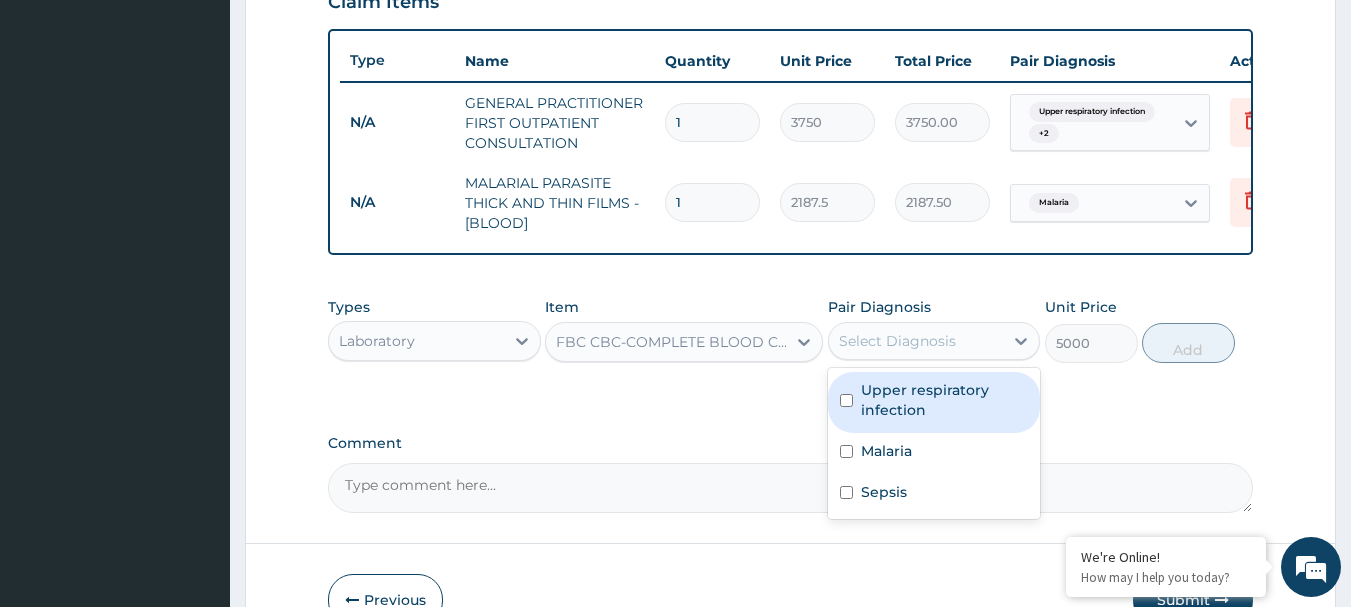 click on "Upper respiratory infection" at bounding box center [945, 400] 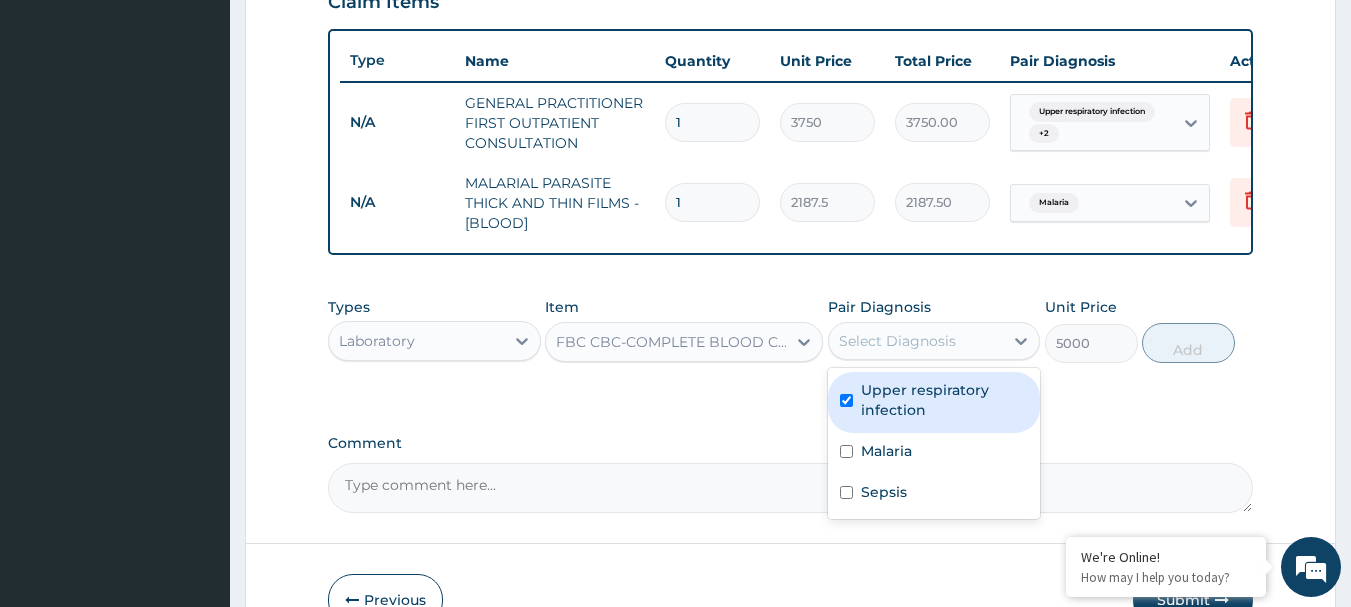 checkbox on "true" 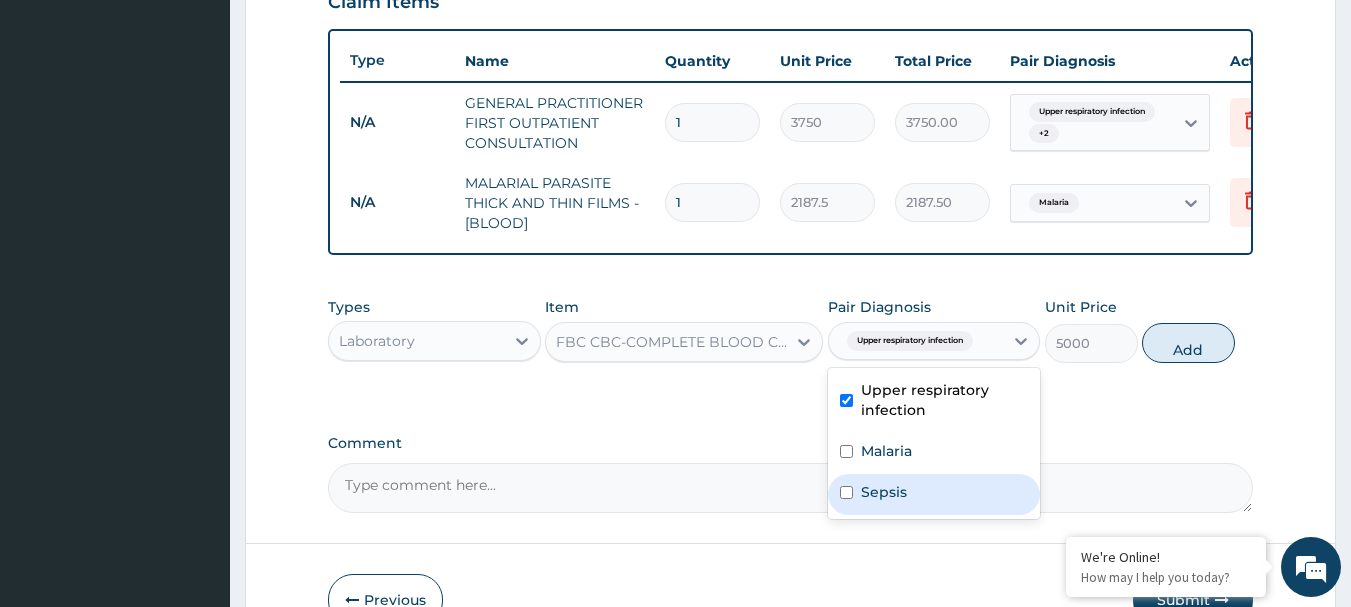 click on "Sepsis" at bounding box center (884, 492) 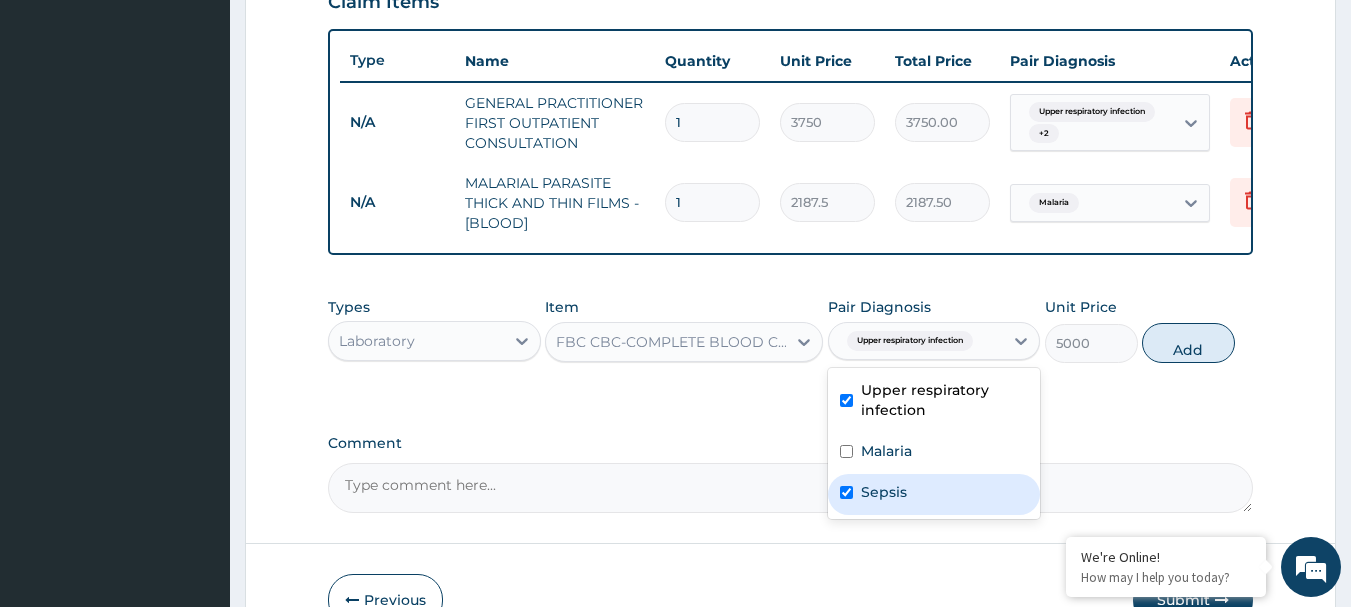 checkbox on "true" 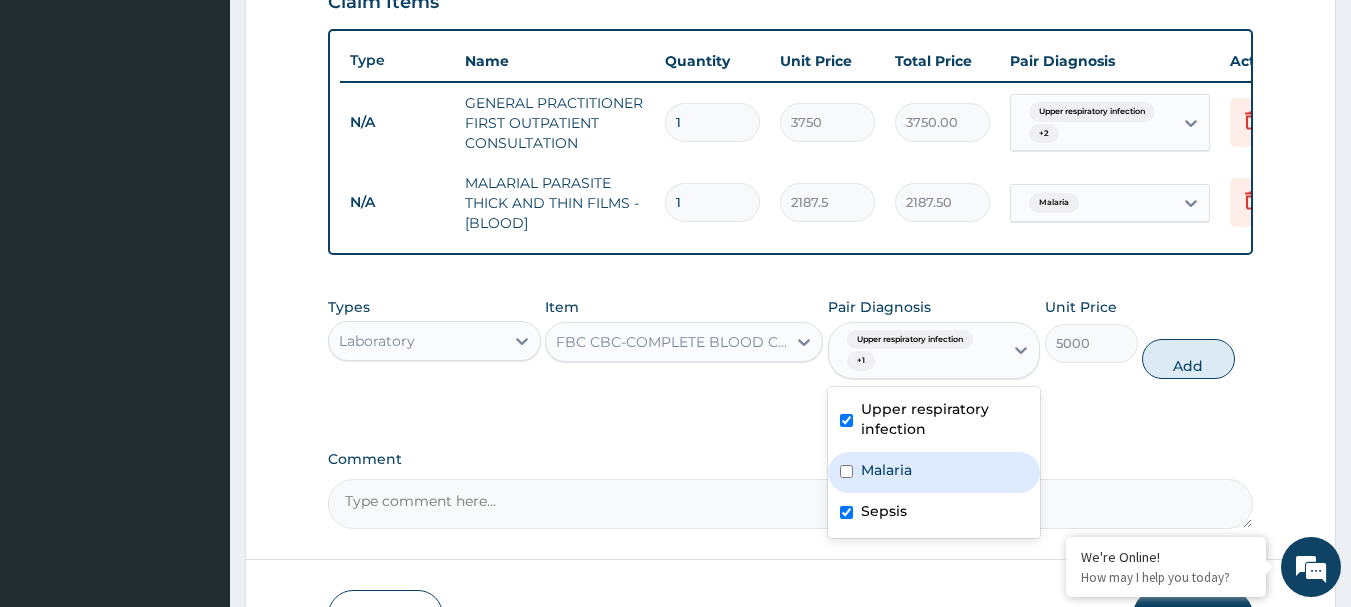 click on "Malaria" at bounding box center [886, 470] 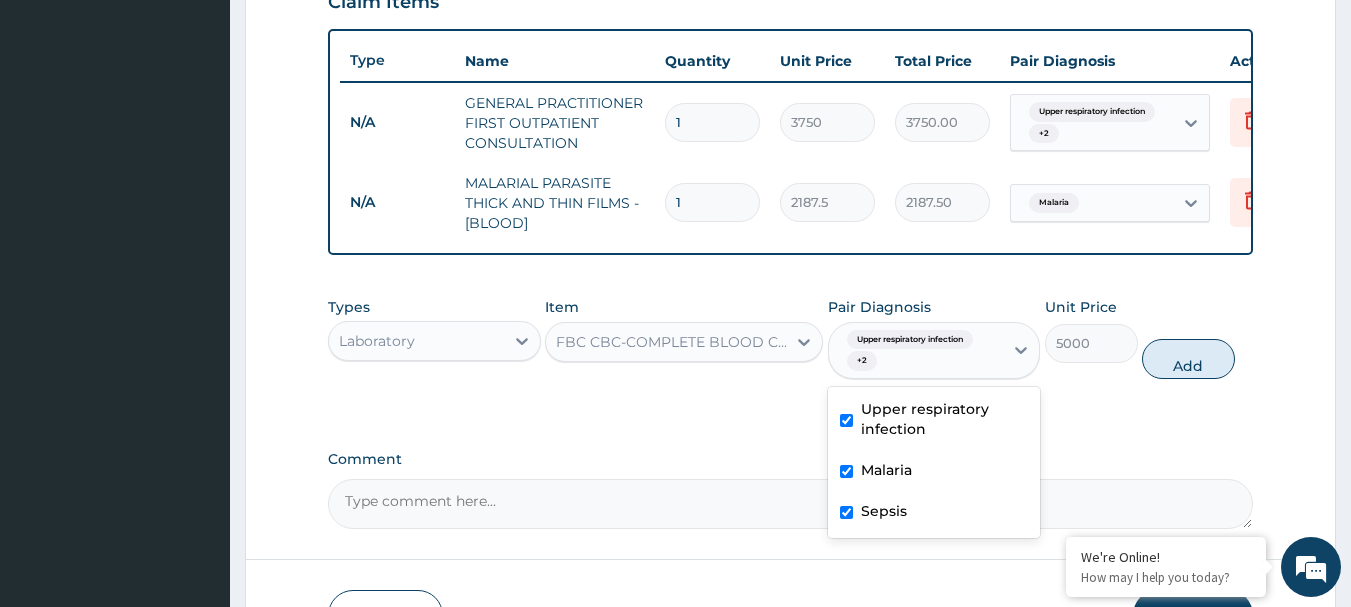 click on "Malaria" at bounding box center [886, 470] 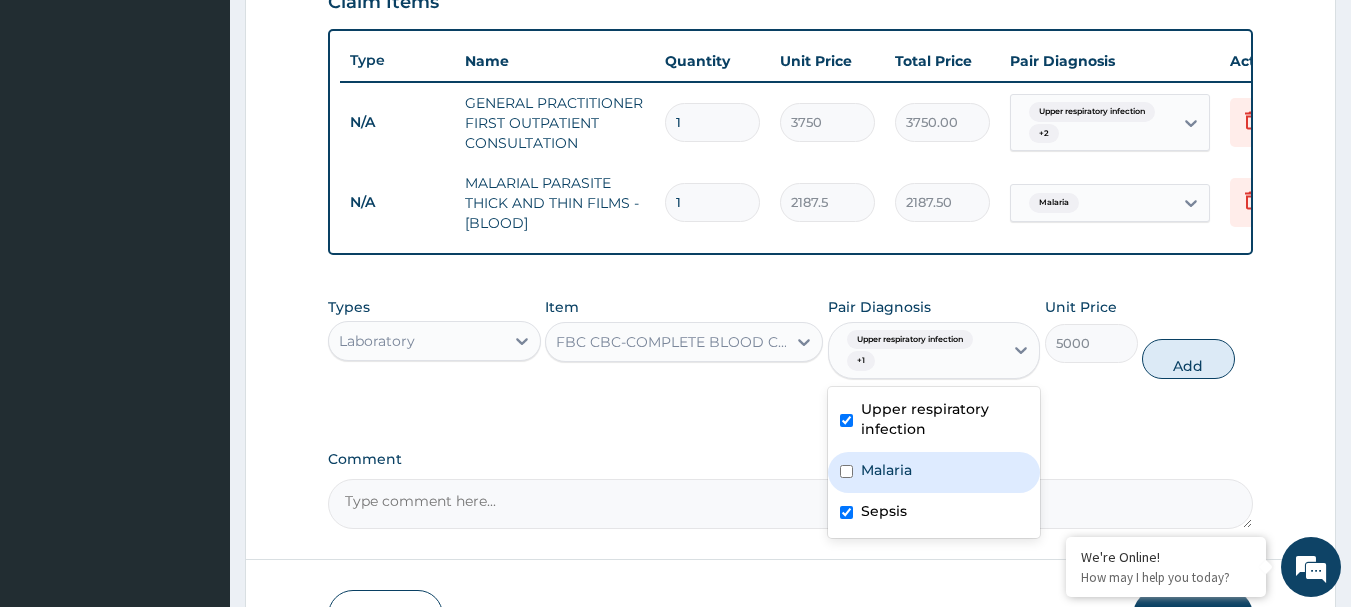 checkbox on "true" 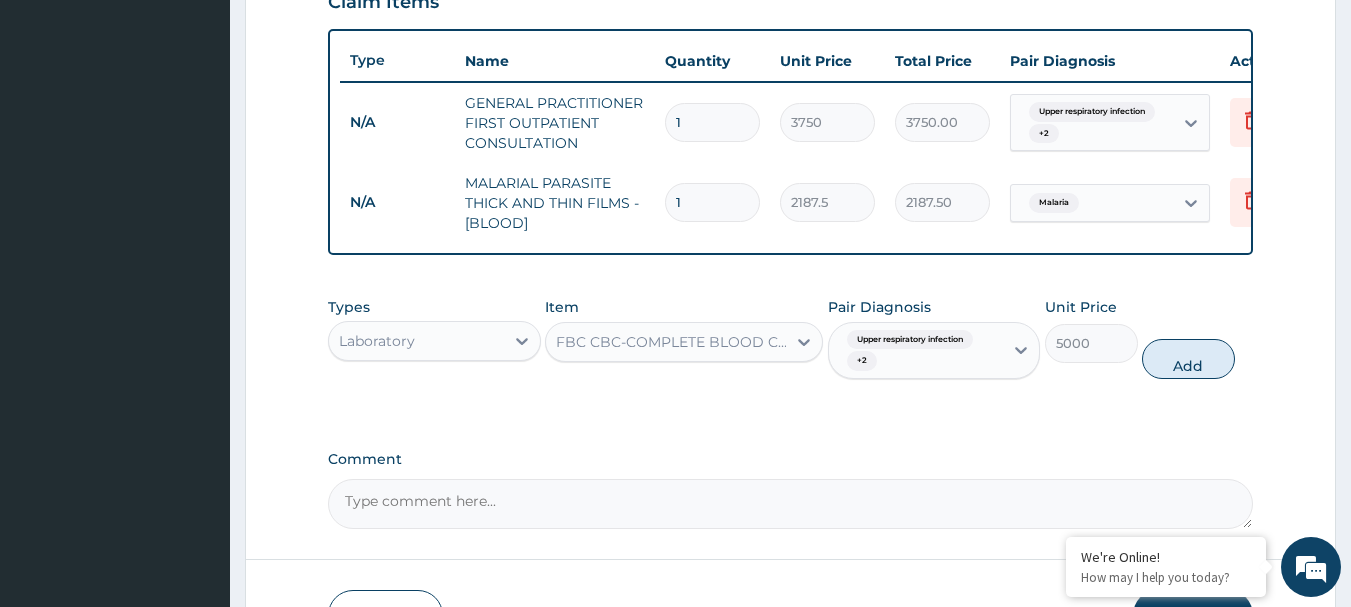 click on "PA Code / Prescription Code Enter Code(Secondary Care Only) Encounter Date DD-MM-YYYY Important Notice Please enter PA codes before entering items that are not attached to a PA code   All diagnoses entered must be linked to a claim item. Diagnosis & Claim Items that are visible but inactive cannot be edited because they were imported from an already approved PA code. Diagnosis Upper respiratory infection Query Malaria Query Sepsis Query NB: All diagnosis must be linked to a claim item Claim Items Type Name Quantity Unit Price Total Price Pair Diagnosis Actions N/A GENERAL PRACTITIONER FIRST OUTPATIENT CONSULTATION 1 3750 3750.00 Upper respiratory infection  + 2 Delete N/A MALARIAL PARASITE THICK AND THIN FILMS - [BLOOD] 1 2187.5 2187.50 Malaria Delete Types Laboratory Item FBC CBC-COMPLETE BLOOD COUNT (HAEMOGRAM) - [BLOOD] Pair Diagnosis Upper respiratory infection  + 2 Unit Price 5000 Add Comment" at bounding box center (791, 2) 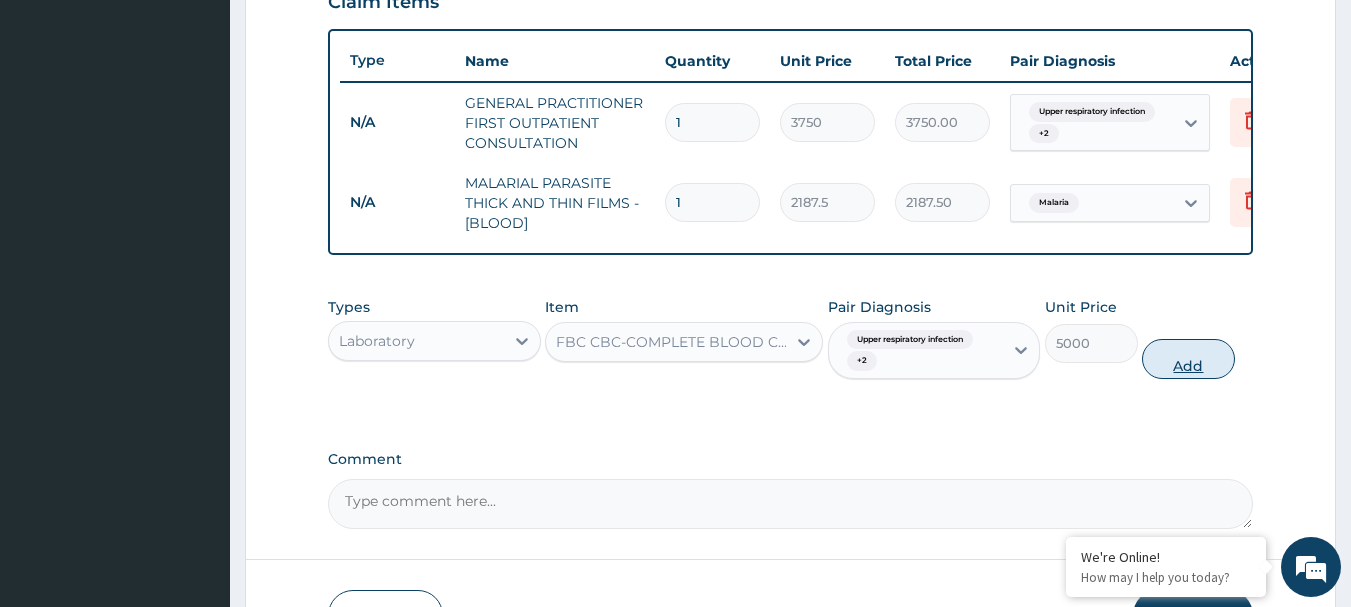 click on "Add" at bounding box center (1188, 359) 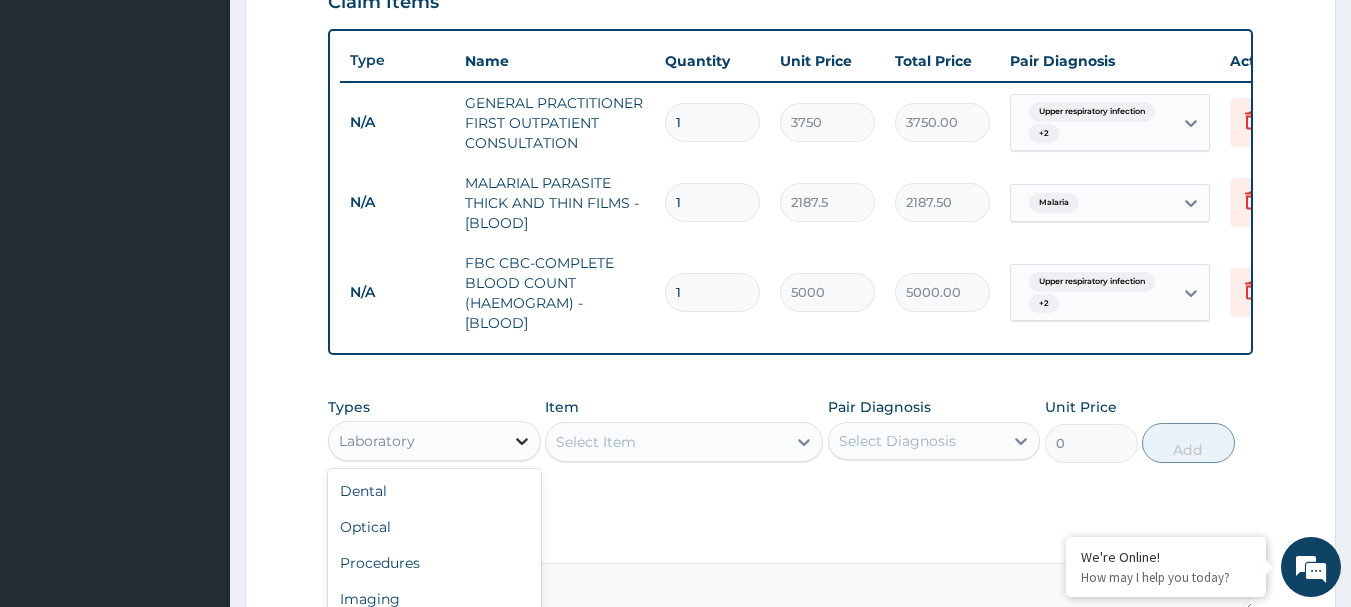 click 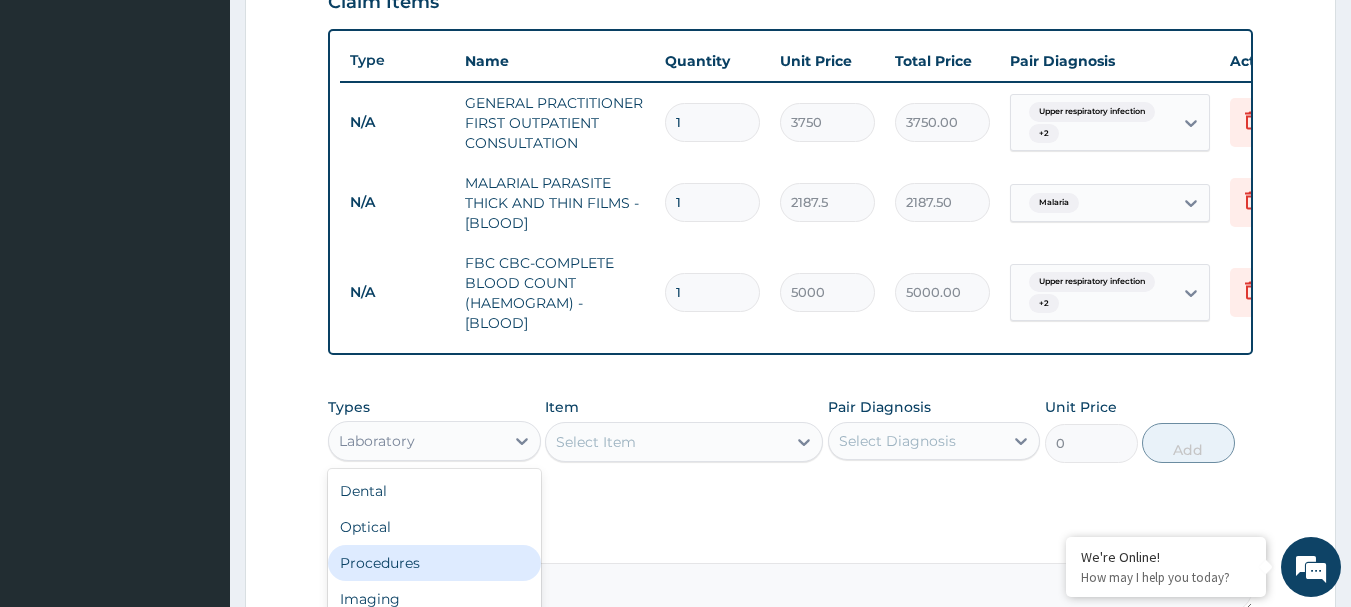 scroll, scrollTop: 68, scrollLeft: 0, axis: vertical 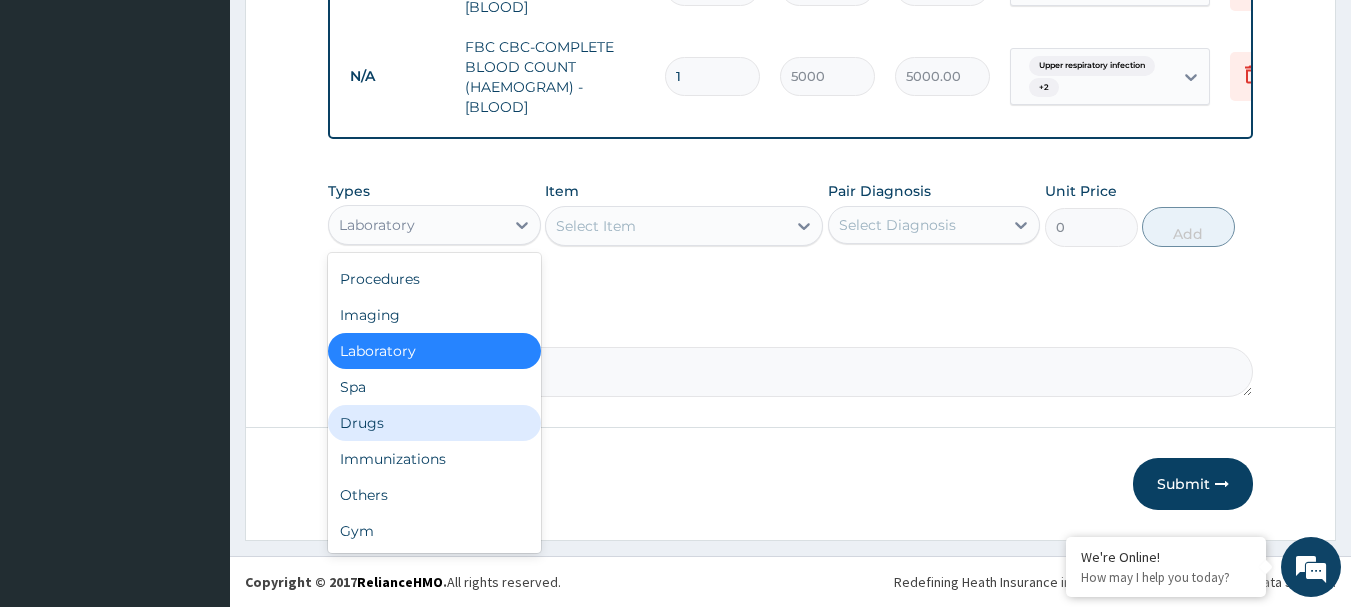 click on "Drugs" at bounding box center [434, 423] 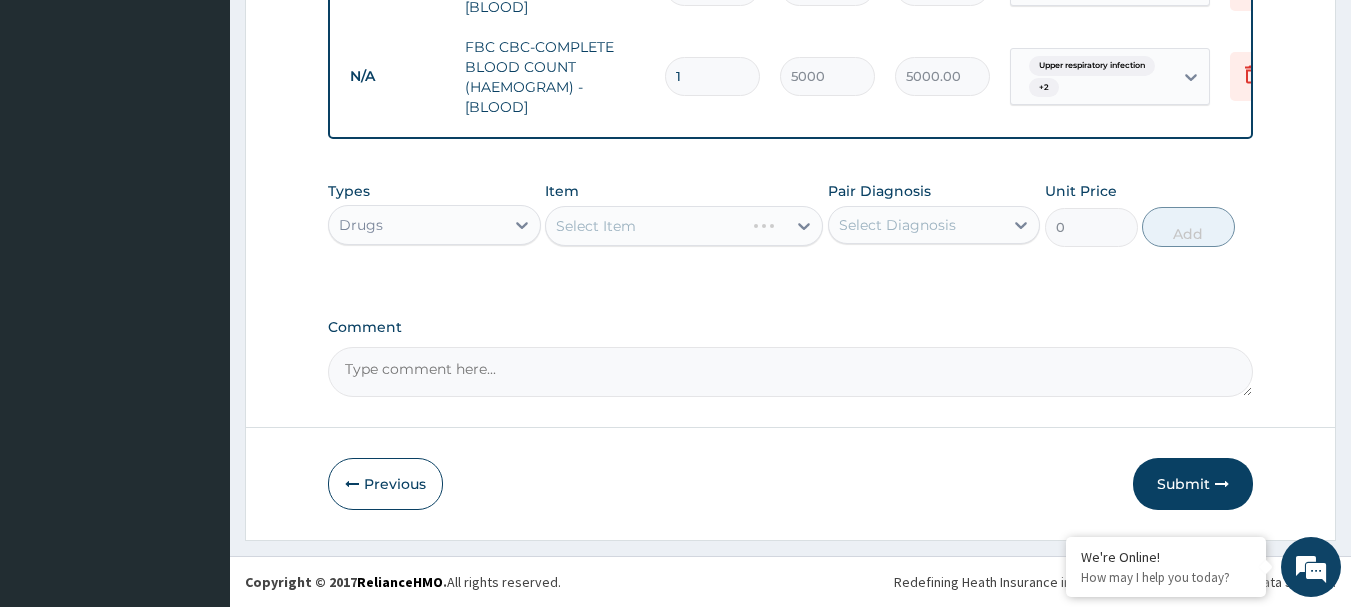 click on "Select Item" at bounding box center [684, 226] 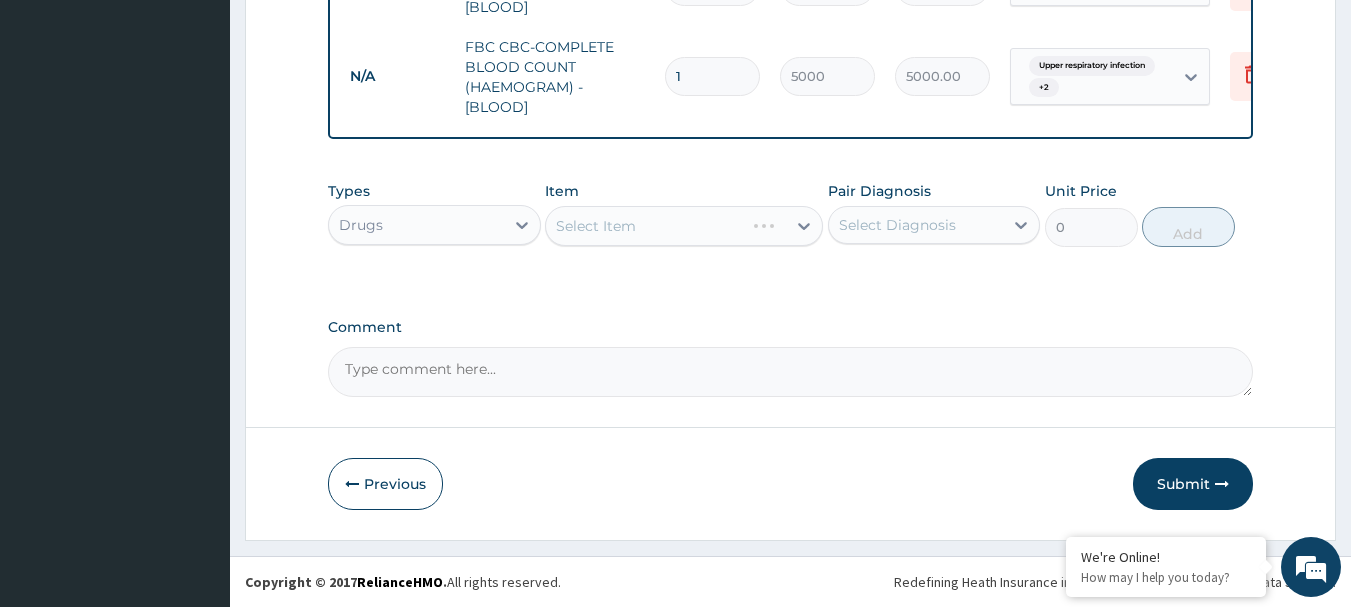 click on "Select Item" at bounding box center [684, 226] 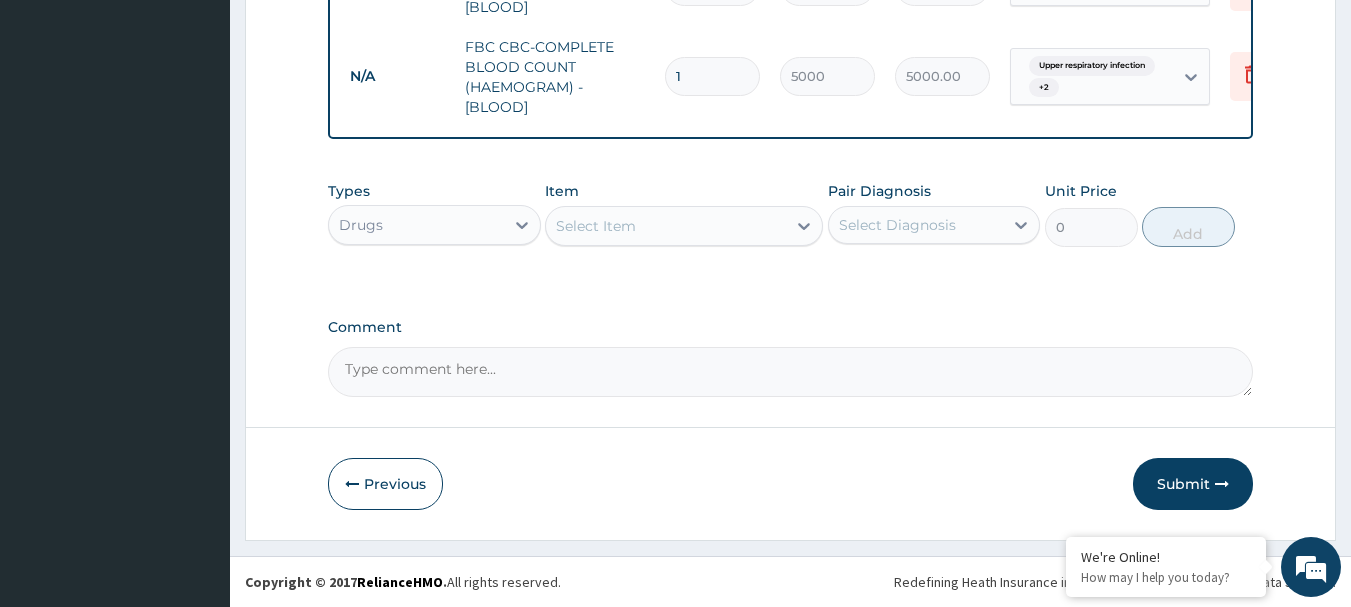 click on "Select Item" at bounding box center [666, 226] 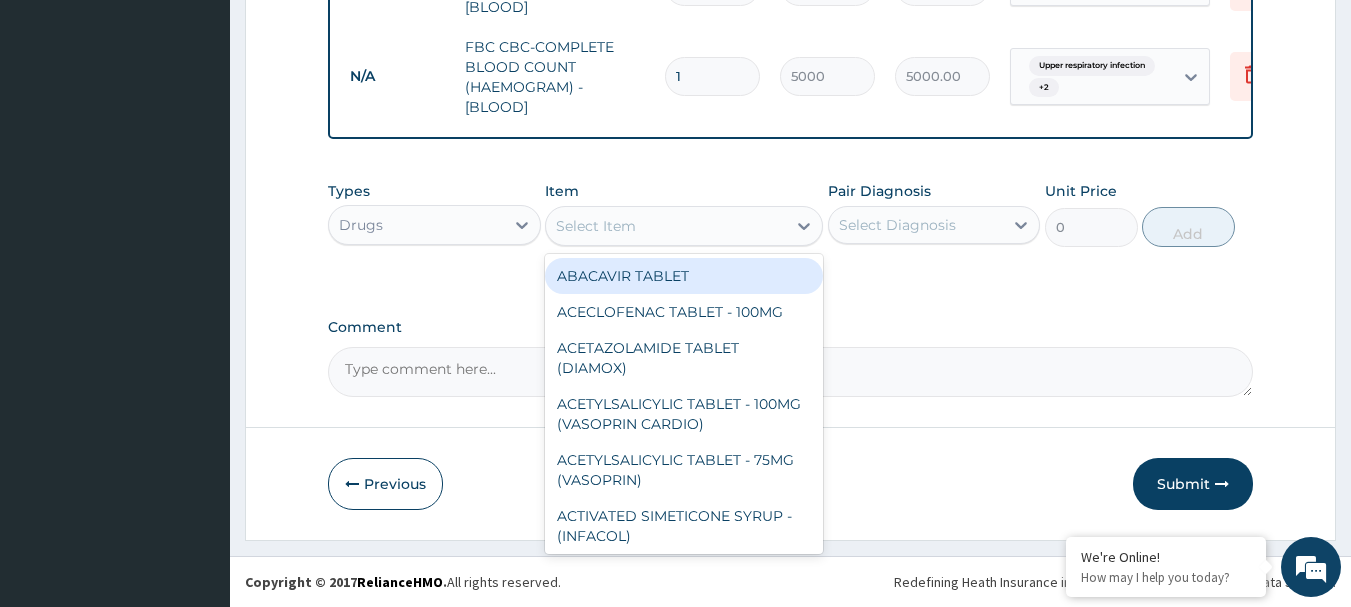 click on "Select Item" at bounding box center [666, 226] 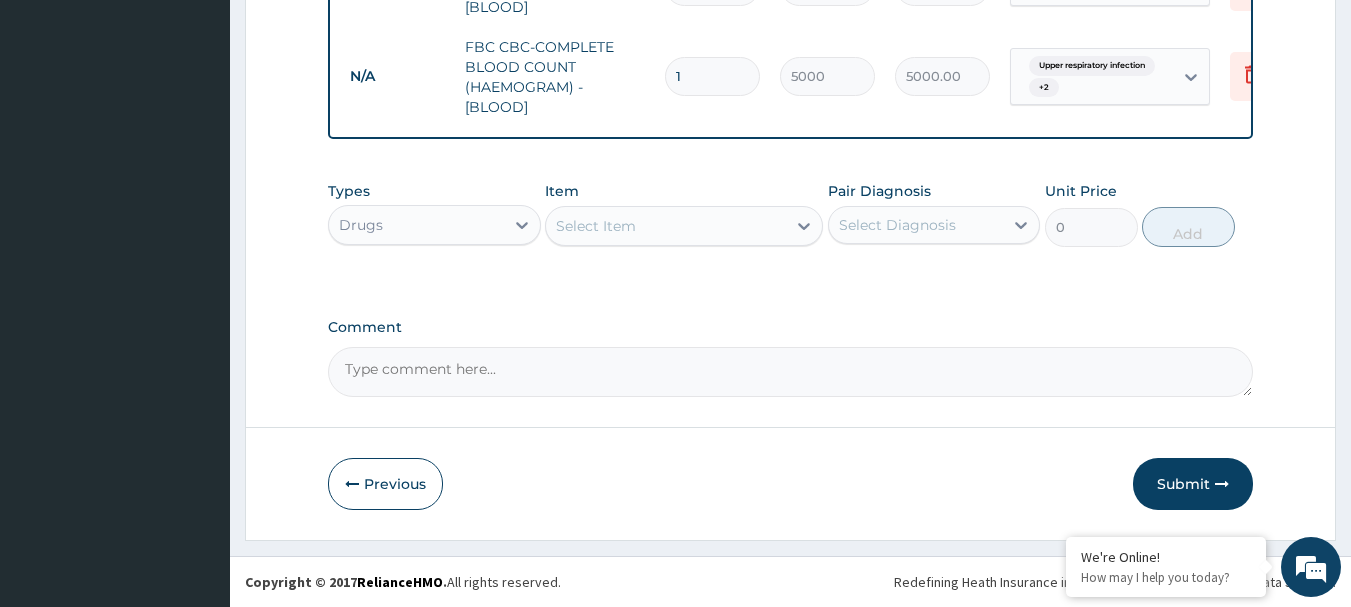 click on "Select Item" at bounding box center [666, 226] 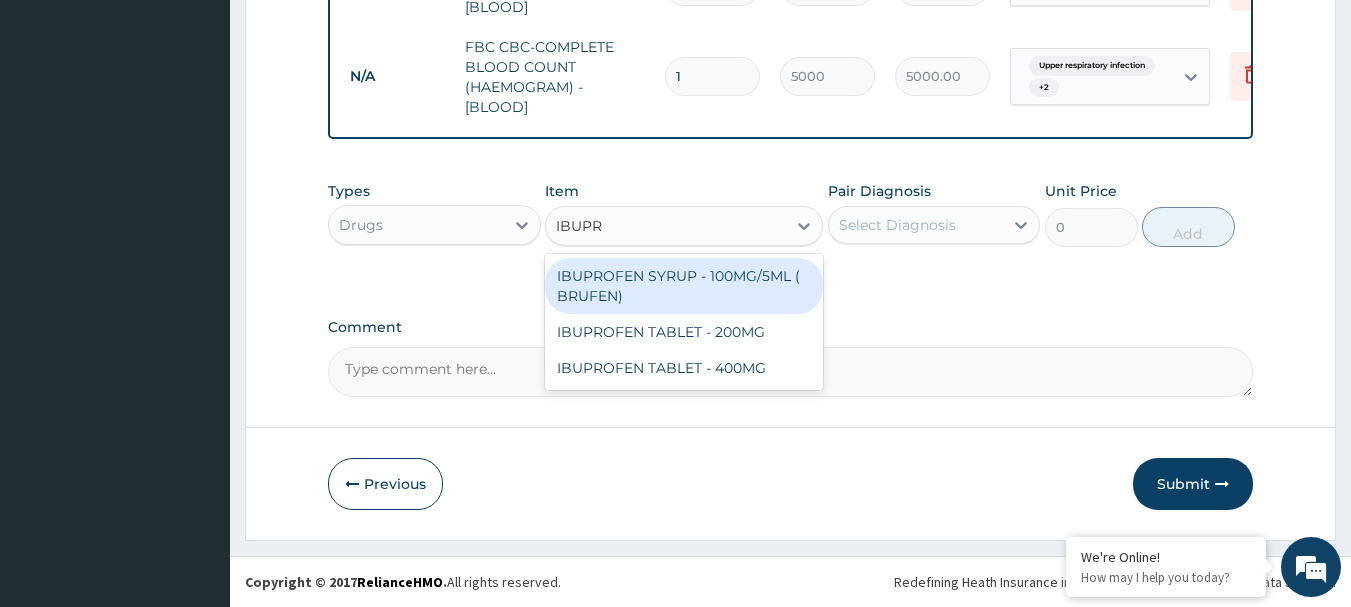 type on "IBUPRO" 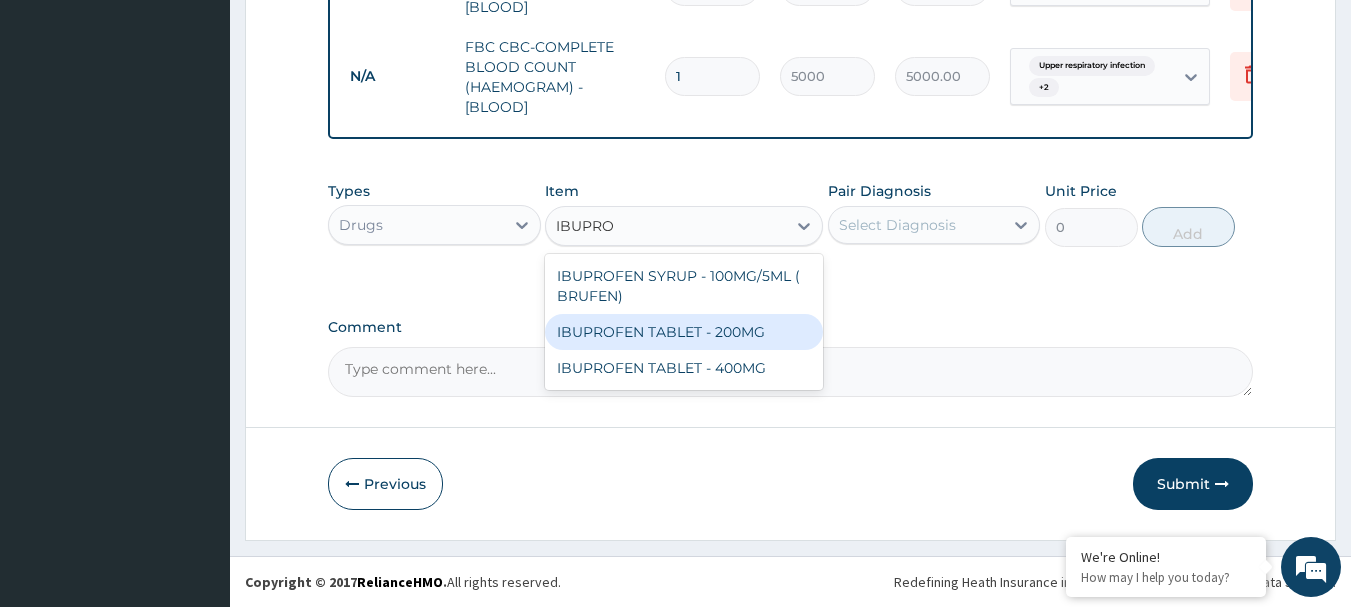 click on "IBUPROFEN TABLET - 200MG" at bounding box center (684, 332) 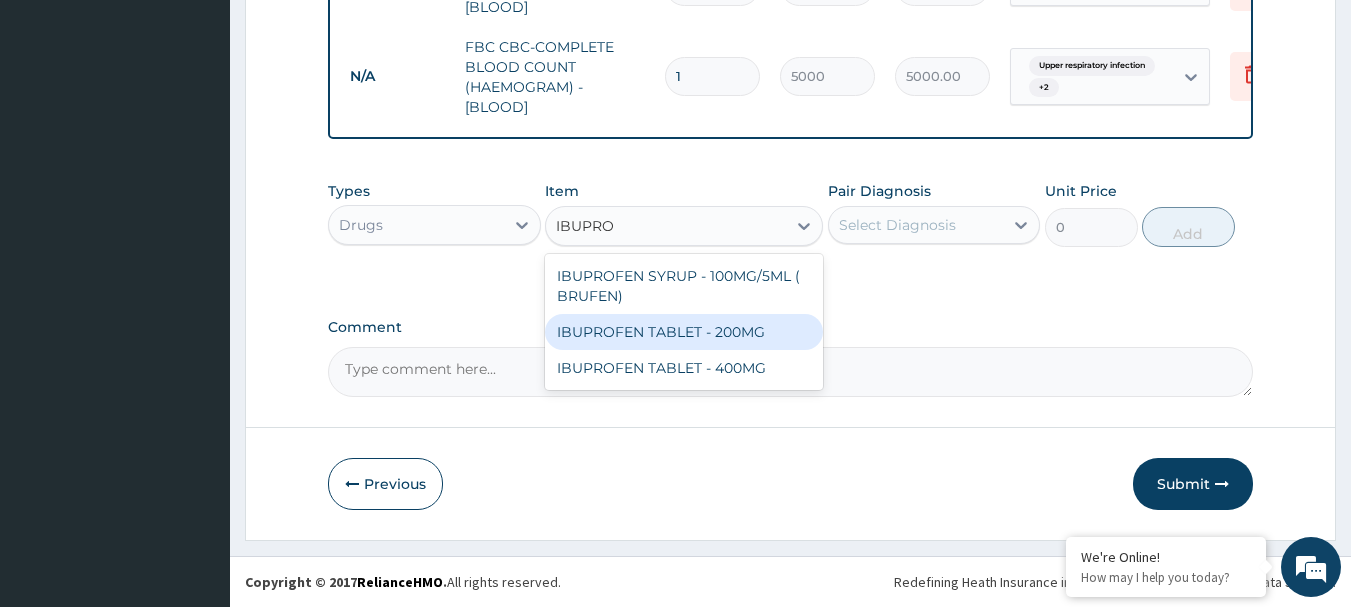 type 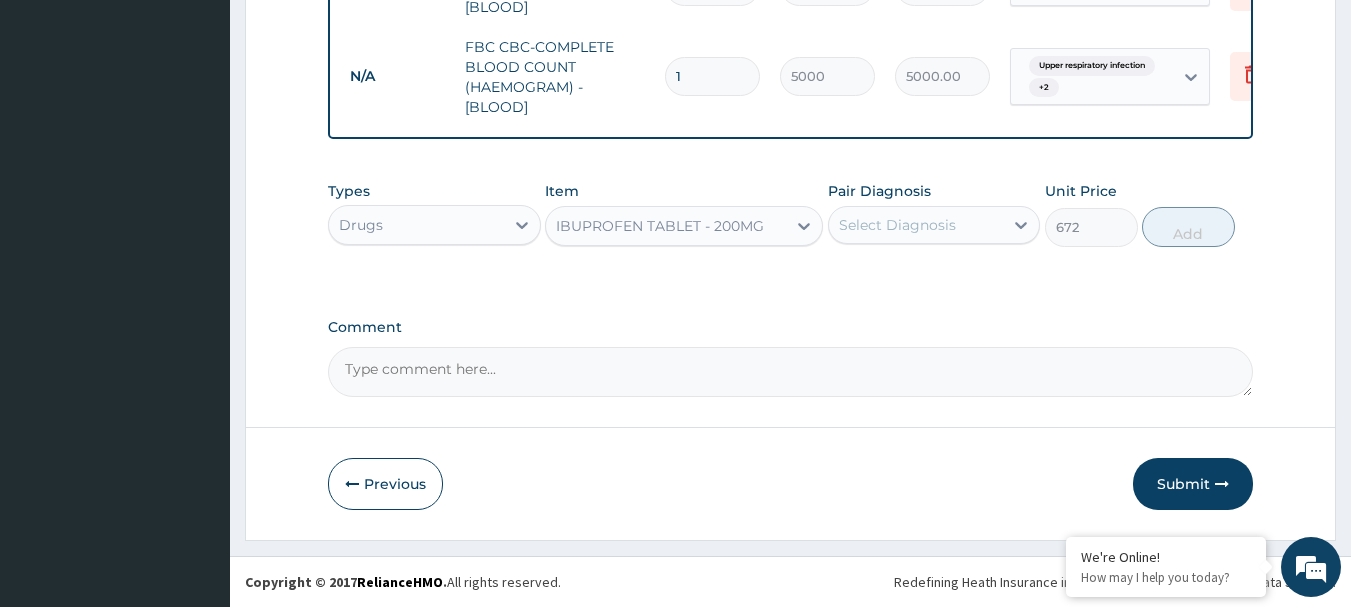 click on "IBUPROFEN TABLET - 200MG" at bounding box center (660, 226) 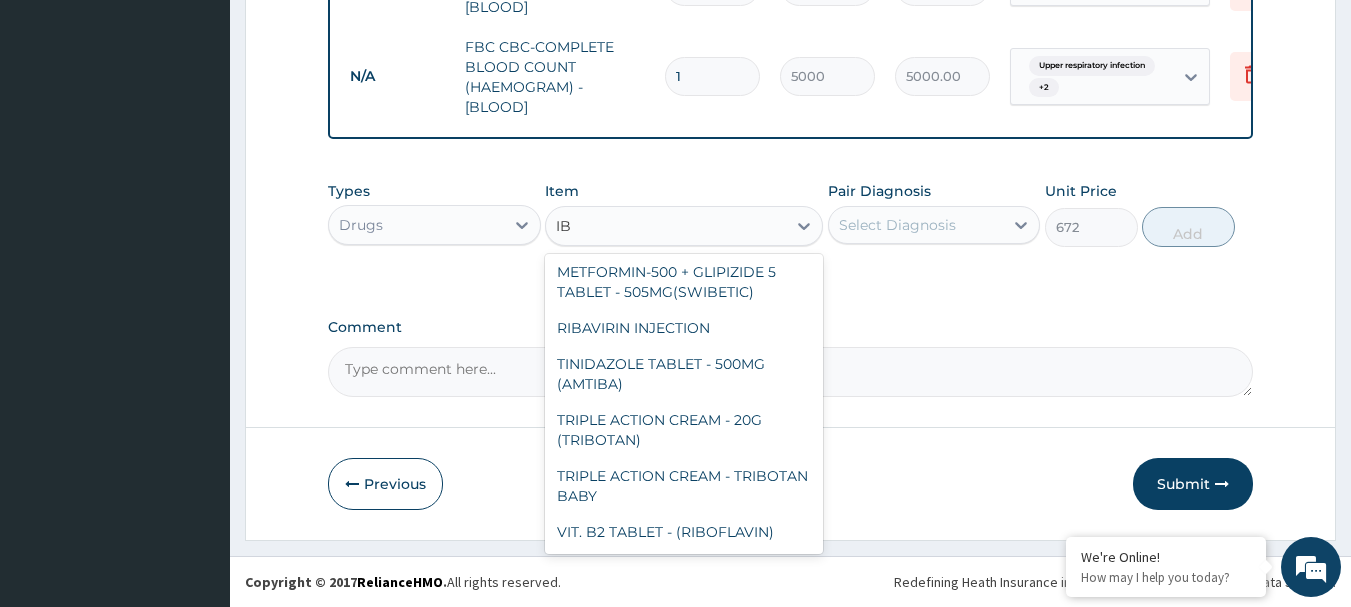 scroll, scrollTop: 0, scrollLeft: 0, axis: both 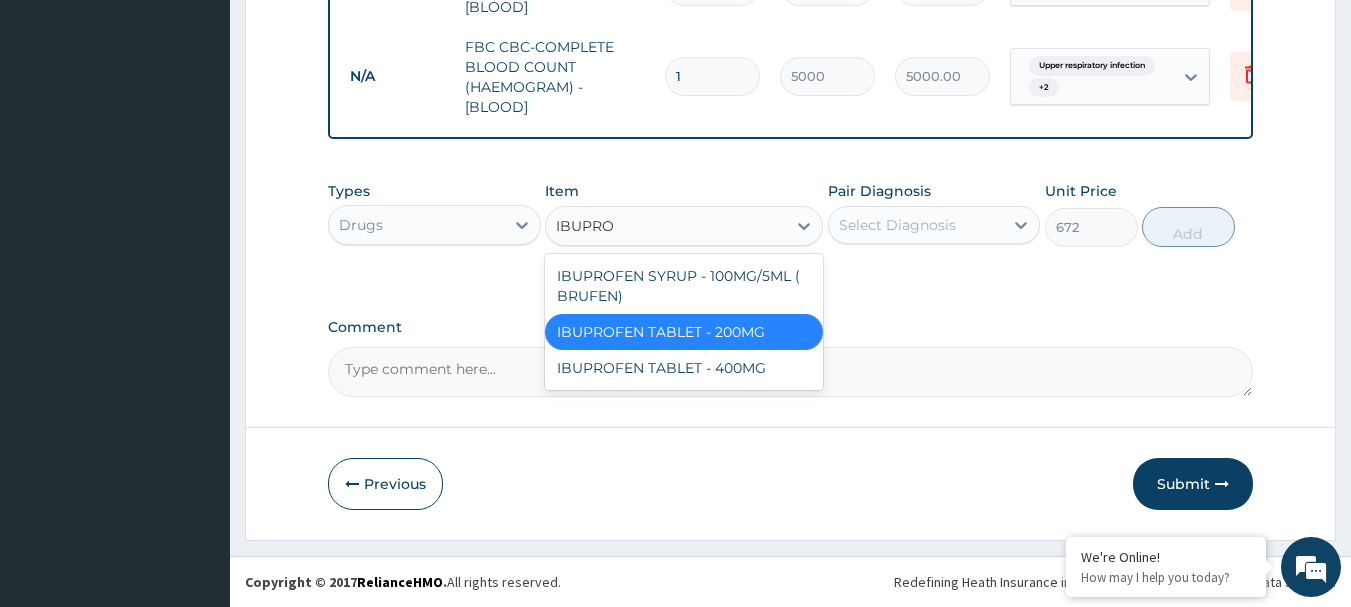 type on "IBUPROF" 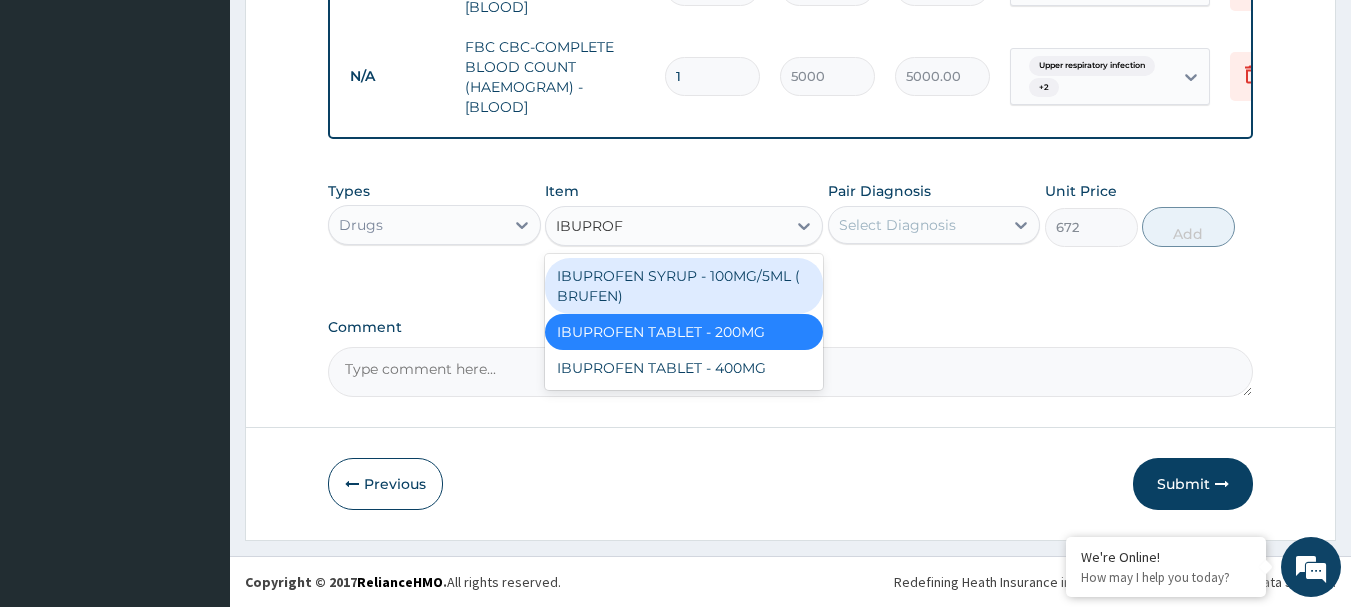 click on "IBUPROFEN SYRUP - 100MG/5ML ( BRUFEN)" at bounding box center [684, 286] 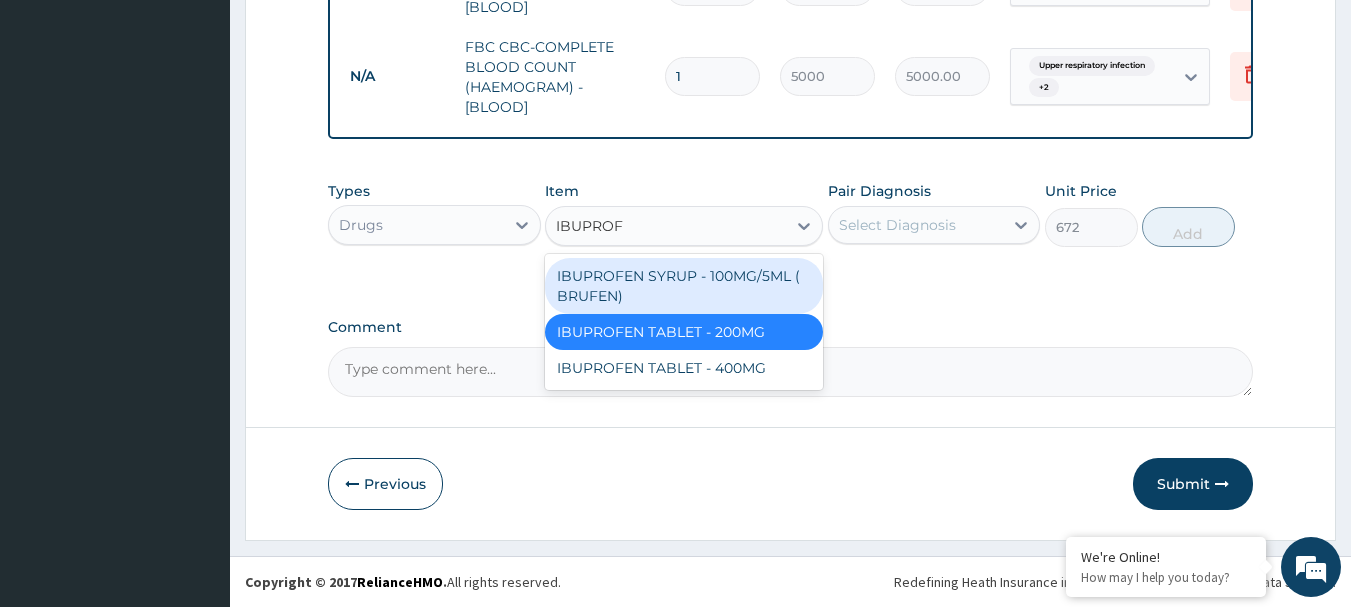 type 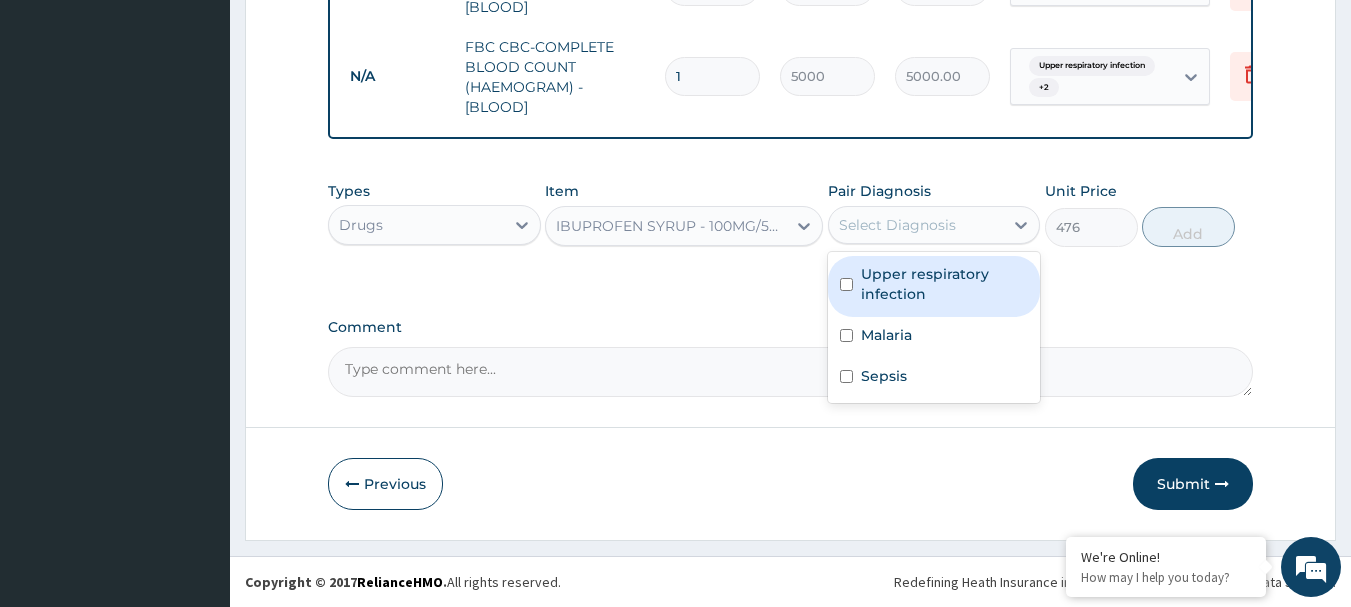click on "Select Diagnosis" at bounding box center [916, 225] 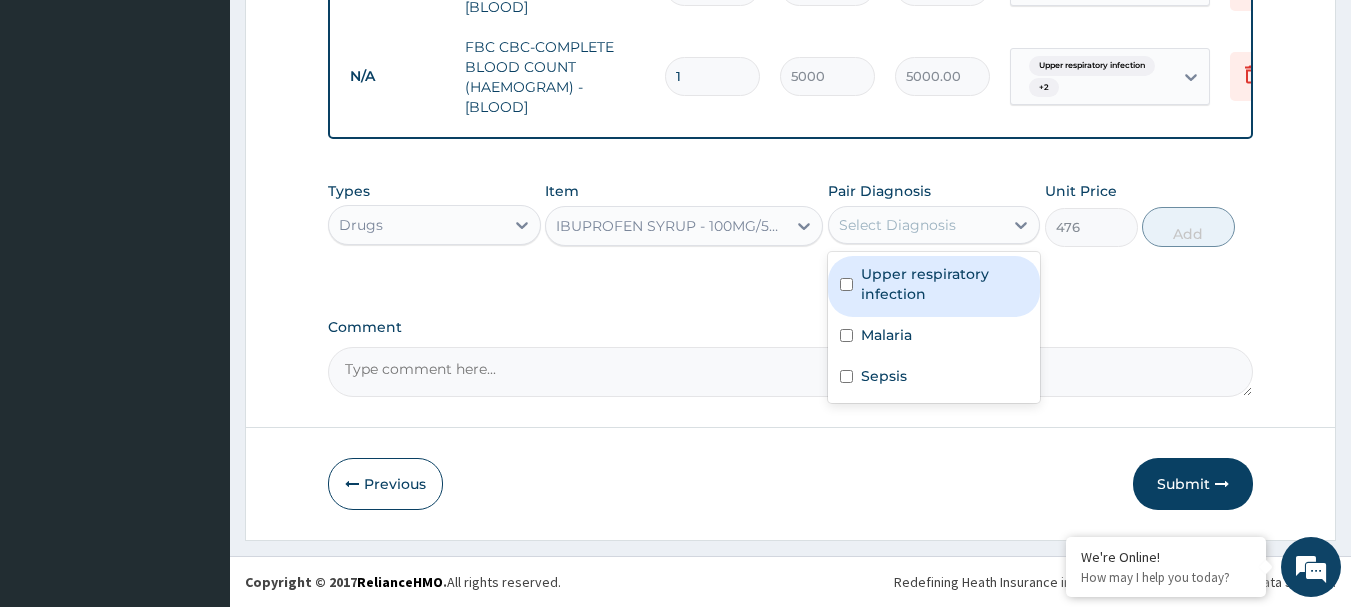click on "Upper respiratory infection" at bounding box center (945, 284) 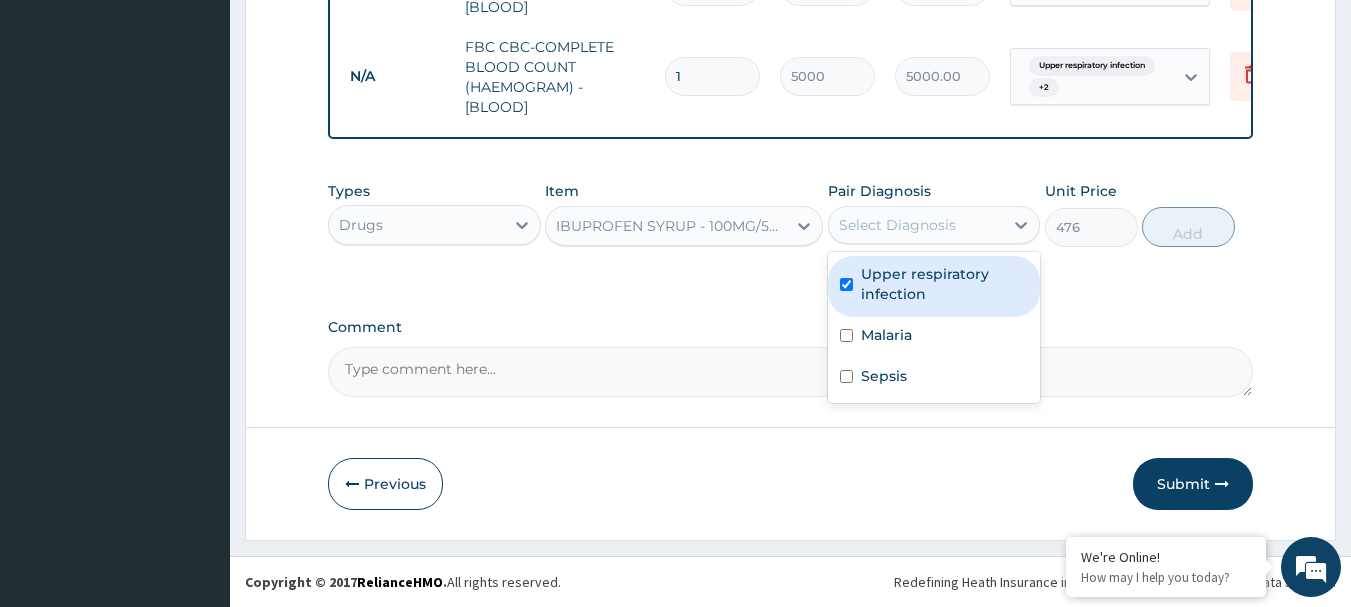 checkbox on "true" 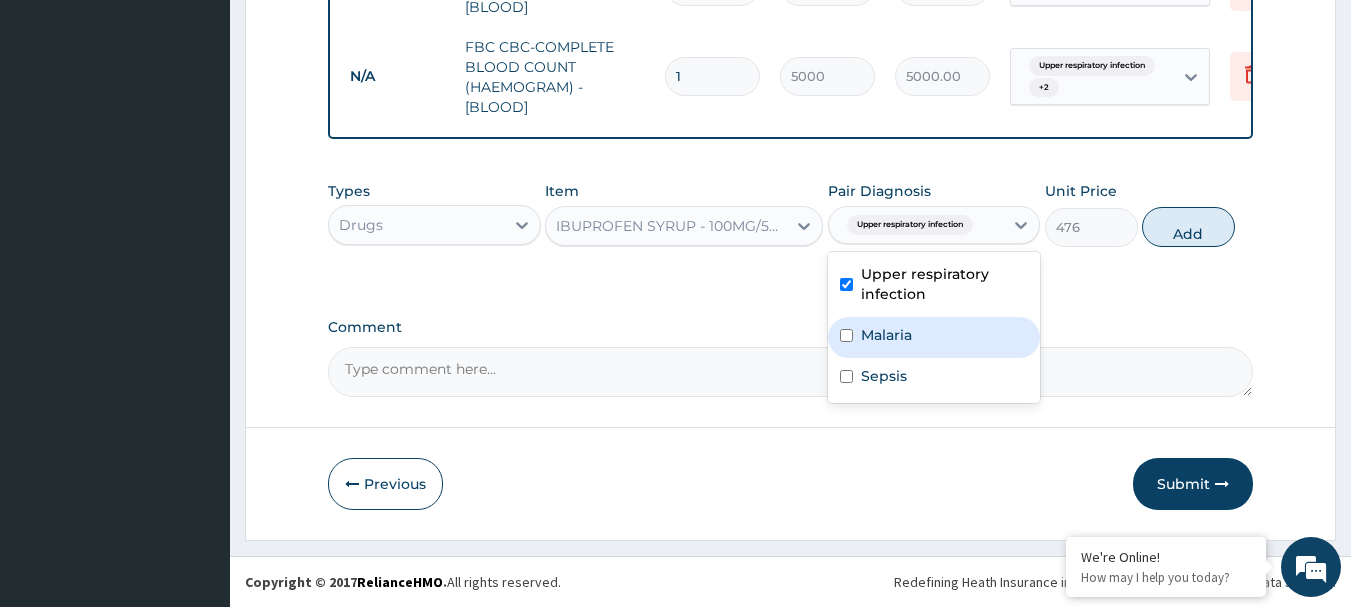 click on "Malaria" at bounding box center [934, 337] 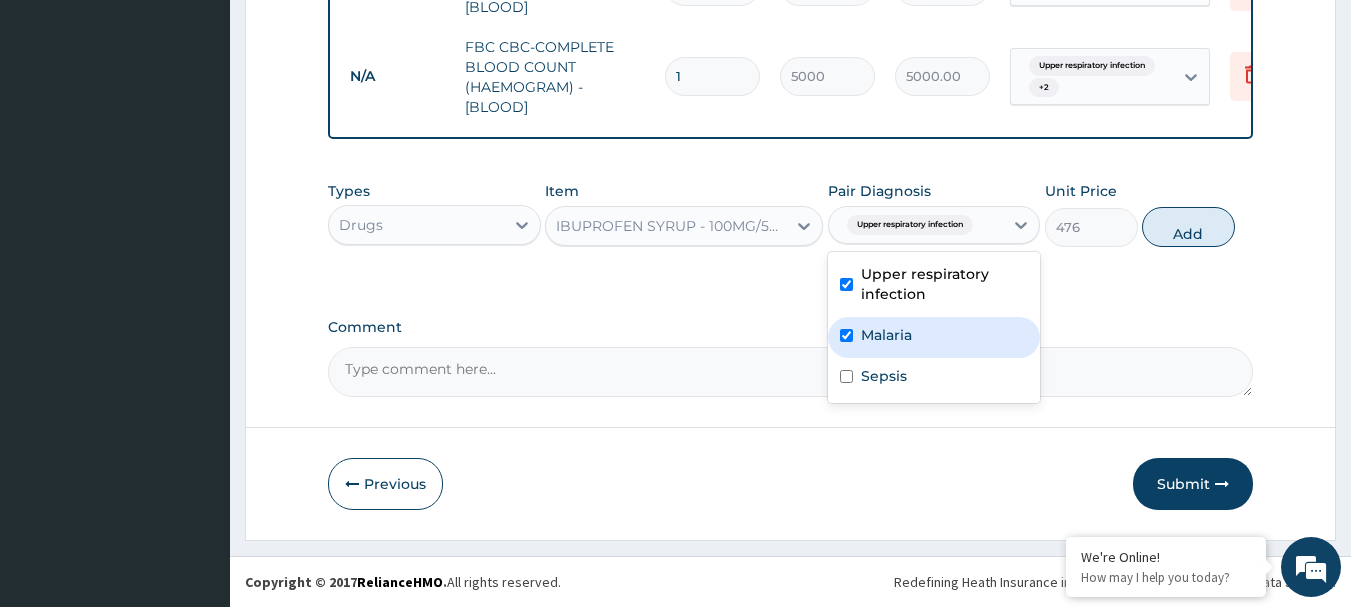 checkbox on "true" 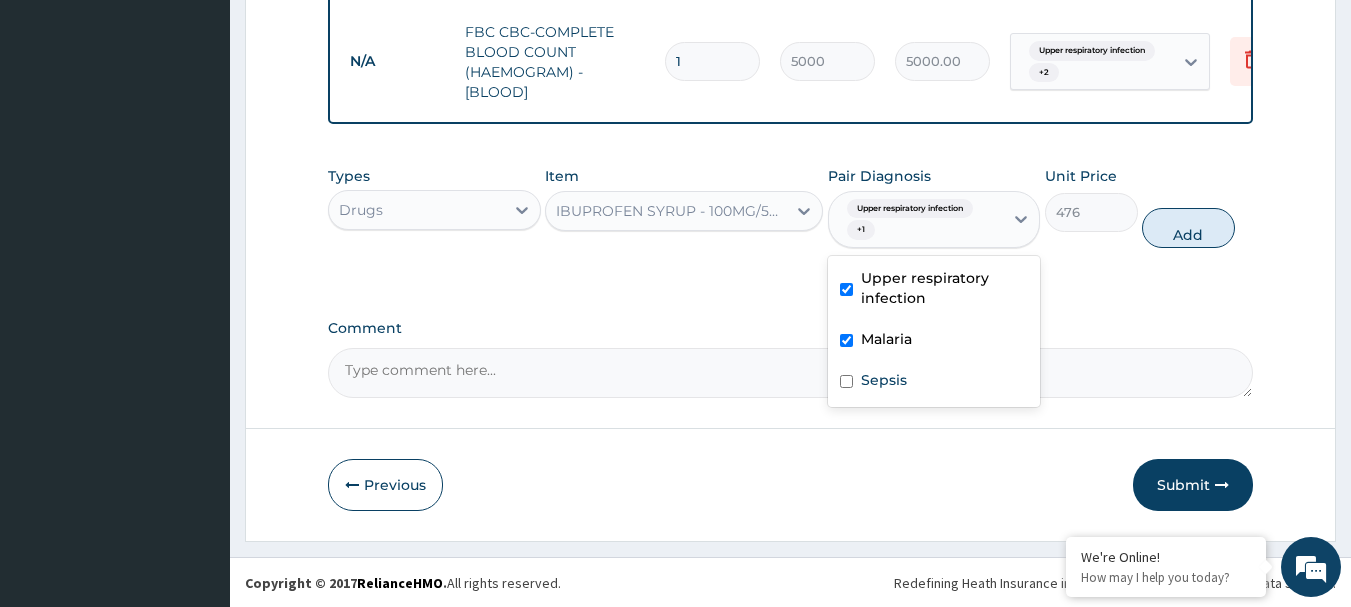 click on "Upper respiratory infection" at bounding box center (934, 290) 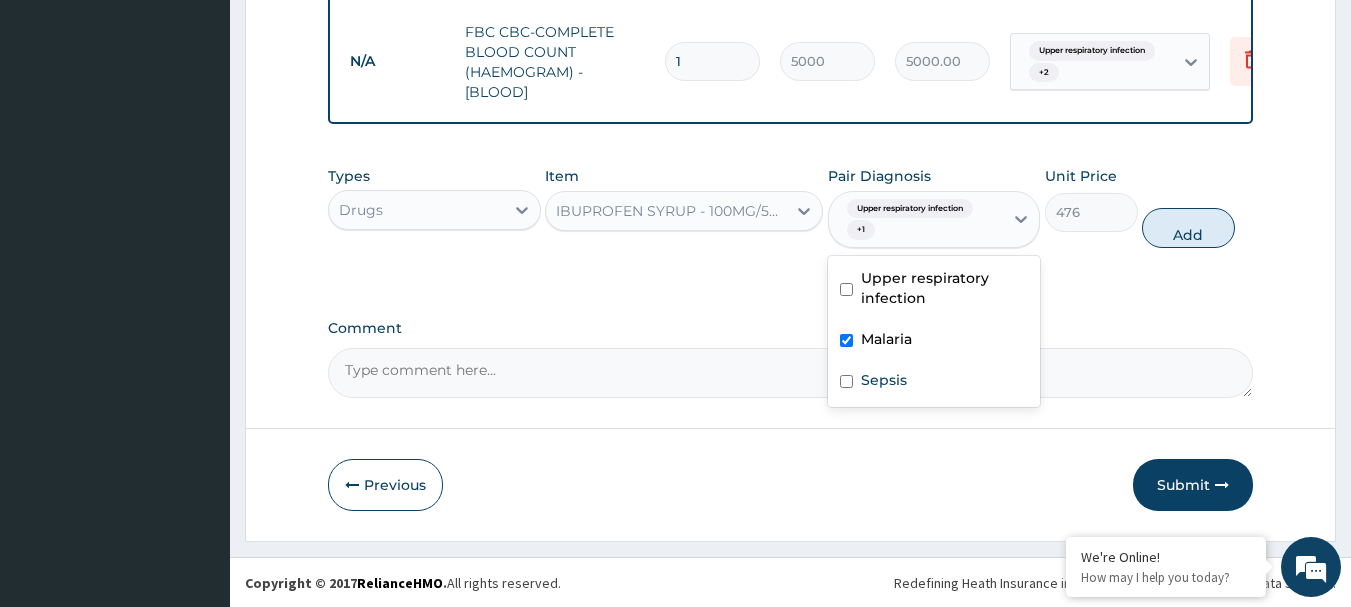 checkbox on "false" 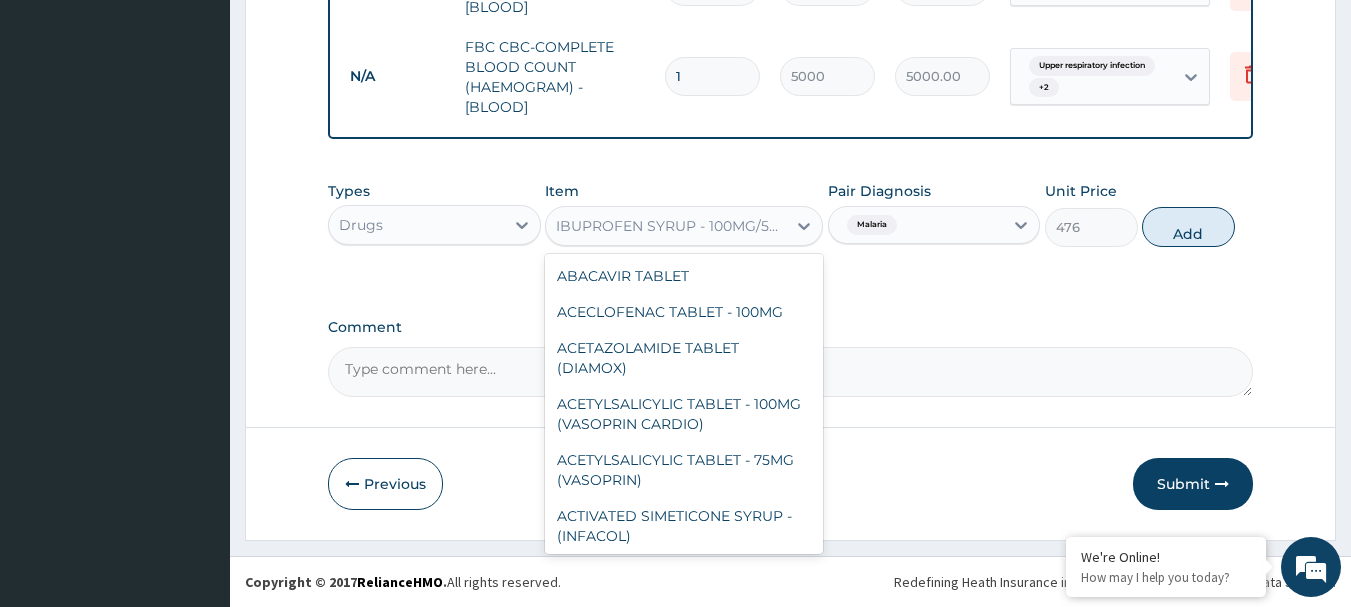click on "IBUPROFEN SYRUP - 100MG/5ML ( BRUFEN)" at bounding box center [666, 226] 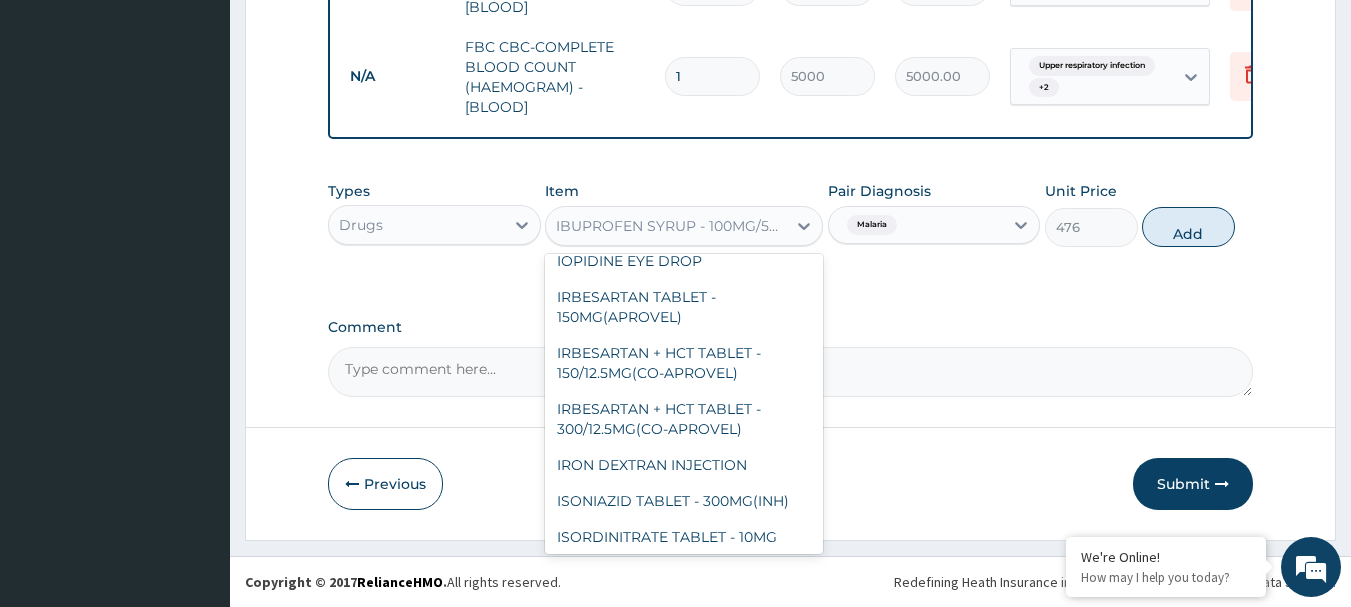scroll, scrollTop: 21795, scrollLeft: 0, axis: vertical 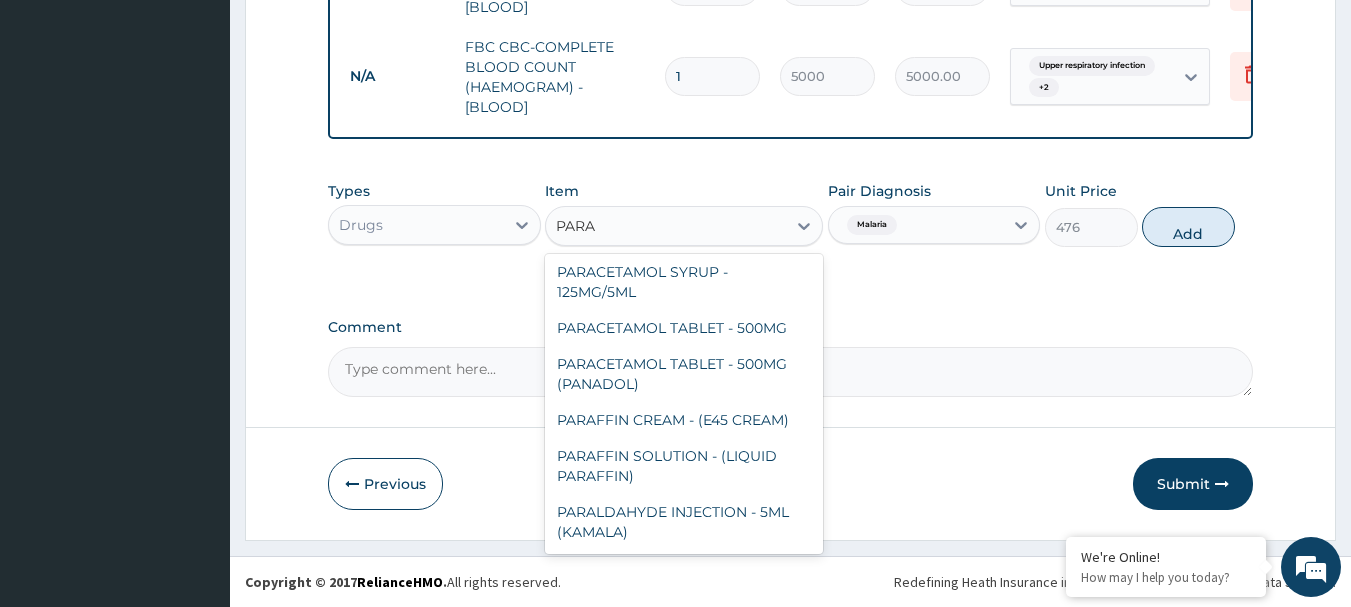 type on "PARAC" 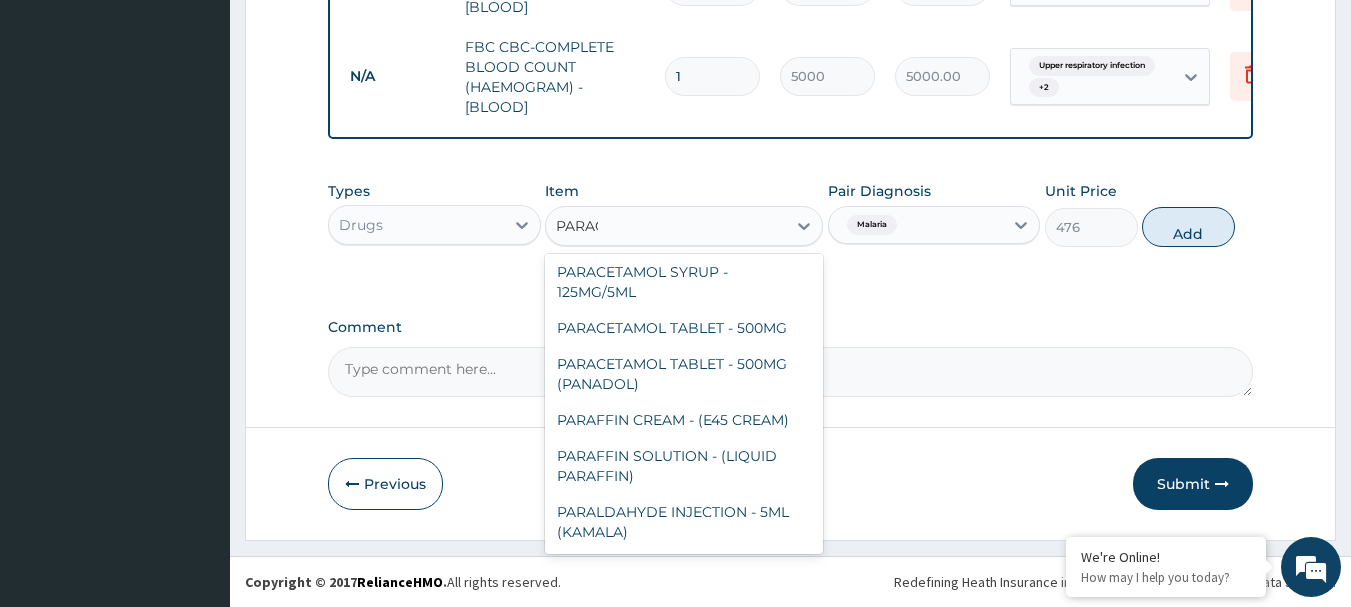 scroll, scrollTop: 212, scrollLeft: 0, axis: vertical 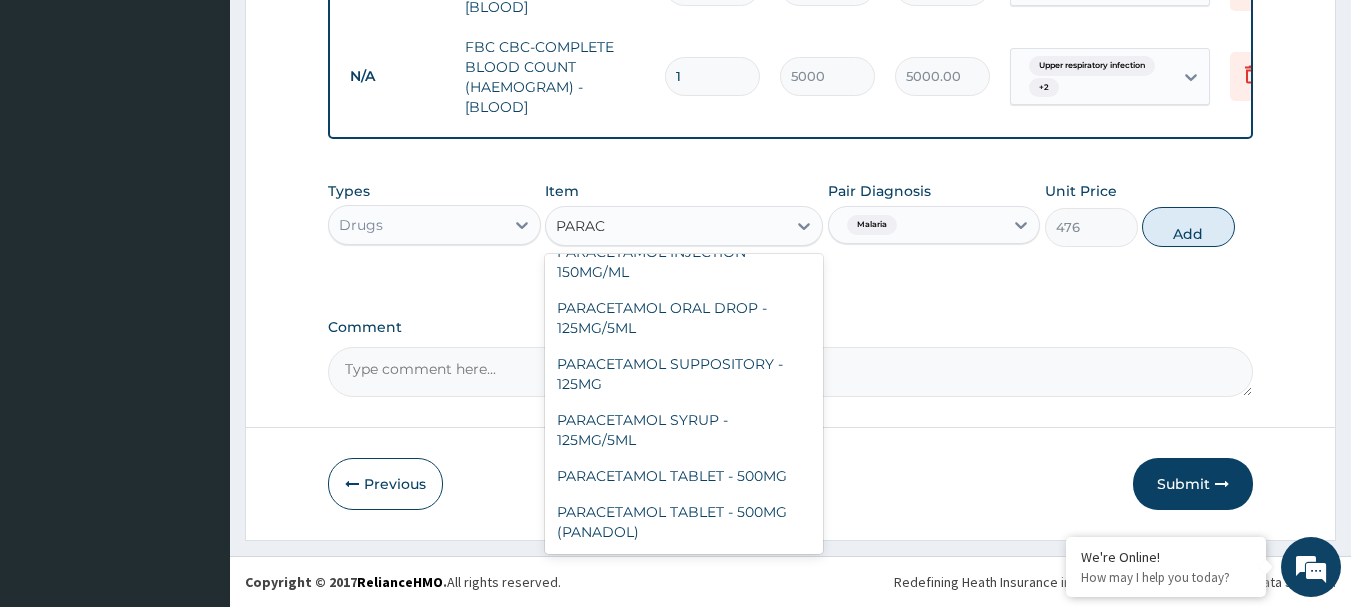 click on "PARACETAMOL SYRUP - 125MG/5ML" at bounding box center [684, 430] 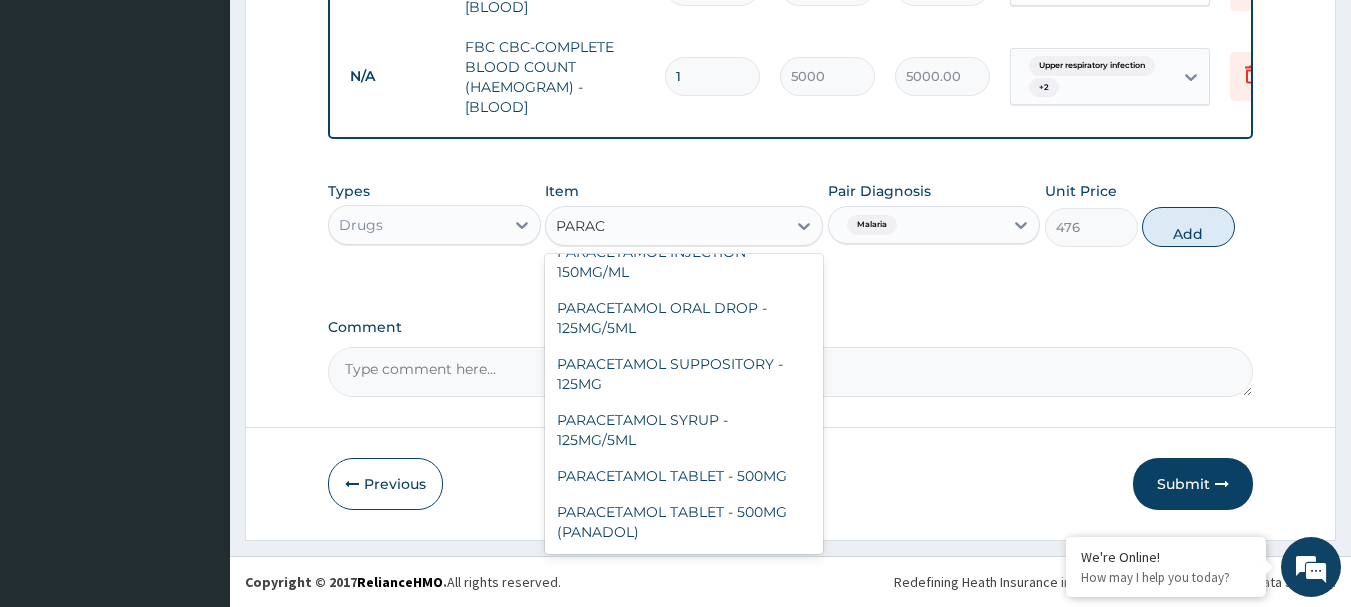 type 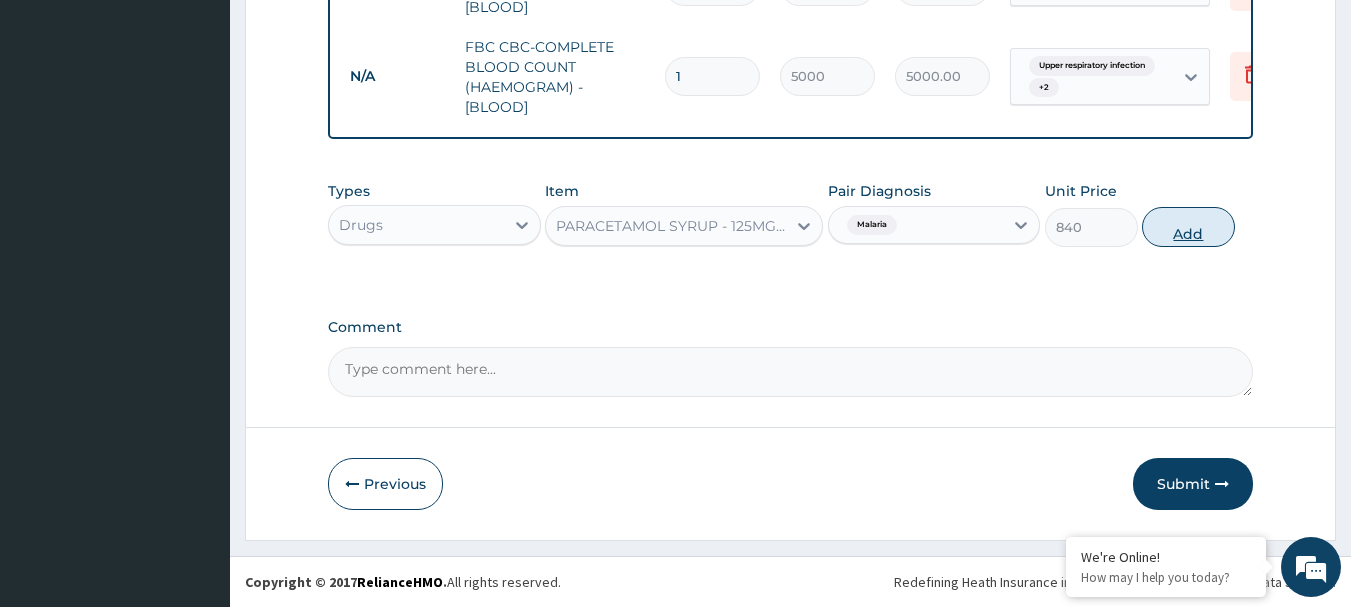 click on "Add" at bounding box center (1188, 227) 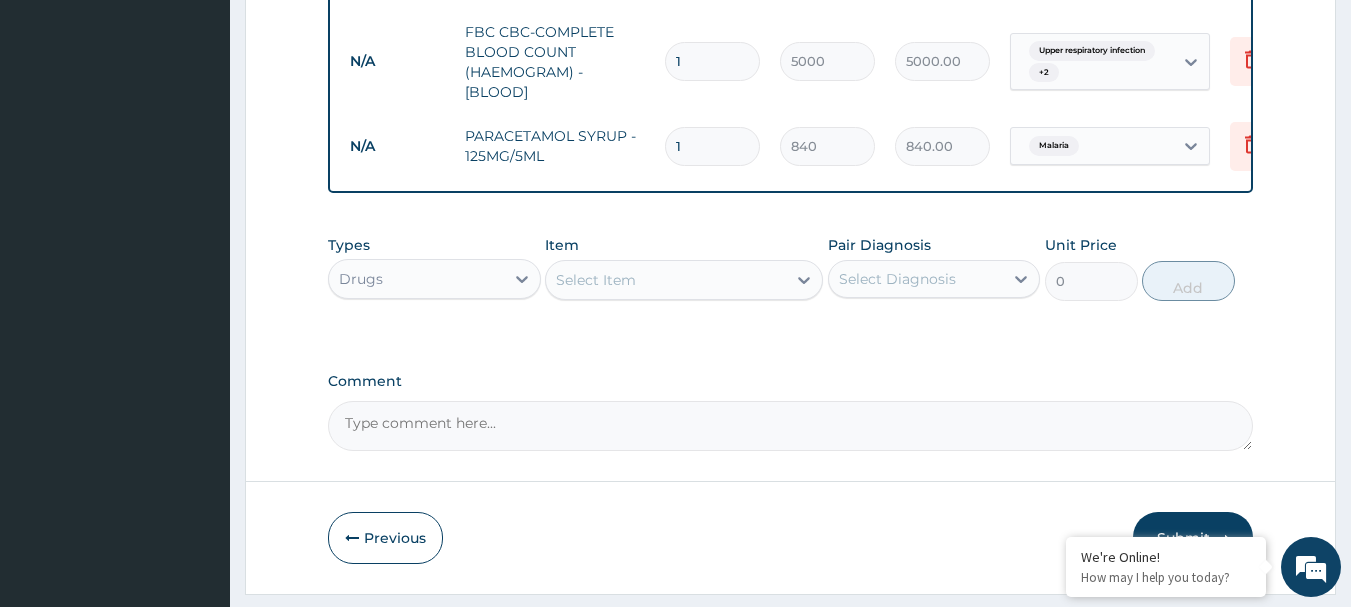 click on "Select Item" at bounding box center (666, 280) 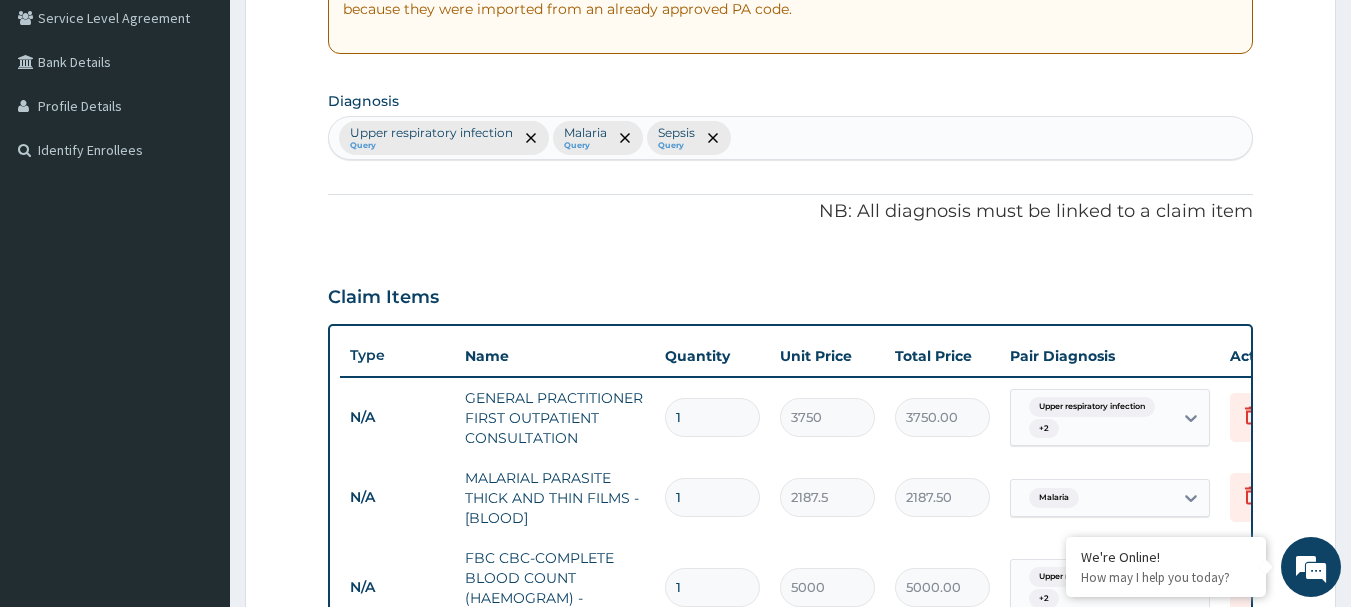 scroll, scrollTop: 146, scrollLeft: 0, axis: vertical 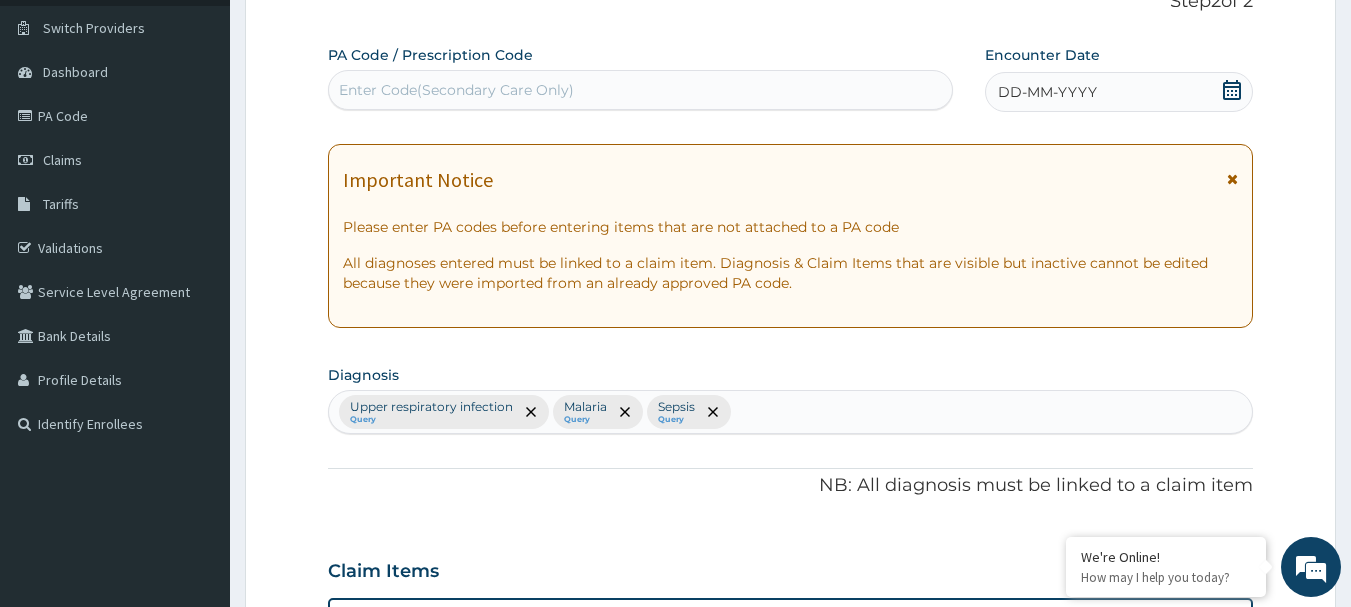 click on "Upper respiratory infection Query Malaria Query Sepsis Query" at bounding box center [791, 412] 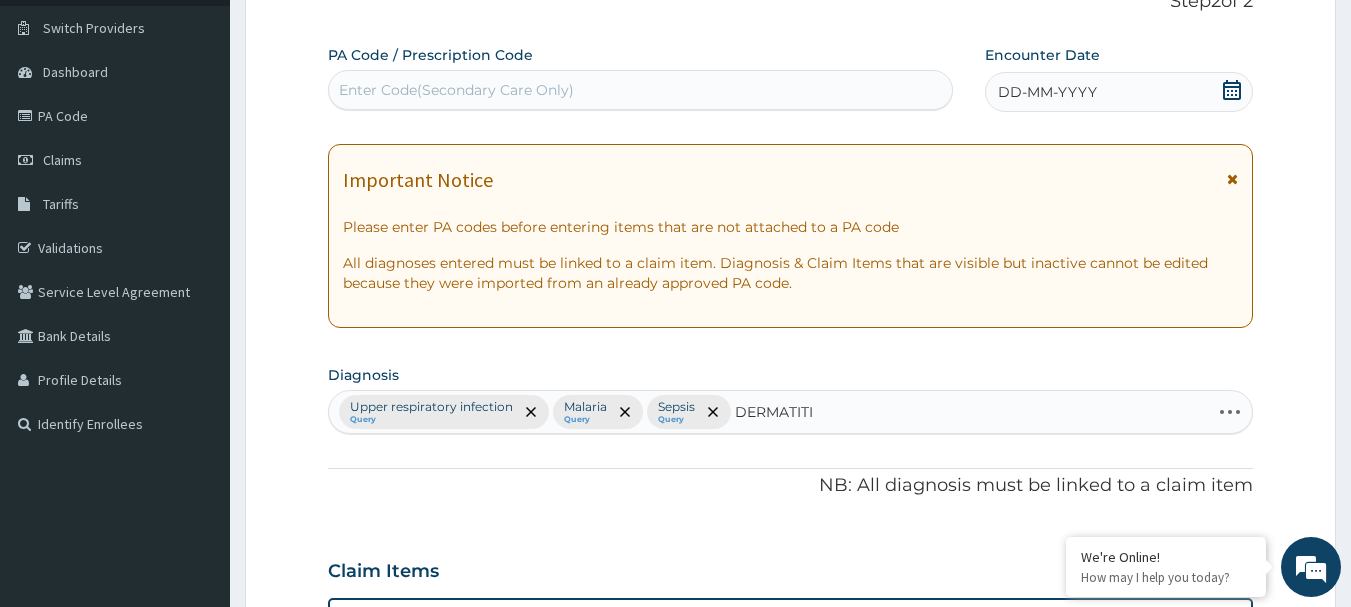 type on "DERMATITIS" 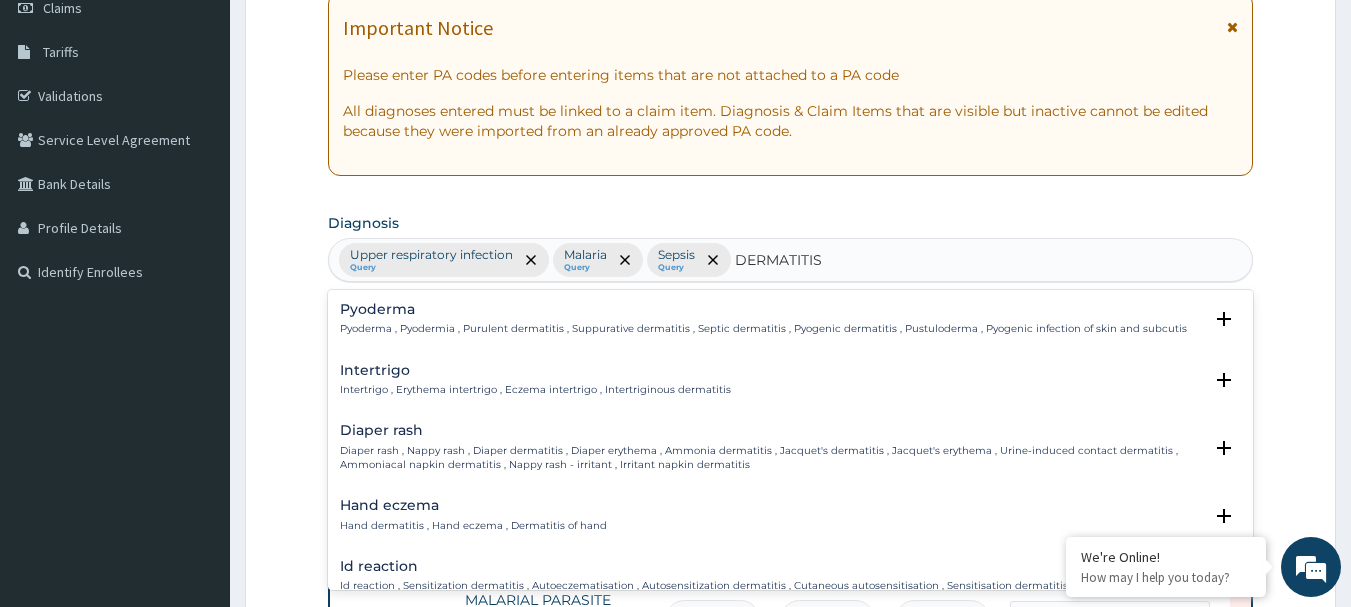 scroll, scrollTop: 346, scrollLeft: 0, axis: vertical 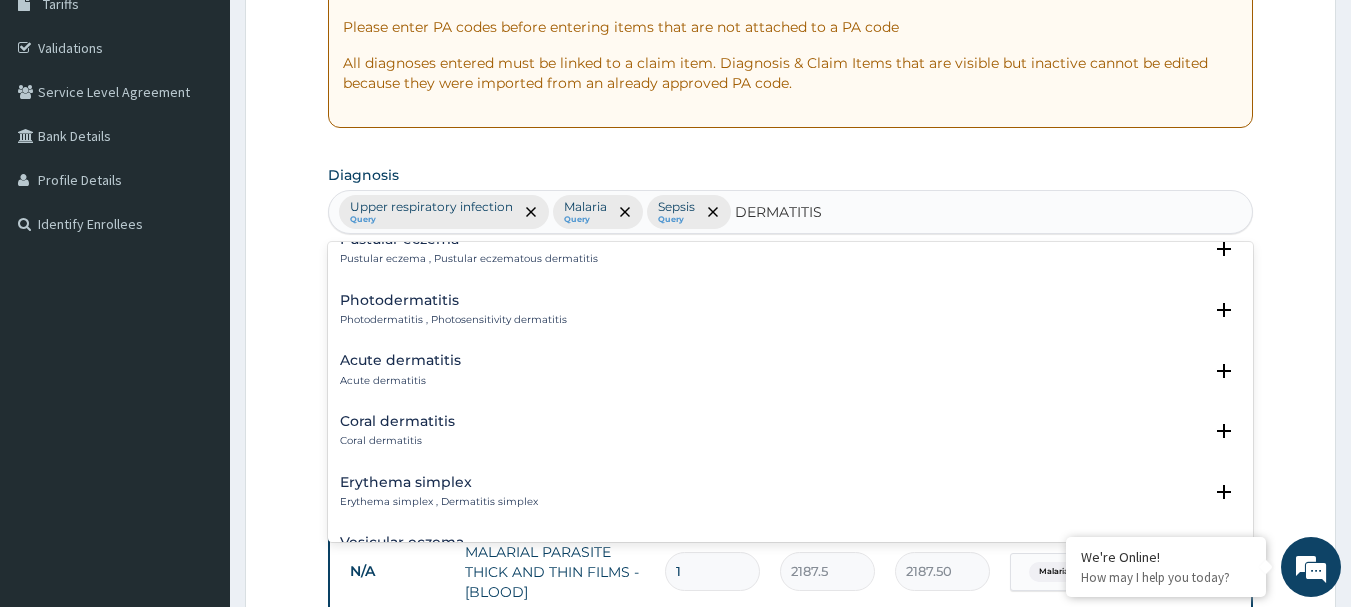 click on "Acute dermatitis" at bounding box center (400, 360) 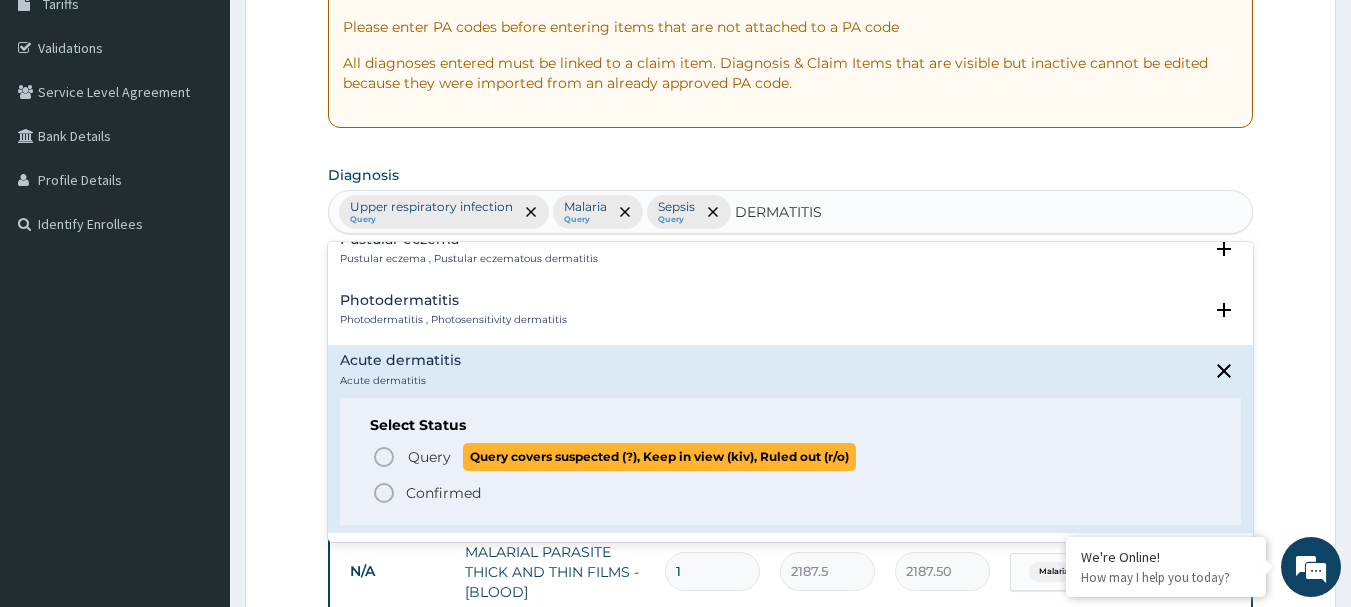 click on "Query" at bounding box center (429, 457) 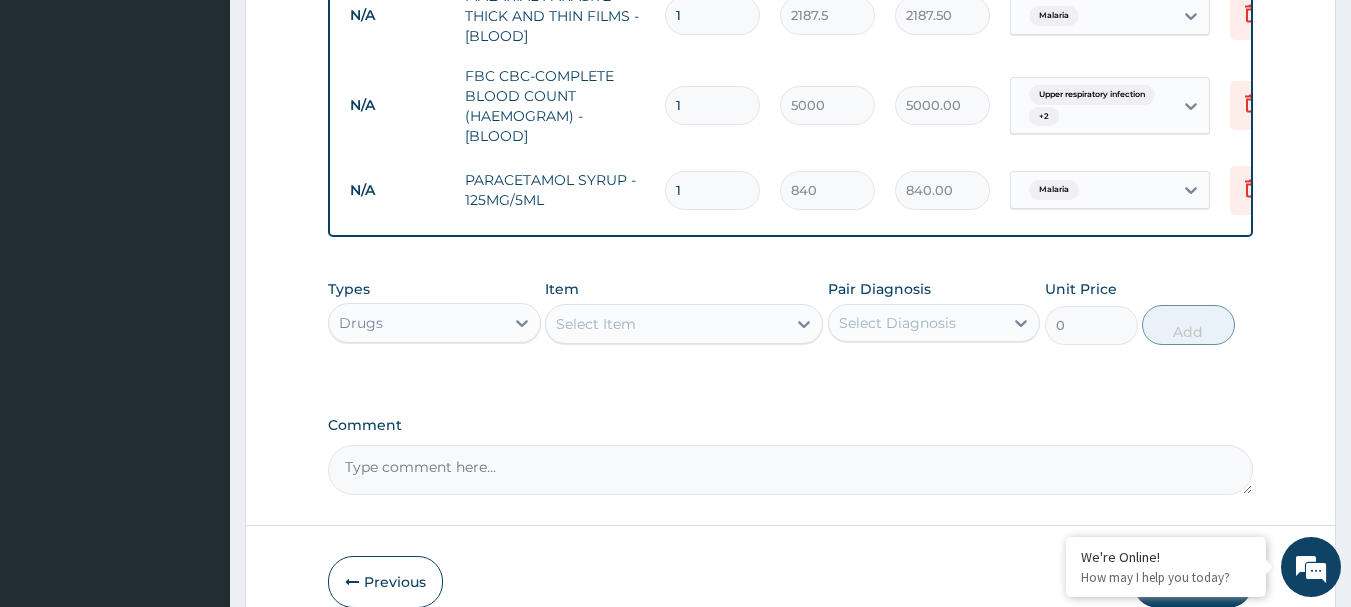 scroll, scrollTop: 946, scrollLeft: 0, axis: vertical 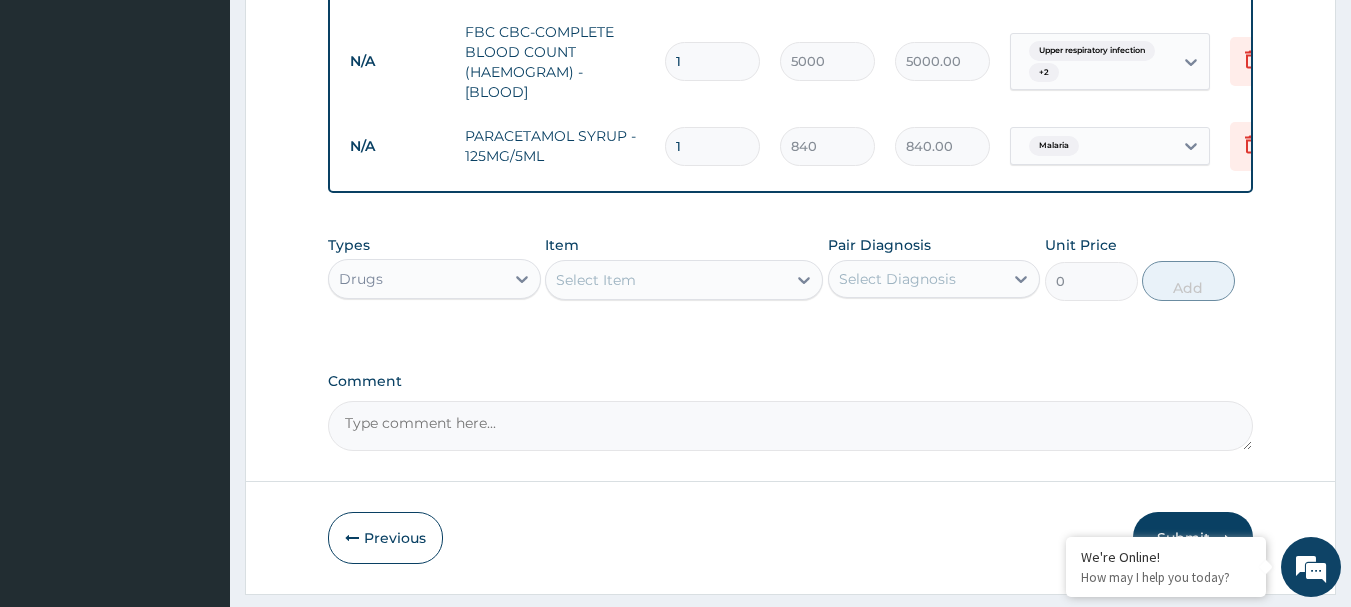 click on "Select Item" at bounding box center [596, 280] 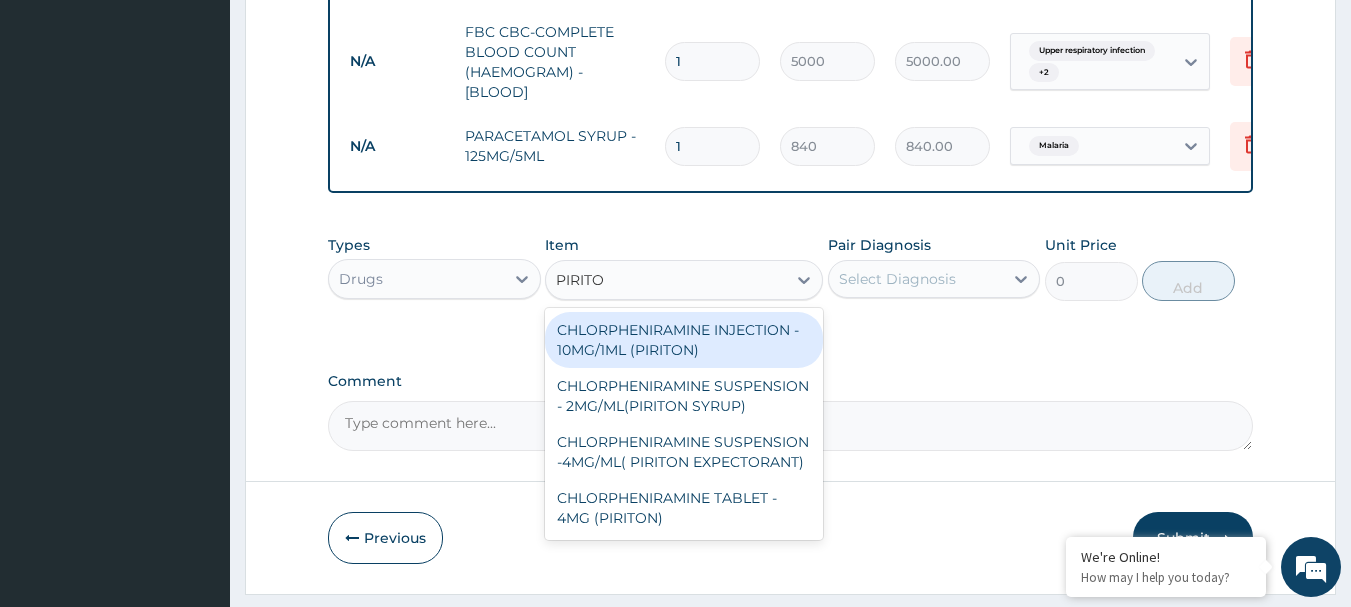 type on "PIRITON" 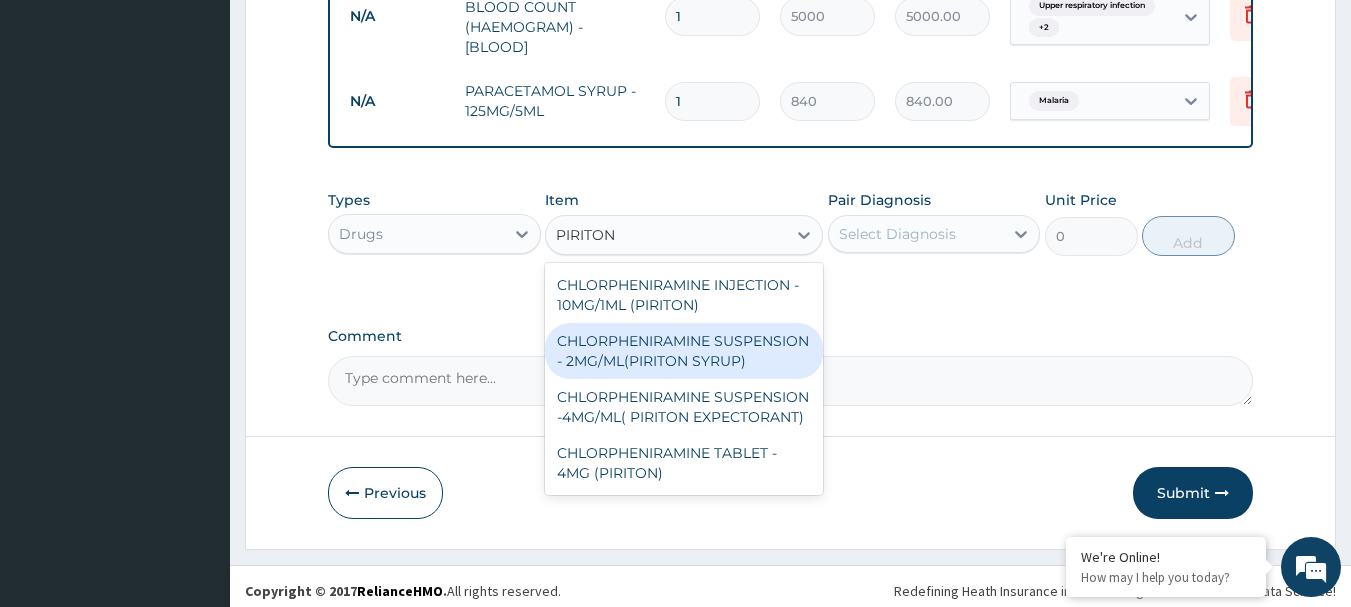 scroll, scrollTop: 1015, scrollLeft: 0, axis: vertical 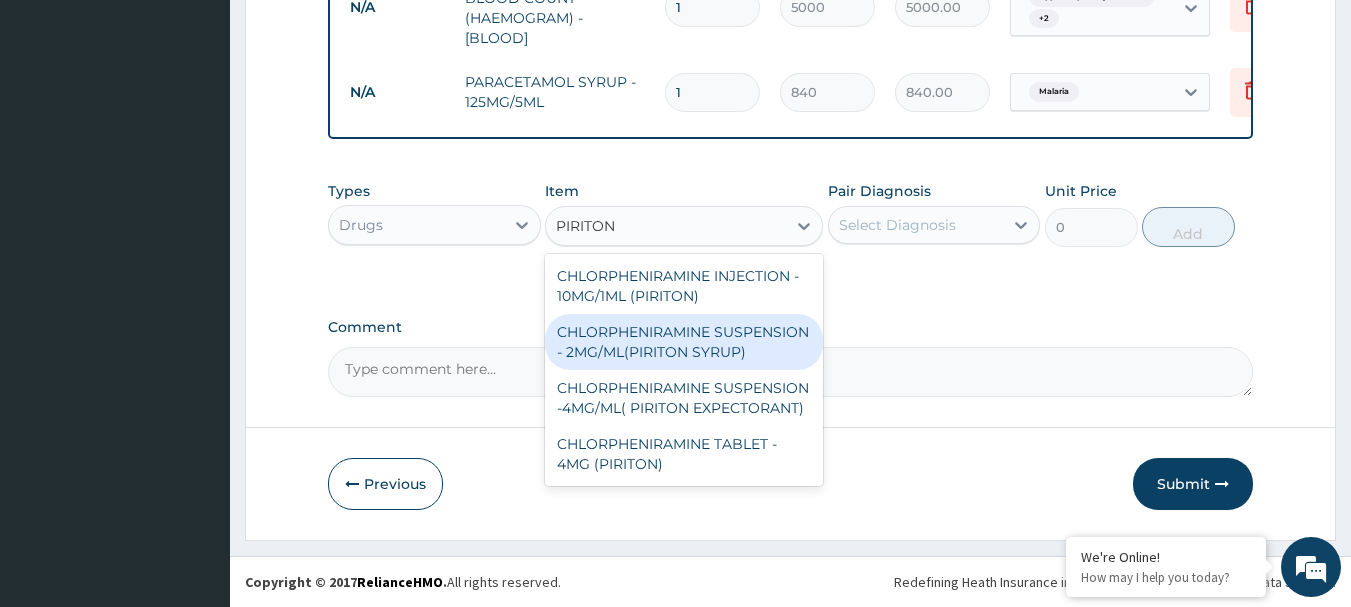 click on "CHLORPHENIRAMINE SUSPENSION - 2MG/ML(PIRITON SYRUP)" at bounding box center [684, 342] 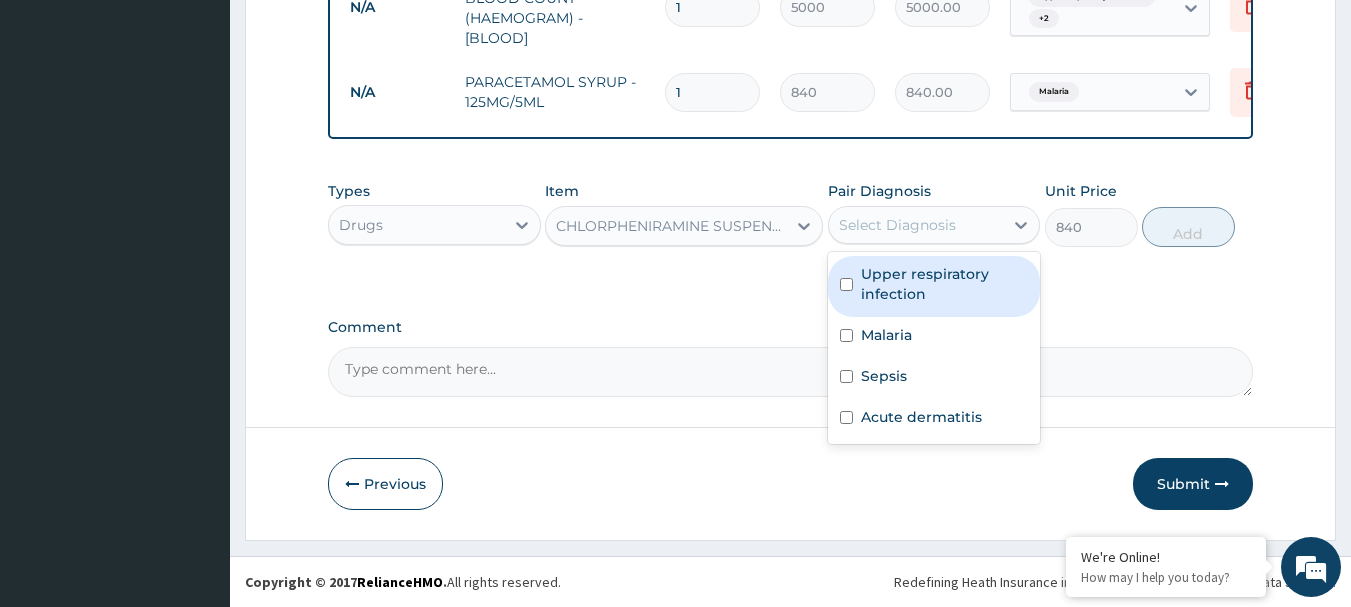click on "Select Diagnosis" at bounding box center [897, 225] 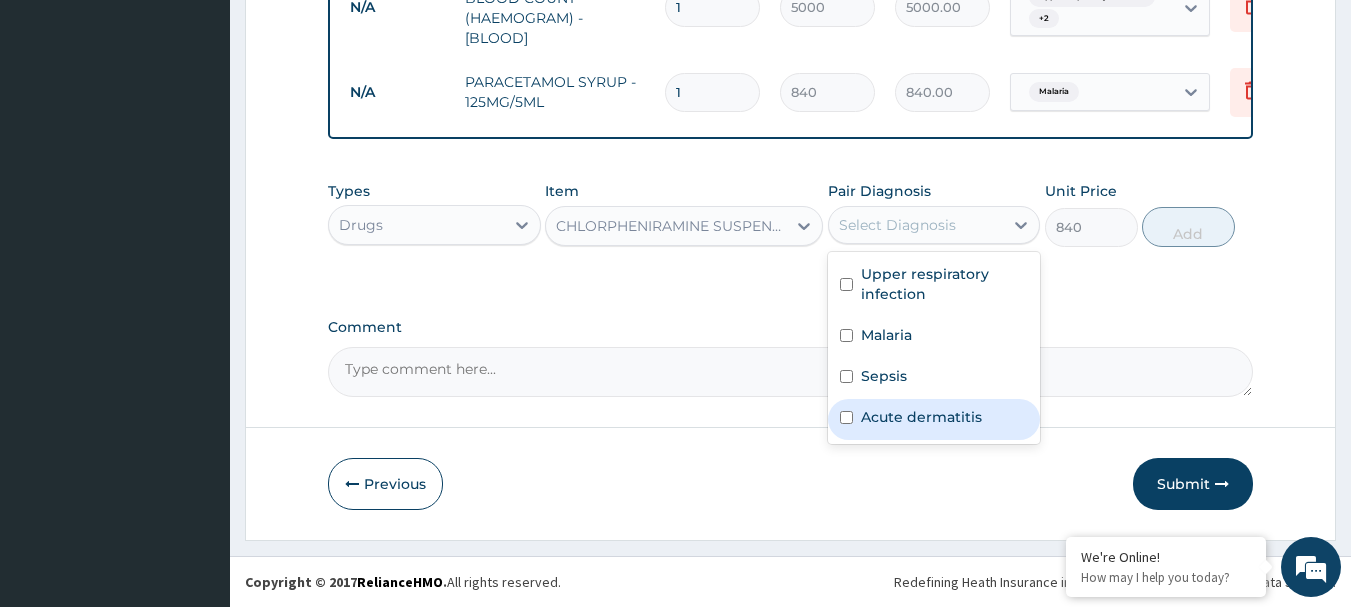 click on "Acute dermatitis" at bounding box center [934, 419] 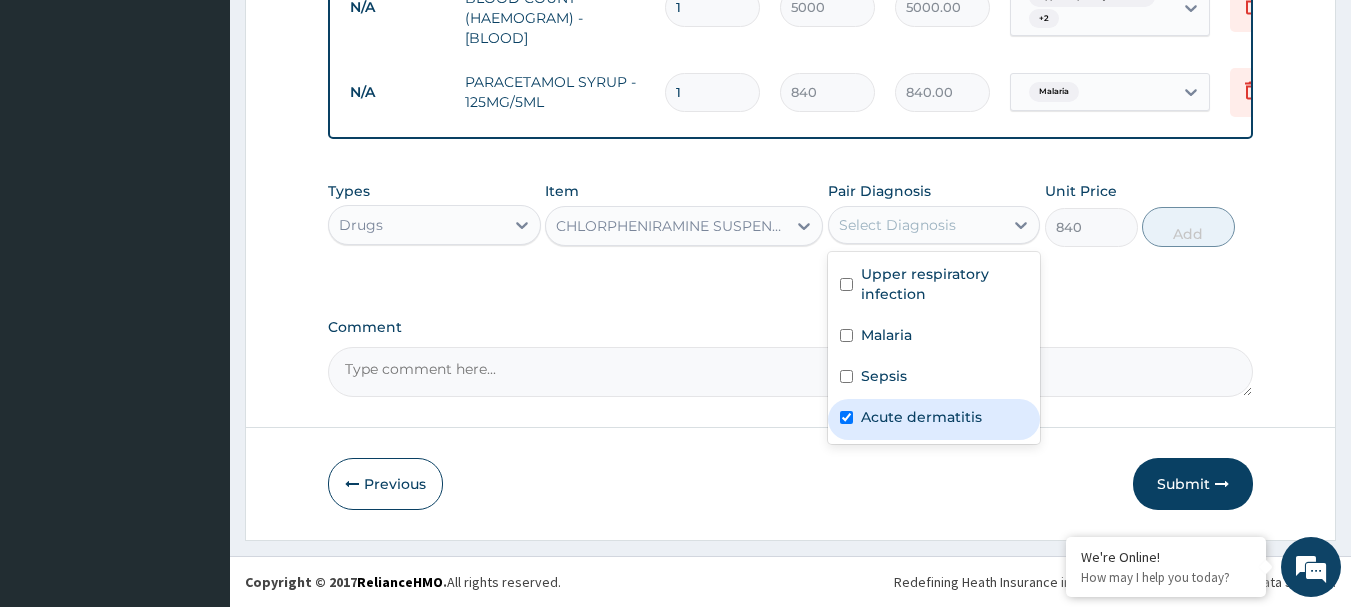 checkbox on "true" 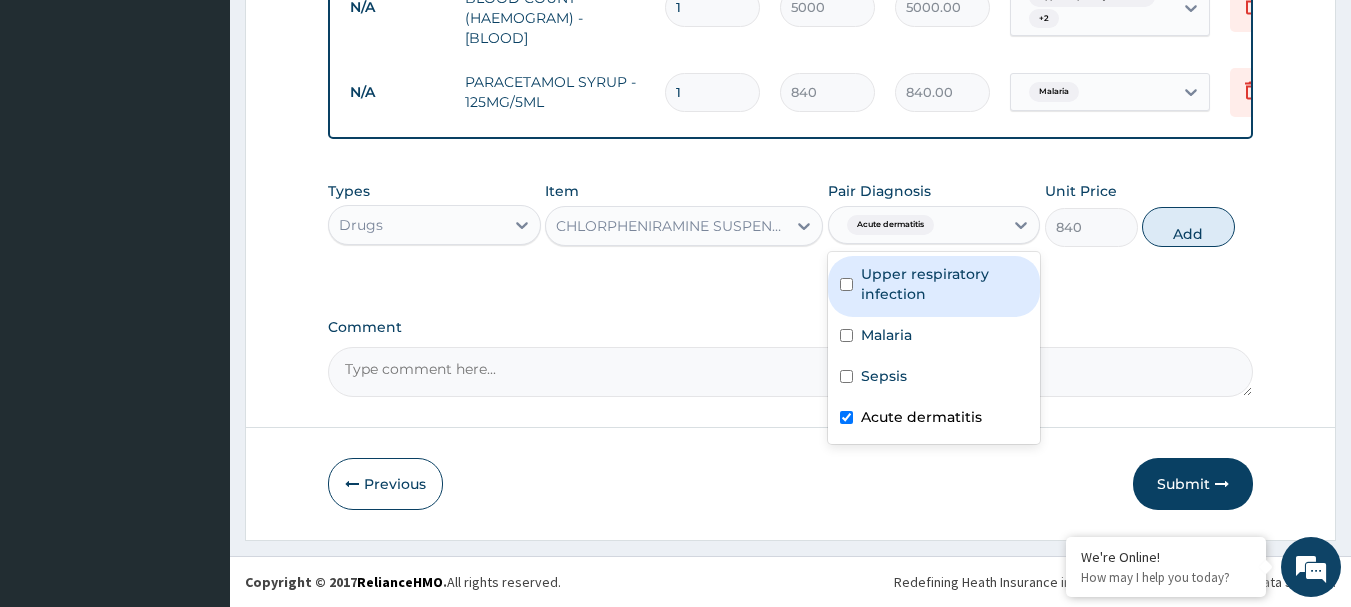 click on "Upper respiratory infection" at bounding box center [934, 286] 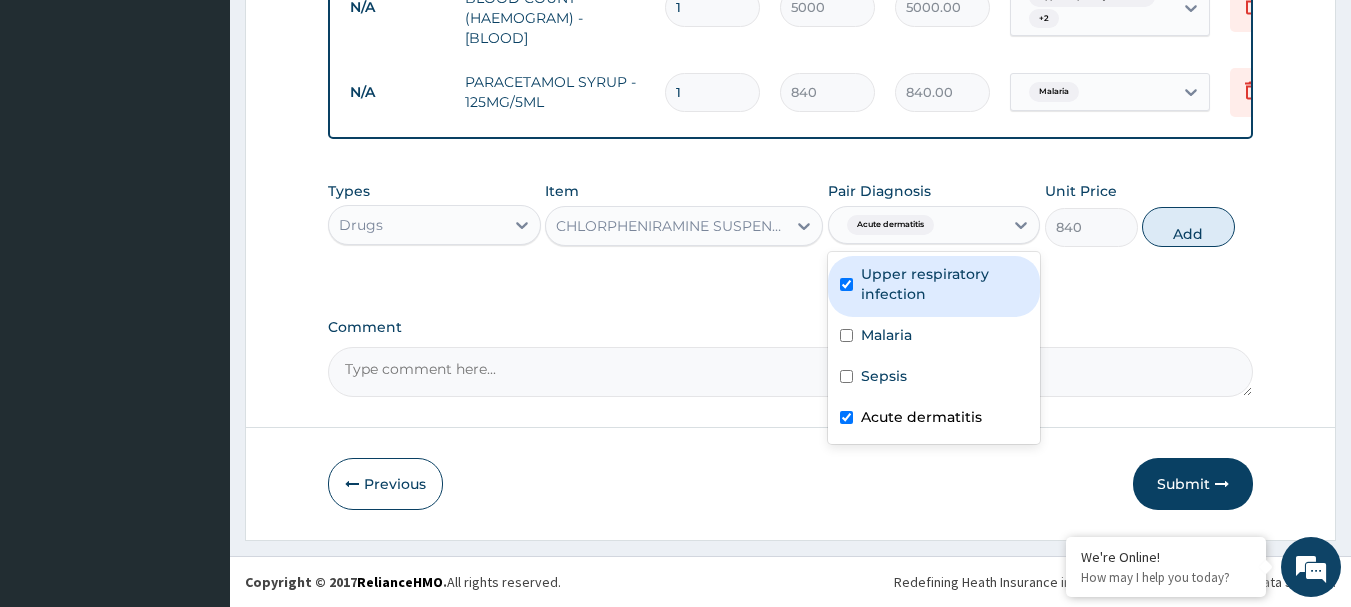 checkbox on "true" 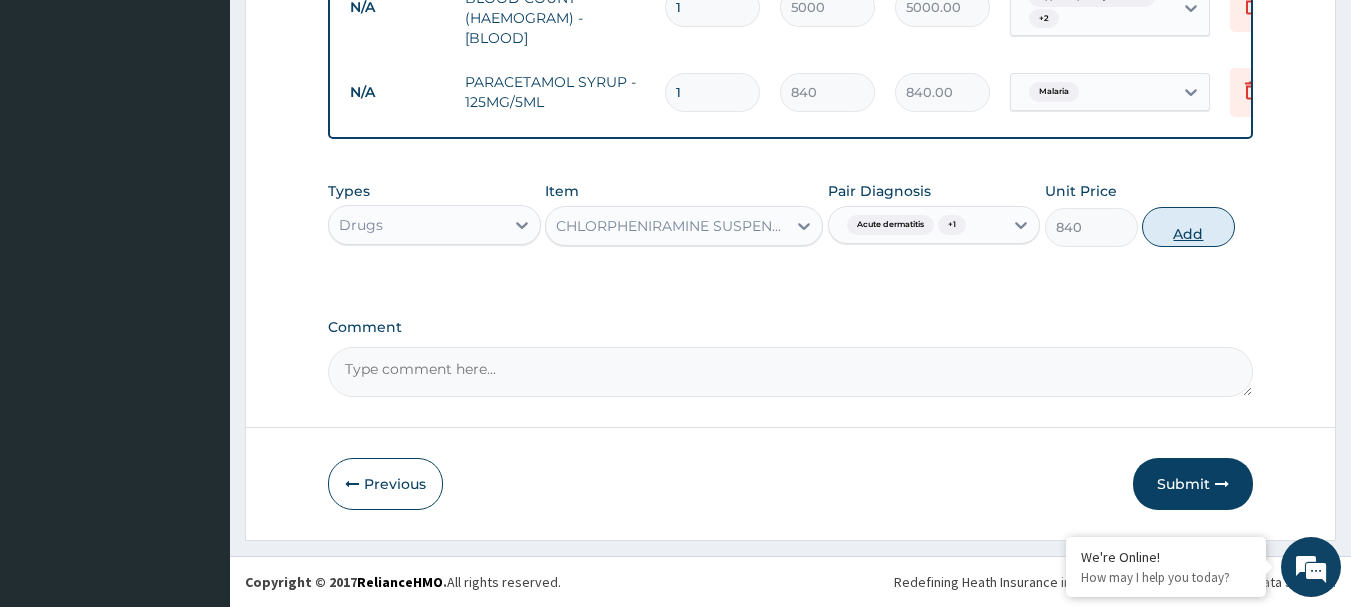 click on "Add" at bounding box center (1188, 227) 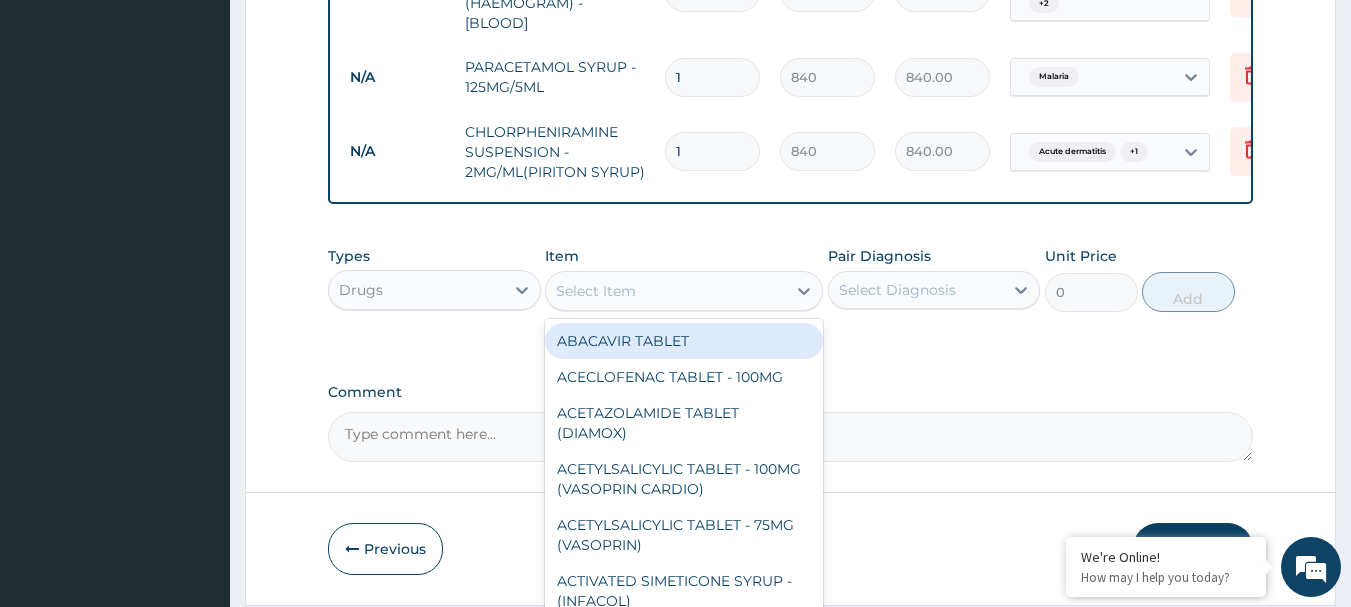 click on "Select Item" at bounding box center (666, 291) 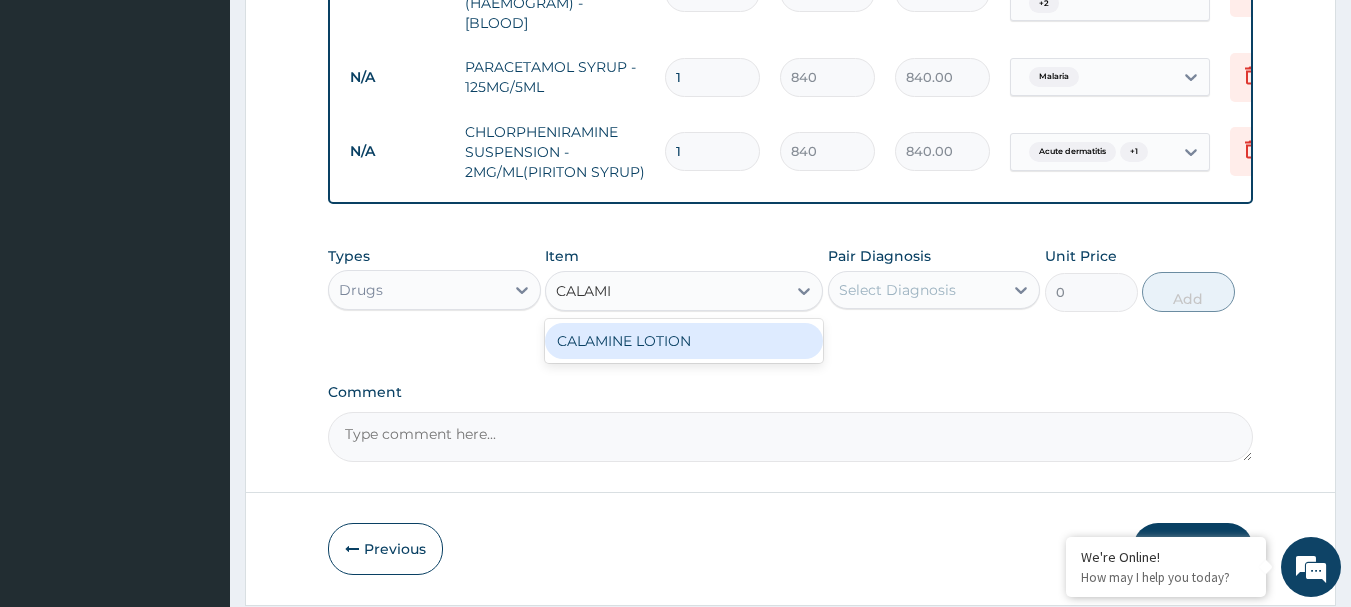 type on "CALAMIN" 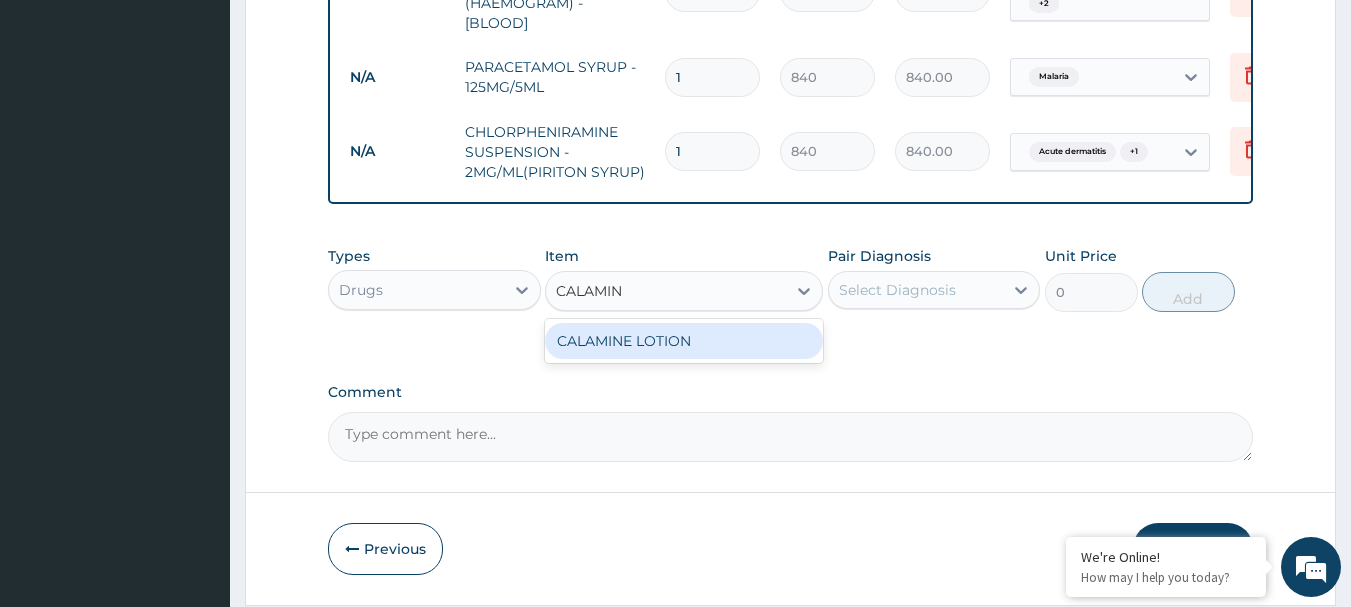click on "CALAMINE LOTION" at bounding box center [684, 341] 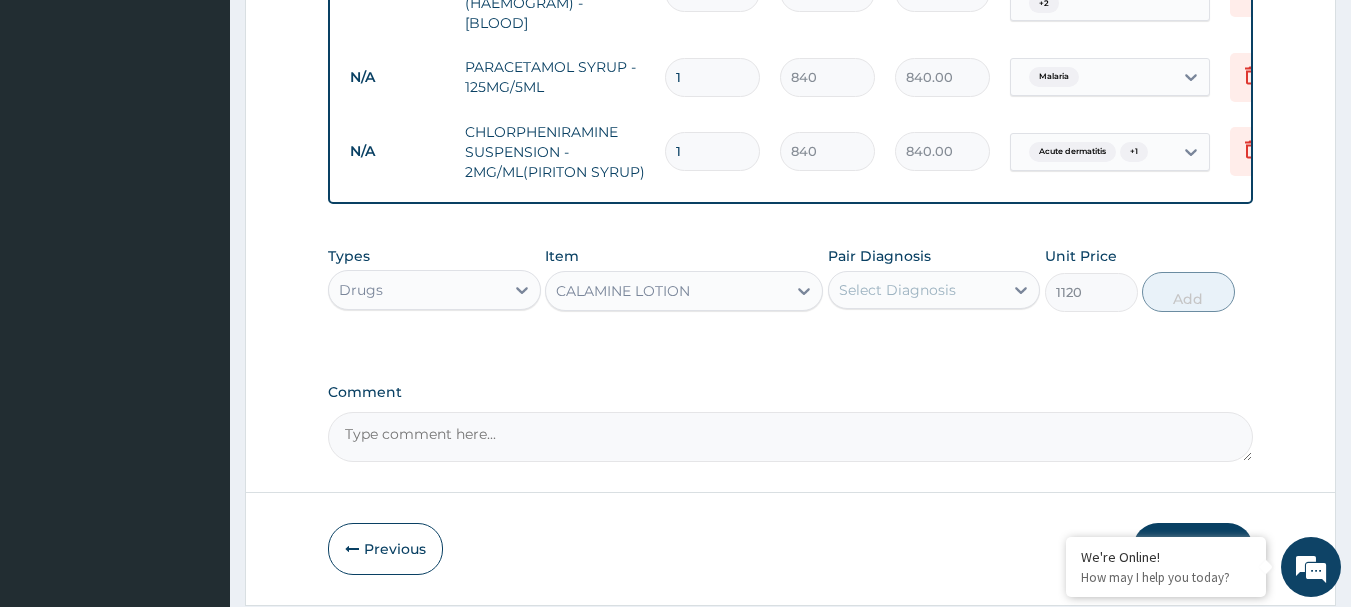 click on "Select Diagnosis" at bounding box center [897, 290] 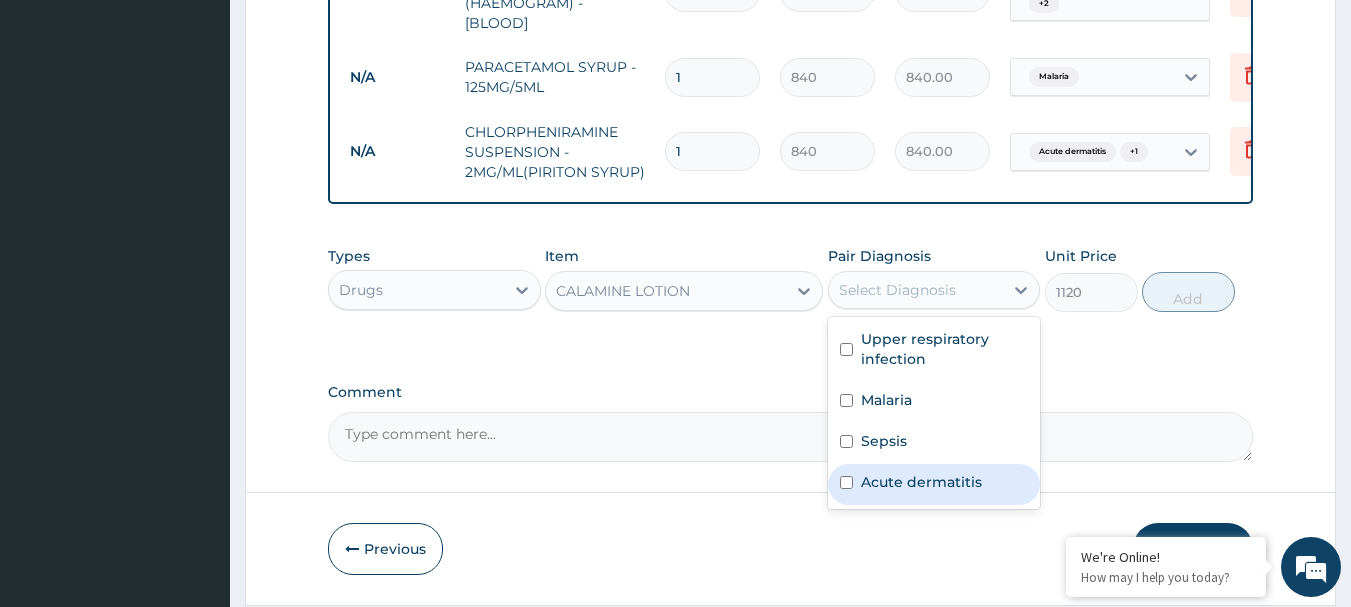 click on "Acute dermatitis" at bounding box center [921, 482] 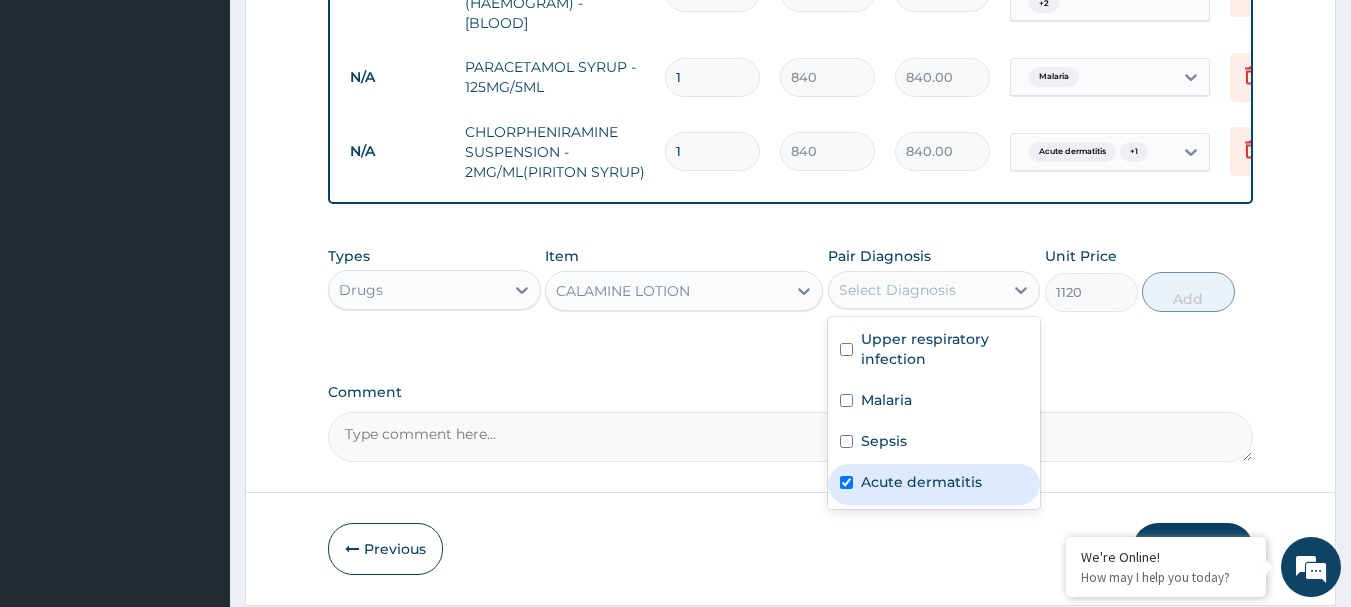 checkbox on "true" 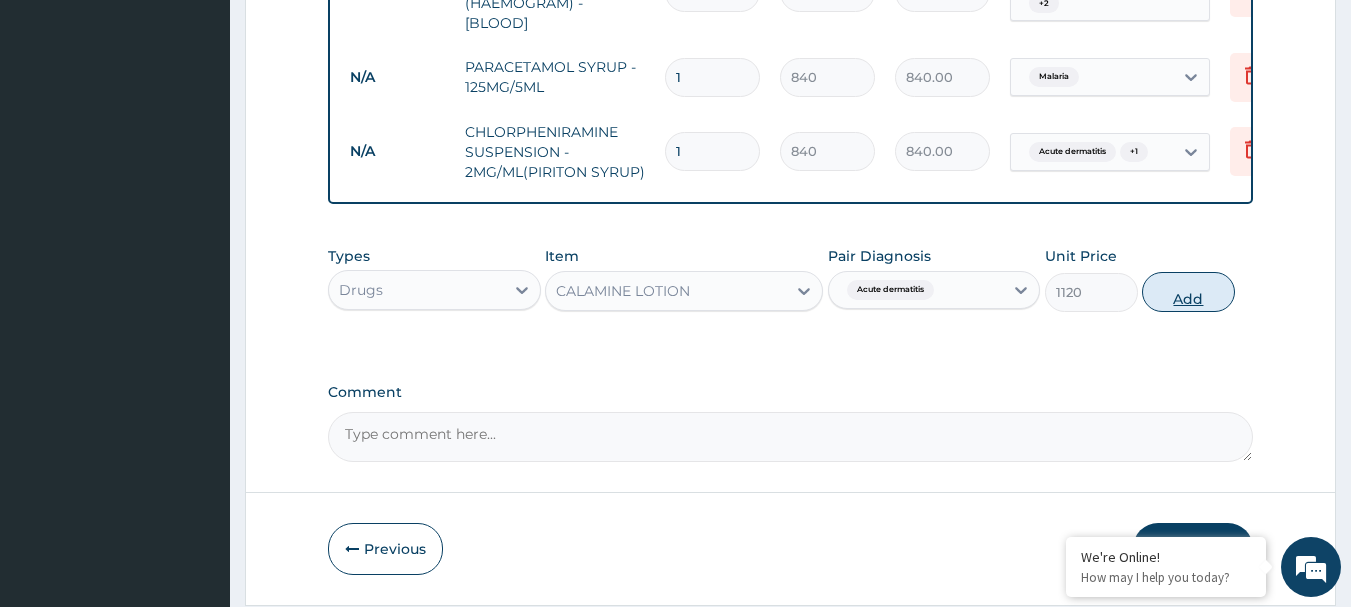 click on "Add" at bounding box center (1188, 292) 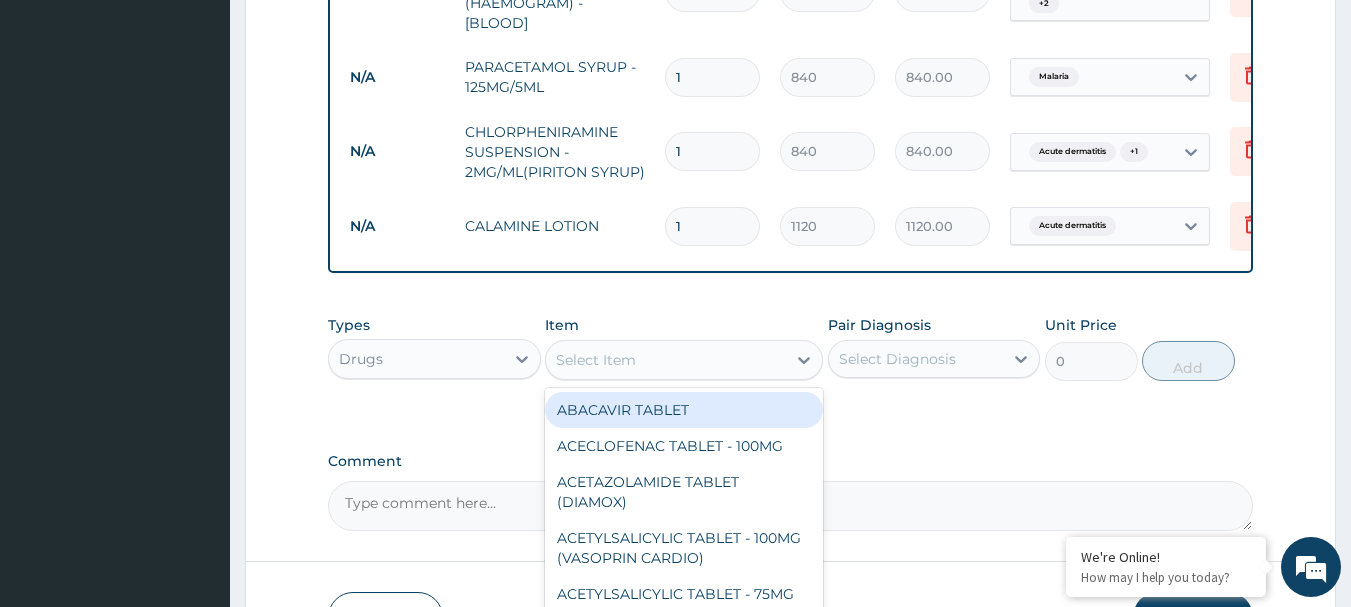 click on "Select Item" at bounding box center [666, 360] 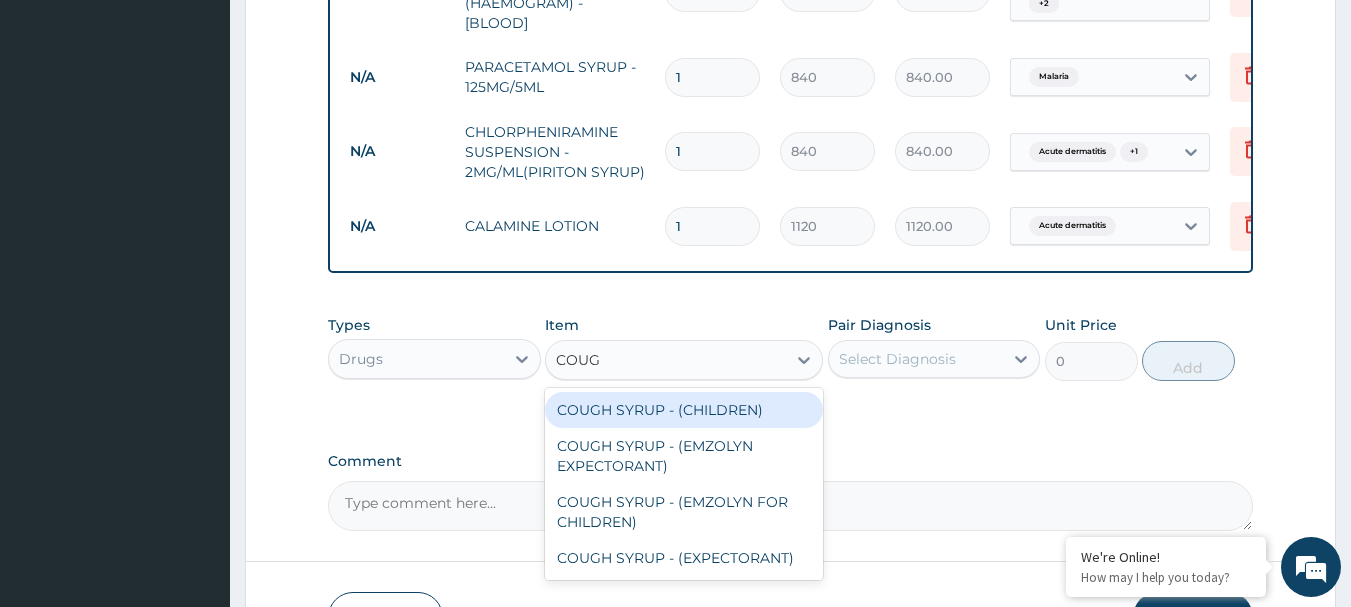 type on "COUGH" 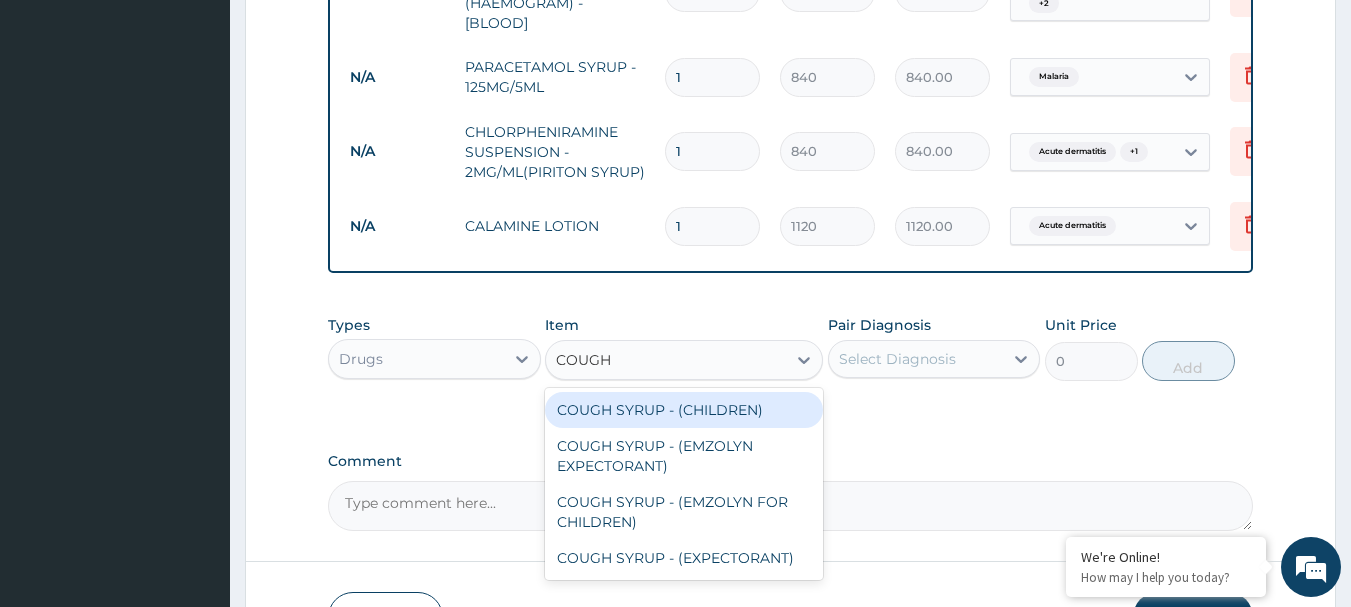 click on "COUGH SYRUP - (CHILDREN)" at bounding box center (684, 410) 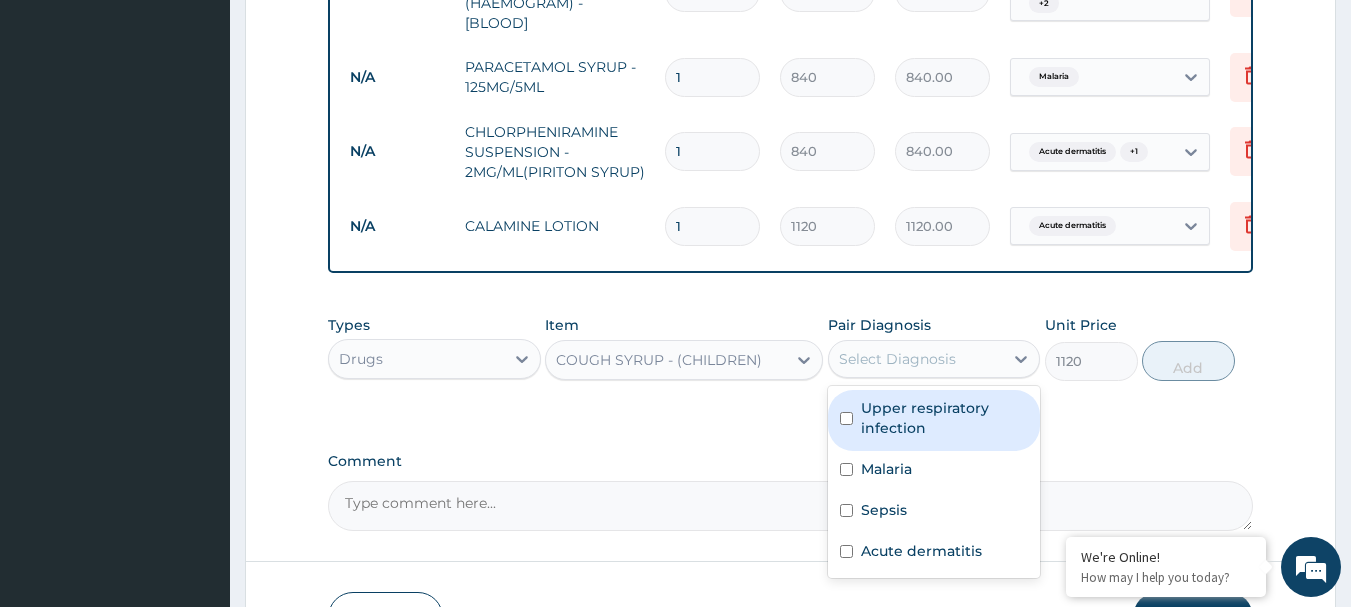 click on "Select Diagnosis" at bounding box center (897, 359) 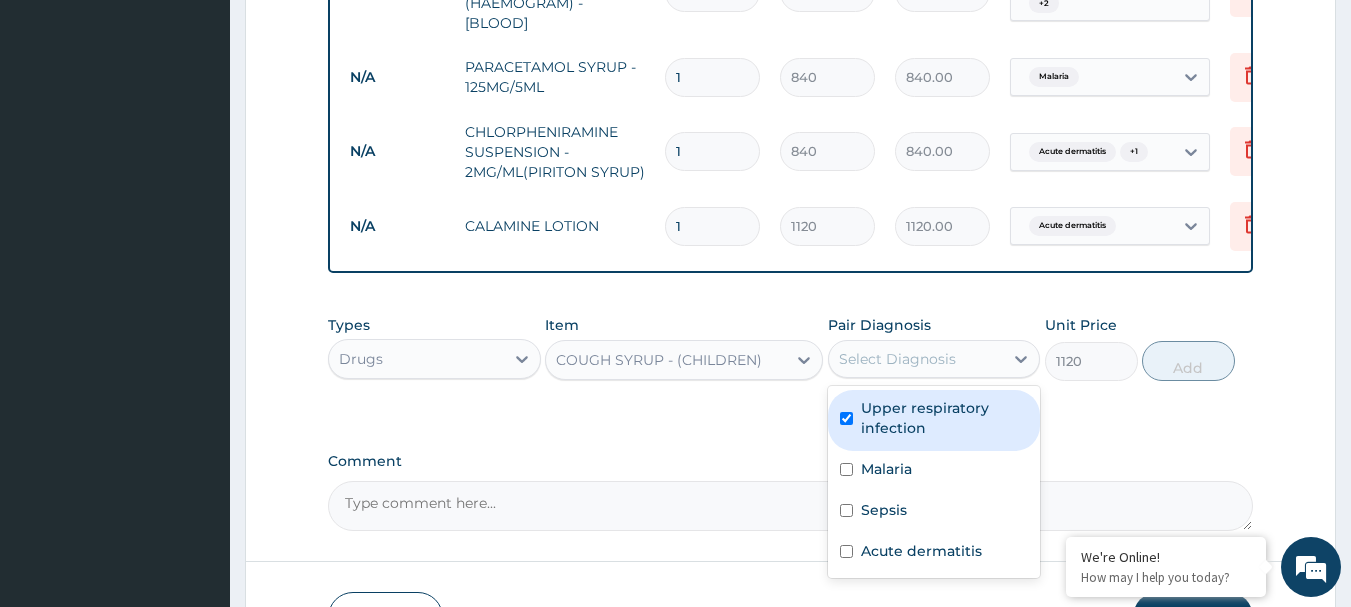 checkbox on "true" 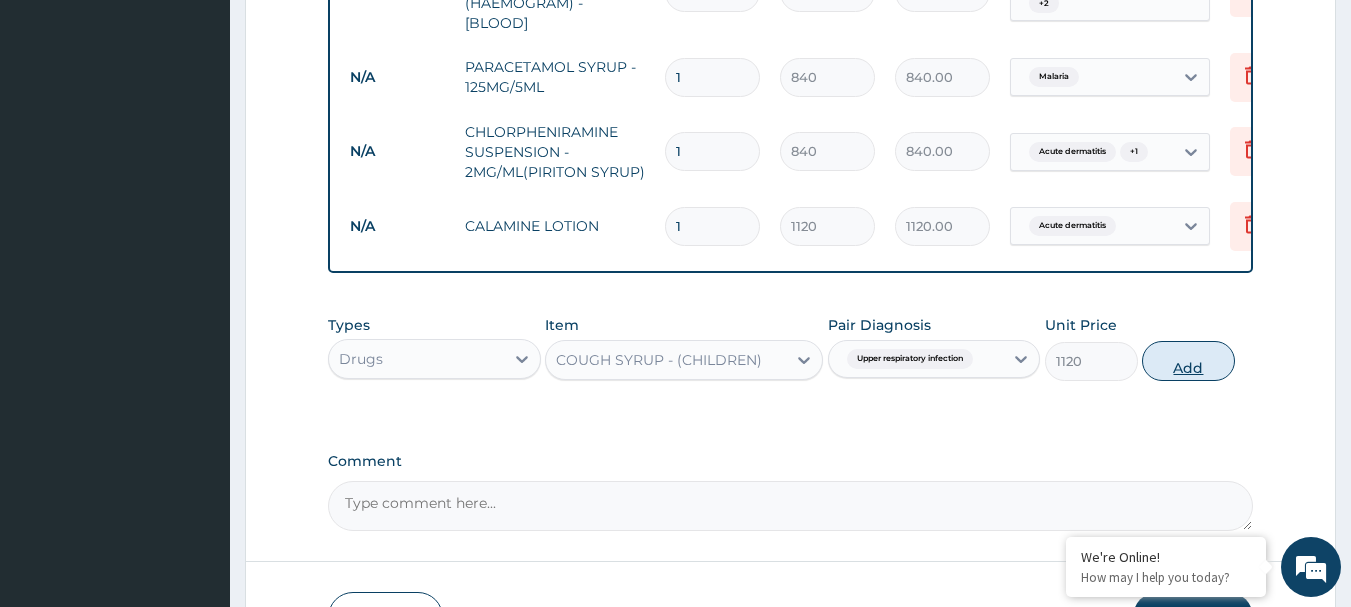 click on "Add" at bounding box center [1188, 361] 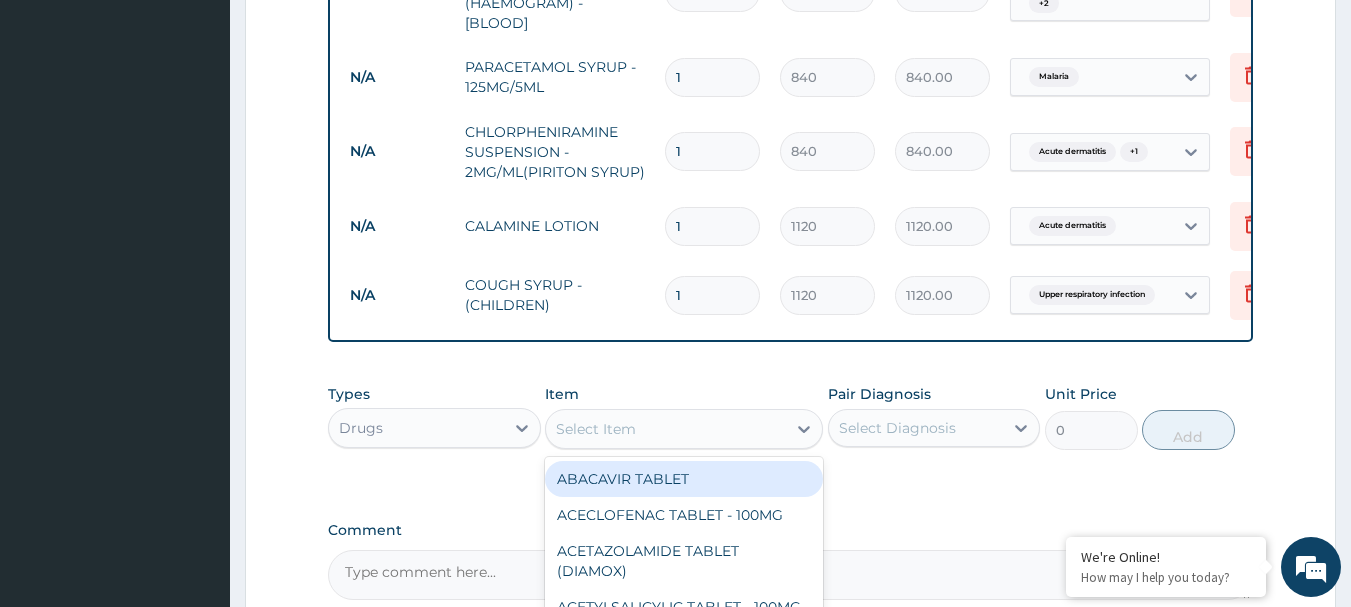 click on "Select Item" at bounding box center (684, 429) 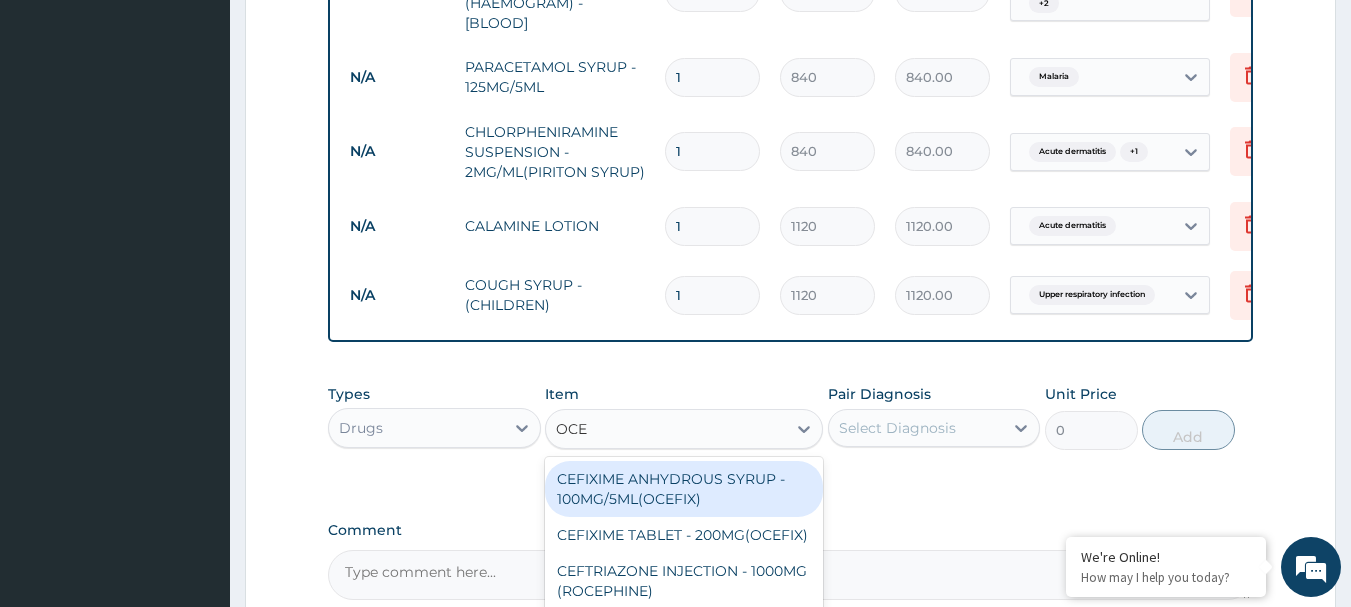 type on "OCEF" 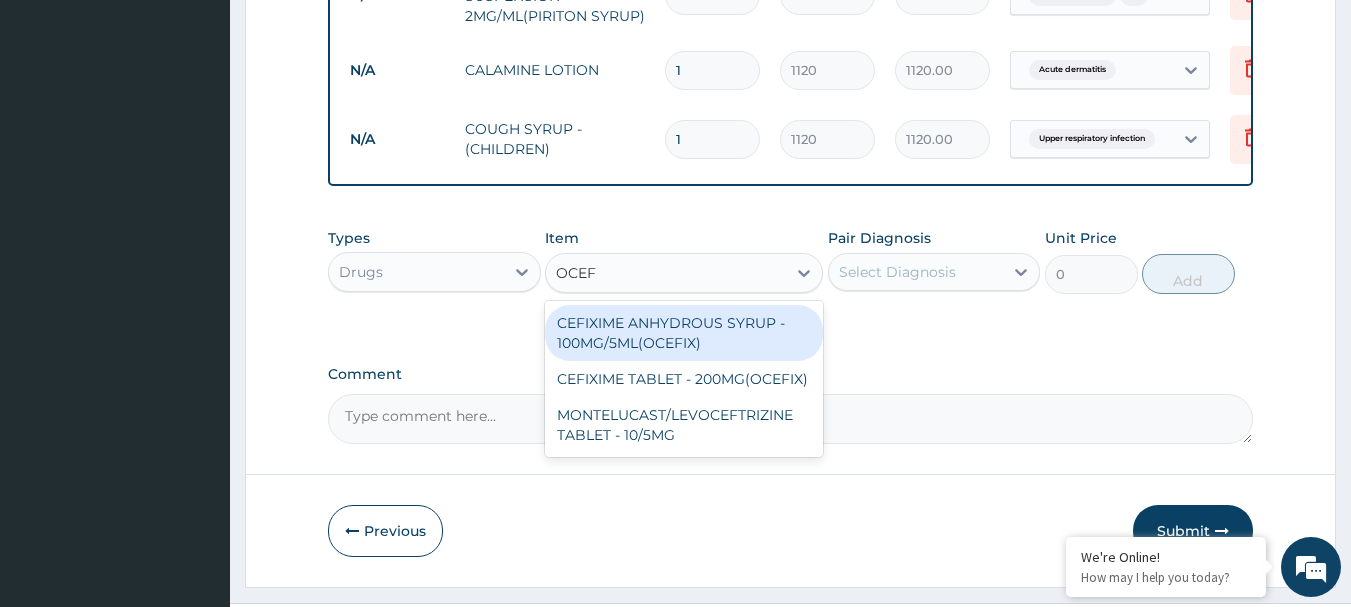 scroll, scrollTop: 1215, scrollLeft: 0, axis: vertical 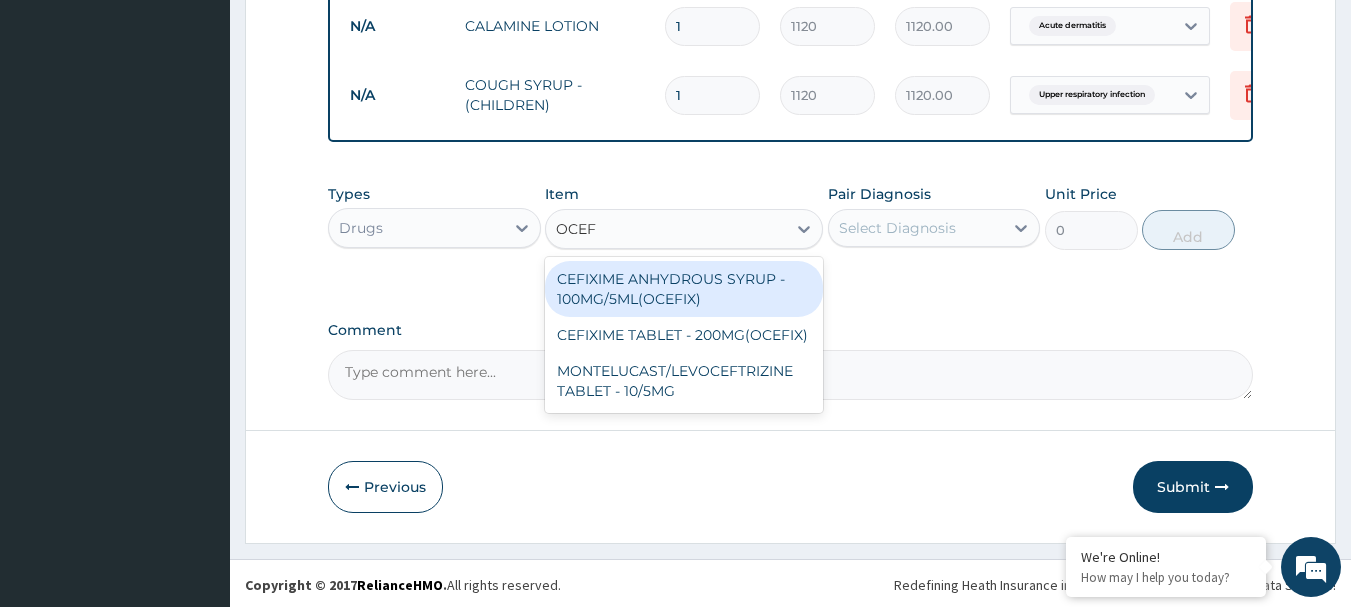 click on "CEFIXIME ANHYDROUS SYRUP - 100MG/5ML(OCEFIX)" at bounding box center [684, 289] 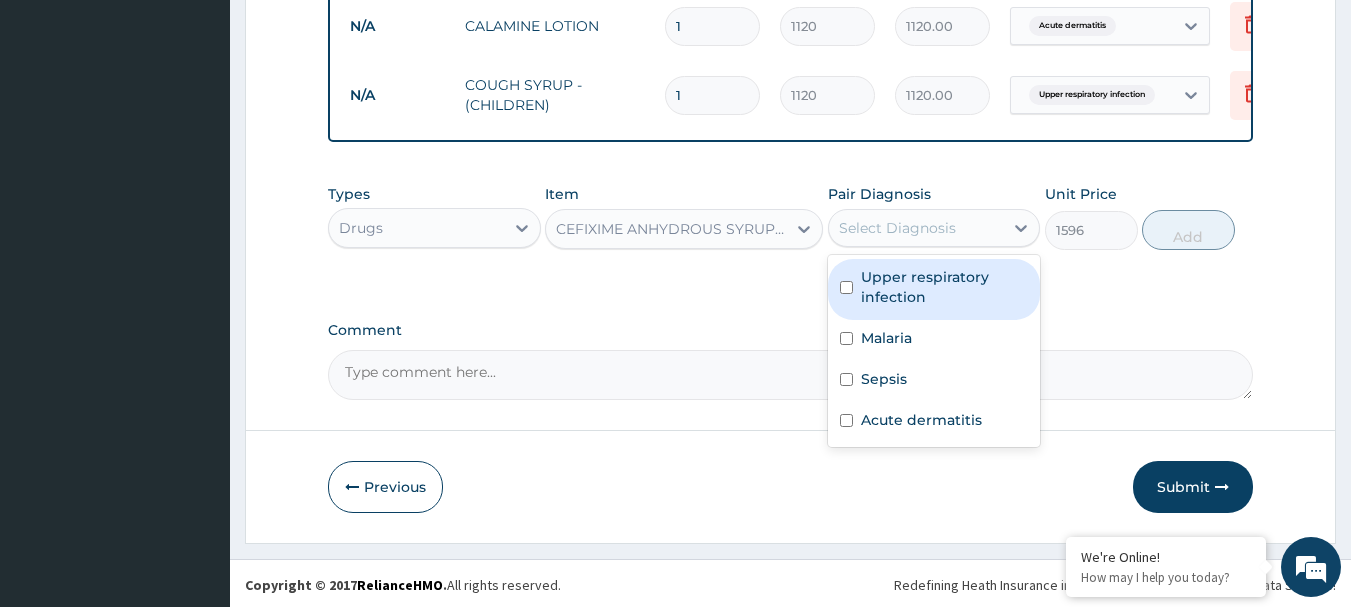 click on "Select Diagnosis" at bounding box center [897, 228] 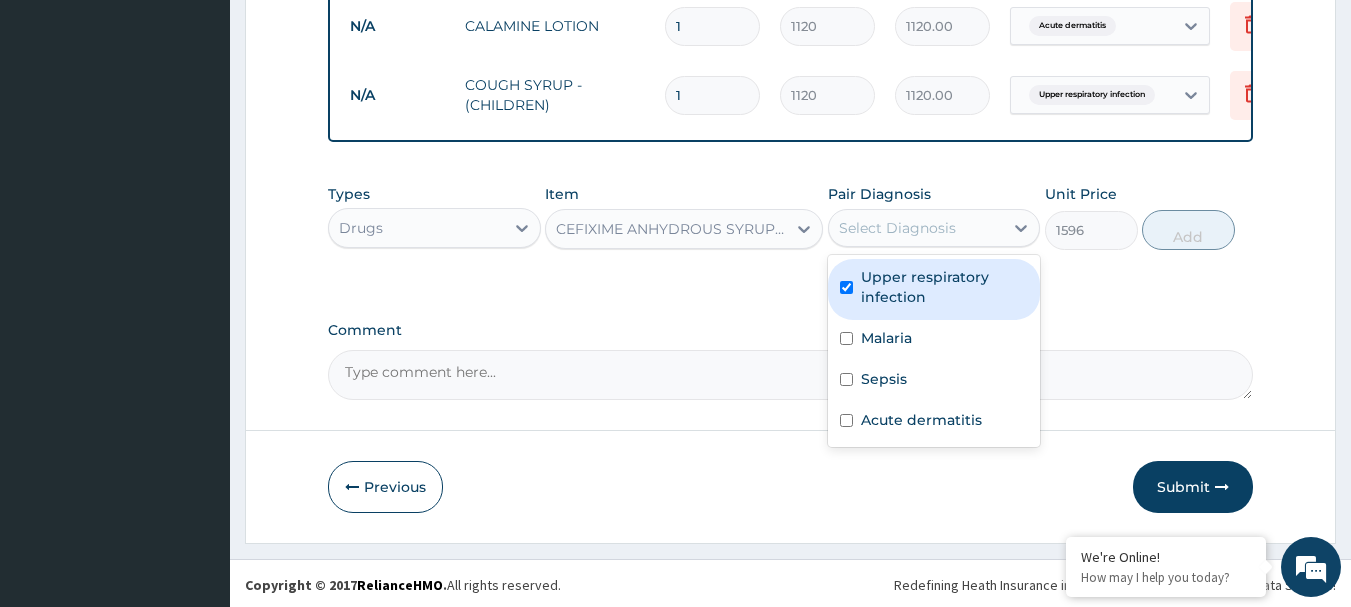 checkbox on "true" 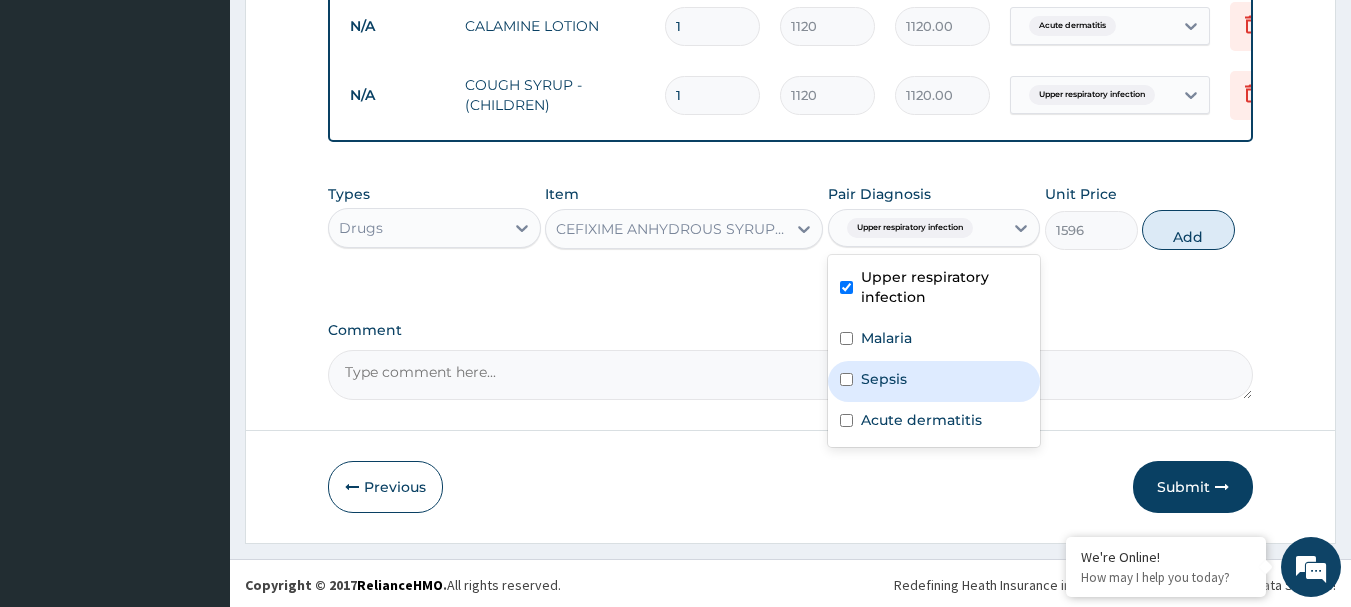click on "Sepsis" at bounding box center (884, 379) 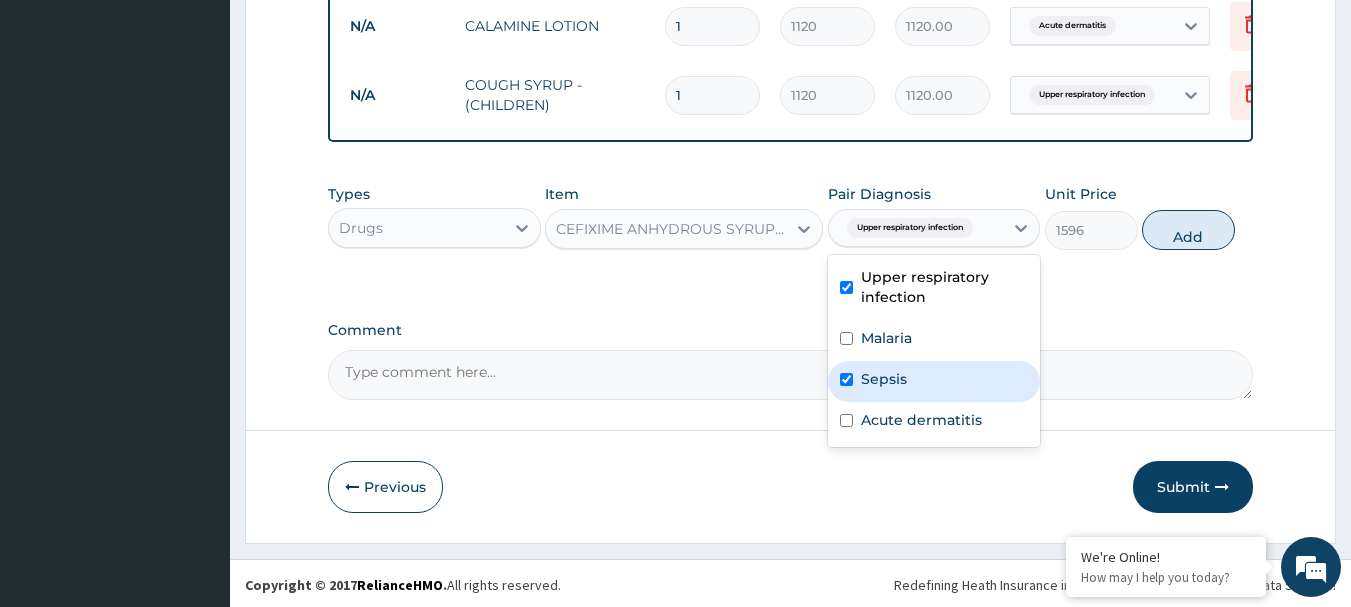 checkbox on "true" 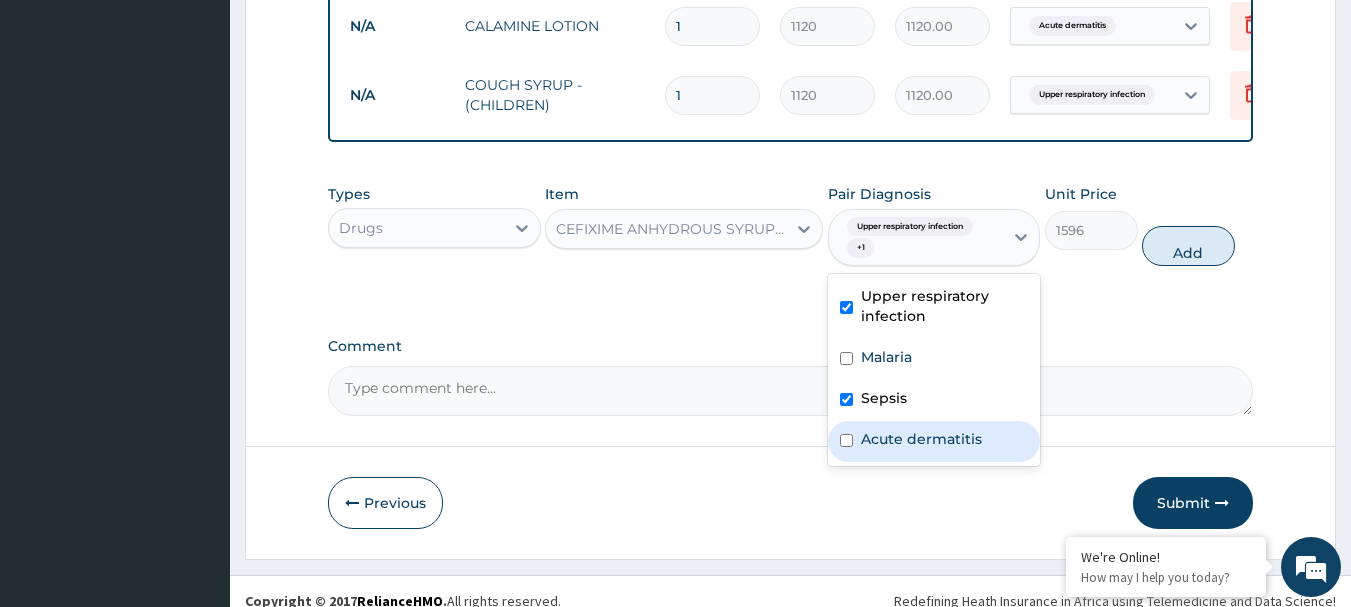 click on "Acute dermatitis" at bounding box center (921, 439) 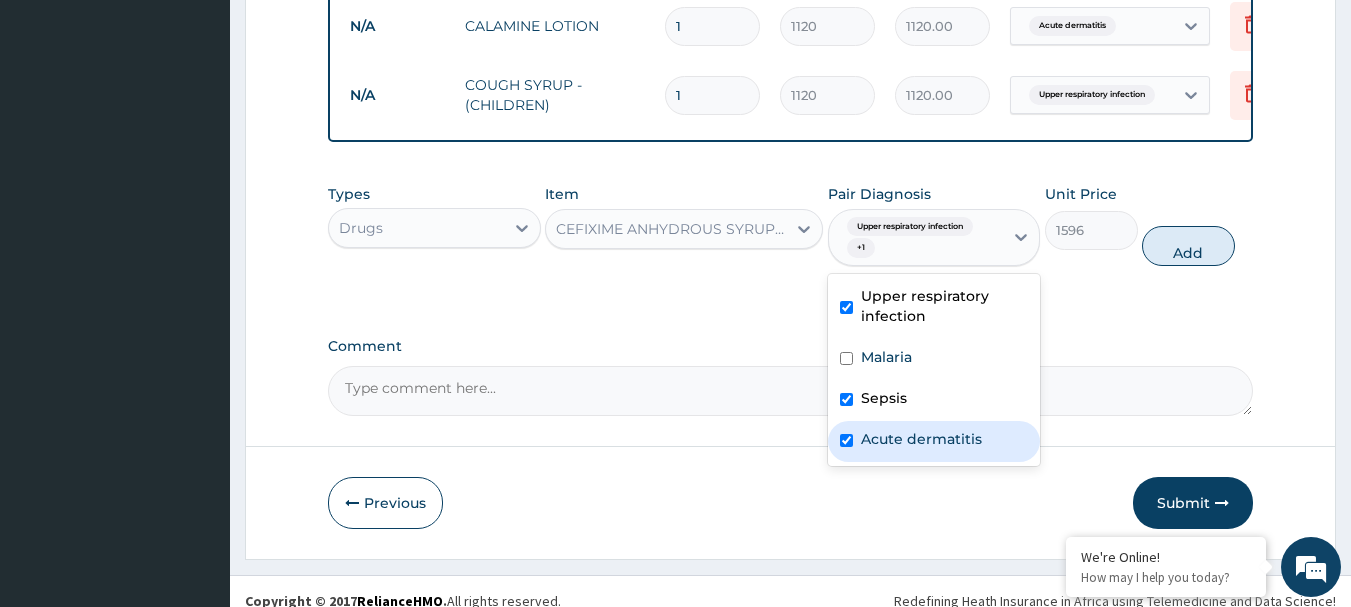 checkbox on "true" 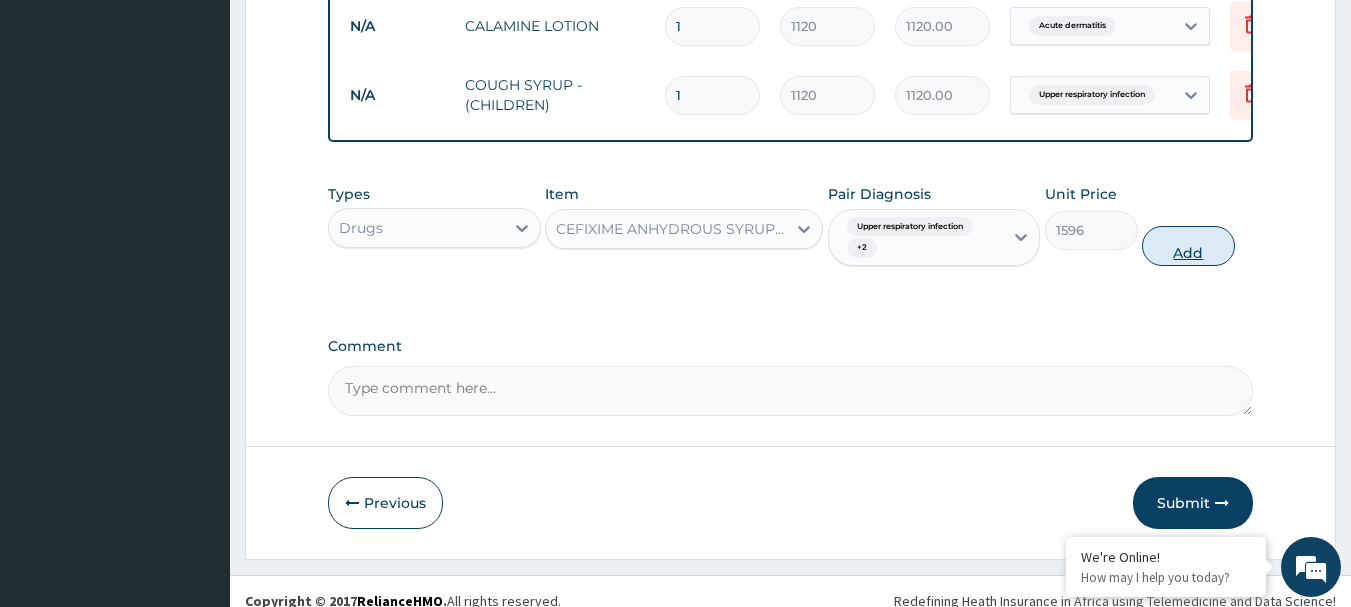 click on "Add" at bounding box center (1188, 246) 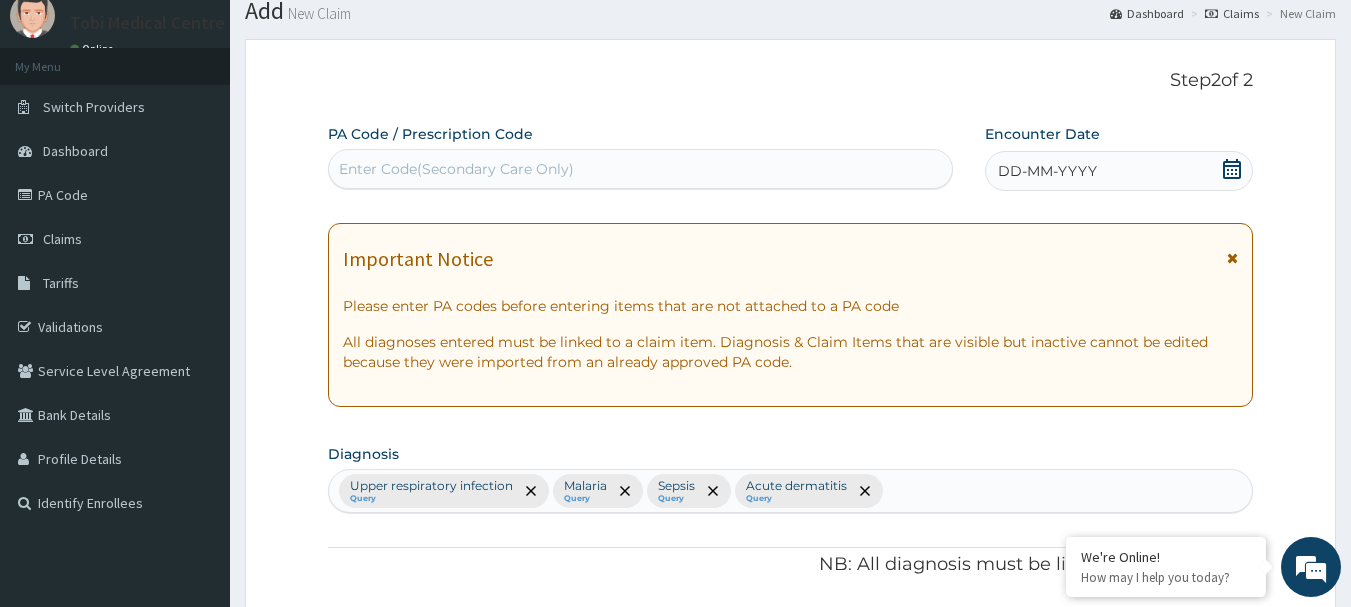 scroll, scrollTop: 15, scrollLeft: 0, axis: vertical 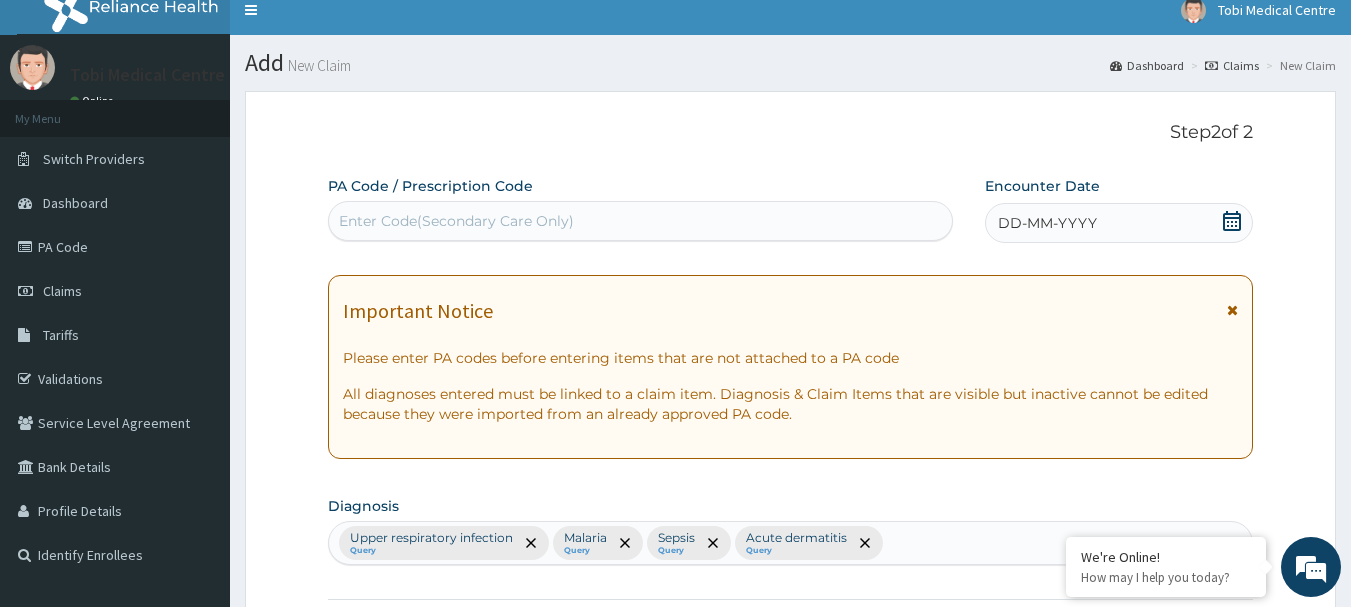 click 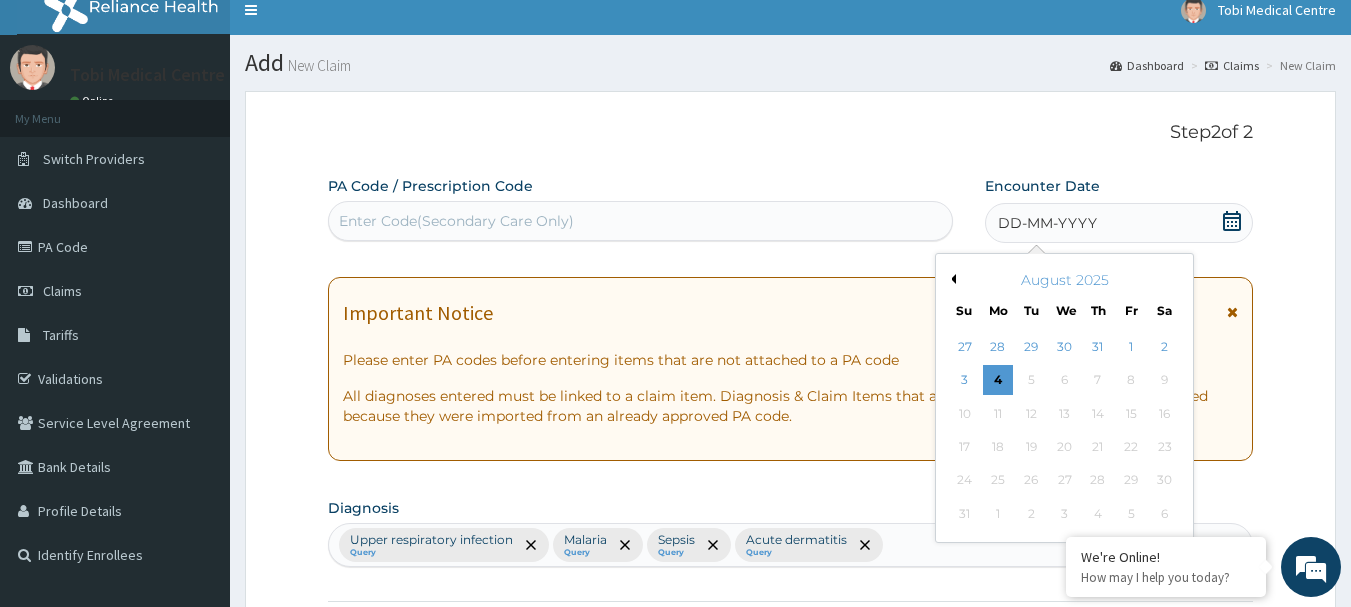 click on "August 2025" at bounding box center (1064, 280) 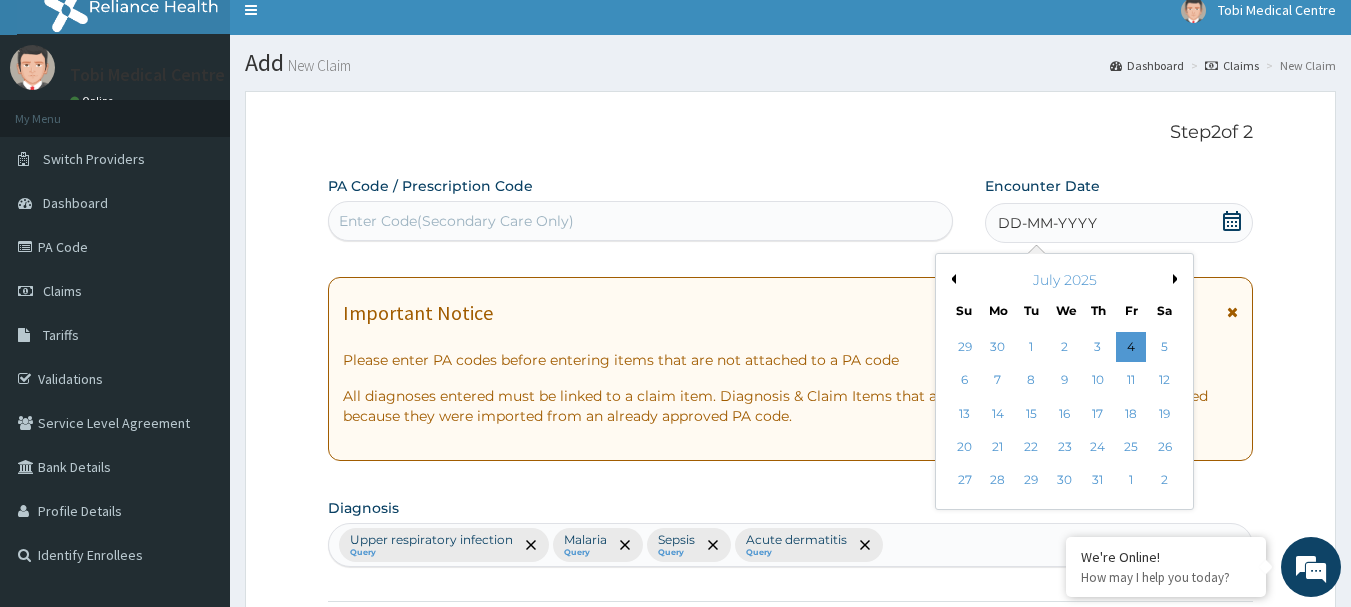 click on "Previous Month" at bounding box center (951, 279) 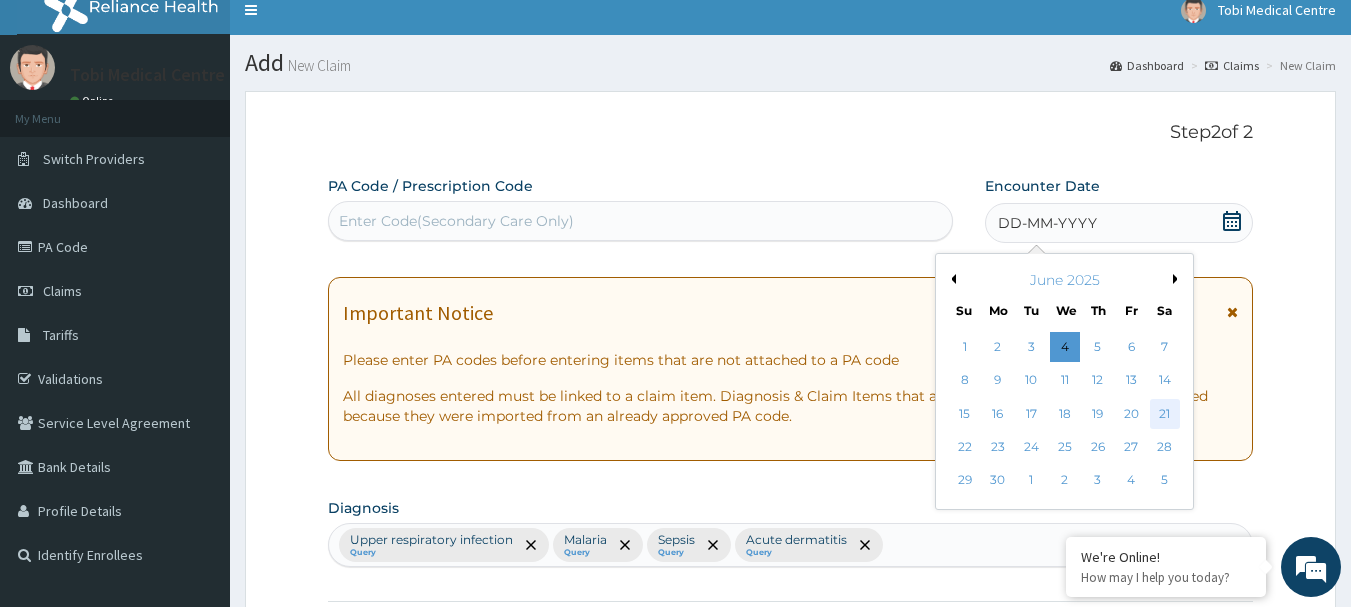 click on "21" at bounding box center [1165, 414] 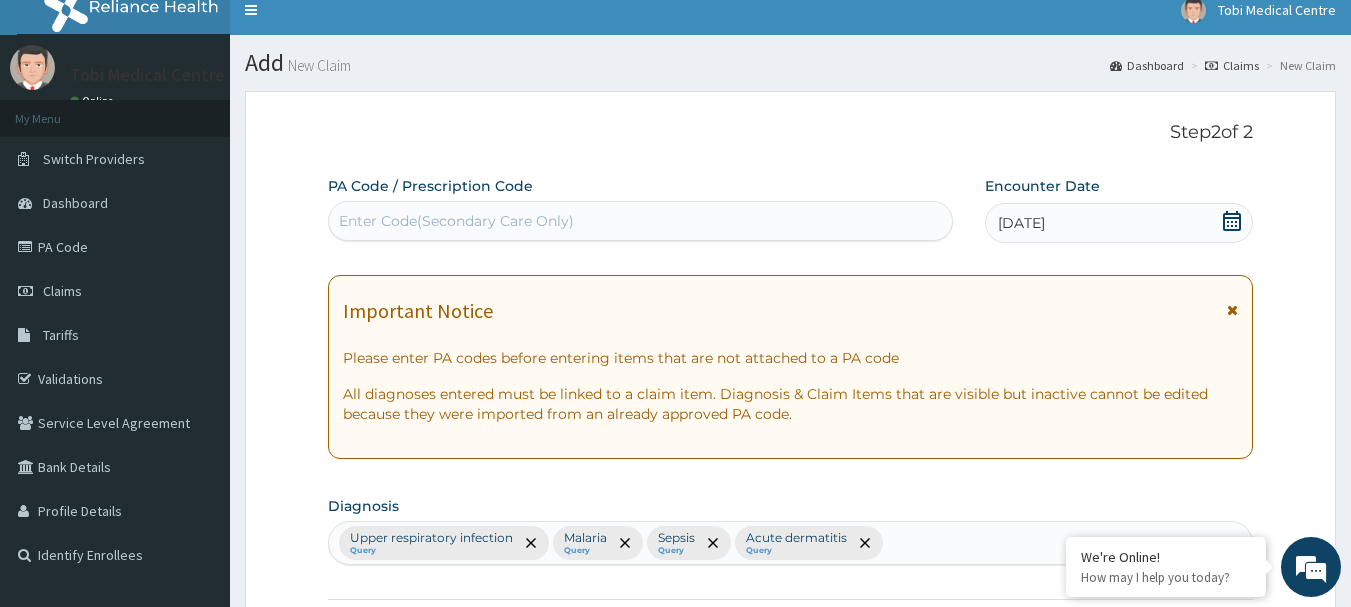 click 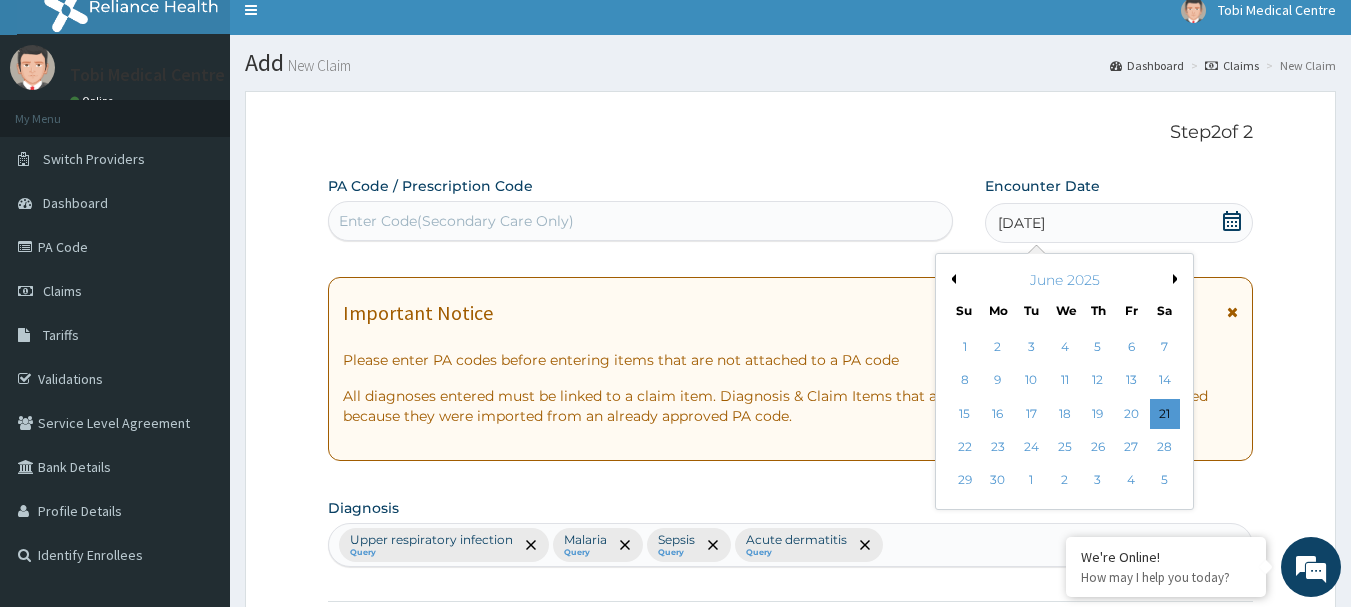 click on "Next Month" at bounding box center [1178, 279] 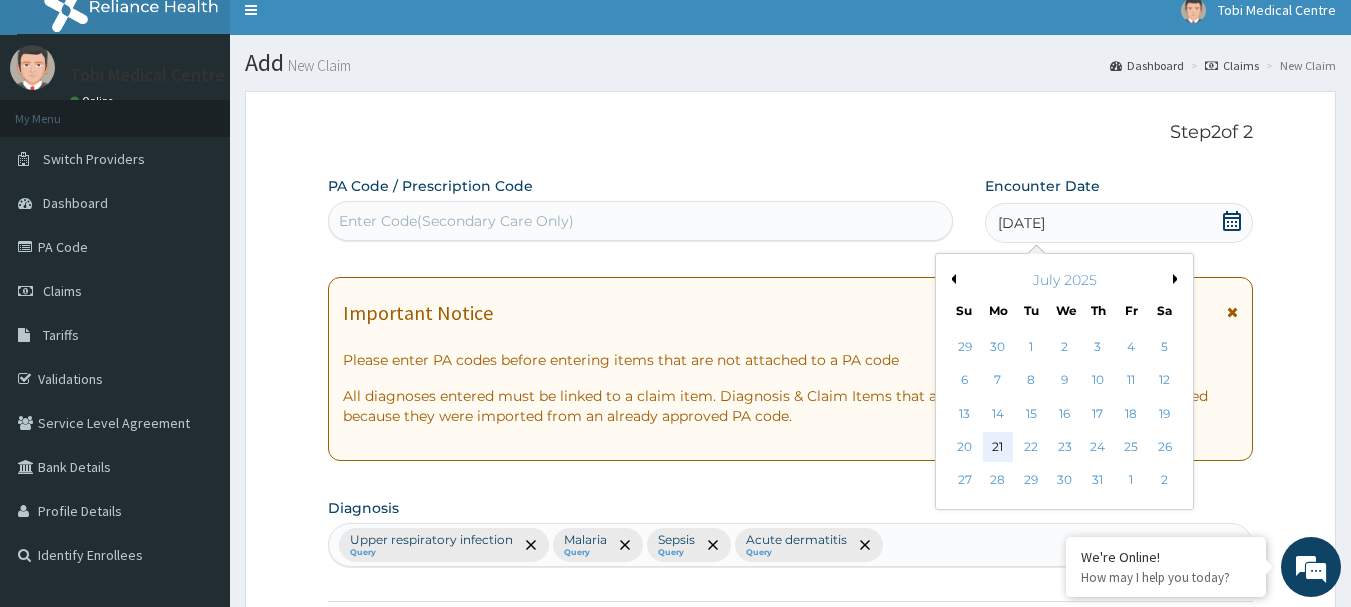 click on "21" at bounding box center [998, 447] 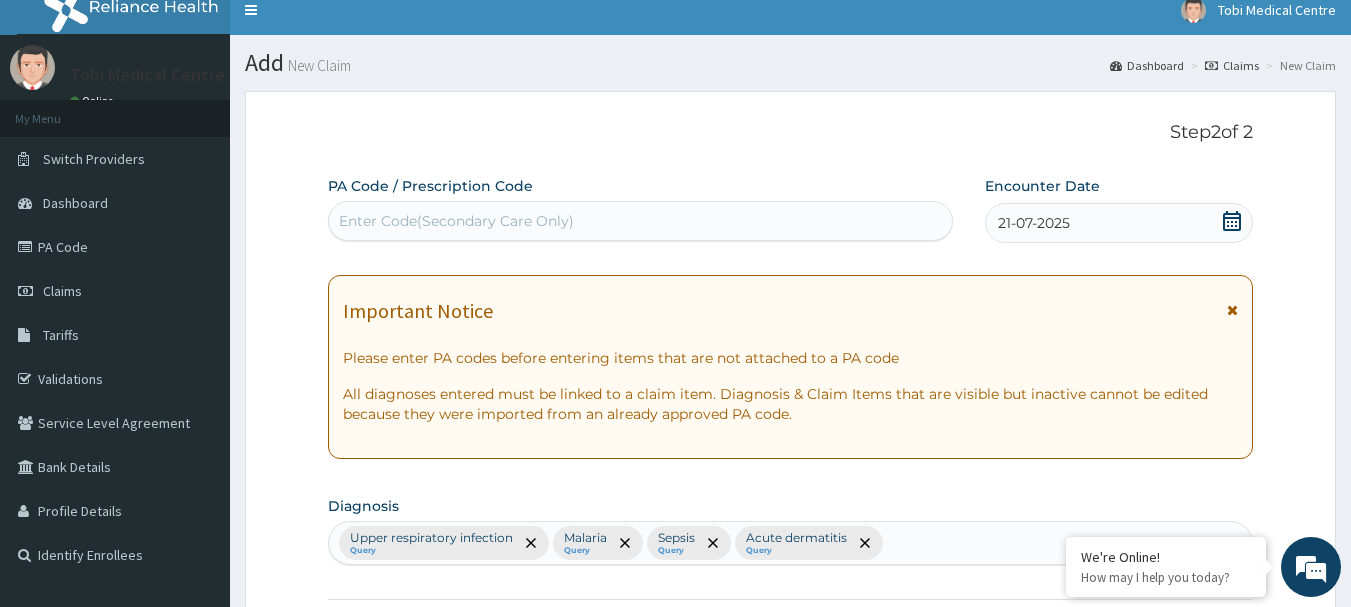 scroll, scrollTop: 546, scrollLeft: 0, axis: vertical 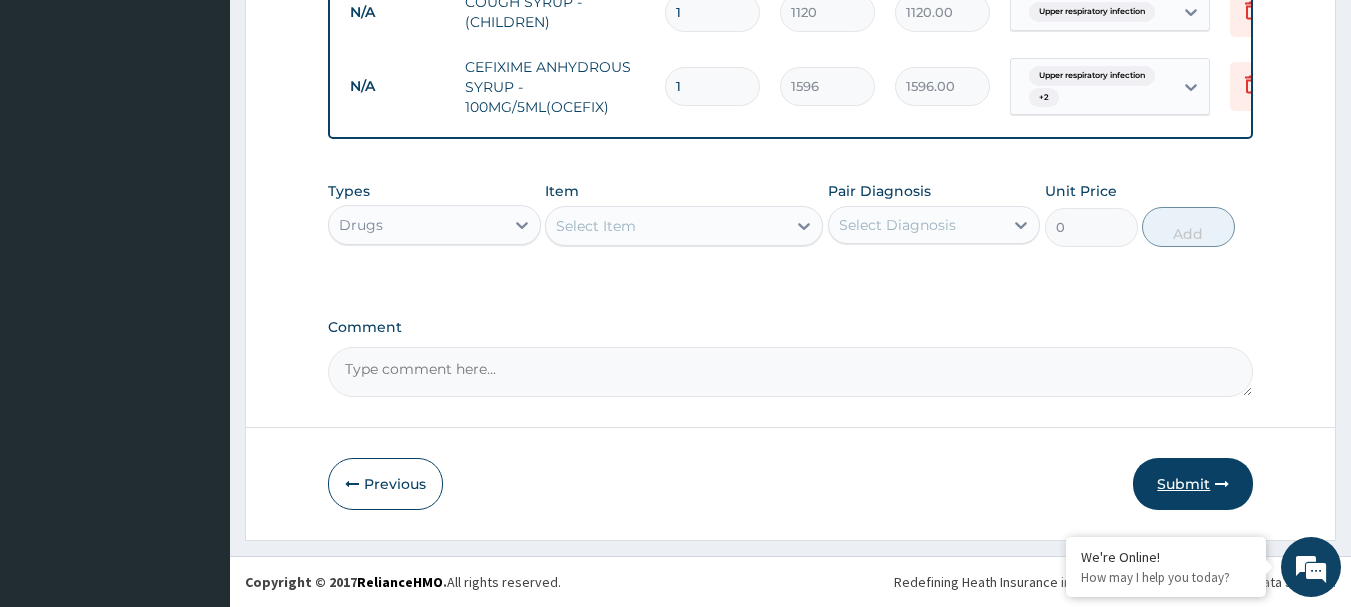 click on "Submit" at bounding box center [1193, 484] 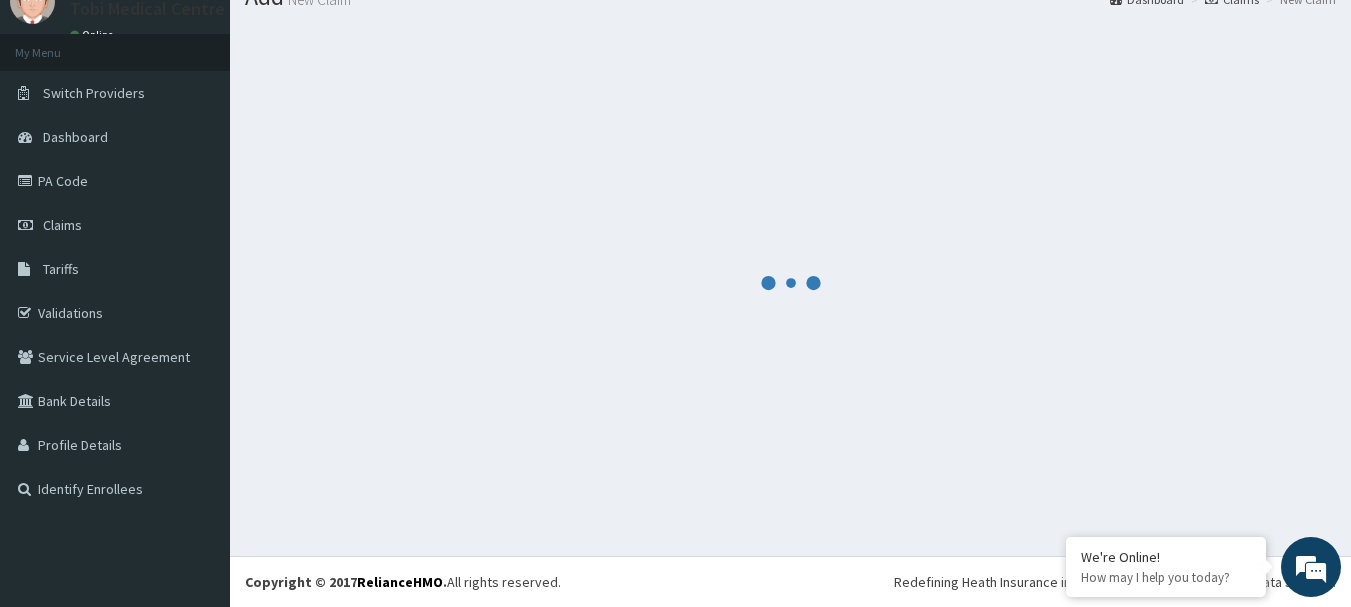 scroll, scrollTop: 81, scrollLeft: 0, axis: vertical 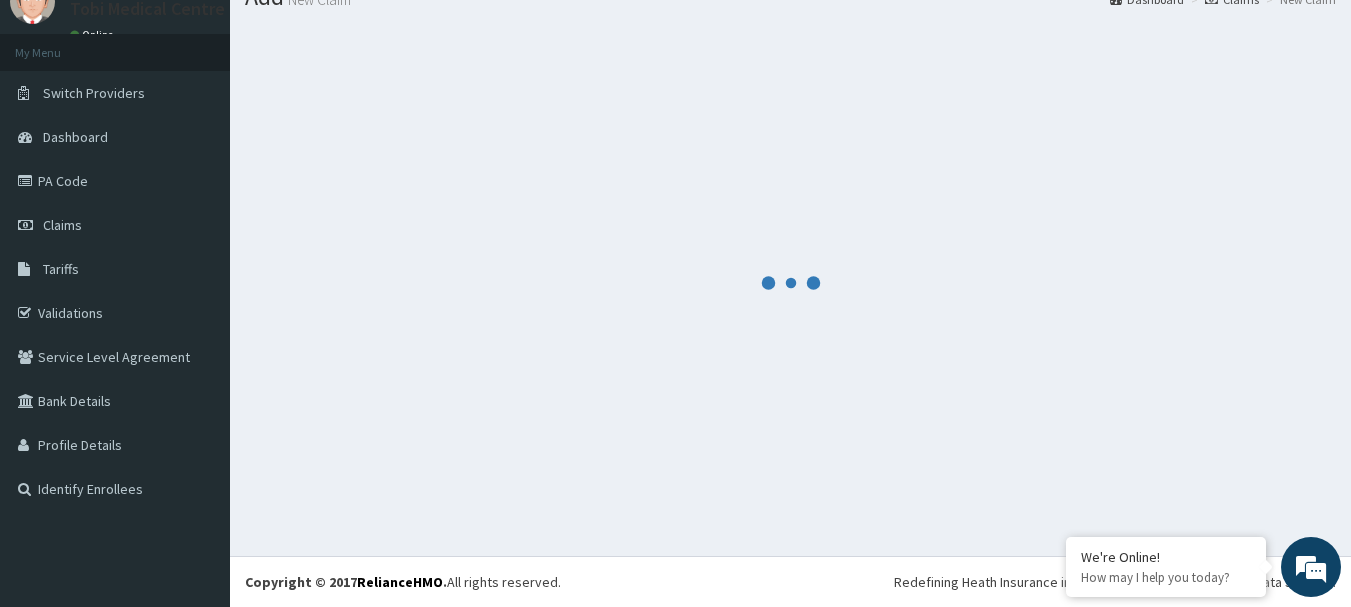 drag, startPoint x: 1159, startPoint y: 461, endPoint x: 1176, endPoint y: 381, distance: 81.78631 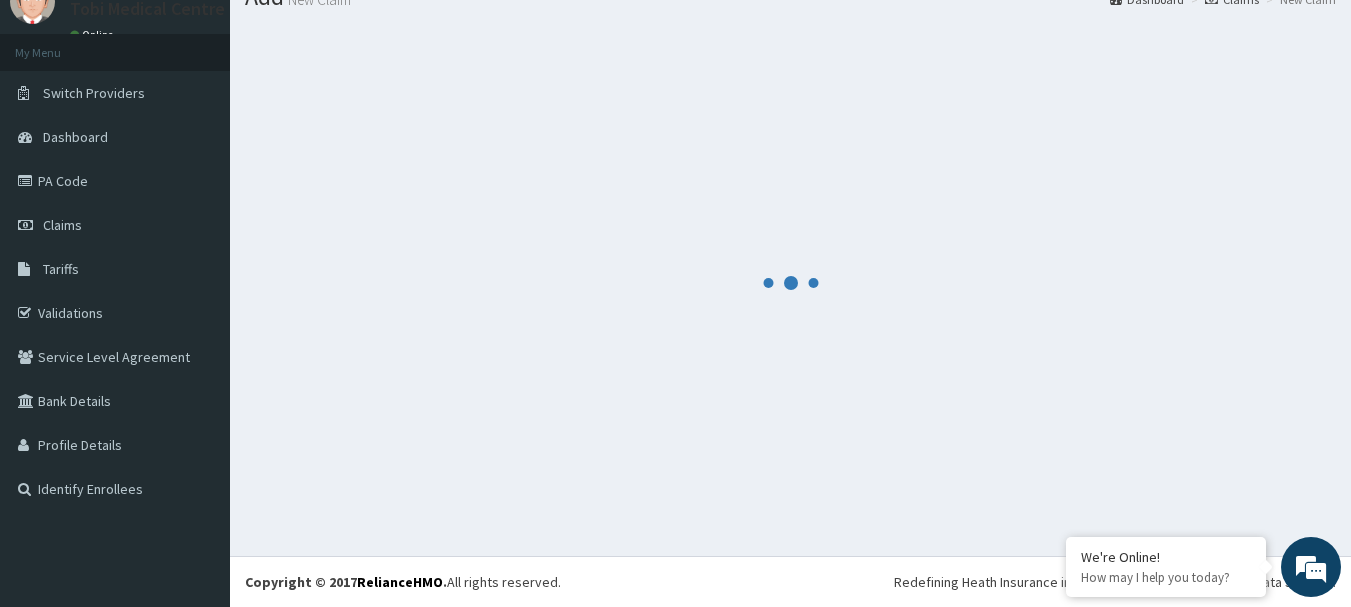 click at bounding box center (790, 283) 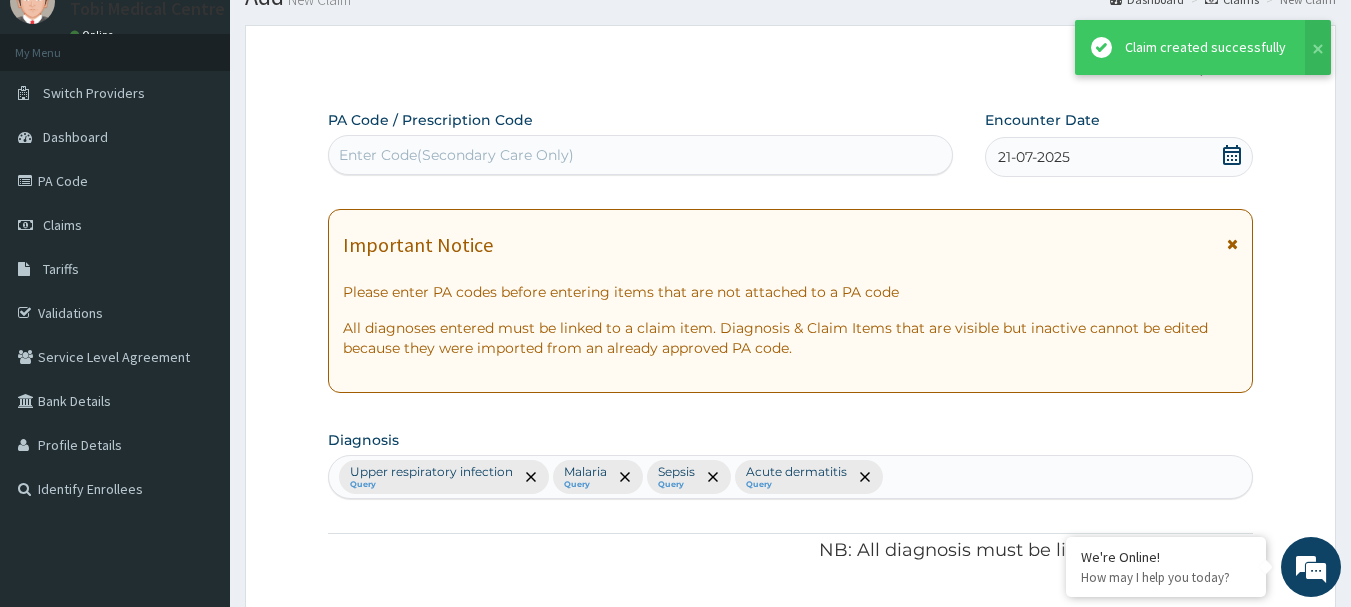 scroll, scrollTop: 1313, scrollLeft: 0, axis: vertical 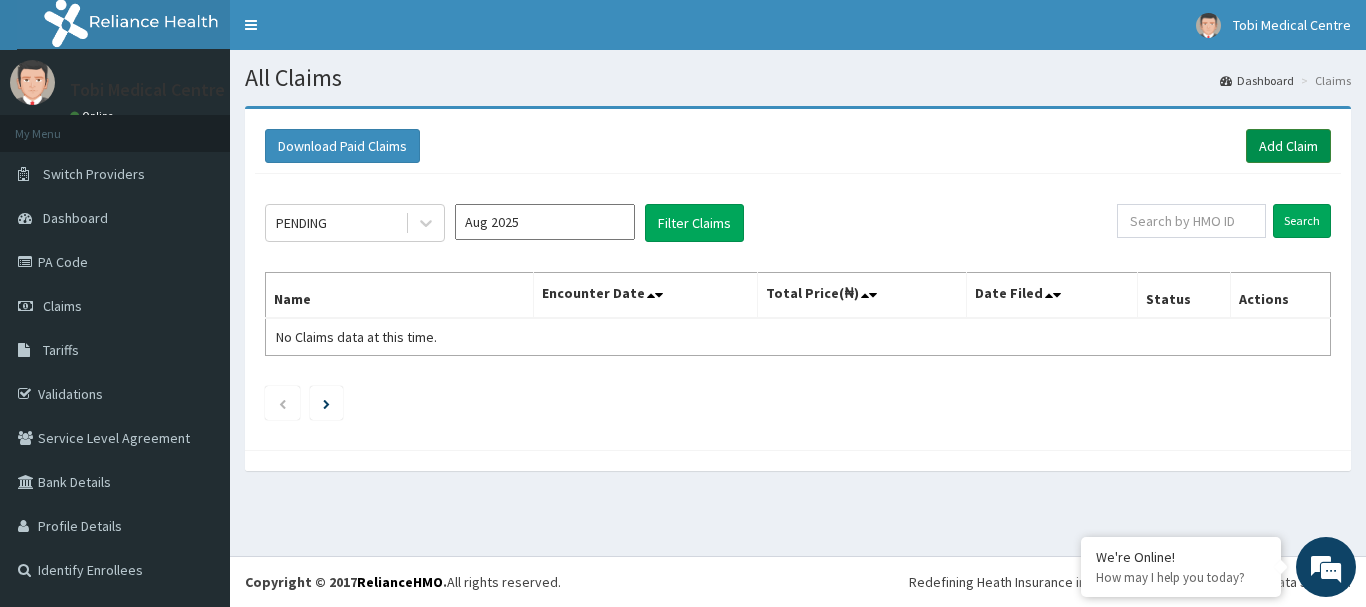 click on "Add Claim" at bounding box center [1288, 146] 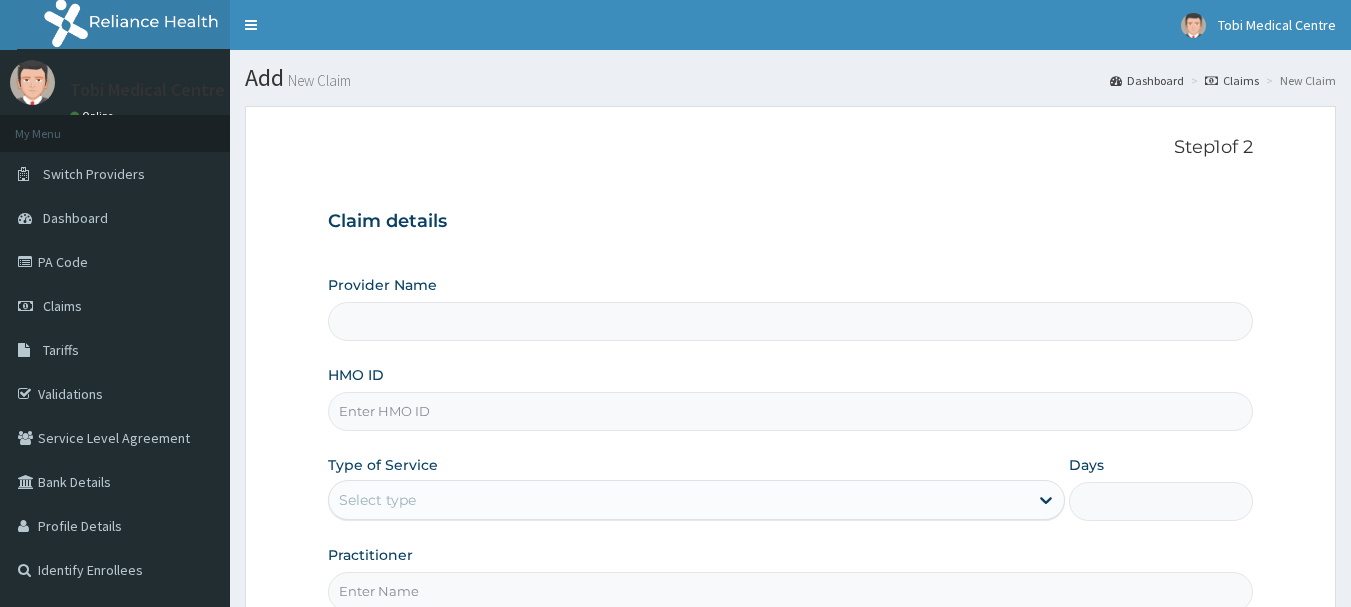 scroll, scrollTop: 0, scrollLeft: 0, axis: both 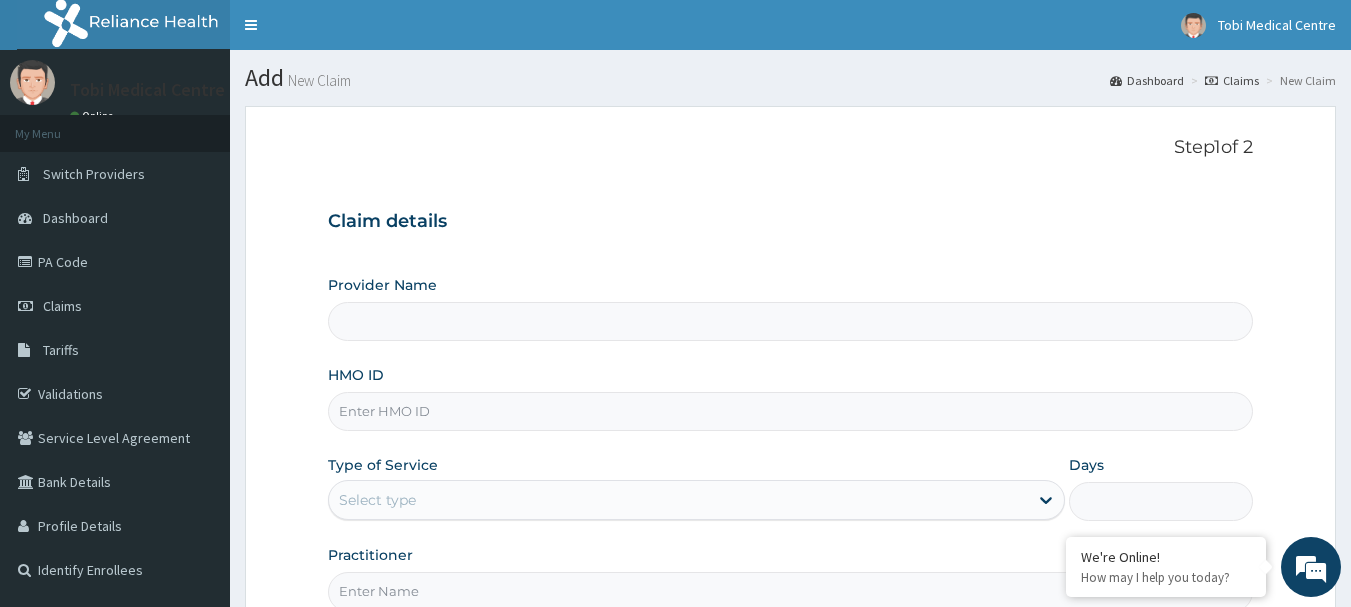 click on "HMO ID" at bounding box center (791, 411) 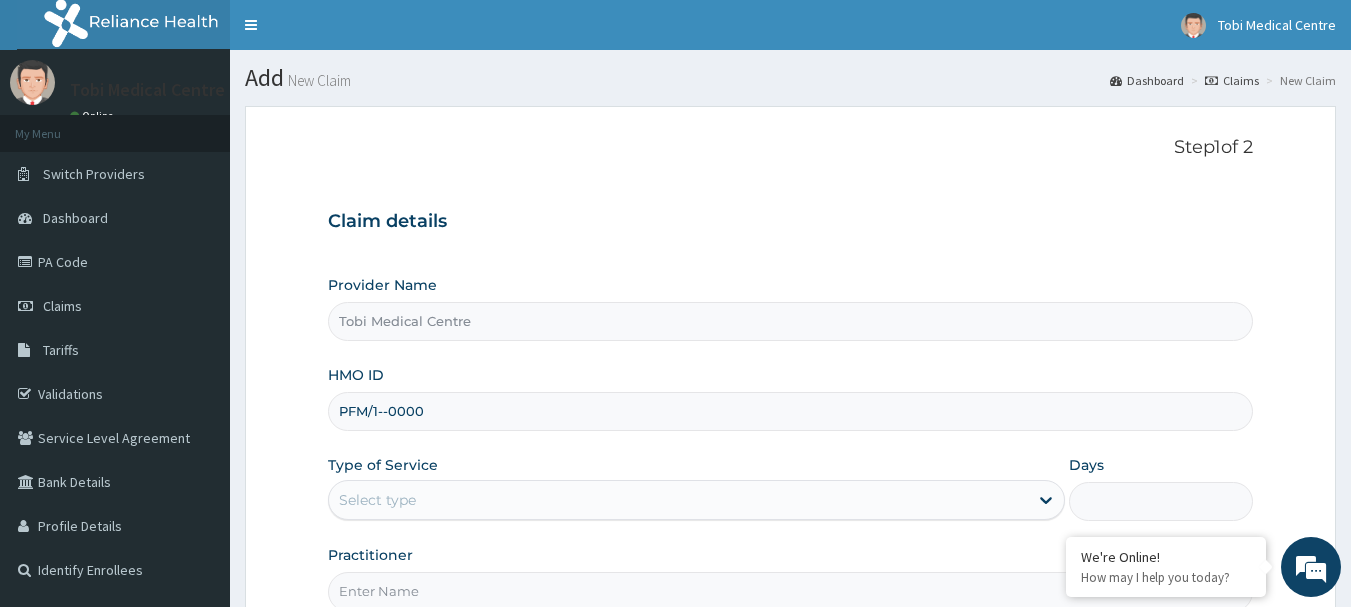 scroll, scrollTop: 0, scrollLeft: 0, axis: both 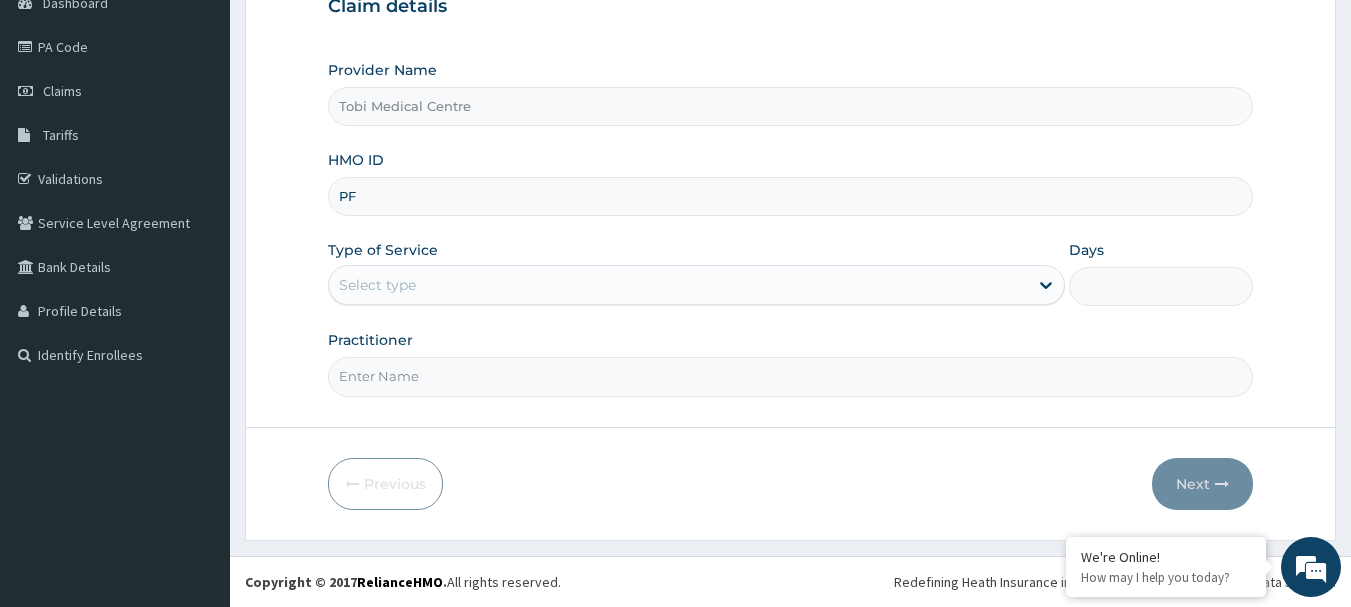 type on "P" 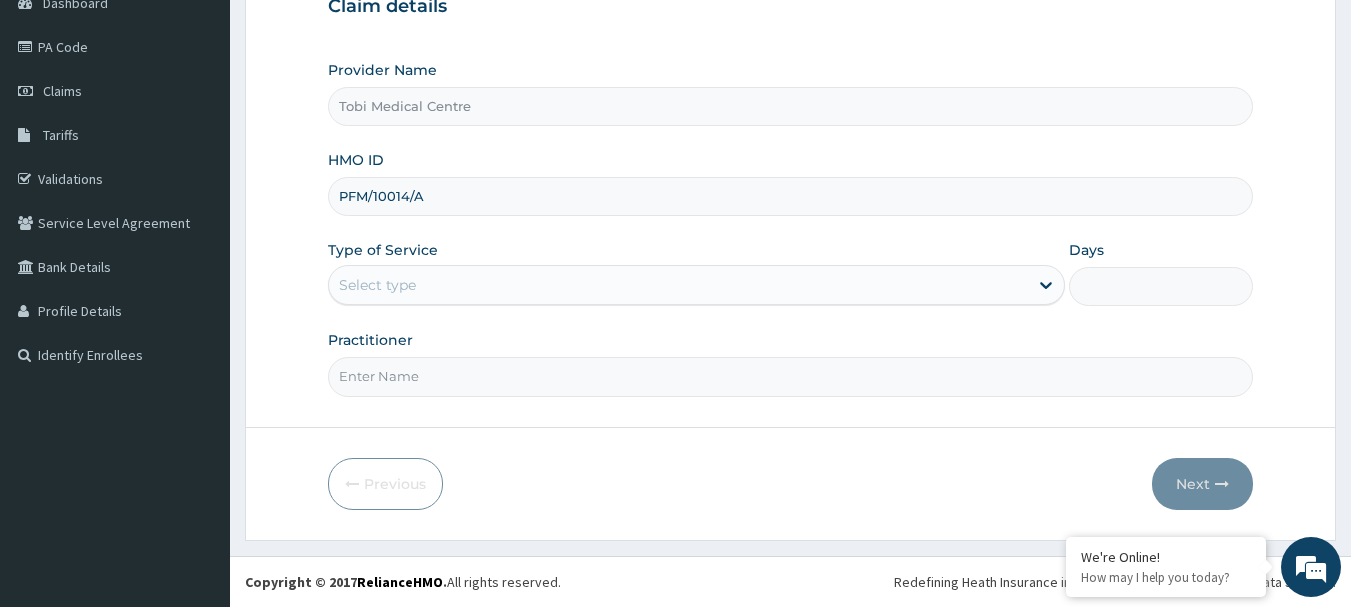type on "PFM/10014/A" 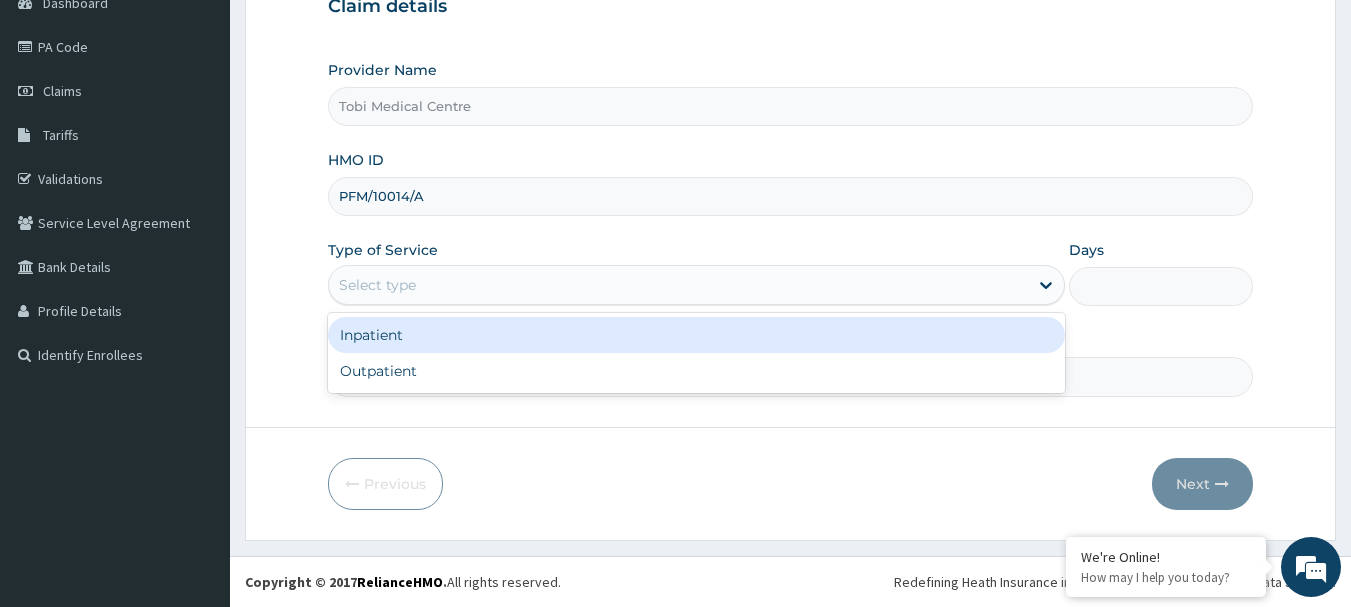click on "Select type" at bounding box center (678, 285) 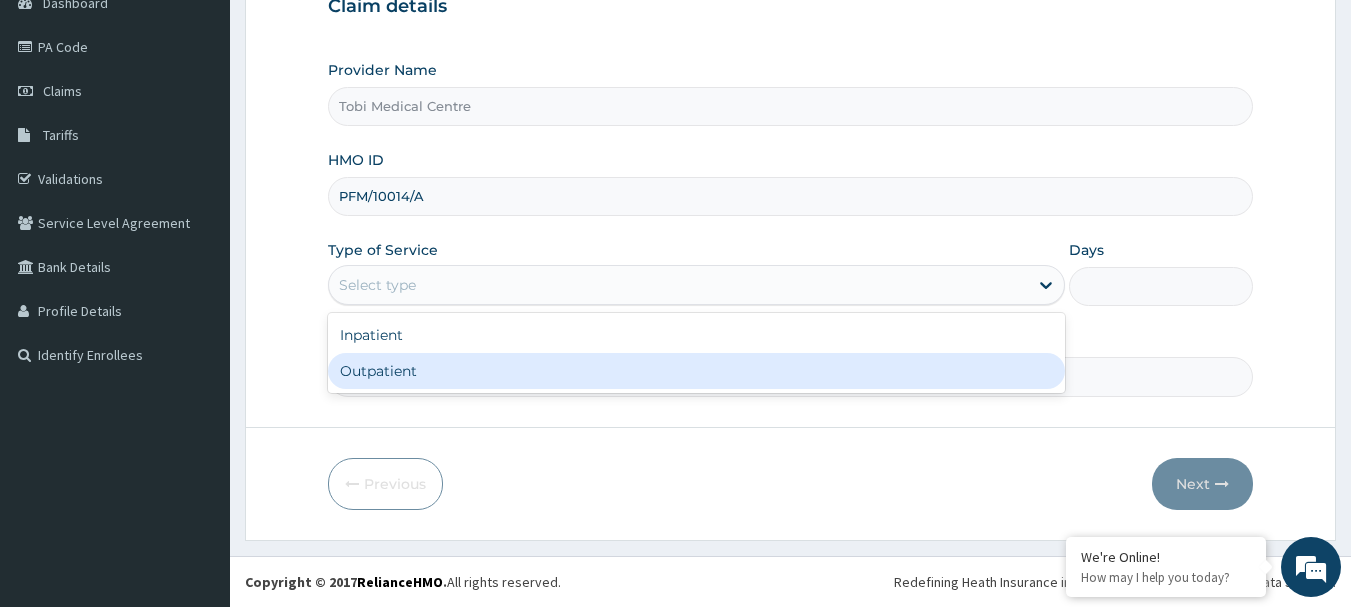 click on "Outpatient" at bounding box center [696, 371] 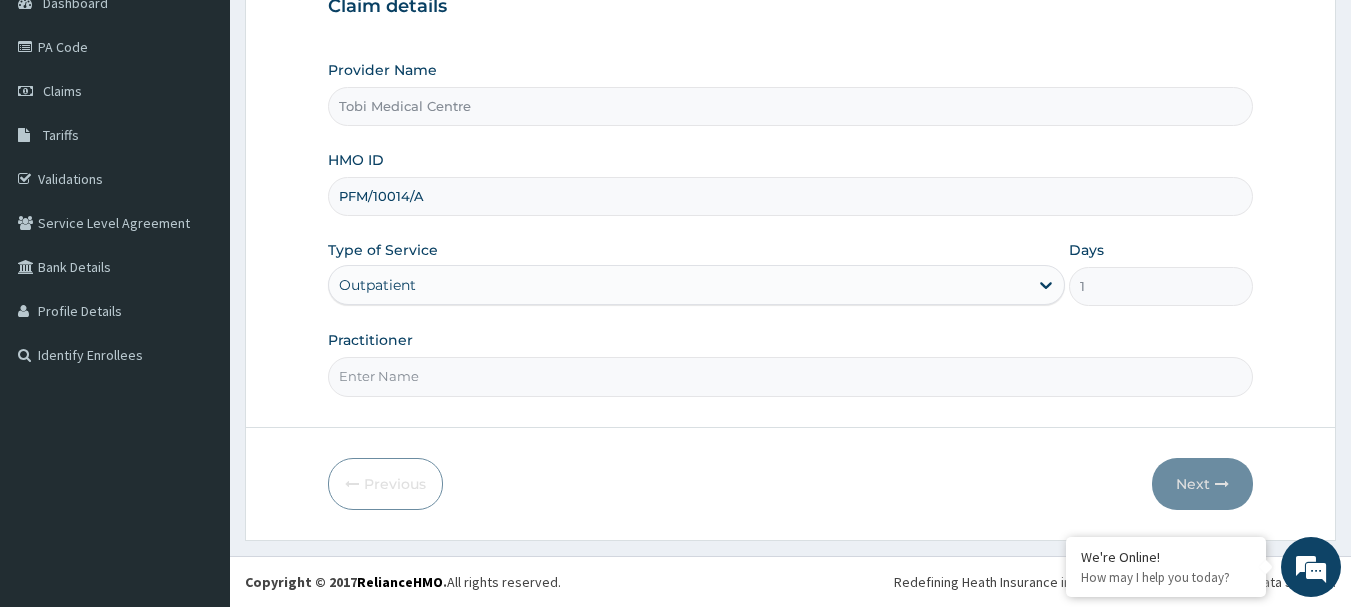 click on "Practitioner" at bounding box center (791, 376) 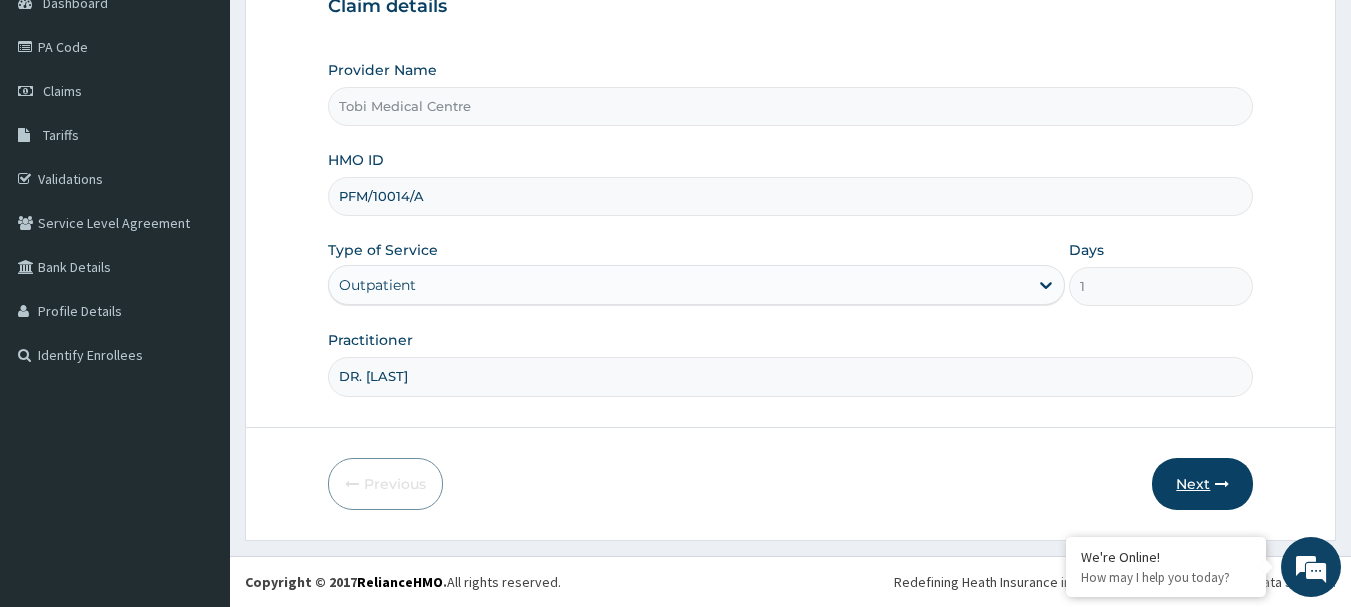 type on "DR. [LAST]" 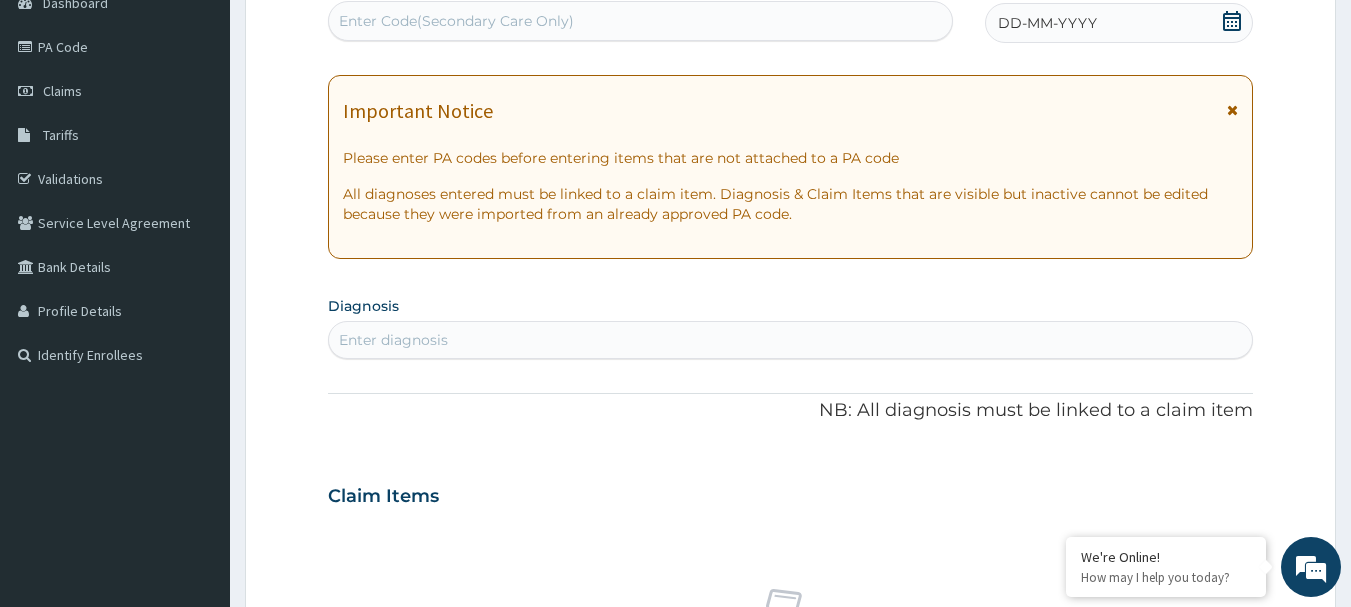 click on "Diagnosis Enter diagnosis" at bounding box center (791, 325) 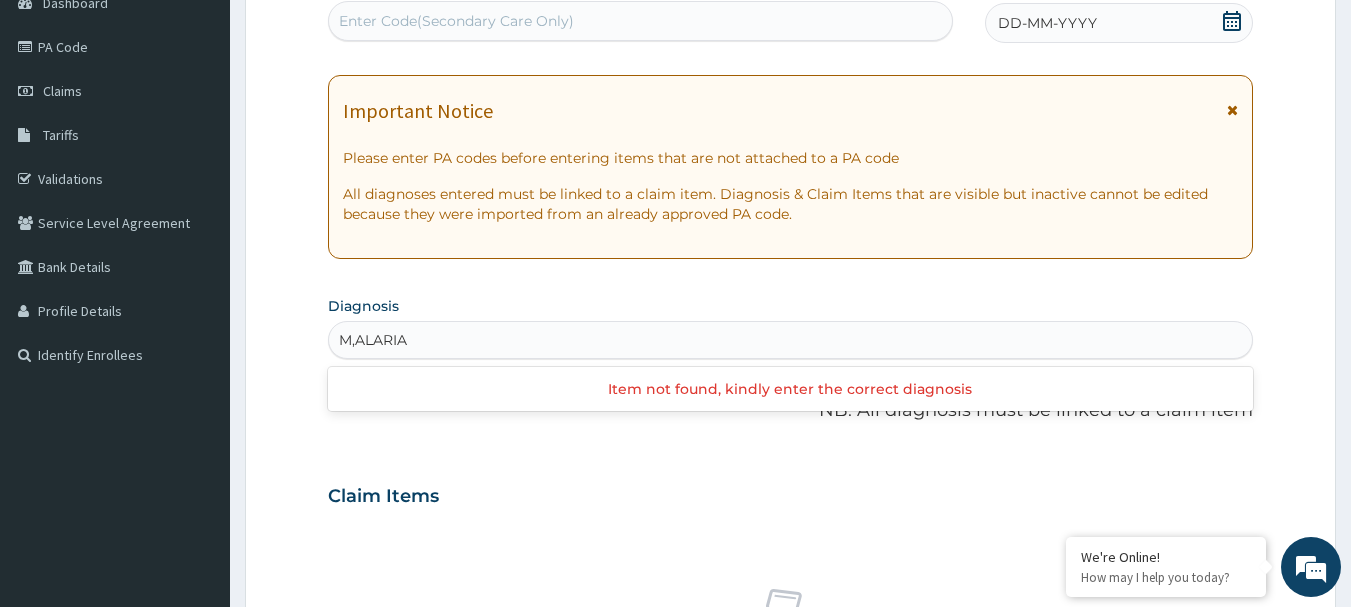 type on "MALARIA" 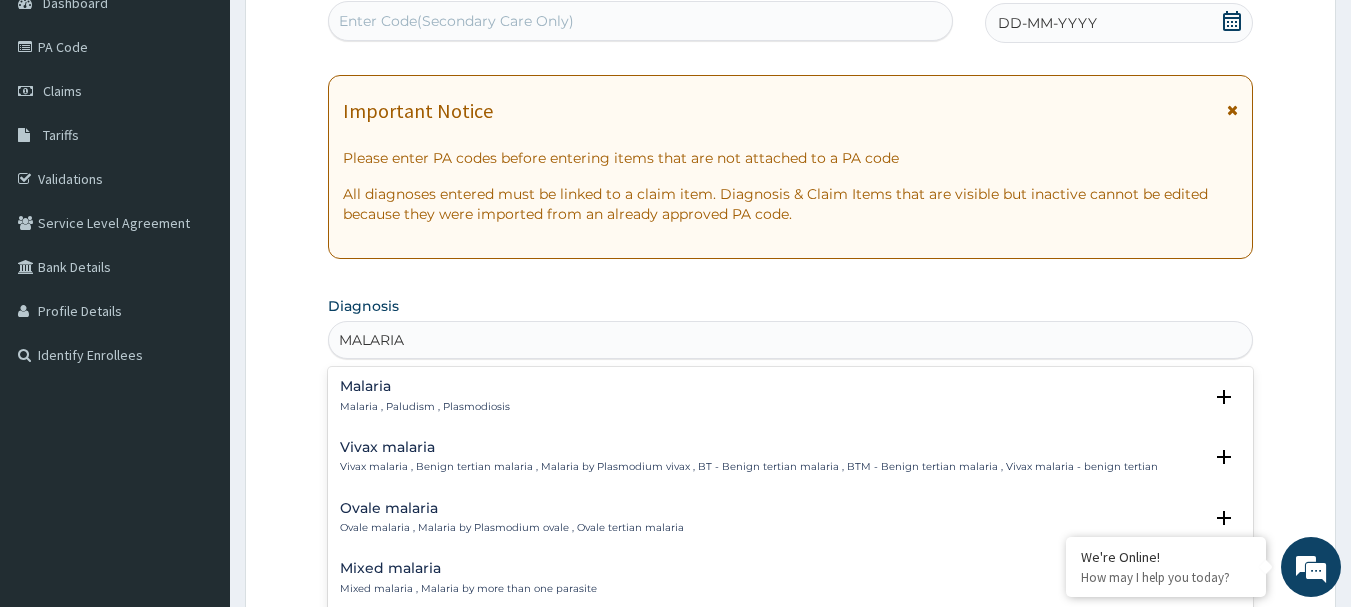 click on "Malaria Malaria , Paludism , Plasmodiosis" at bounding box center [791, 396] 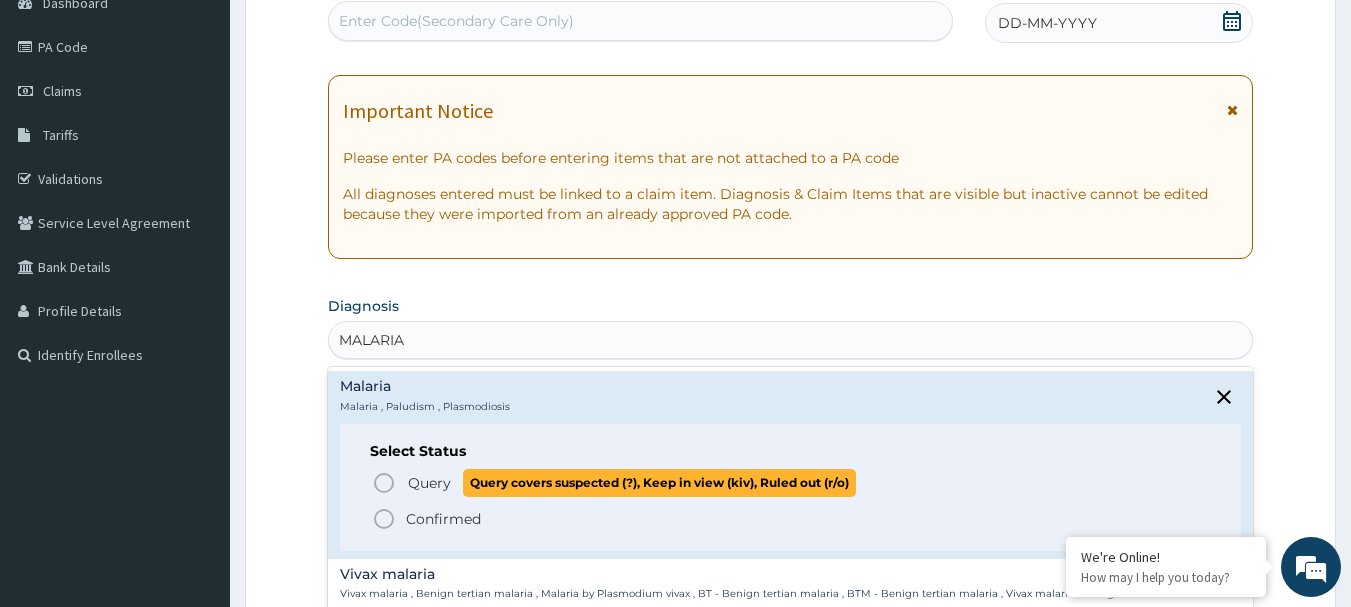 click on "Query" at bounding box center (429, 483) 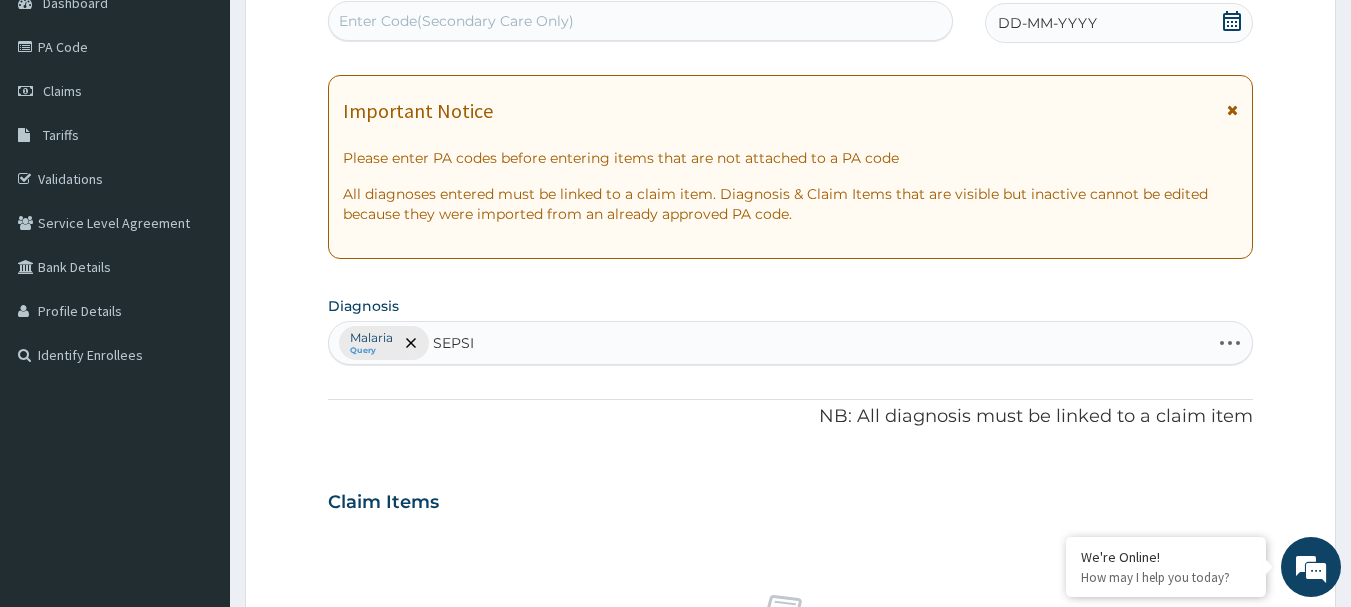 type on "SEPSIS" 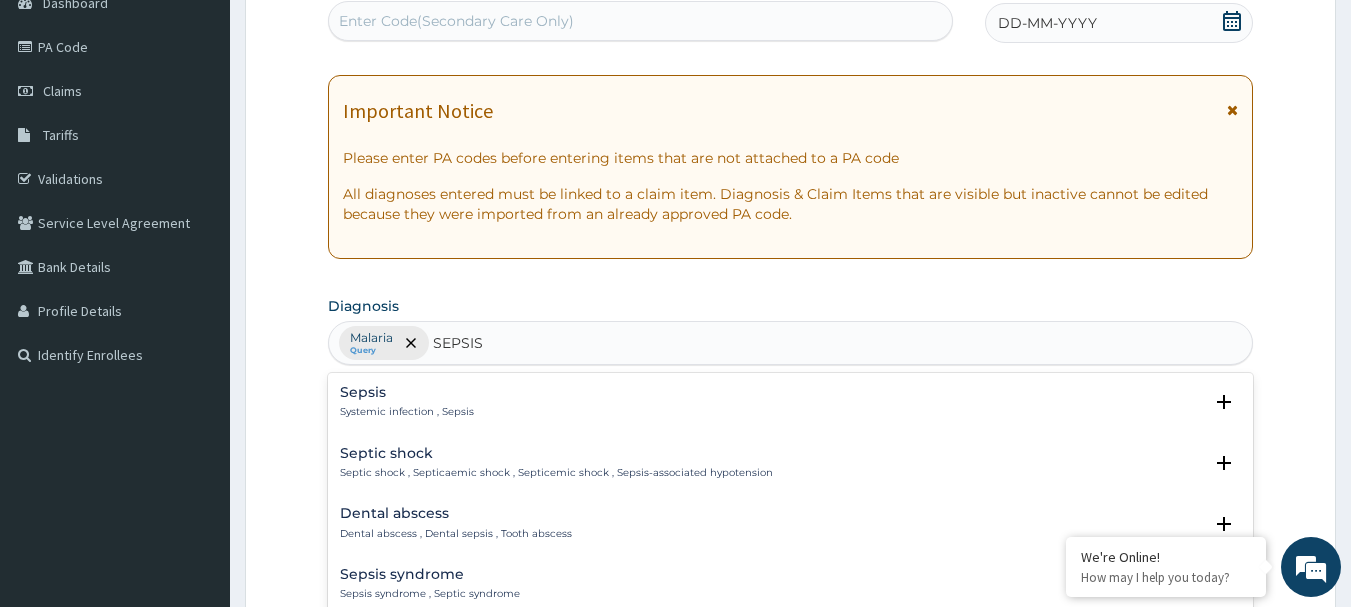 click on "Sepsis Systemic infection , Sepsis" at bounding box center [791, 402] 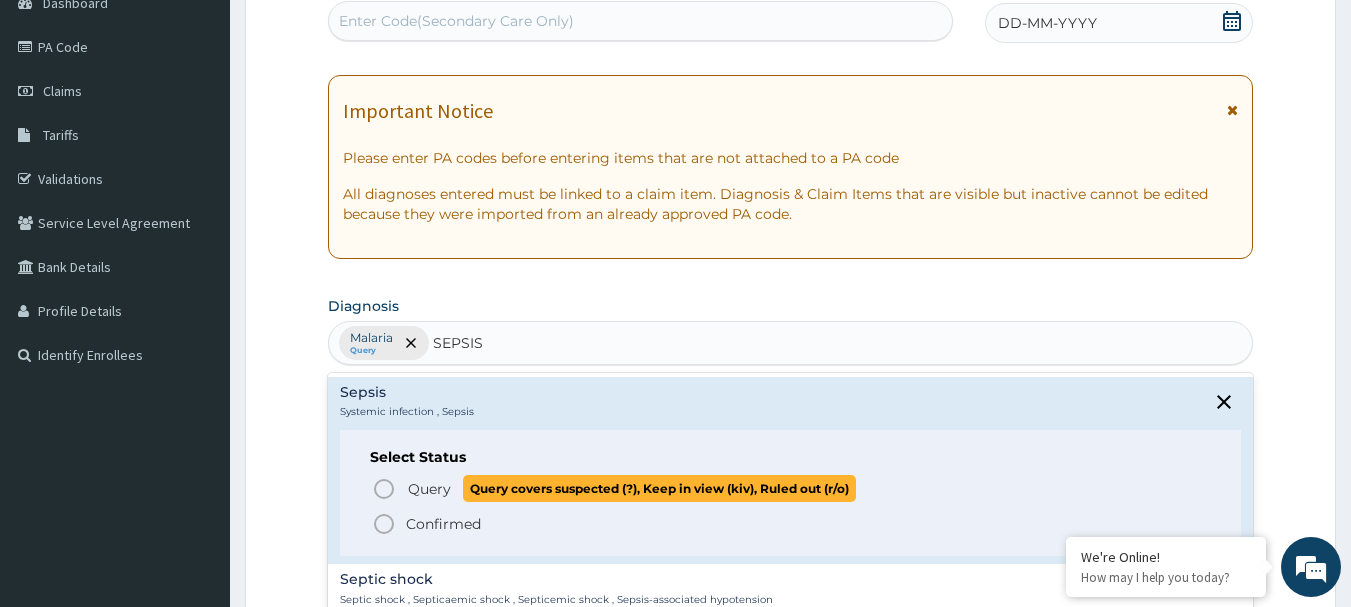 click on "Query" at bounding box center (429, 489) 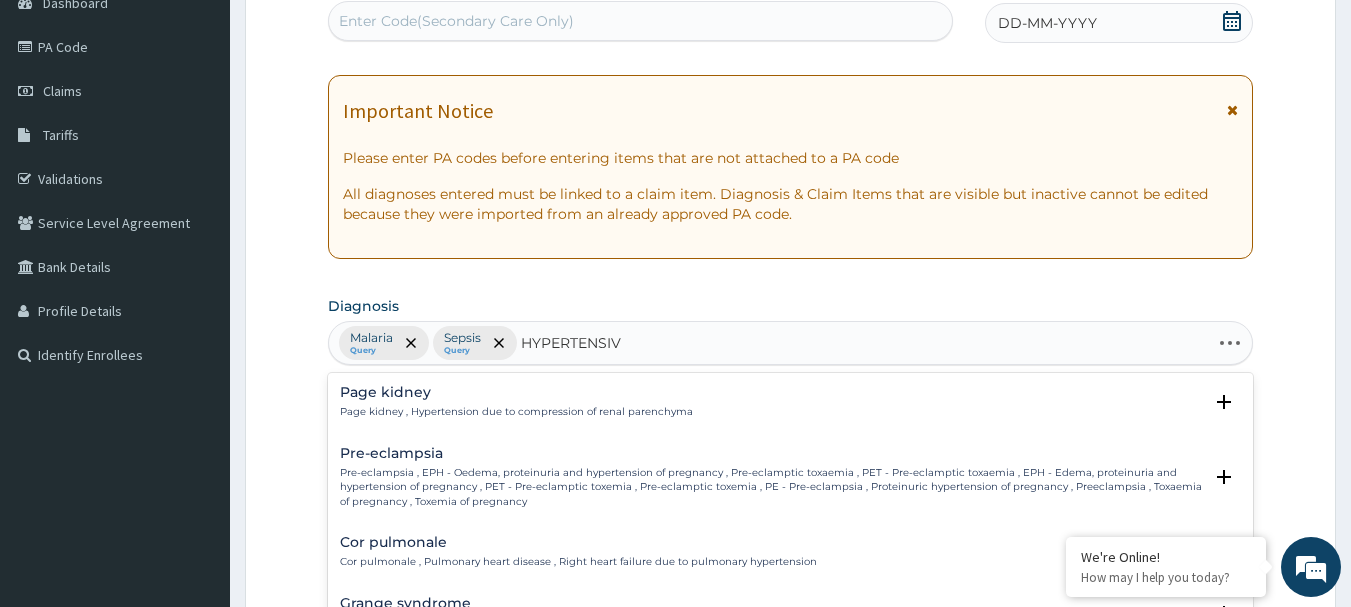 type on "HYPERTENSIVE" 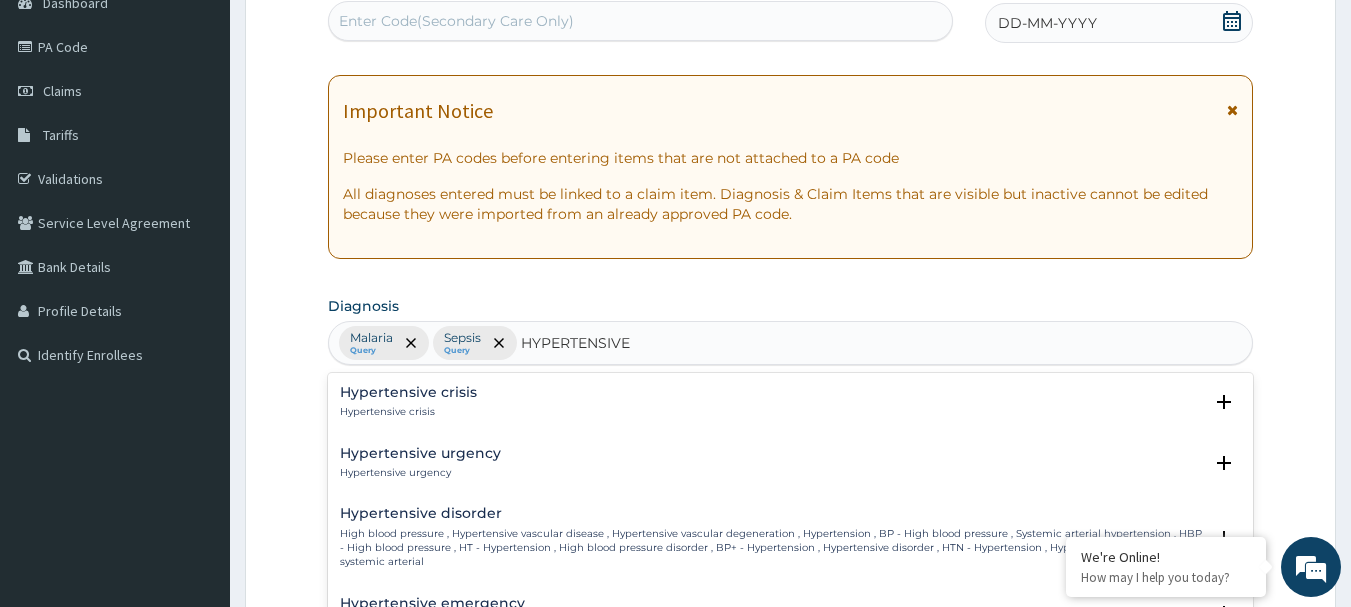 click on "Hypertensive urgency" at bounding box center (420, 473) 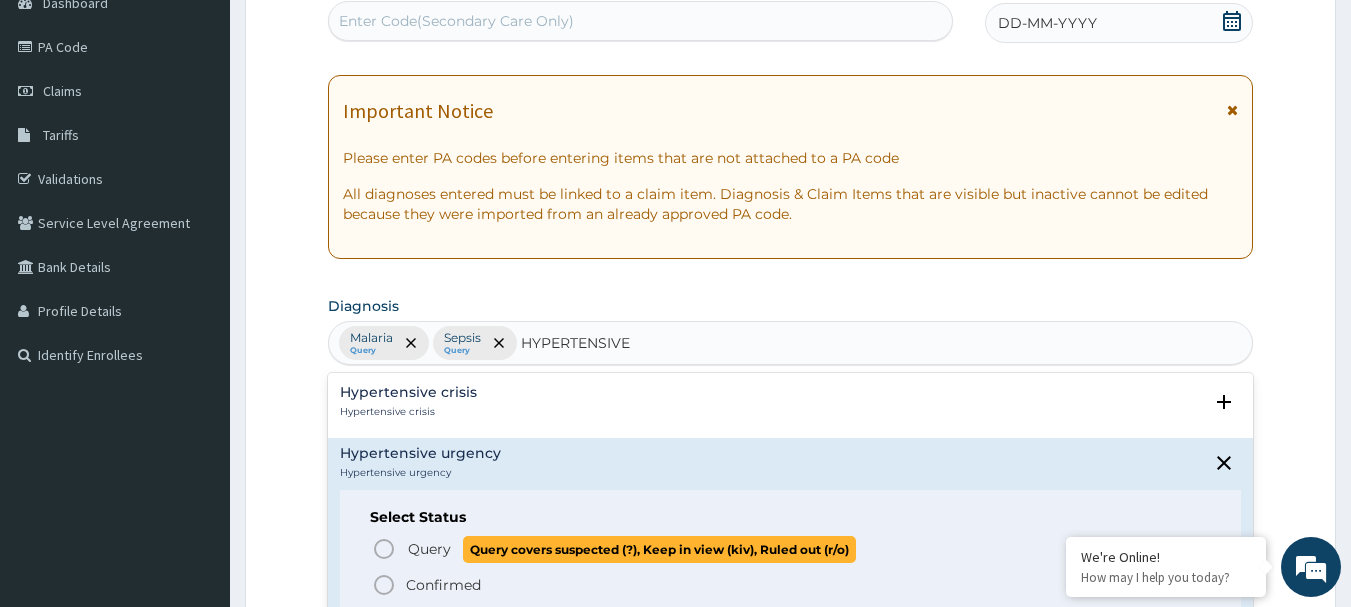click on "Query" at bounding box center [429, 549] 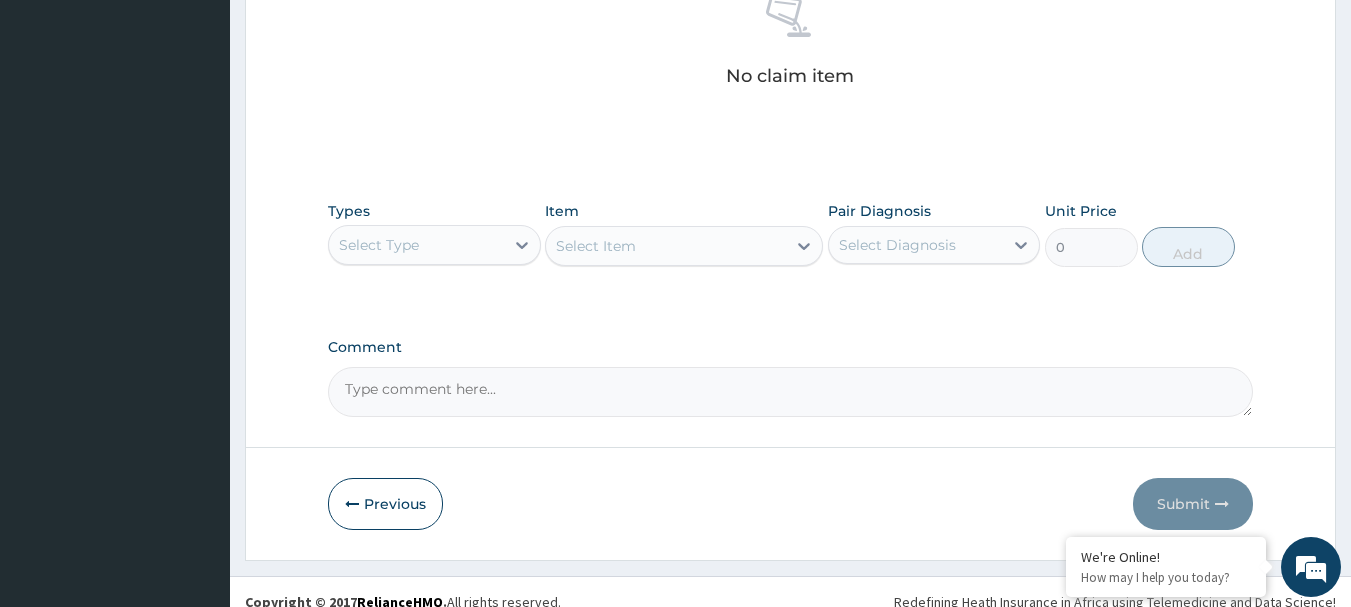 scroll, scrollTop: 835, scrollLeft: 0, axis: vertical 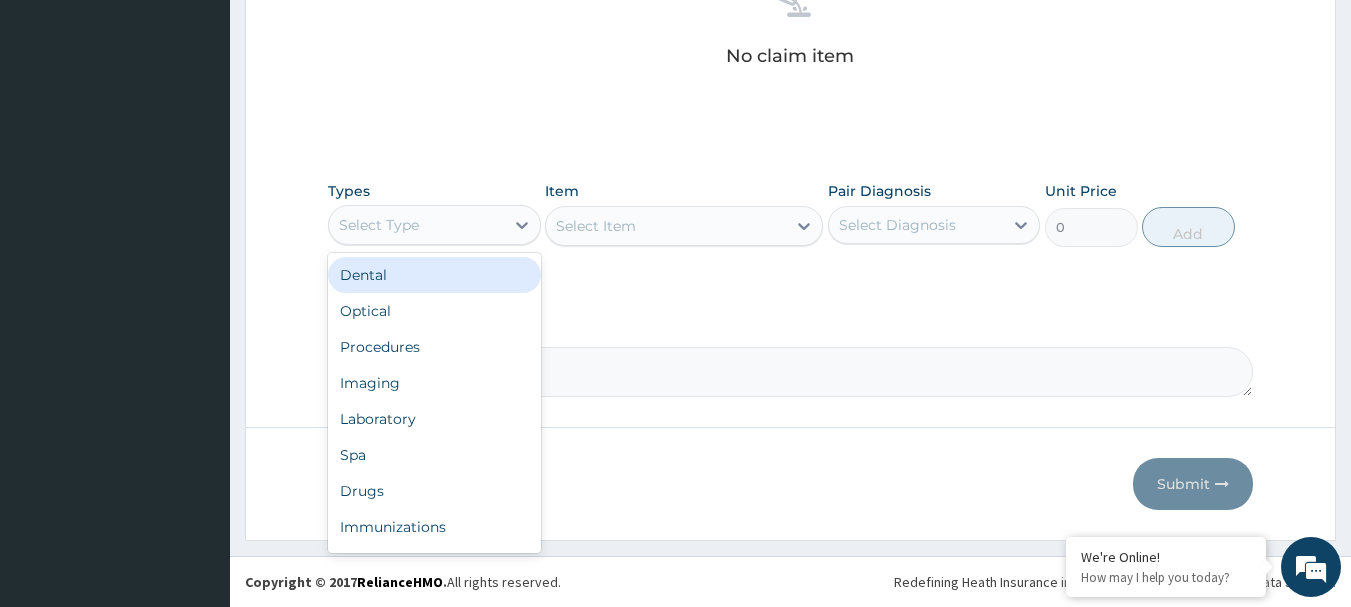 click on "Select Type" at bounding box center [416, 225] 